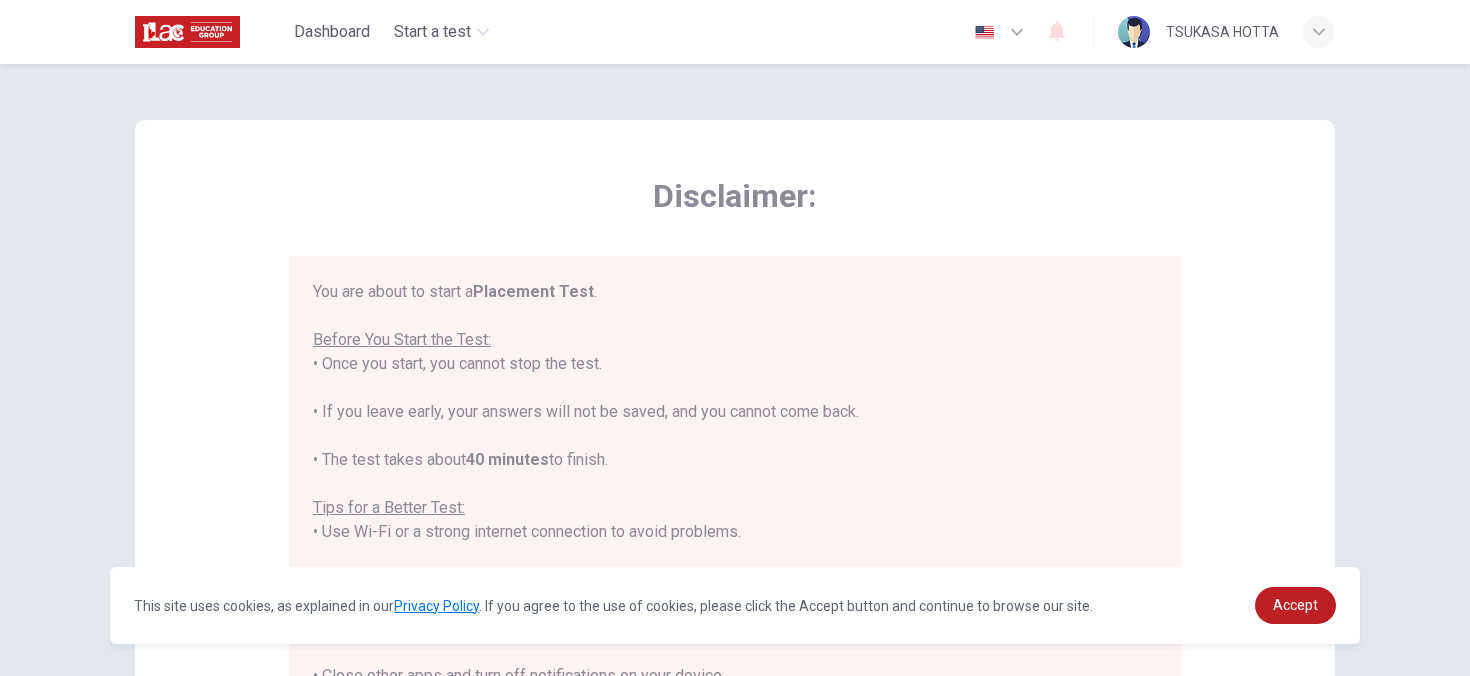 scroll, scrollTop: 0, scrollLeft: 0, axis: both 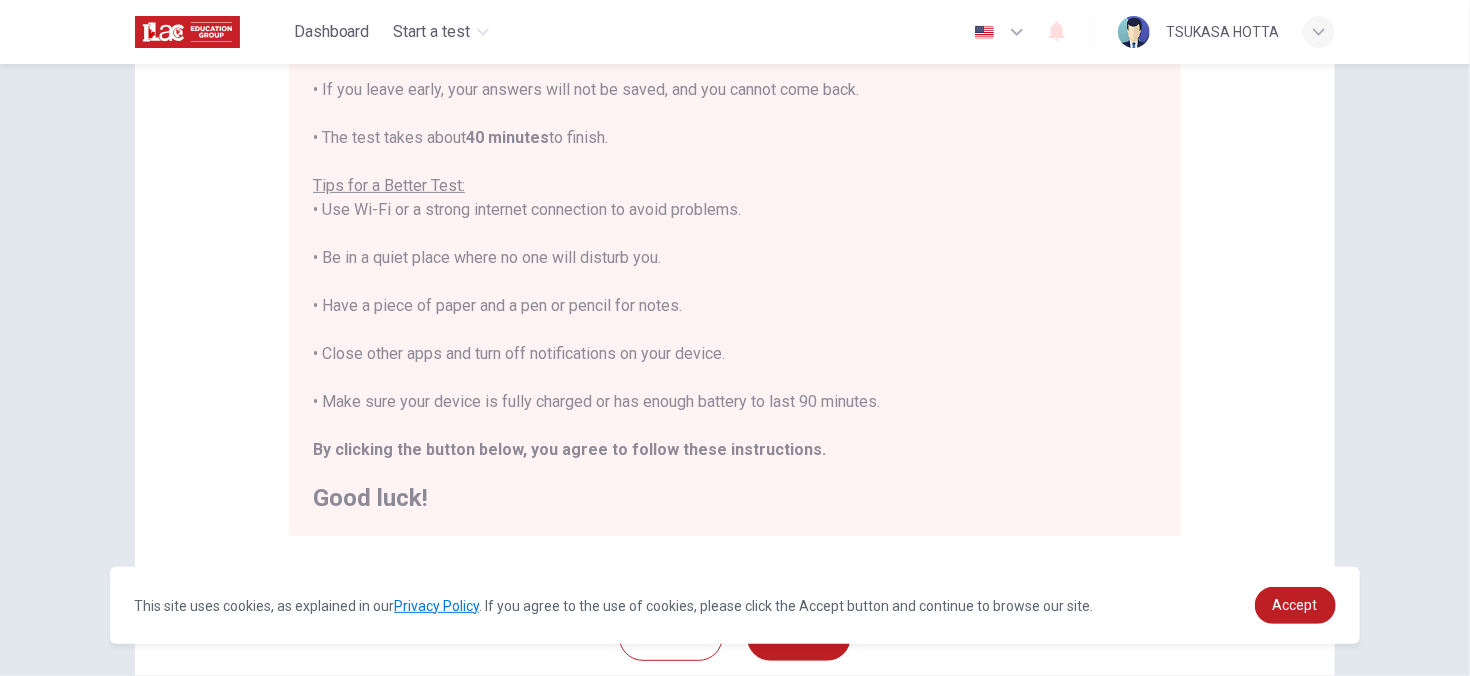 click on "You are about to start a  Placement Test .
Before You Start the Test:
• Once you start, you cannot stop the test.
• If you leave early, your answers will not be saved, and you cannot come back.
• The test takes about  40 minutes  to finish.
Tips for a Better Test:
• Use Wi-Fi or a strong internet connection to avoid problems.
• Be in a quiet place where no one will disturb you.
• Have a piece of paper and a pen or pencil for notes.
• Close other apps and turn off notifications on your device.
• Make sure your device is fully charged or has enough battery to last 90 minutes.
By clicking the button below, you agree to follow these instructions.
Good luck!" at bounding box center (735, 234) 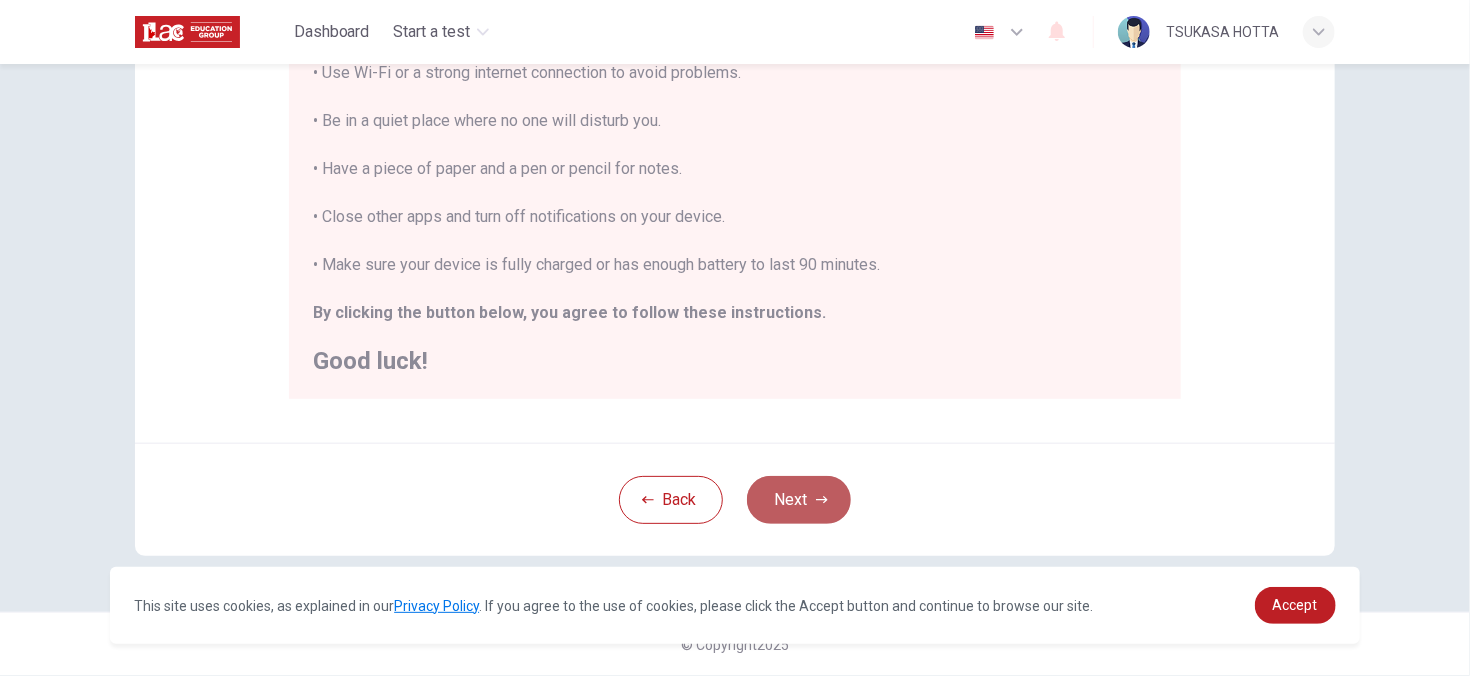 click on "Next" at bounding box center [799, 500] 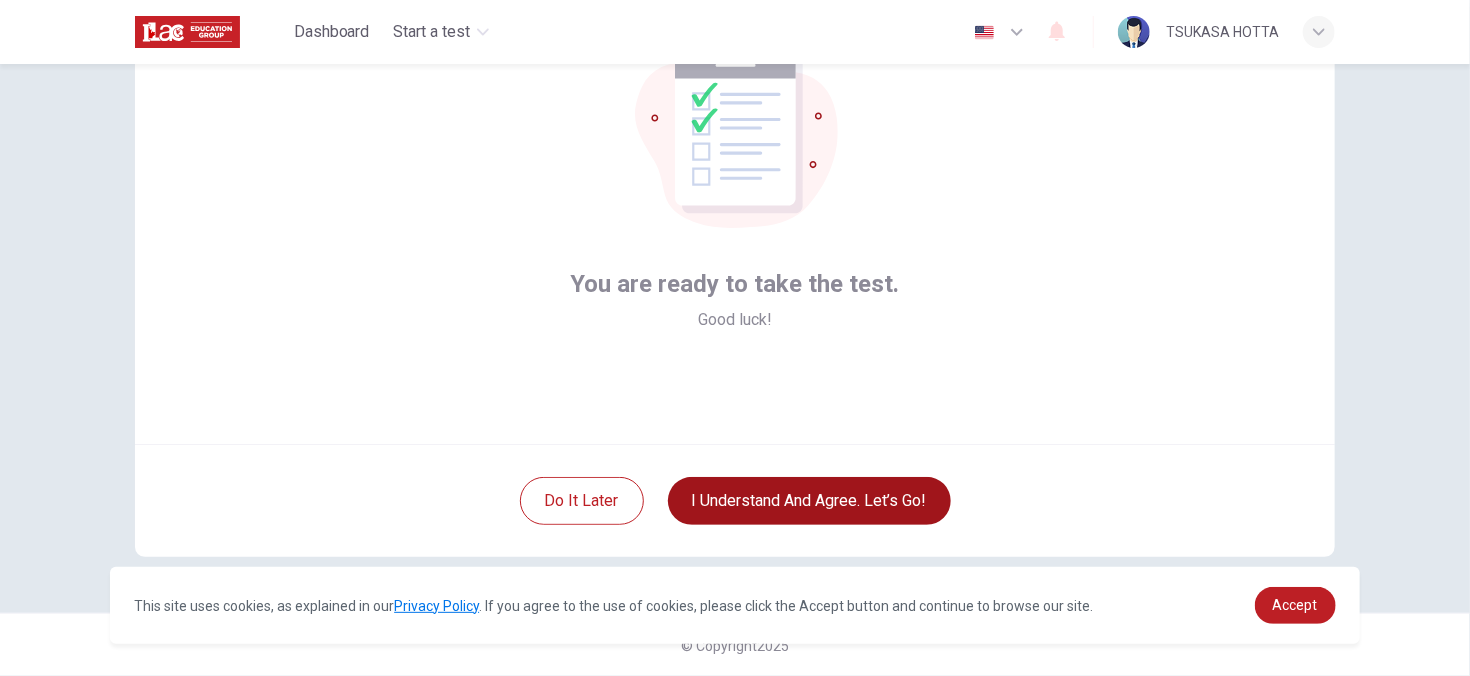 click on "I understand and agree. Let’s go!" at bounding box center (809, 501) 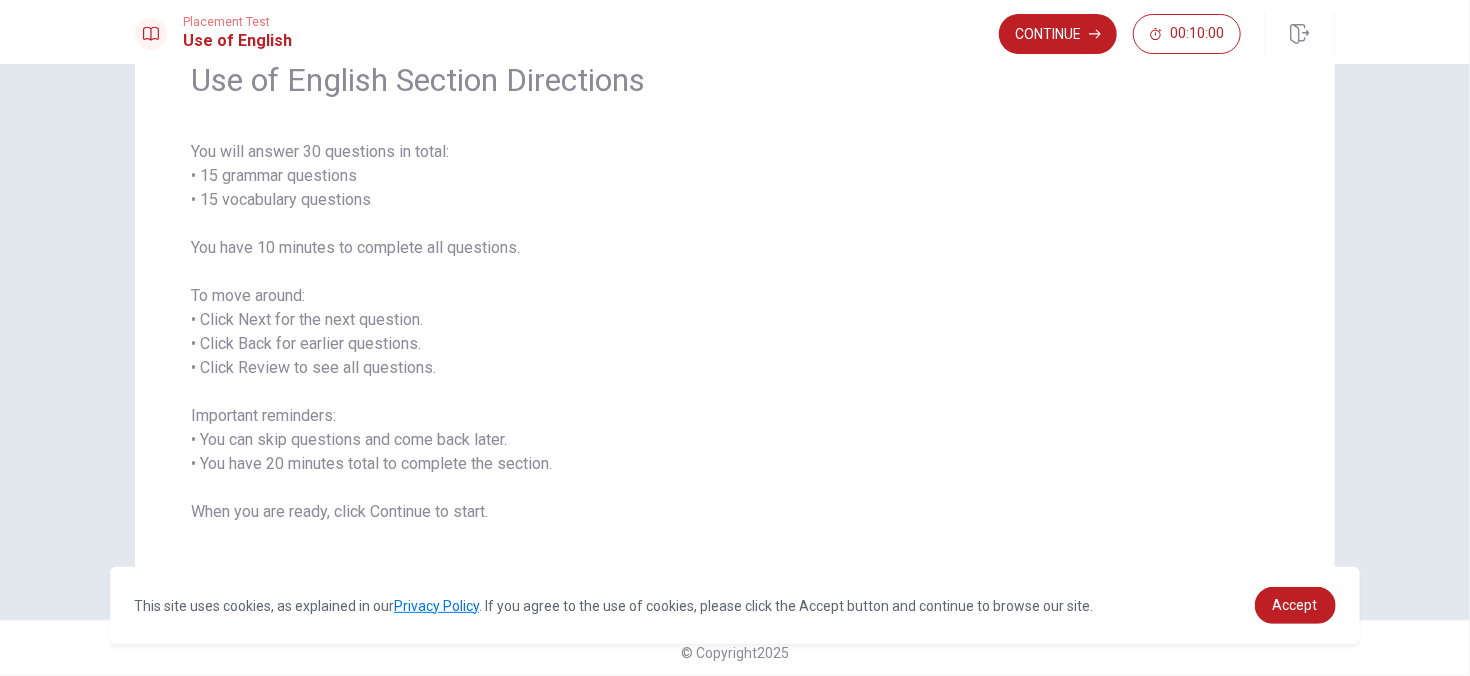 scroll, scrollTop: 108, scrollLeft: 0, axis: vertical 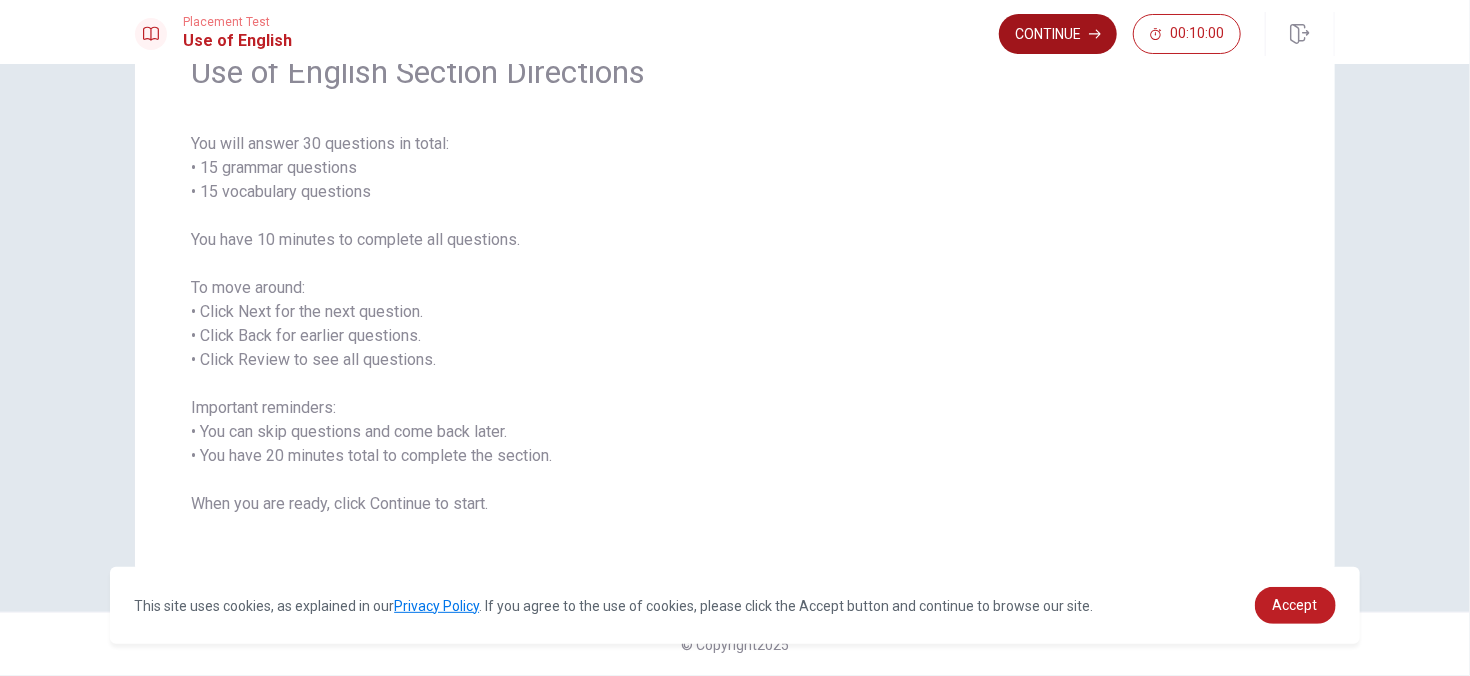 click on "Continue" at bounding box center [1058, 34] 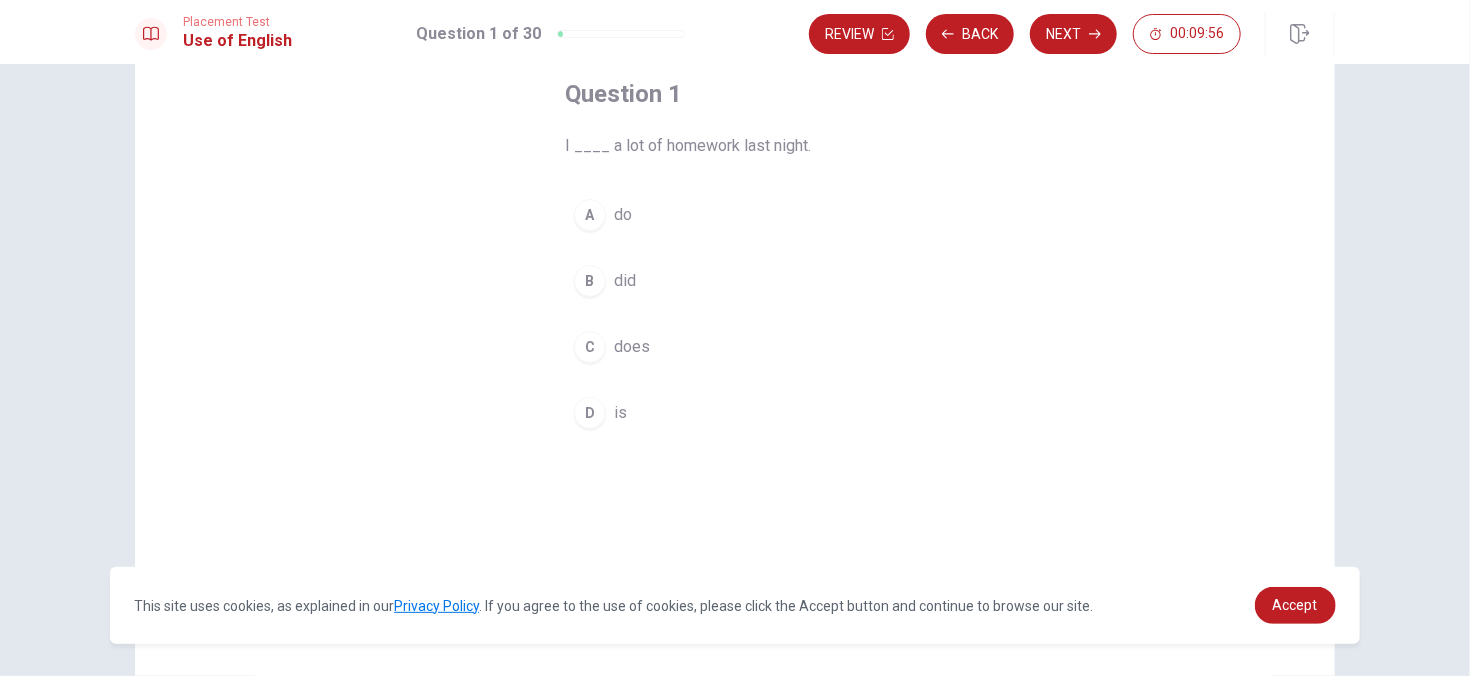 click on "B" at bounding box center (590, 281) 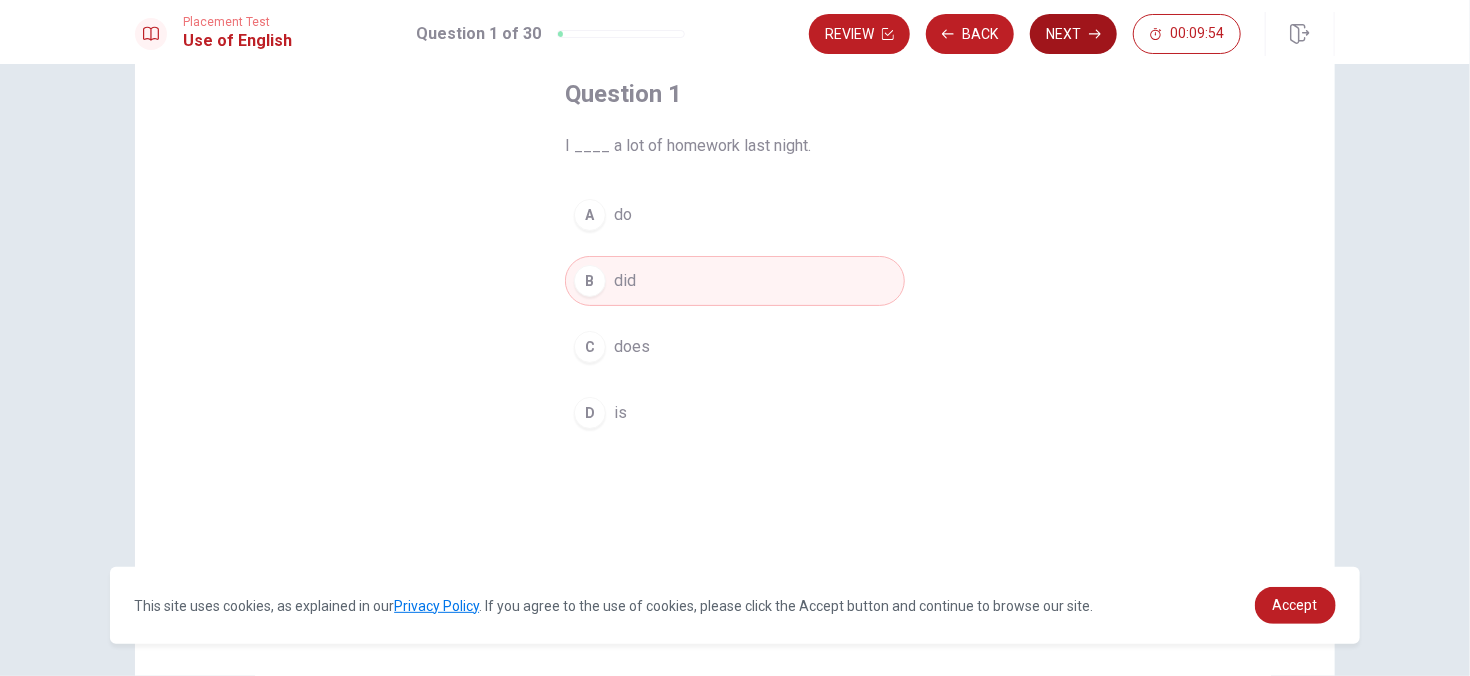 click on "Next" at bounding box center (1073, 34) 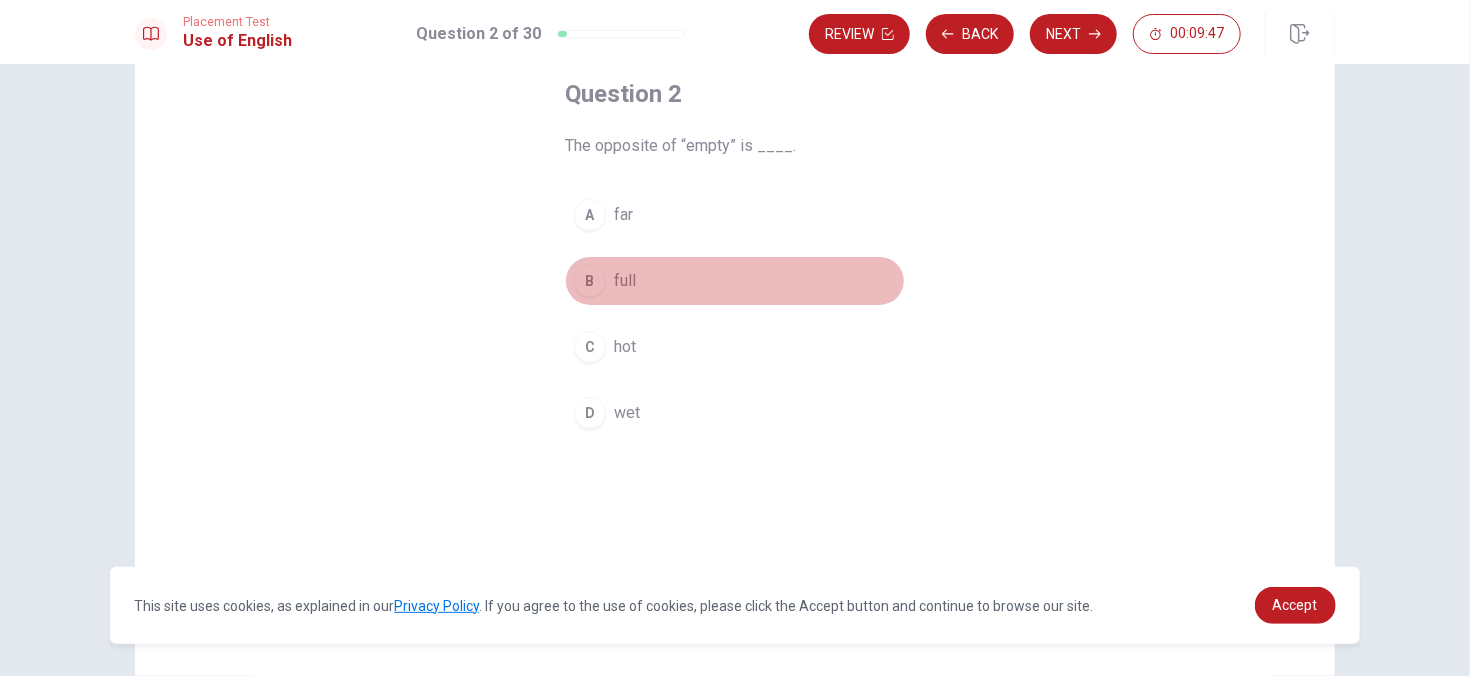 click on "B" at bounding box center (590, 281) 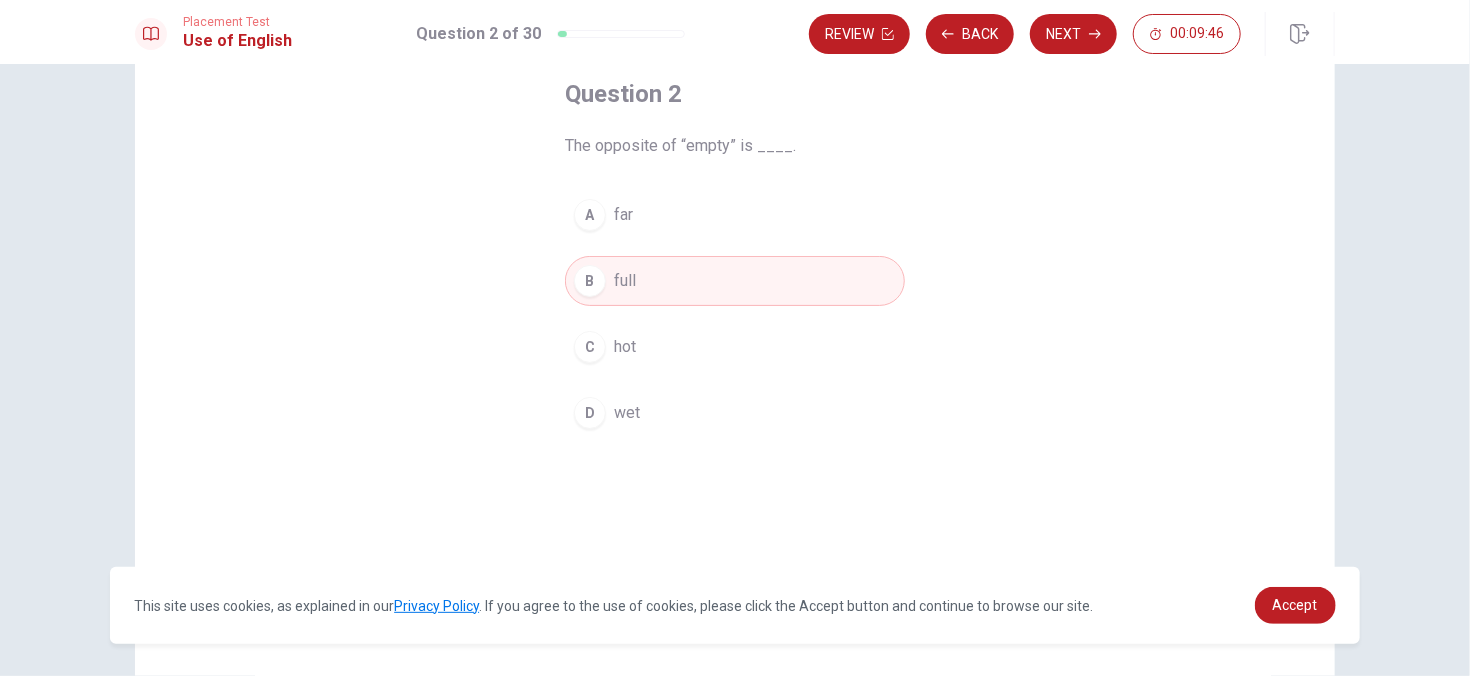 click on "Next" at bounding box center [1073, 34] 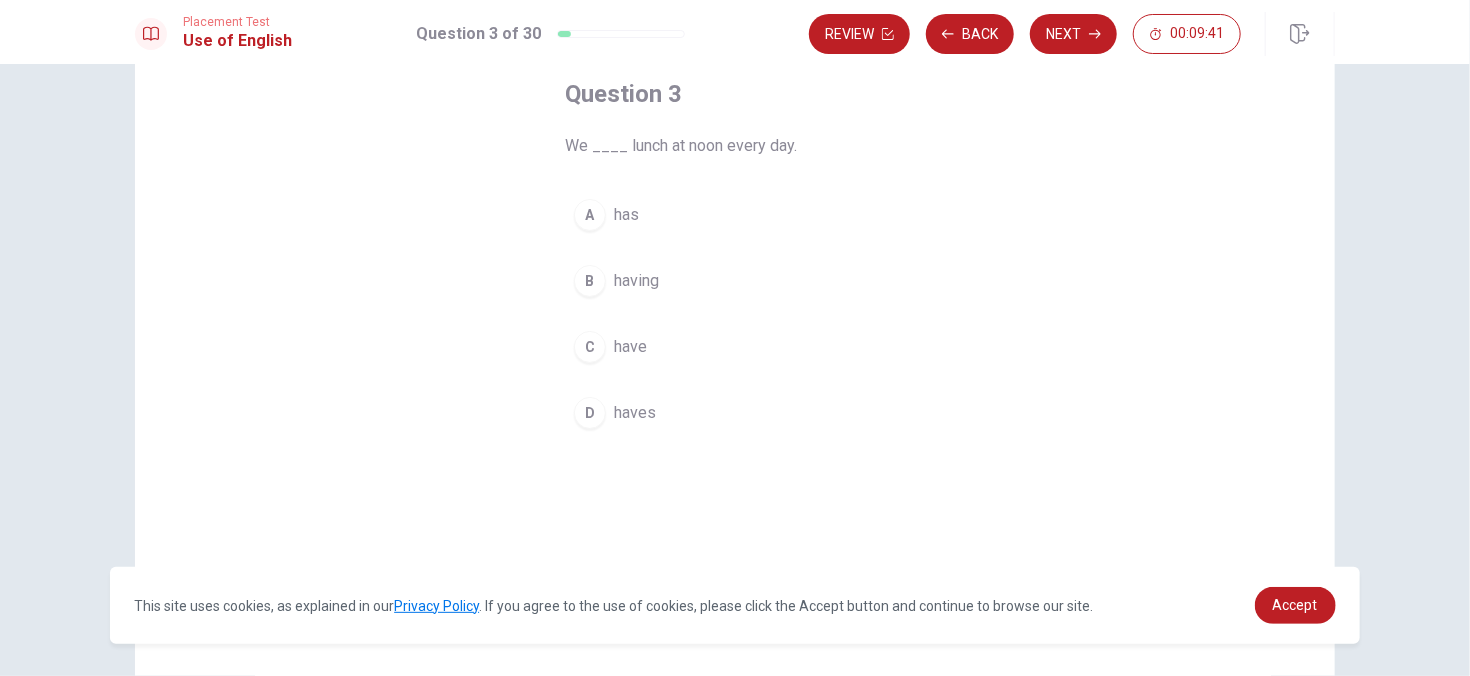 click on "C" at bounding box center [590, 347] 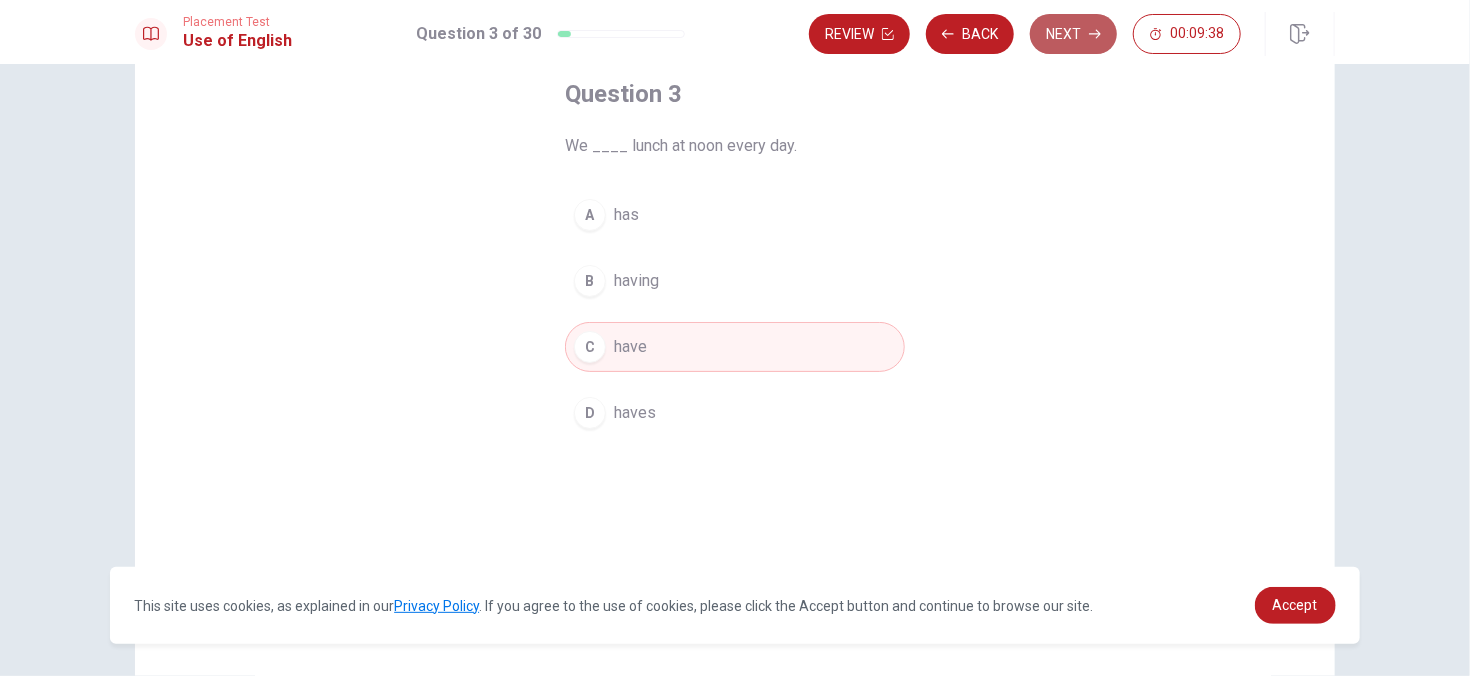 click on "Next" at bounding box center (1073, 34) 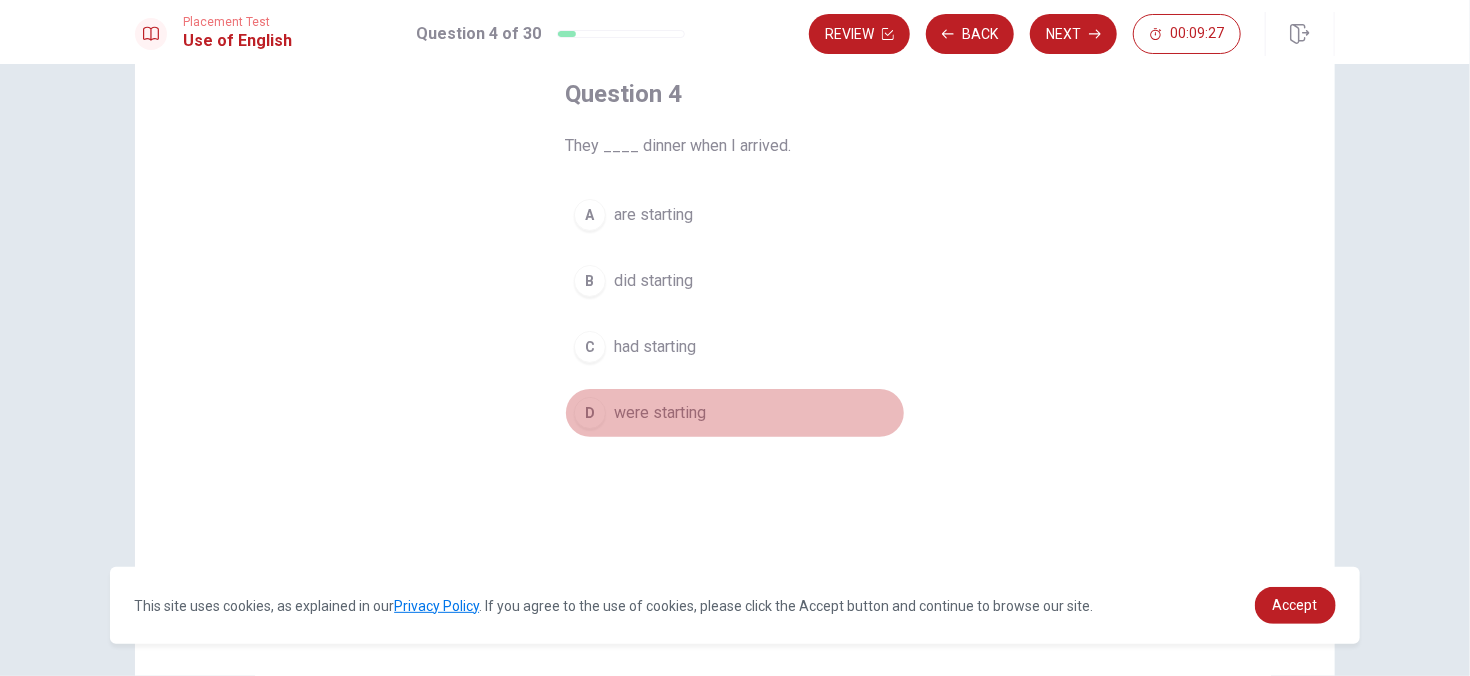 click on "D" at bounding box center [590, 413] 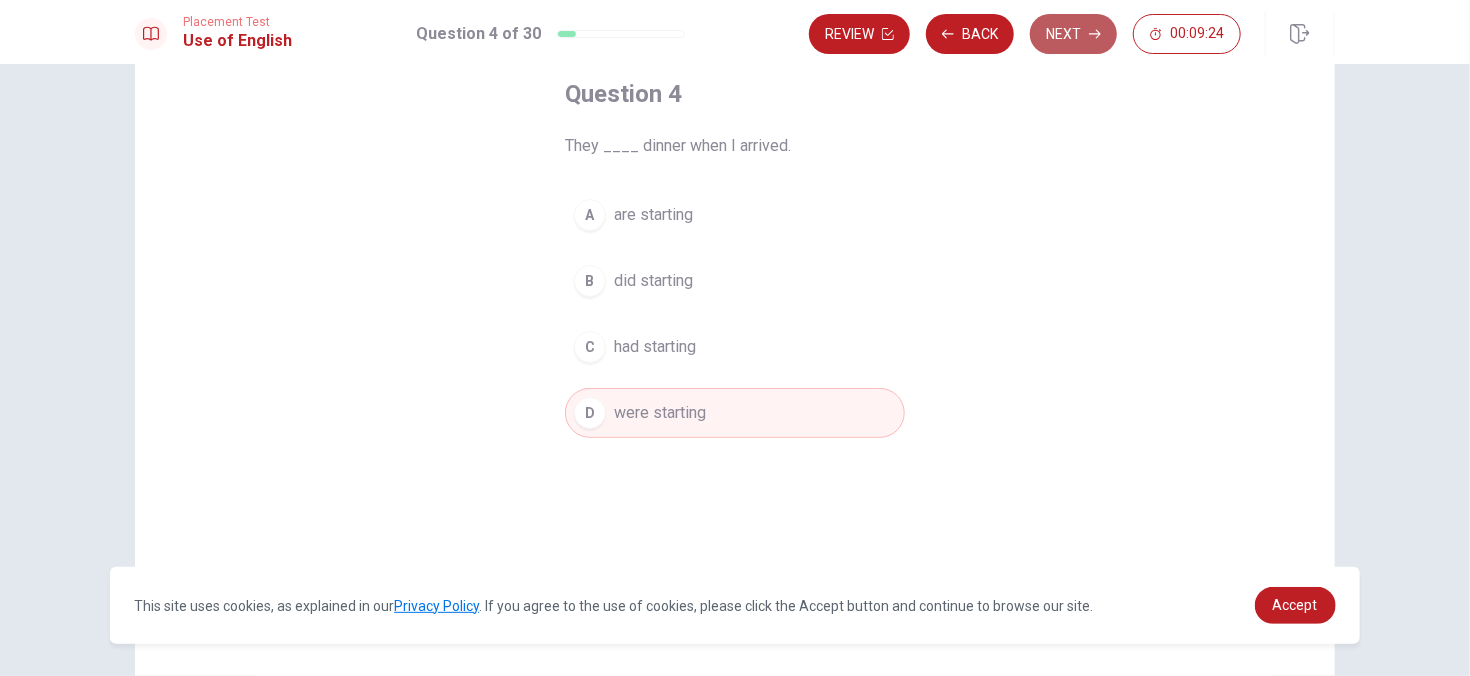 click on "Next" at bounding box center (1073, 34) 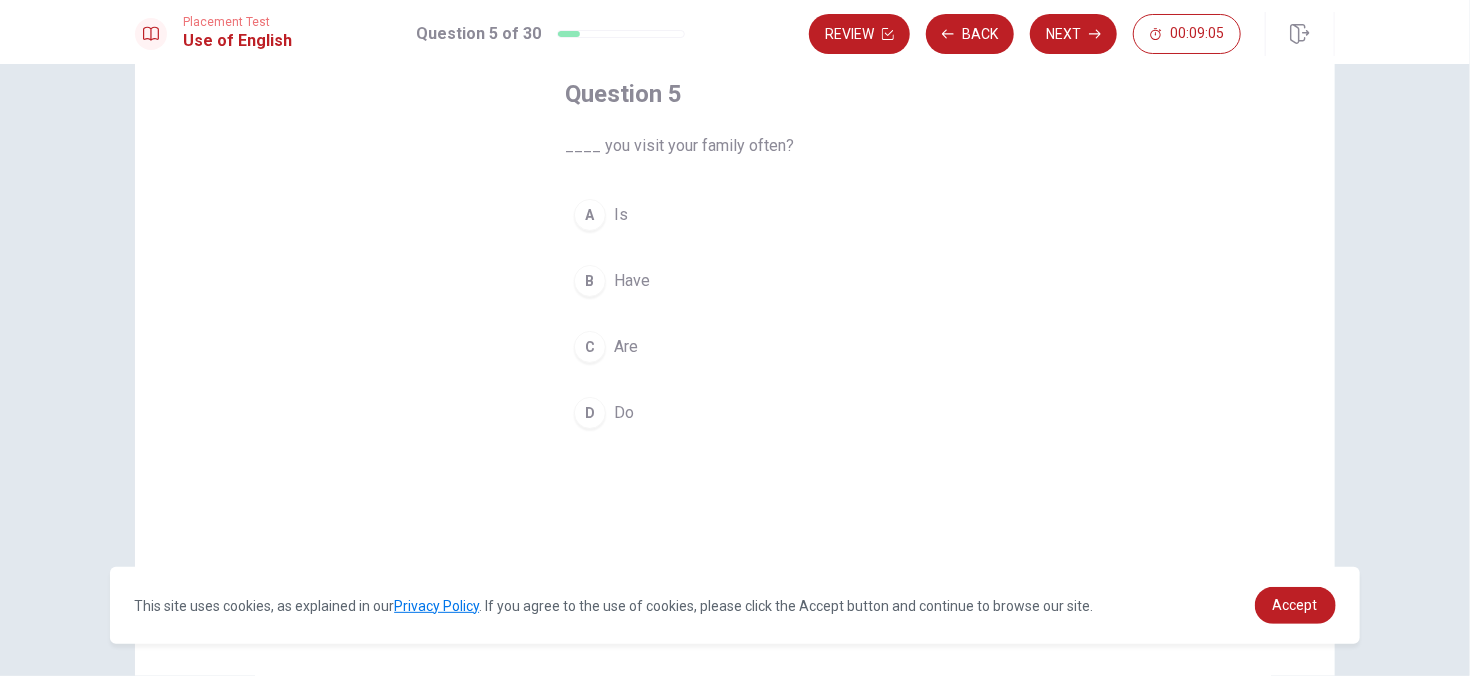 click on "D" at bounding box center (590, 413) 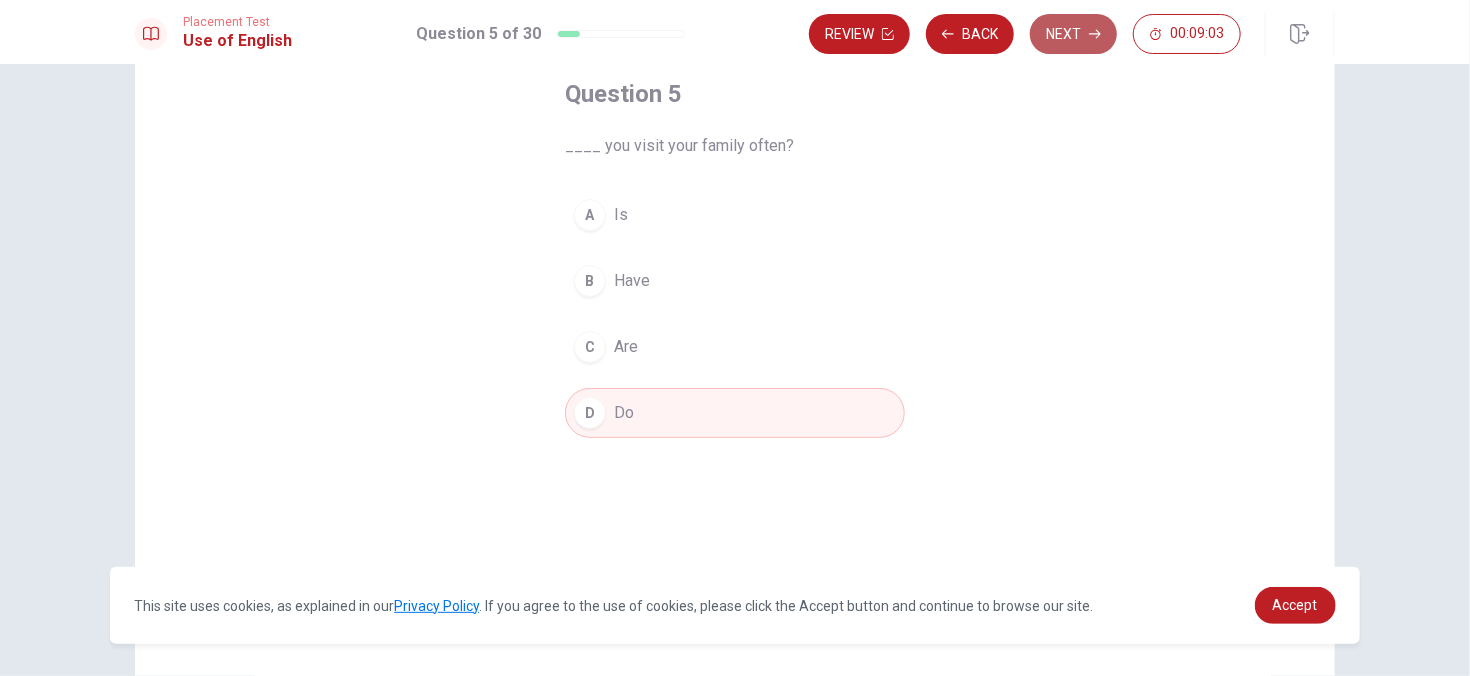 click on "Next" at bounding box center [1073, 34] 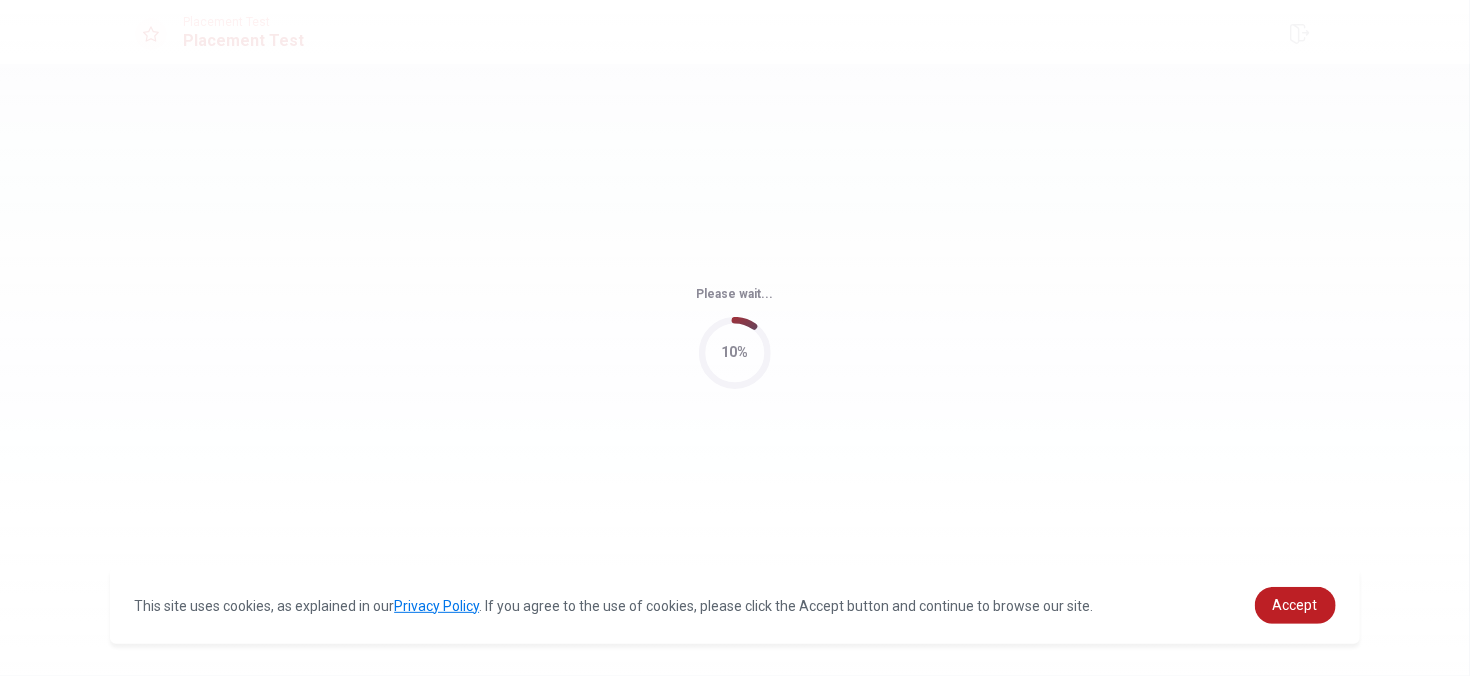 scroll, scrollTop: 0, scrollLeft: 0, axis: both 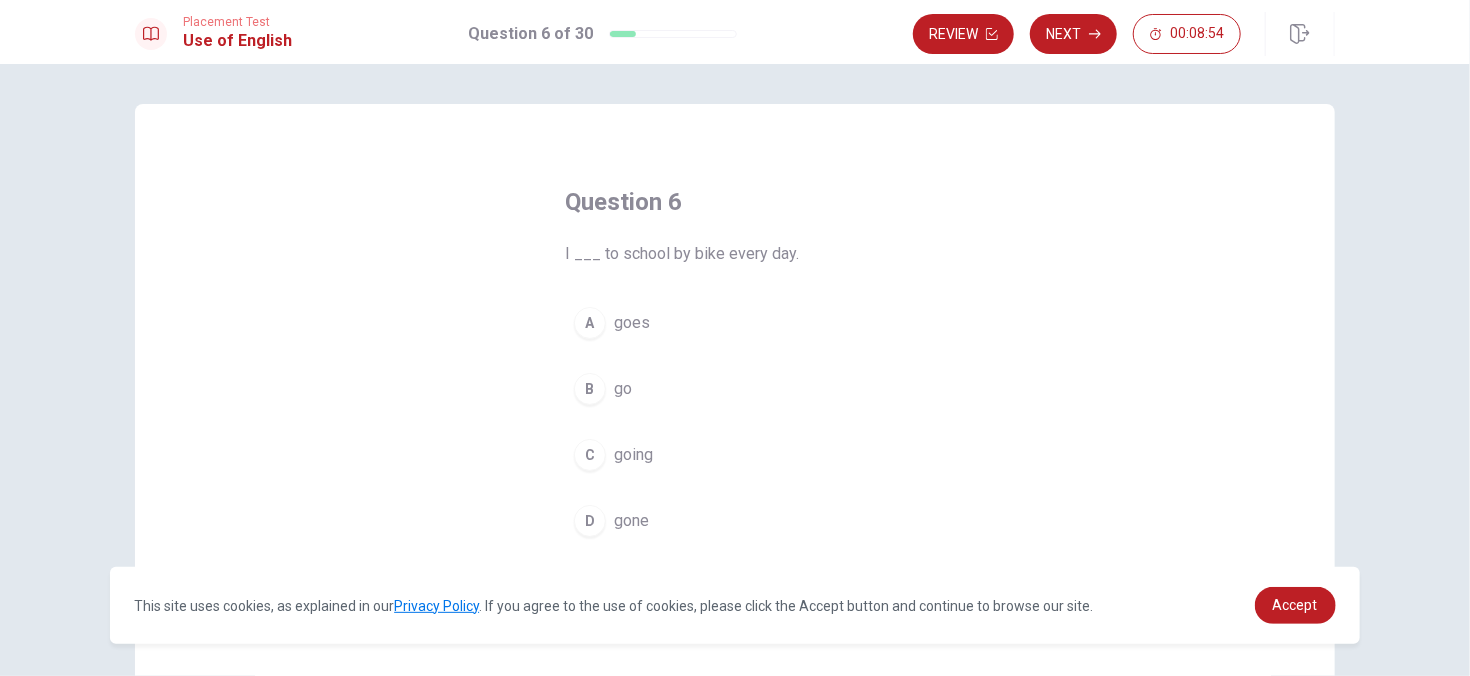click on "B" at bounding box center [590, 389] 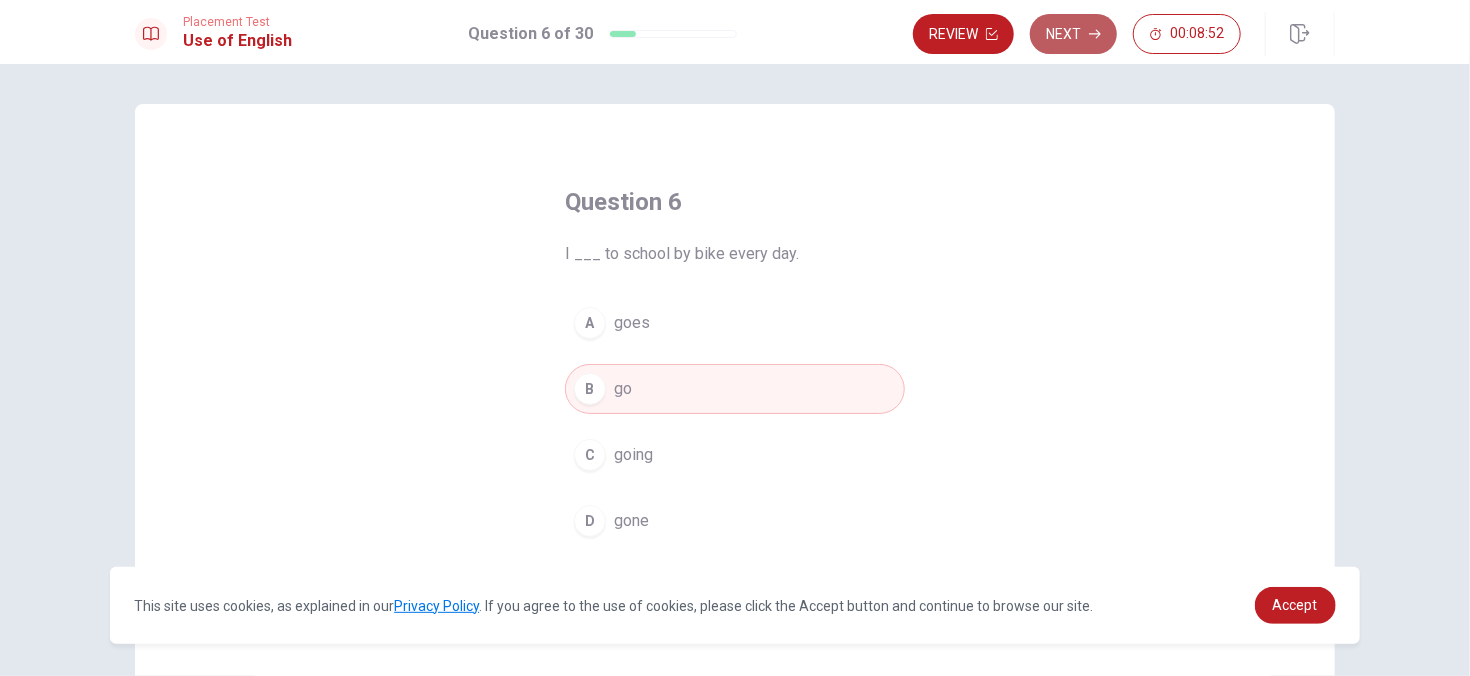 click on "Next" at bounding box center [1073, 34] 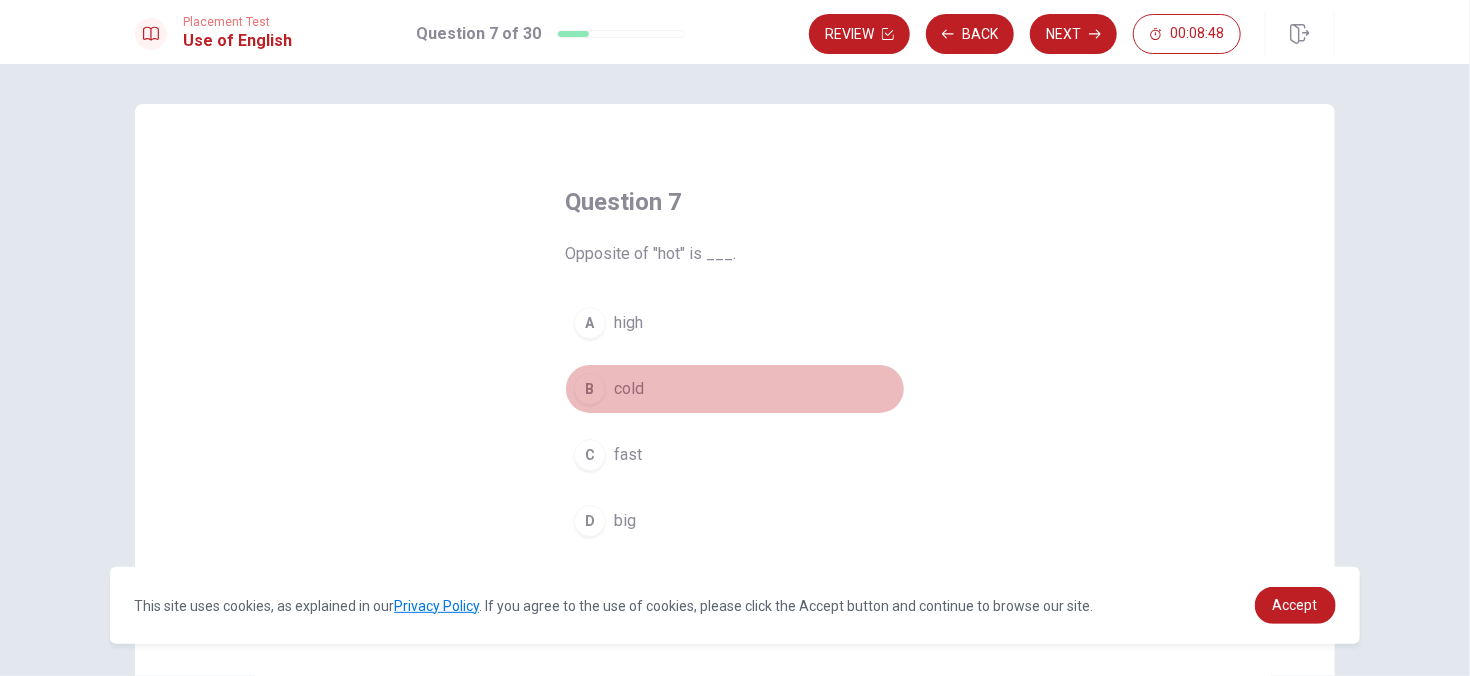 click on "B" at bounding box center (590, 389) 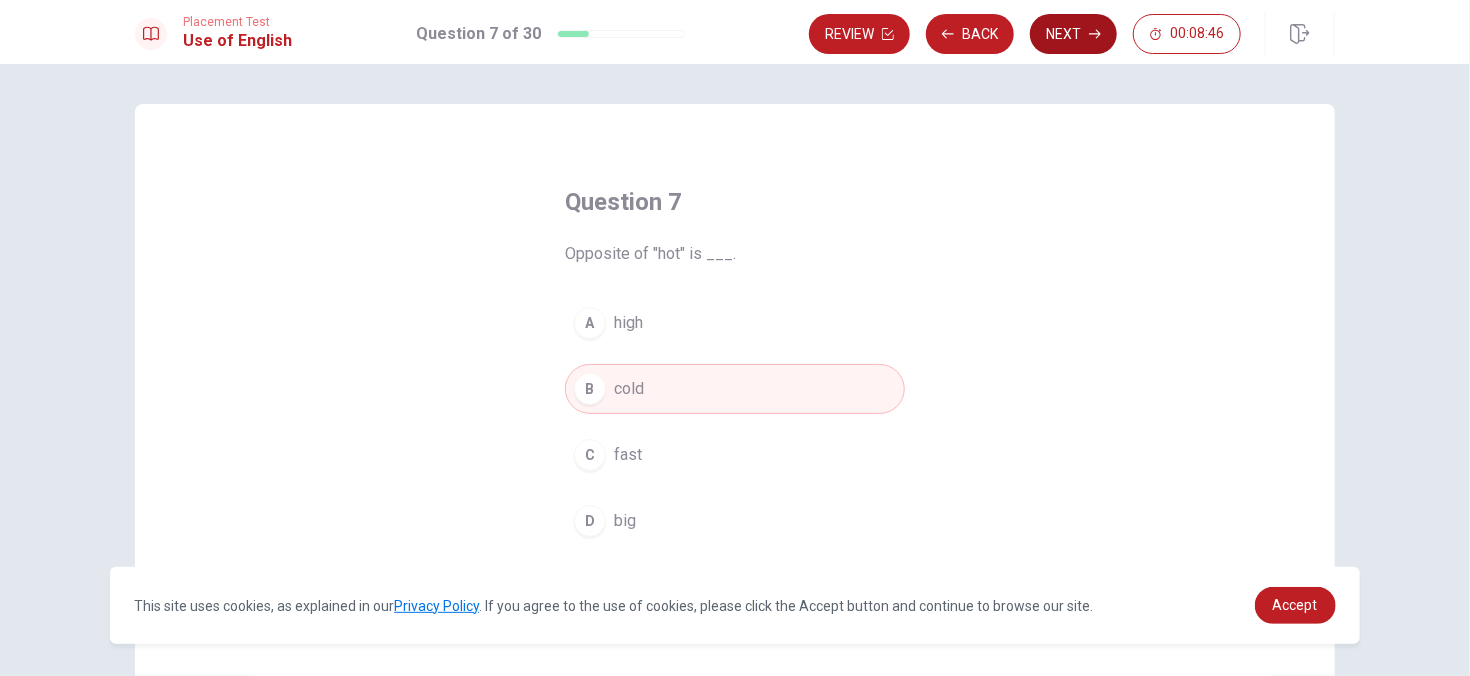 click on "Next" at bounding box center (1073, 34) 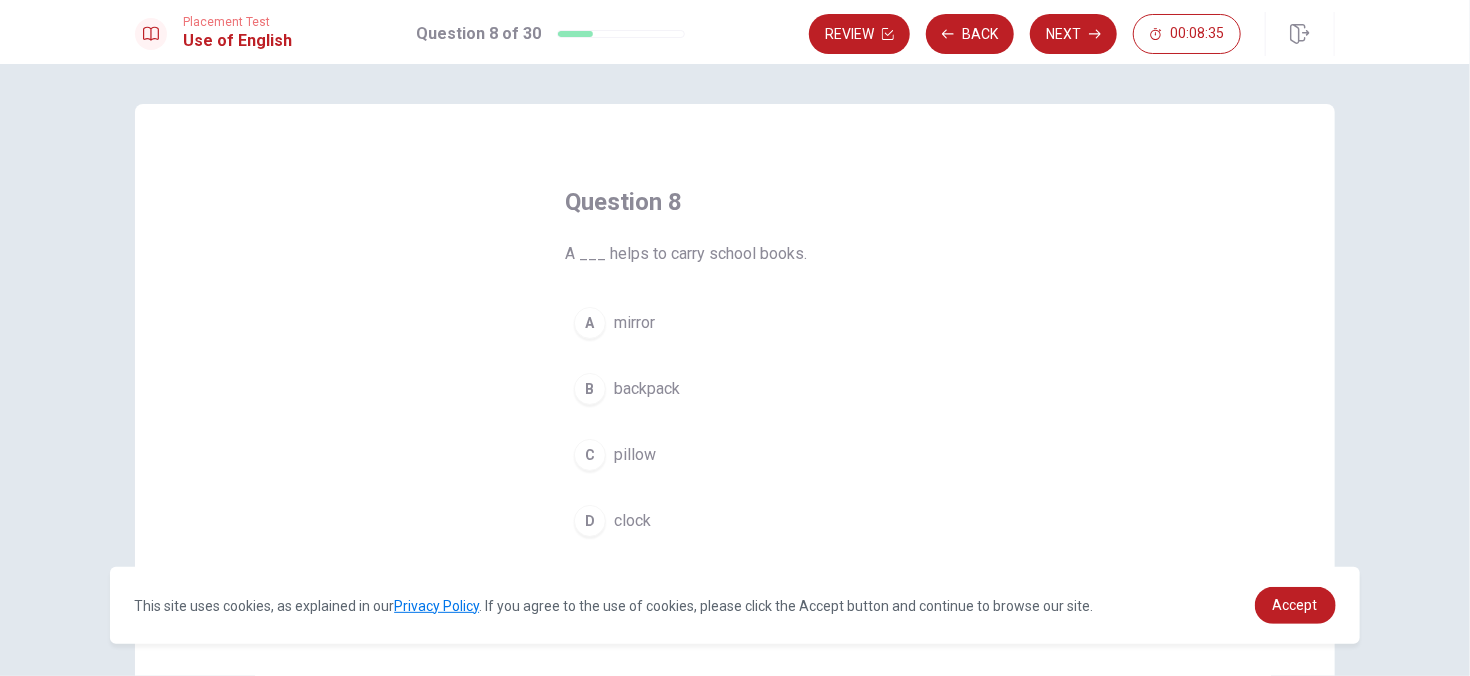 click on "B" at bounding box center [590, 389] 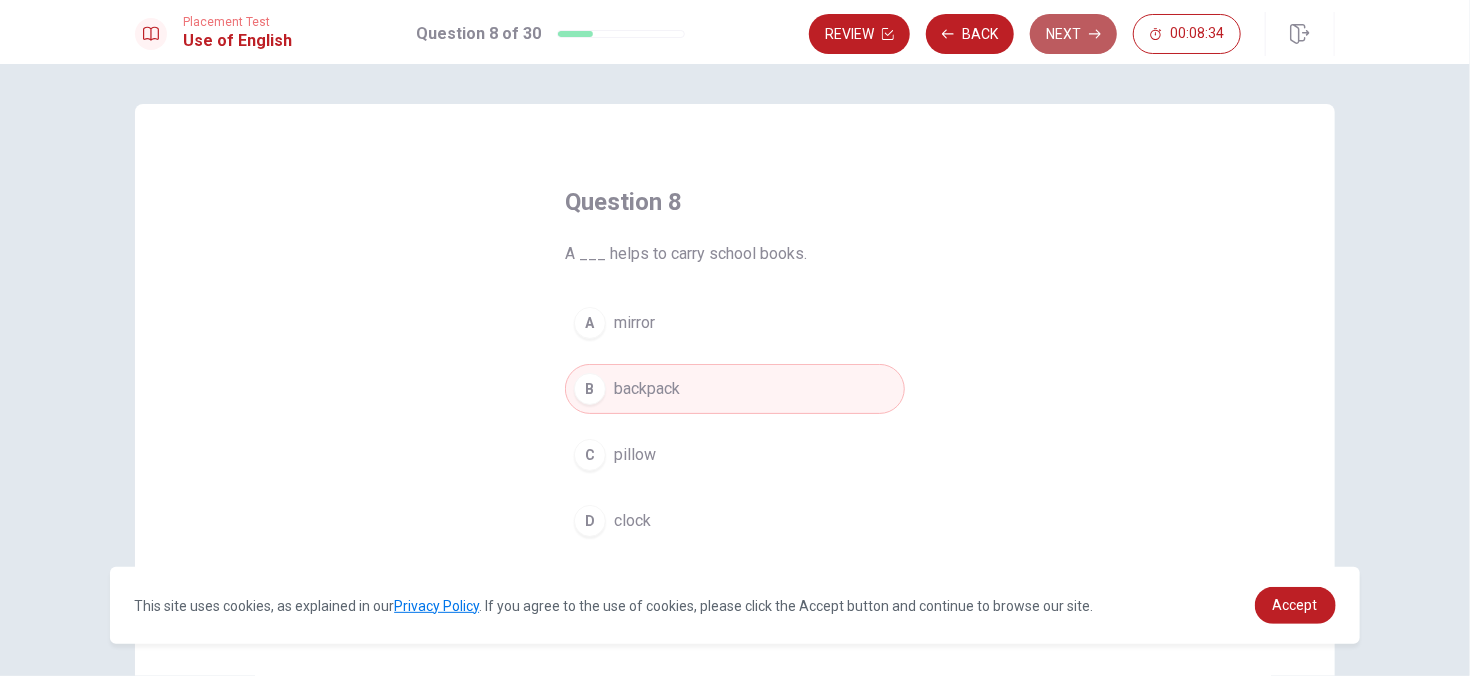 click on "Next" at bounding box center (1073, 34) 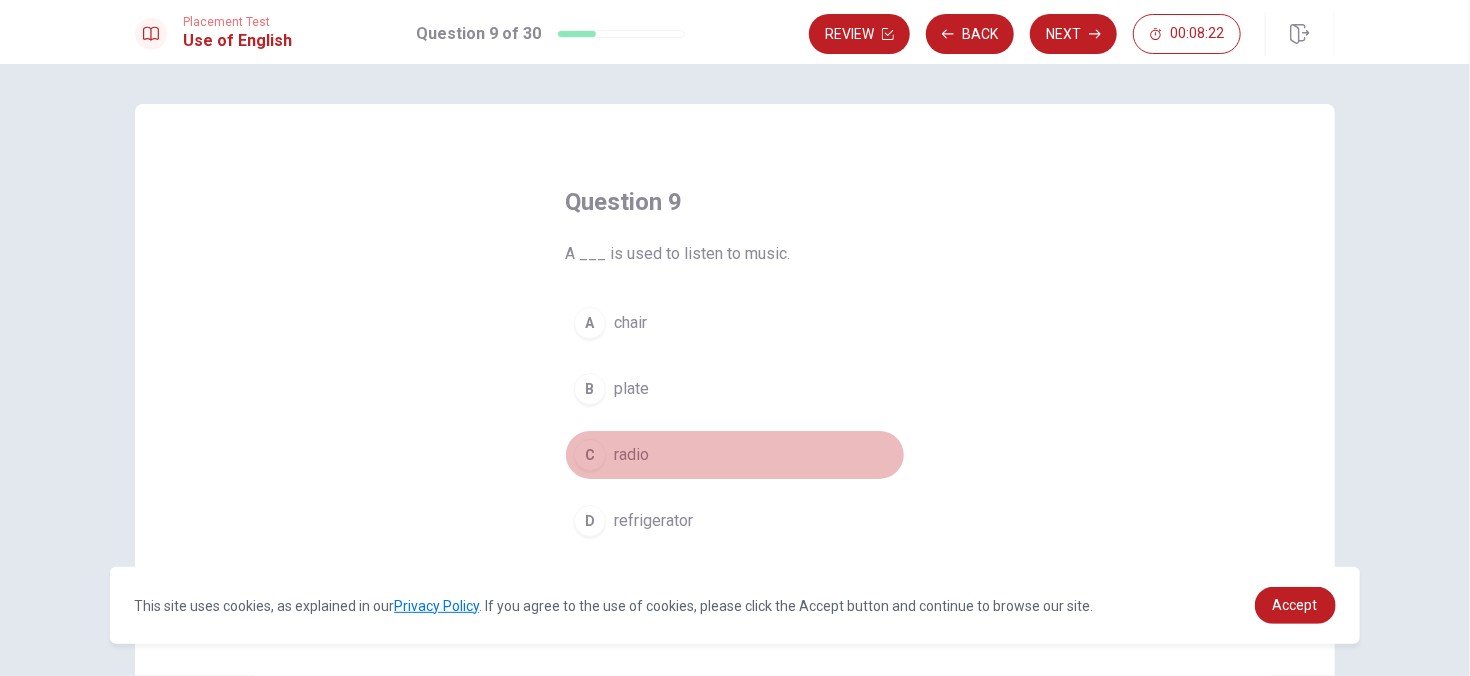 click on "C" at bounding box center (590, 455) 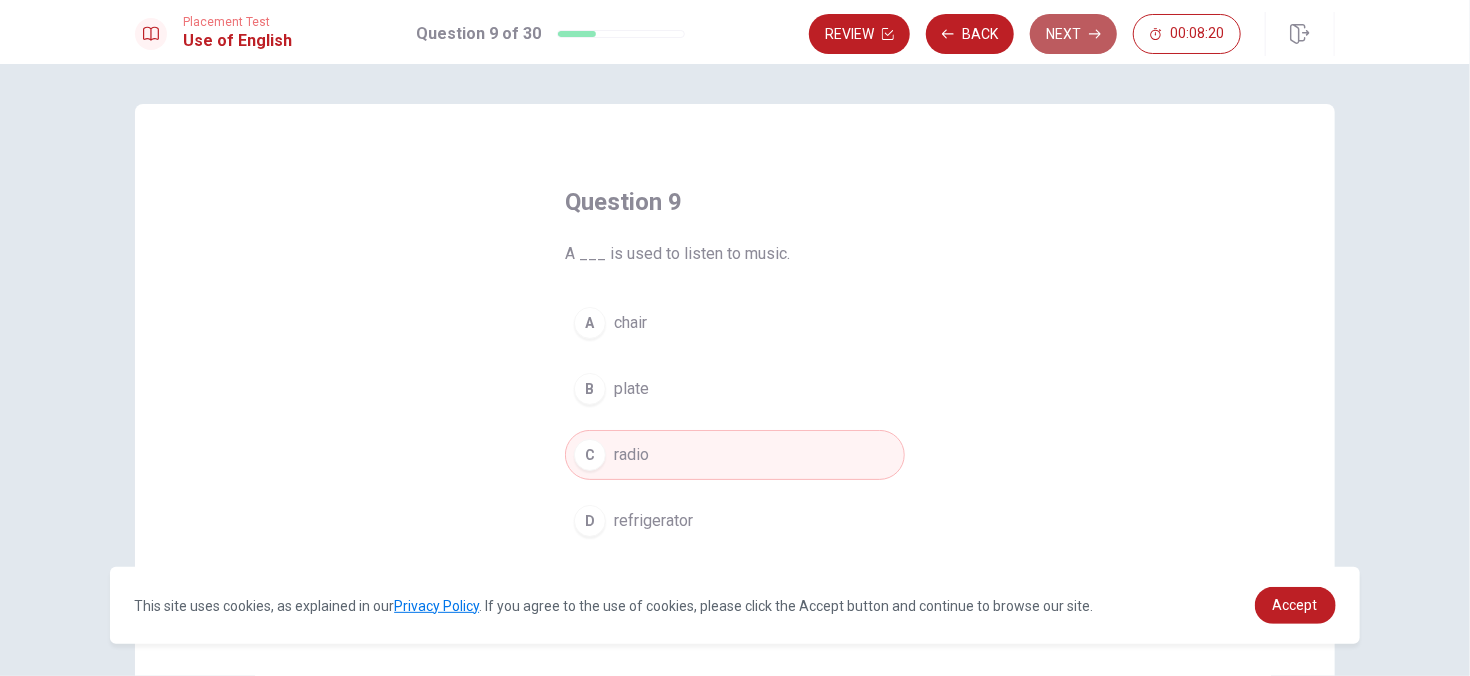 click 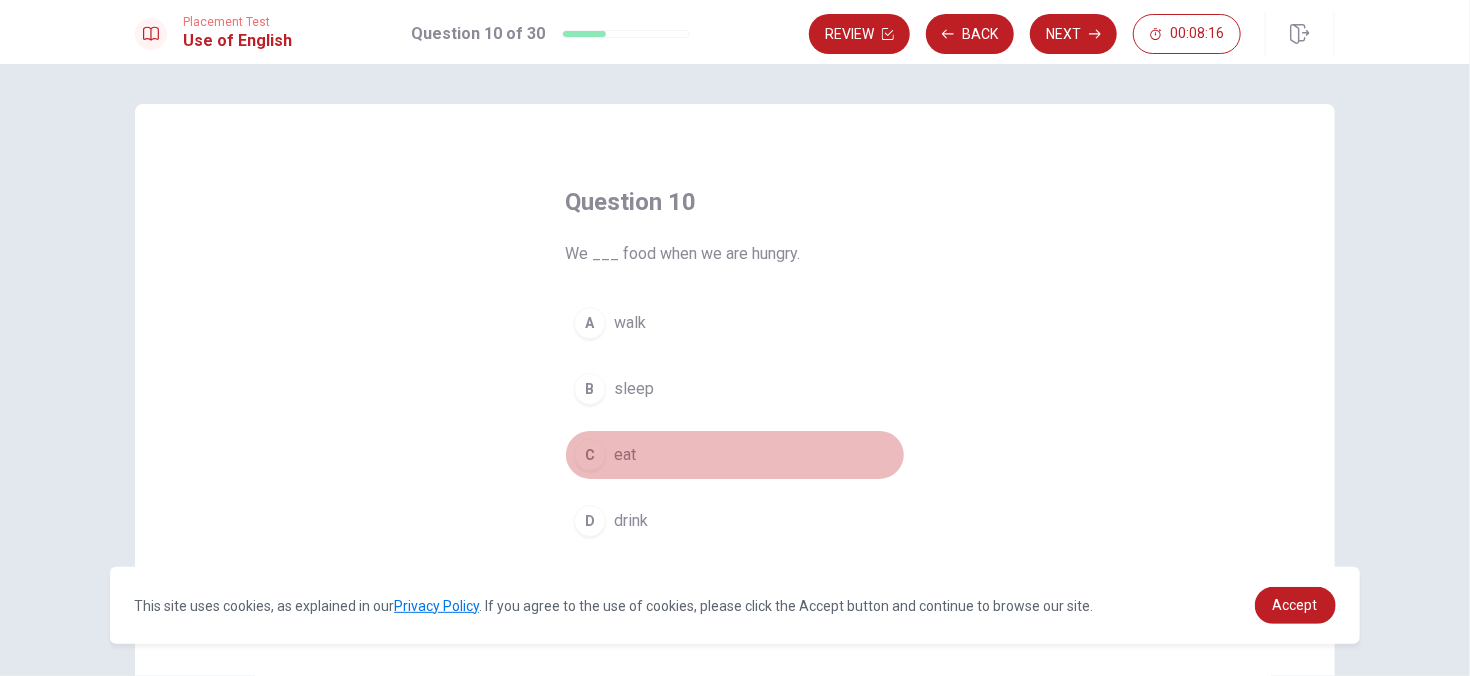 drag, startPoint x: 588, startPoint y: 465, endPoint x: 612, endPoint y: 451, distance: 27.784887 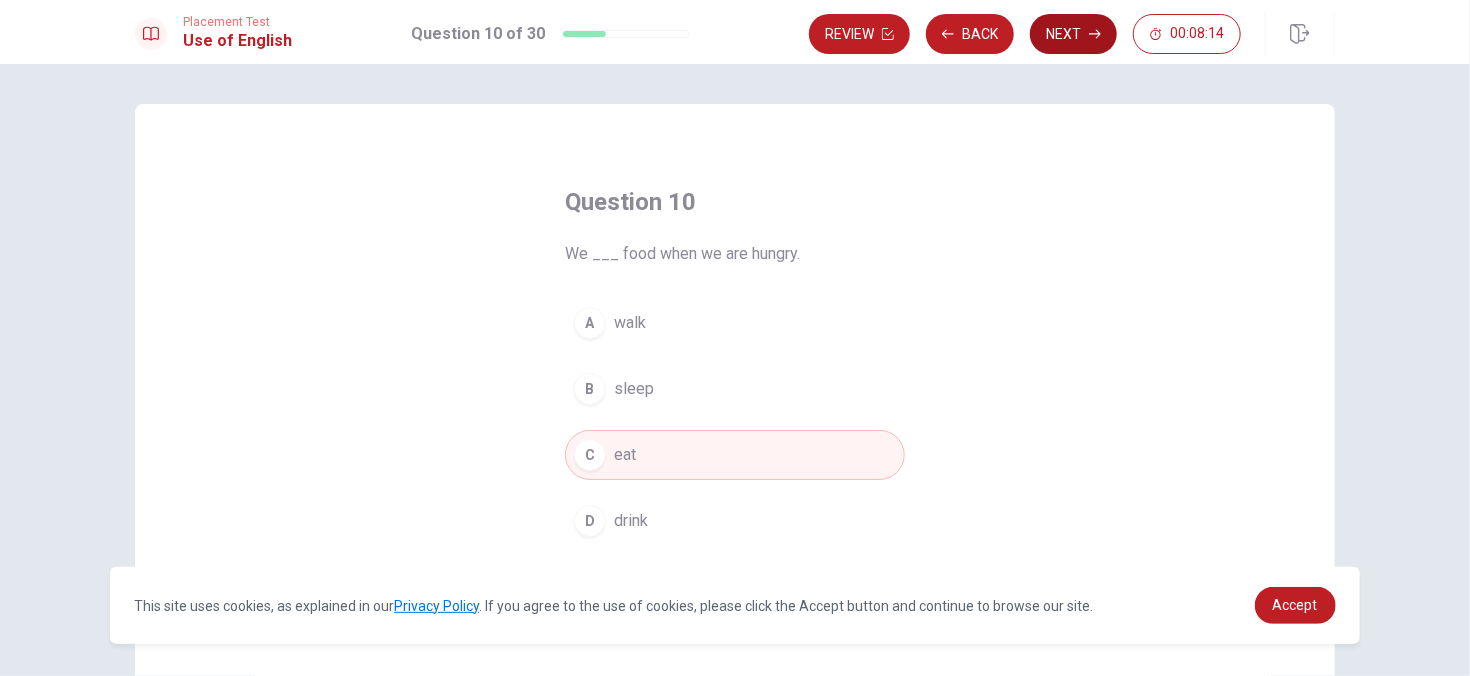 click on "Next" at bounding box center [1073, 34] 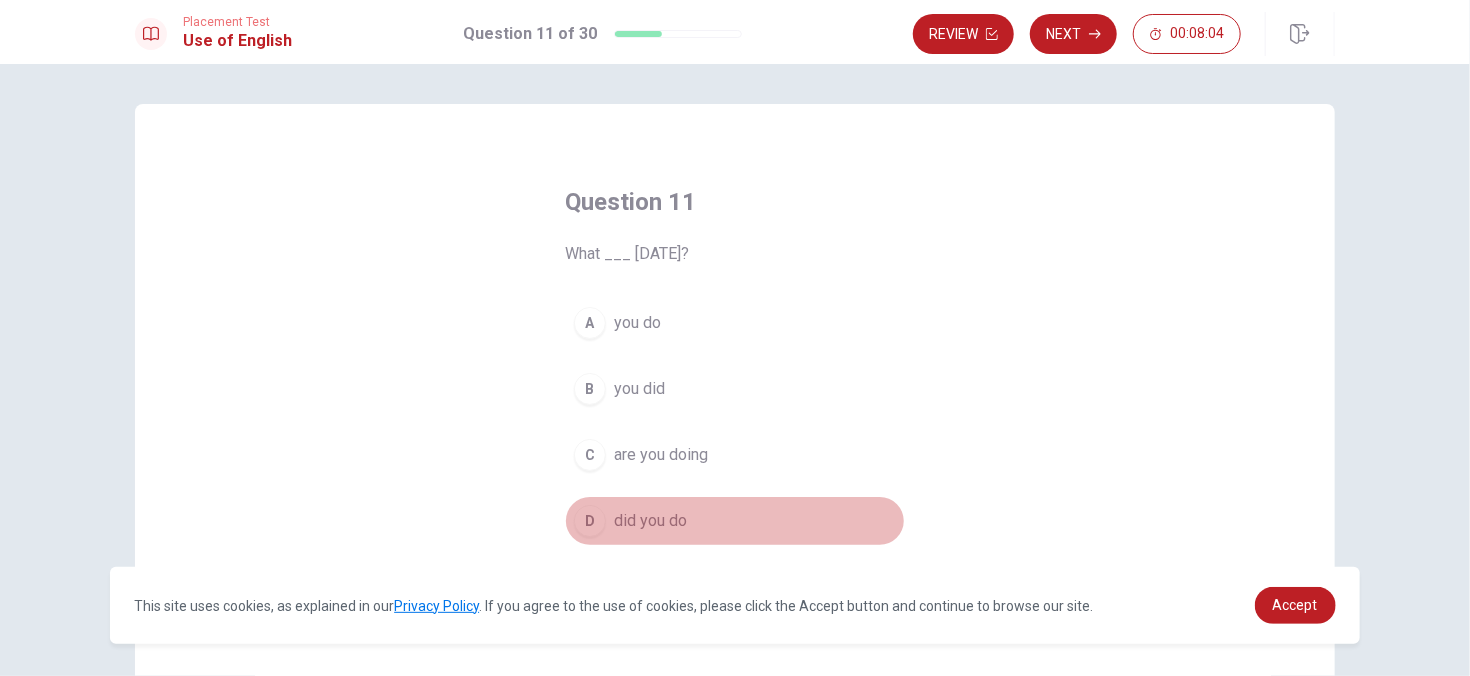 click on "D" at bounding box center [590, 521] 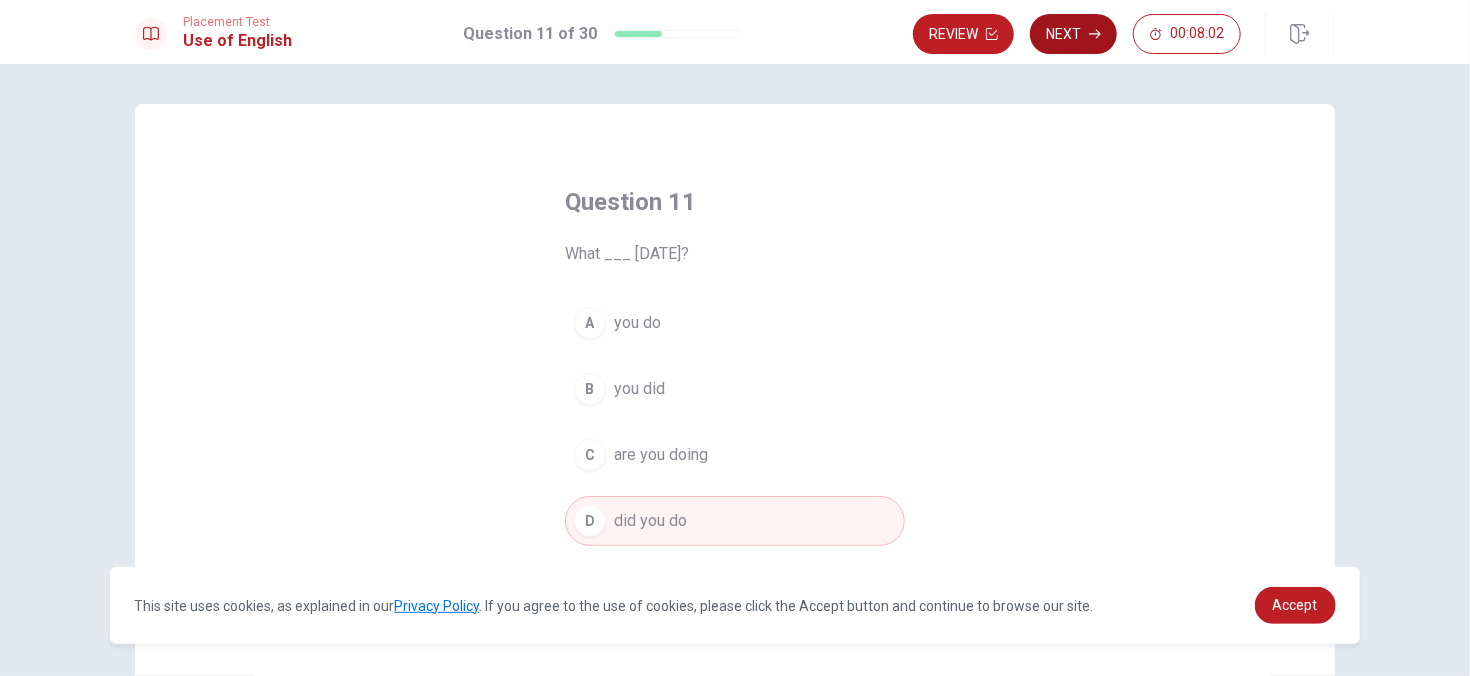 click on "Next" at bounding box center [1073, 34] 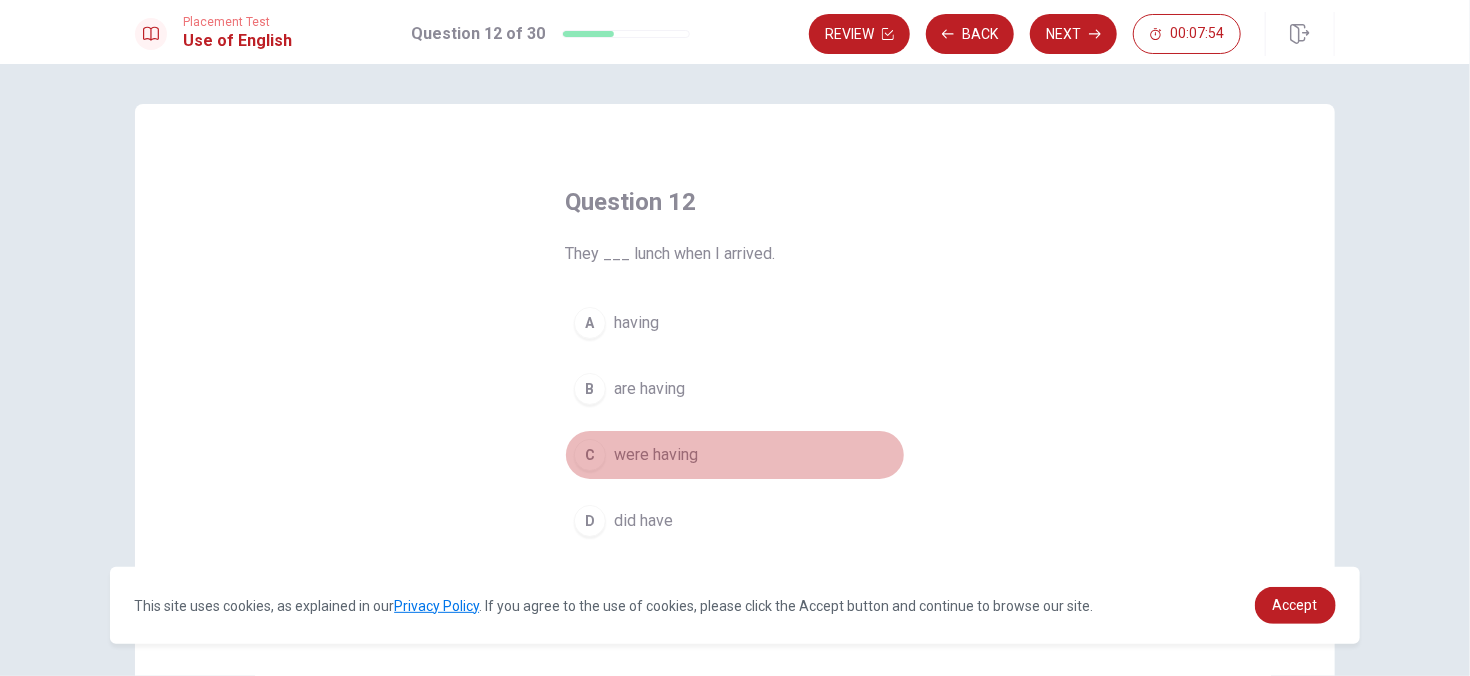 click on "C" at bounding box center (590, 455) 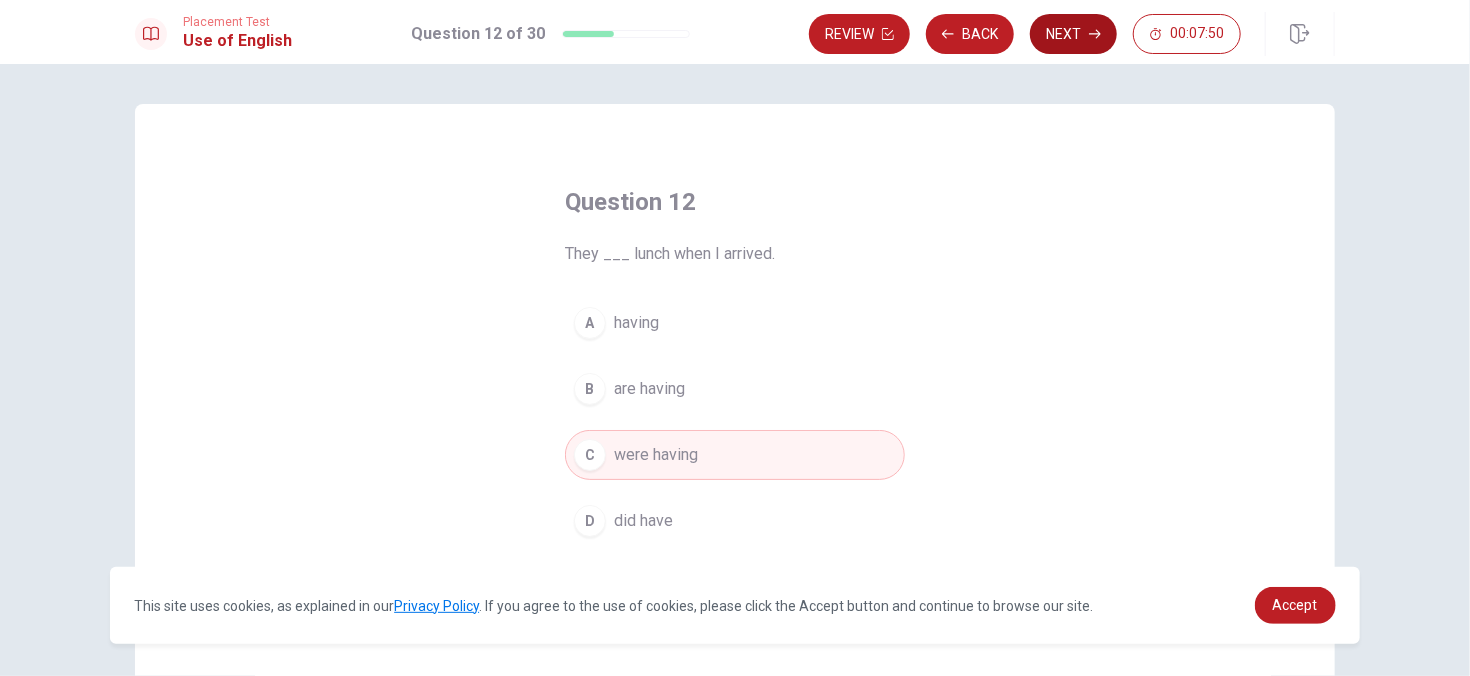 click on "Next" at bounding box center (1073, 34) 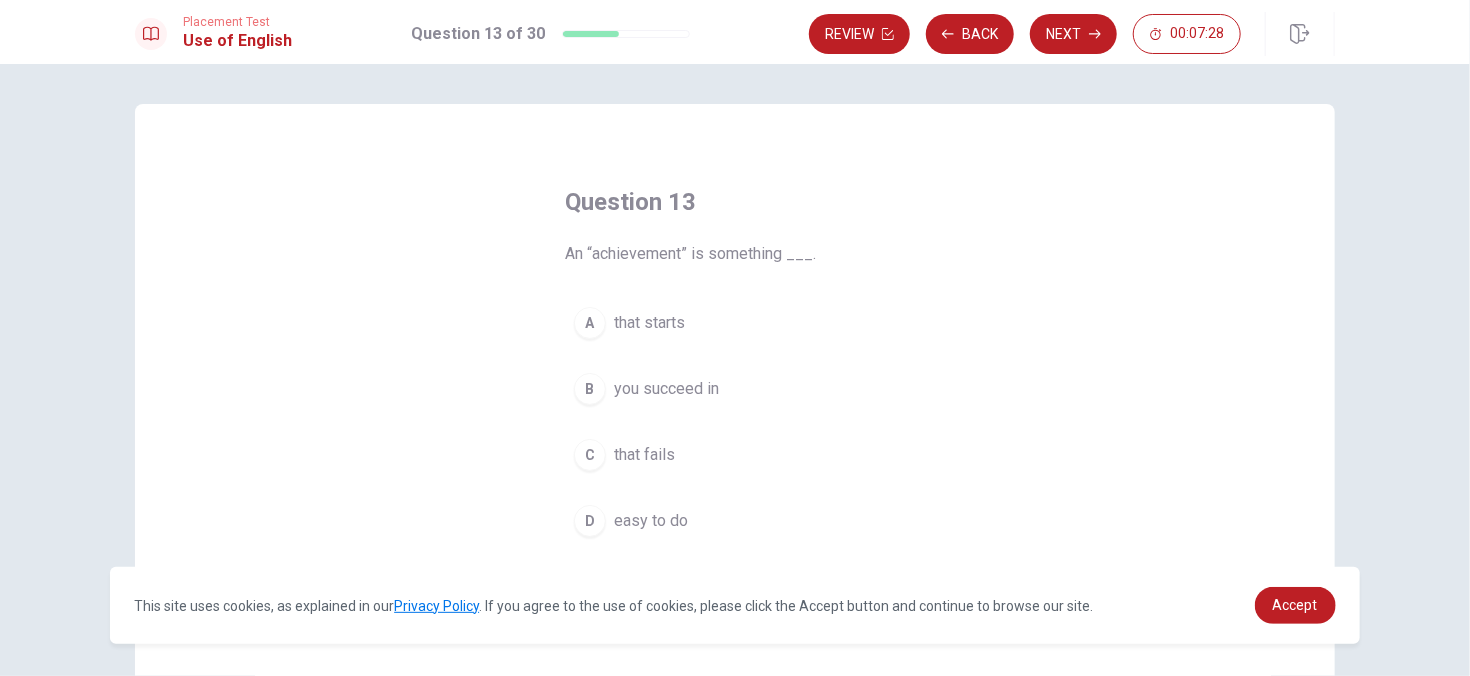 click on "B you succeed in" at bounding box center [735, 389] 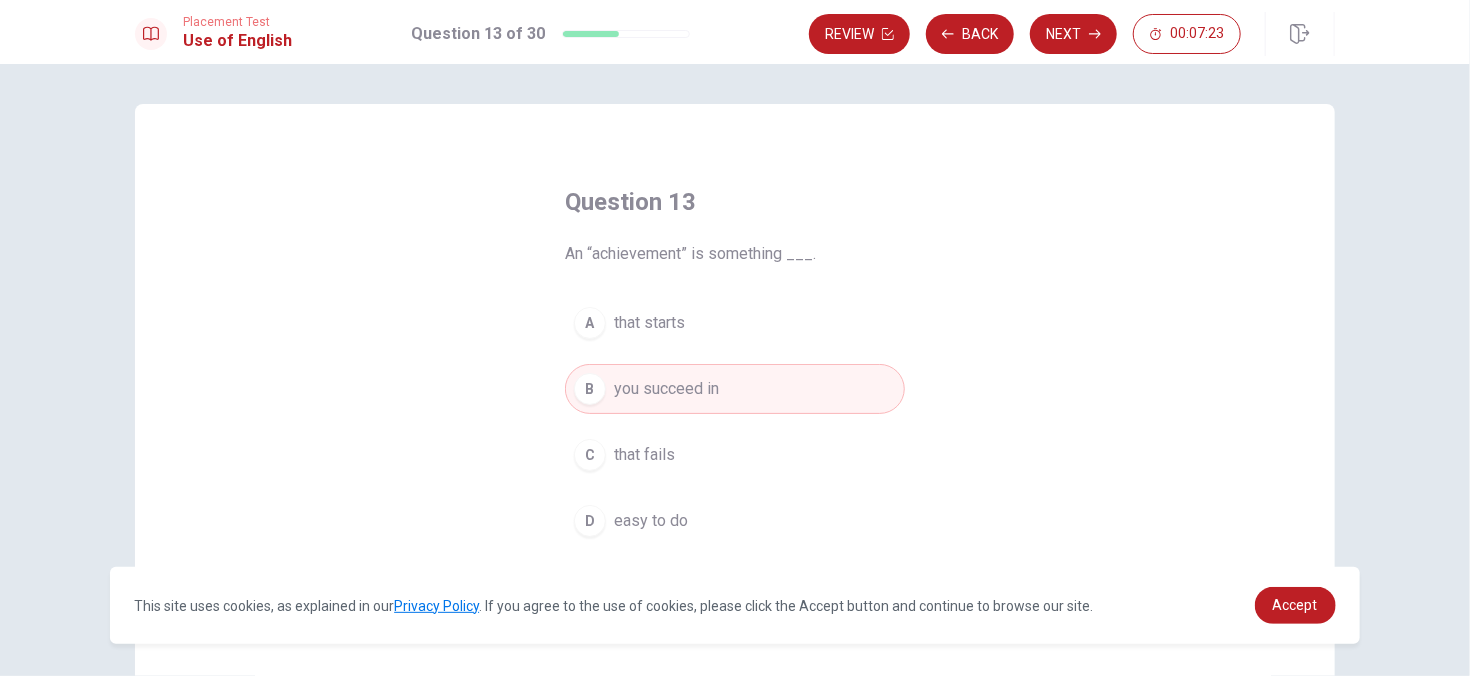 click on "Question 13 An “achievement” is something ___. A that starts B you succeed in C that fails D easy to do © Copyright  2025" at bounding box center [735, 370] 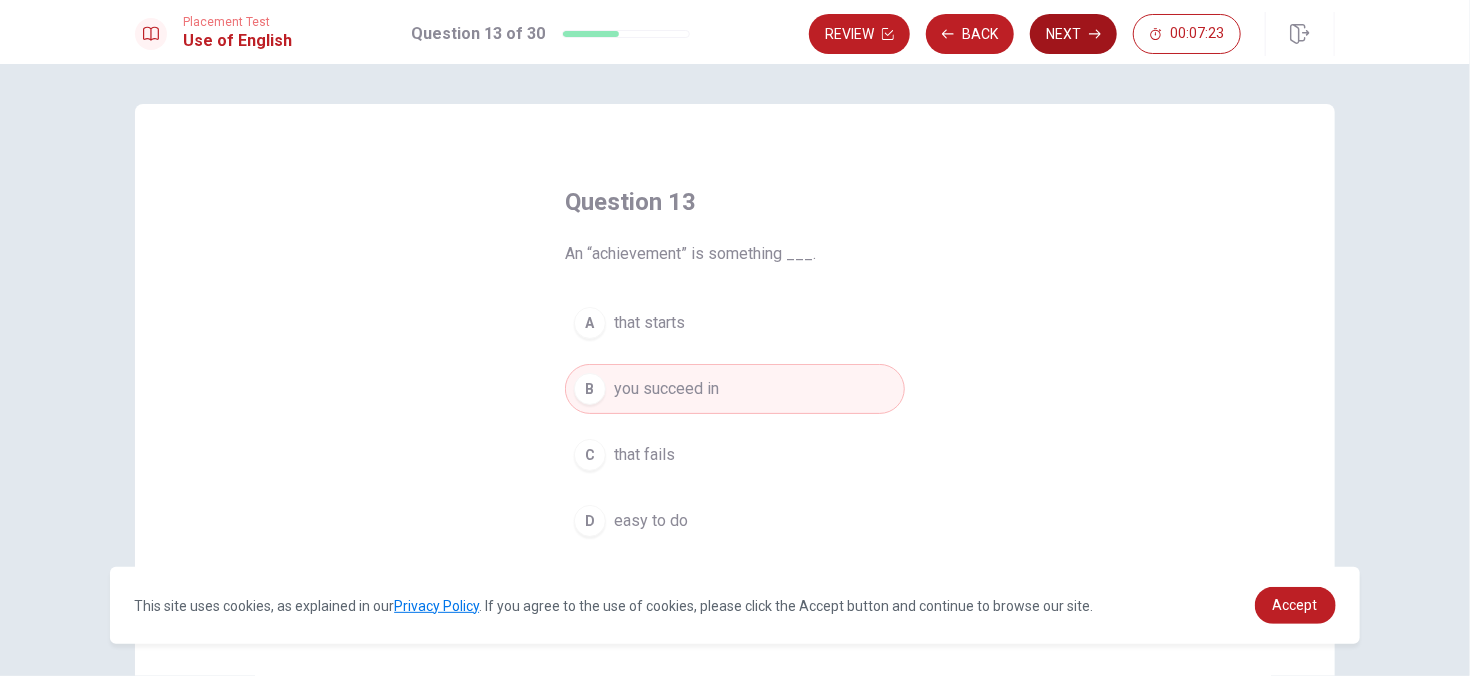 click on "Next" at bounding box center [1073, 34] 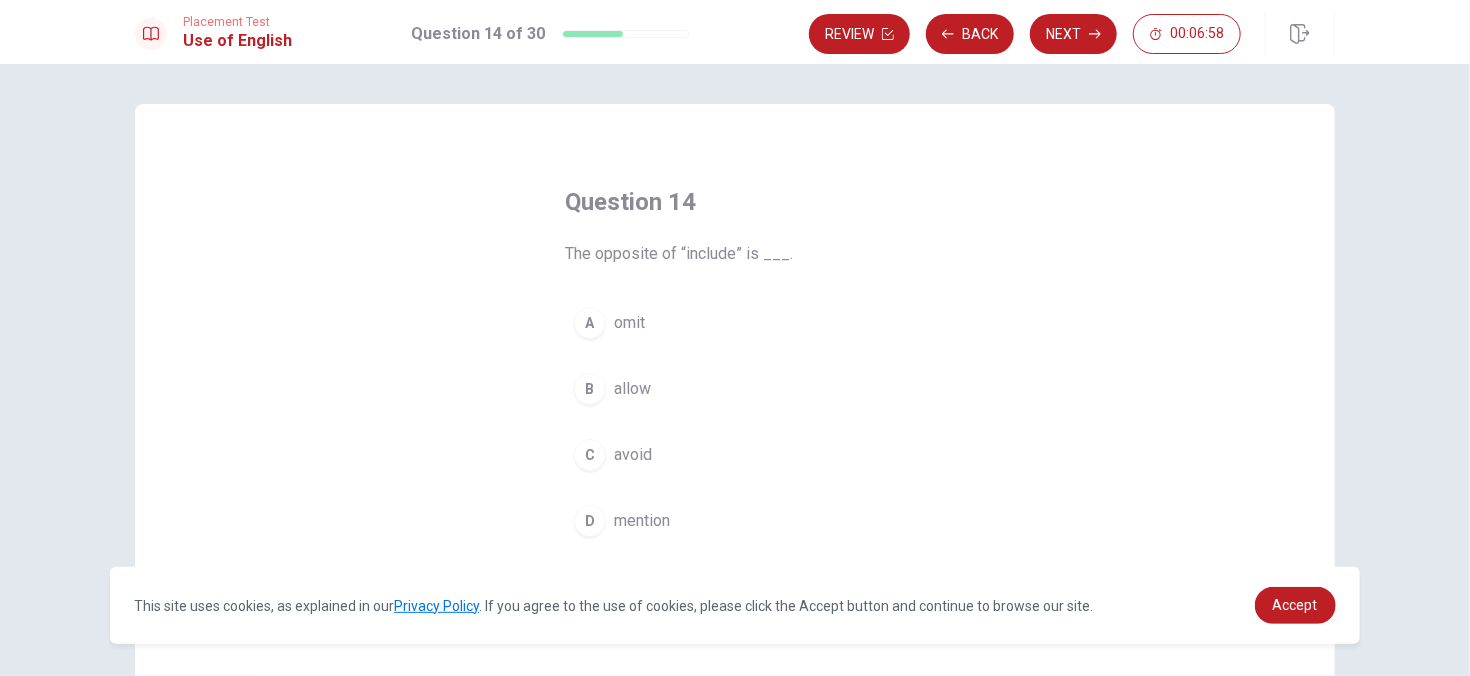 click on "A" at bounding box center [590, 323] 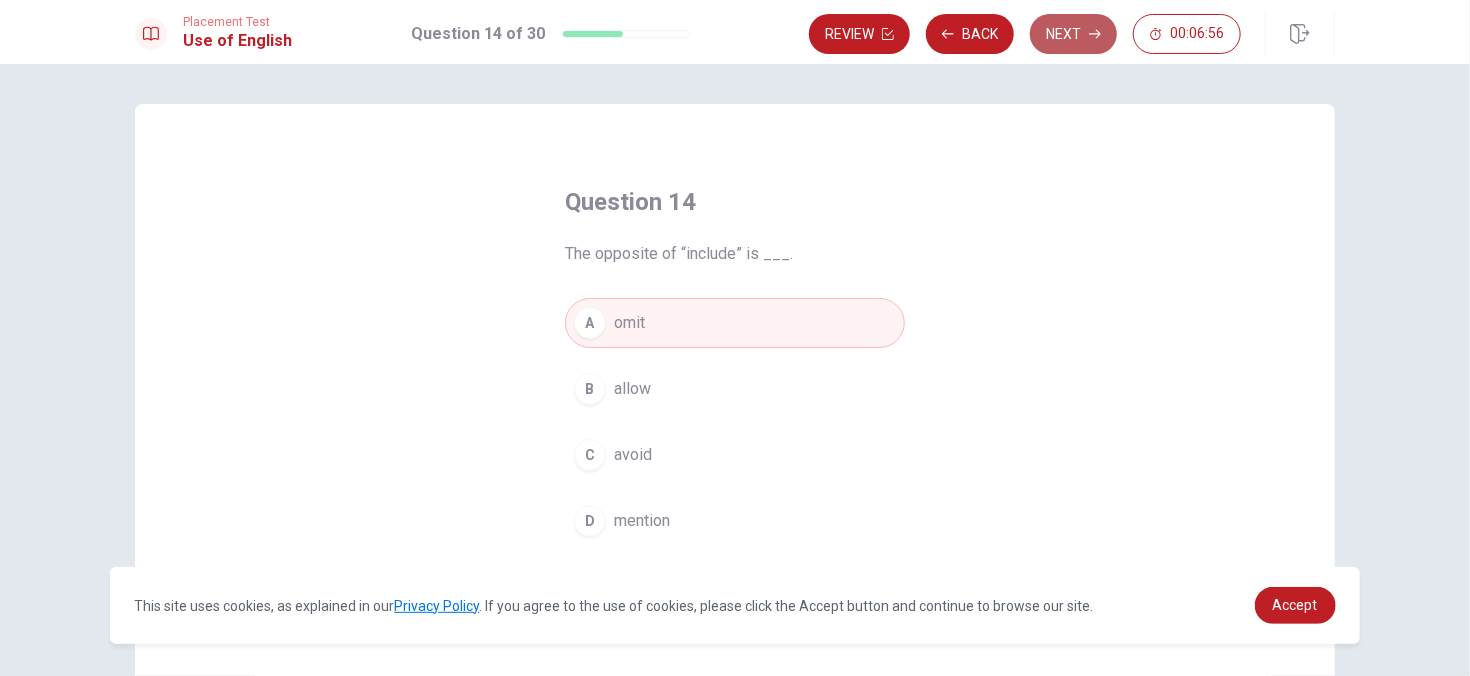 click on "Next" at bounding box center [1073, 34] 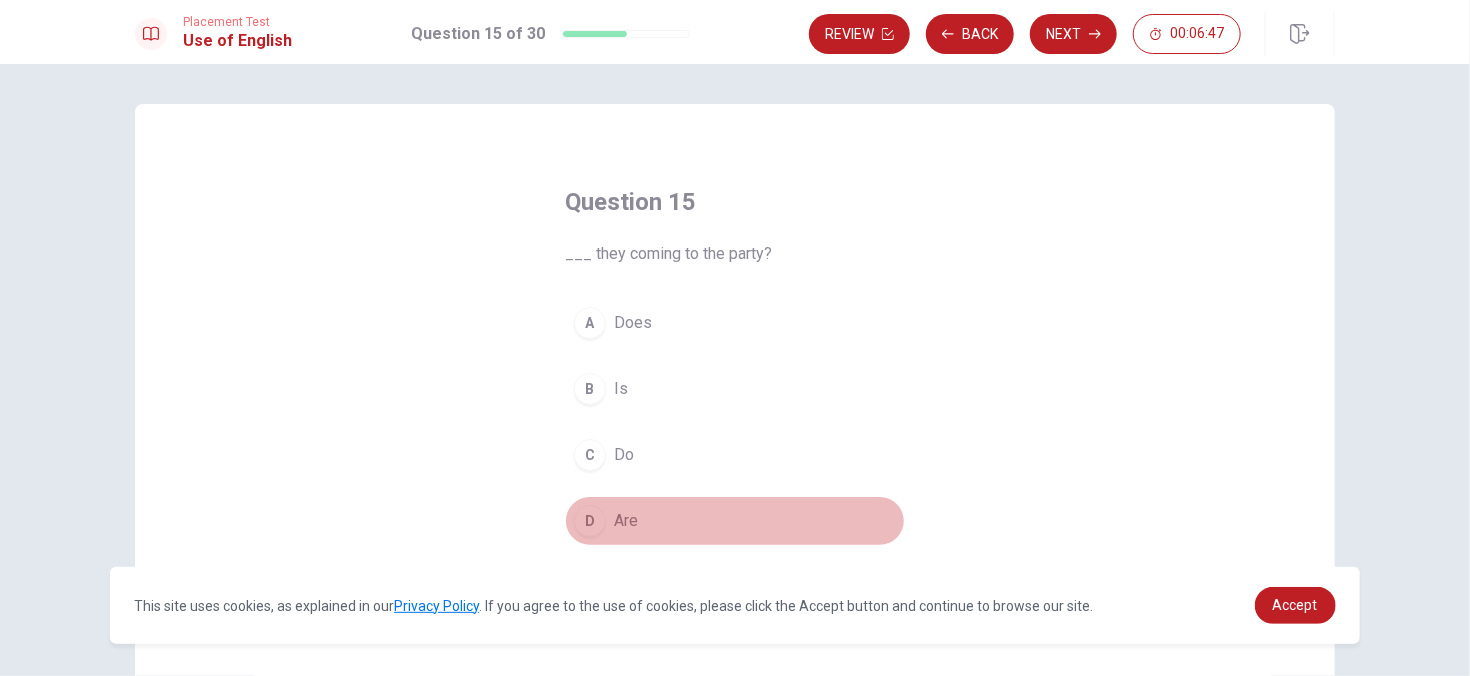 click on "D" at bounding box center (590, 521) 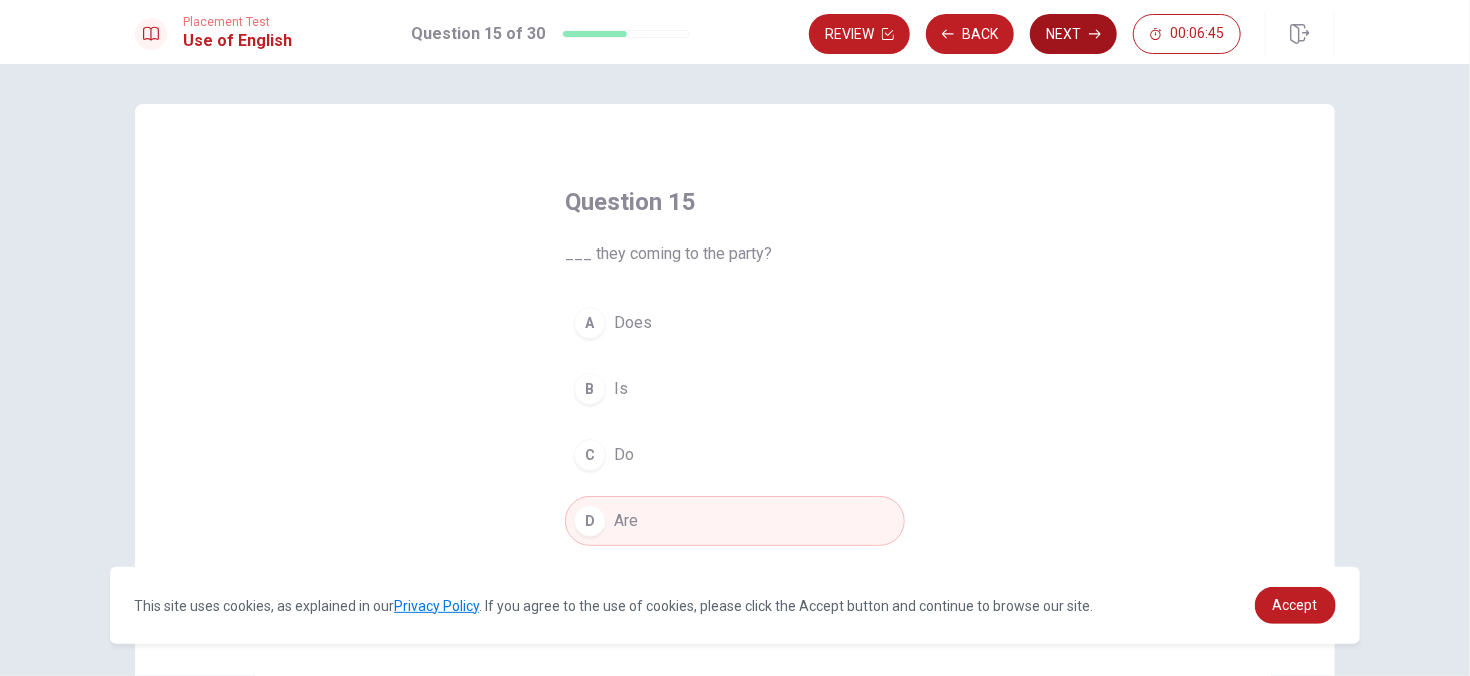 click 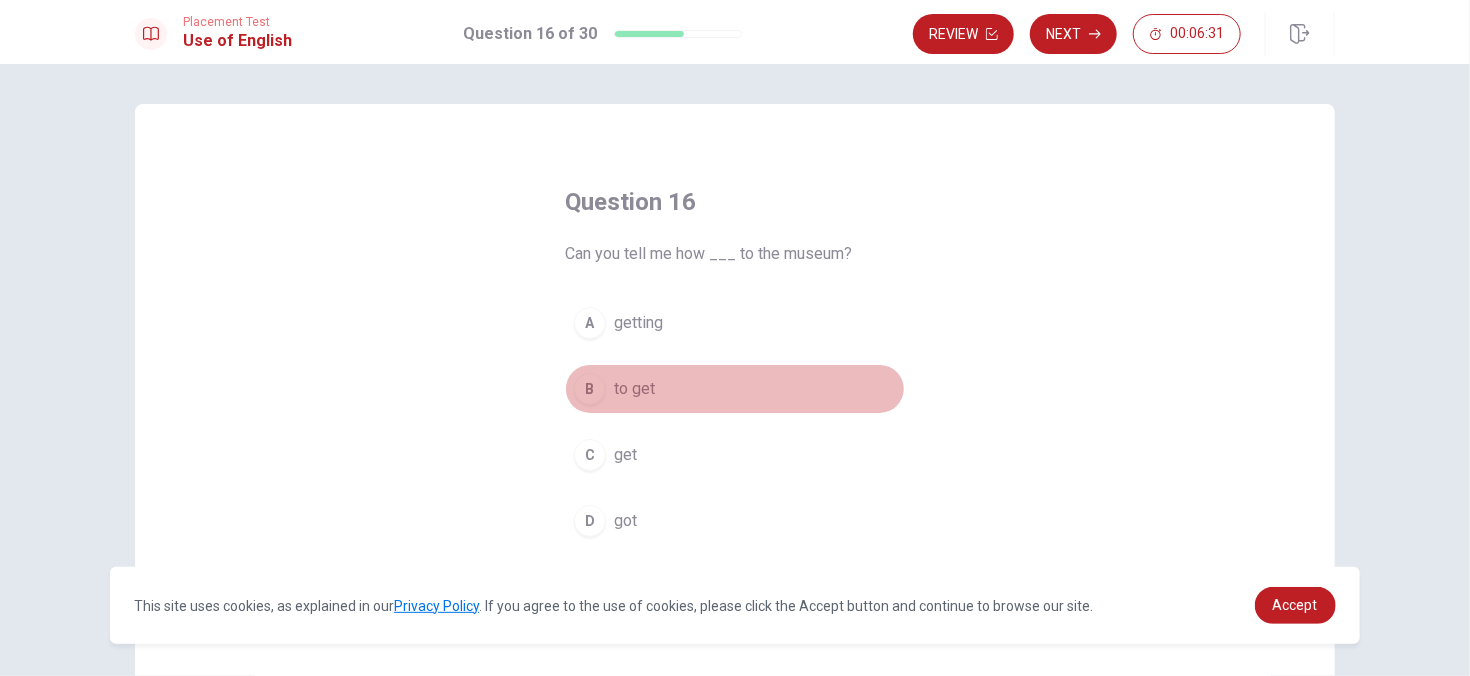 click on "B" at bounding box center [590, 389] 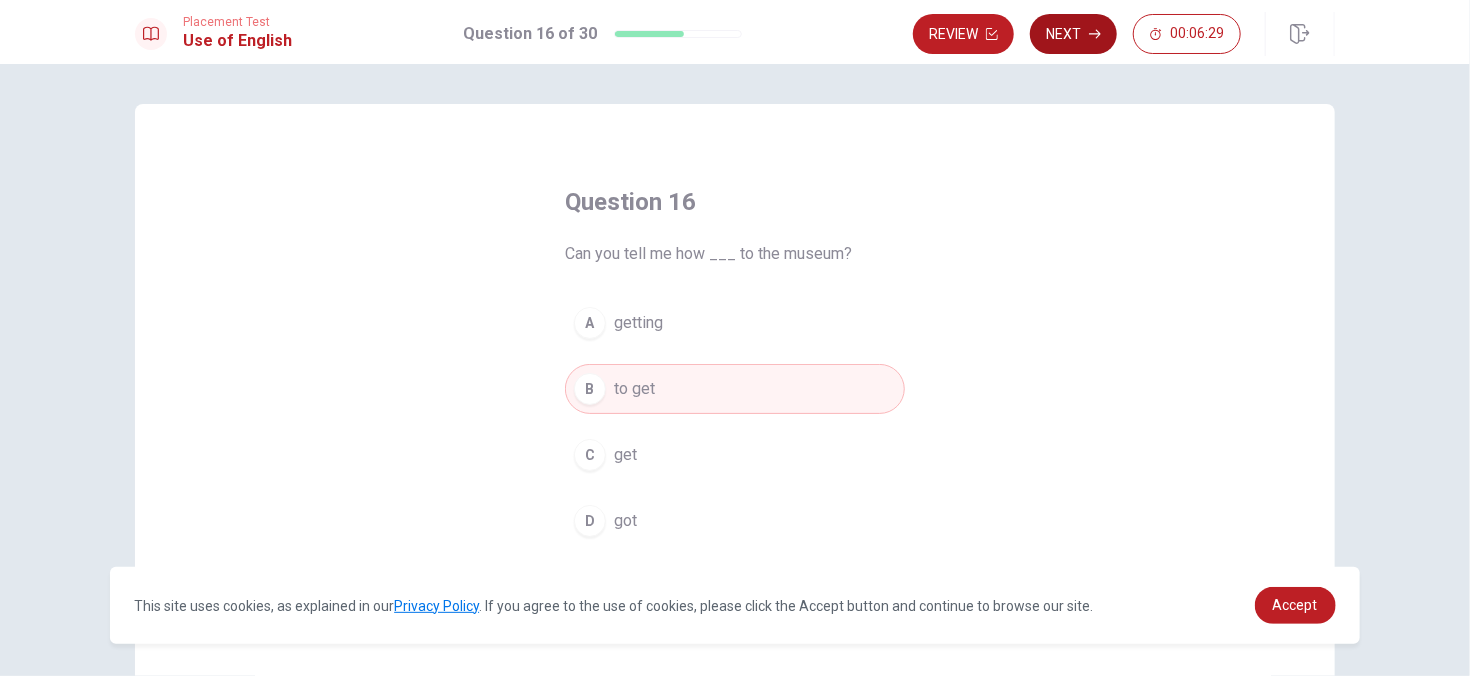 click on "Next" at bounding box center (1073, 34) 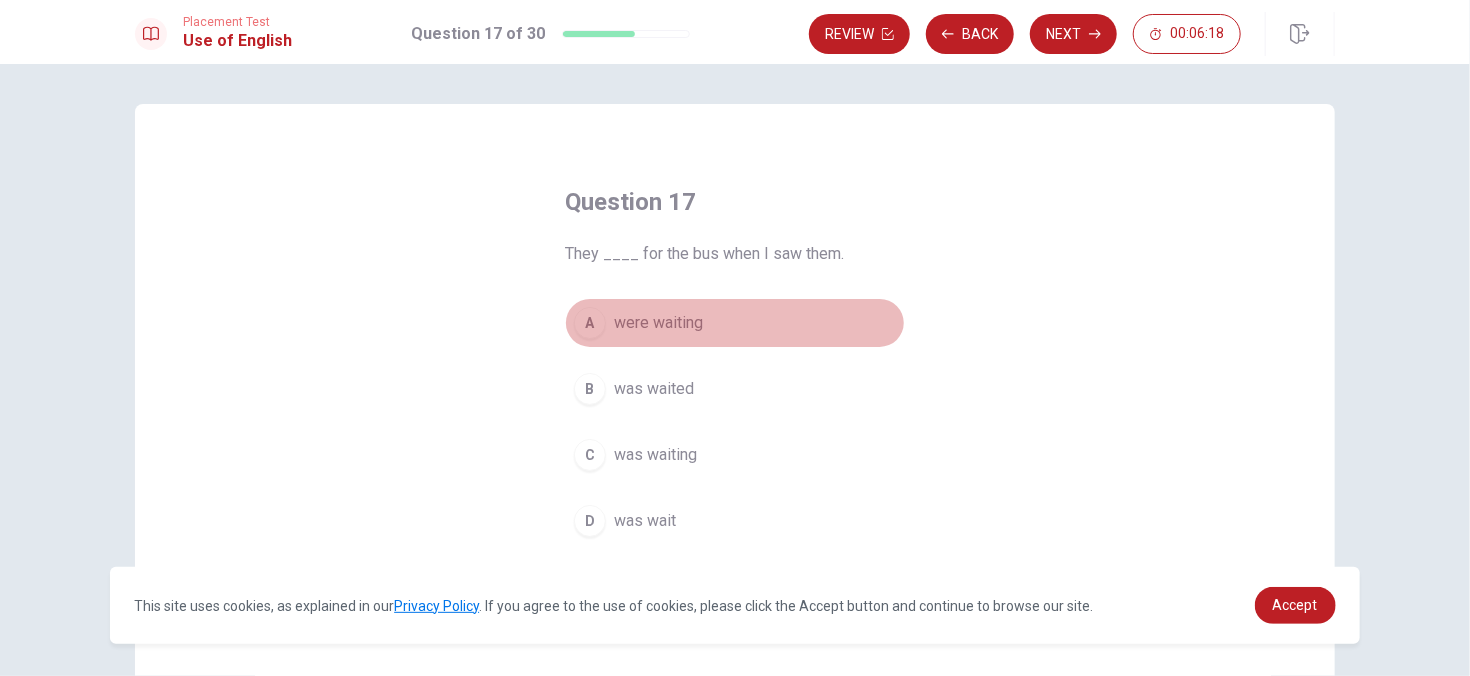 click on "A" at bounding box center (590, 323) 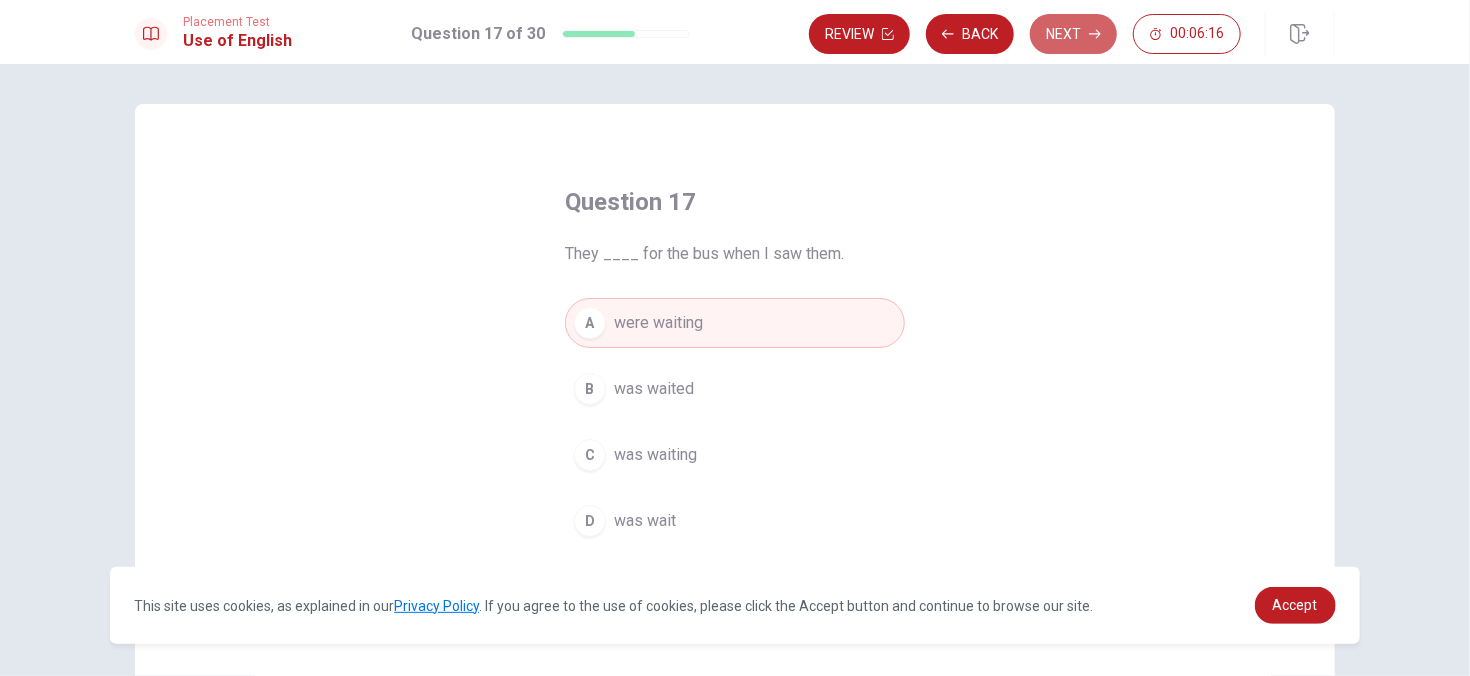 click on "Next" at bounding box center (1073, 34) 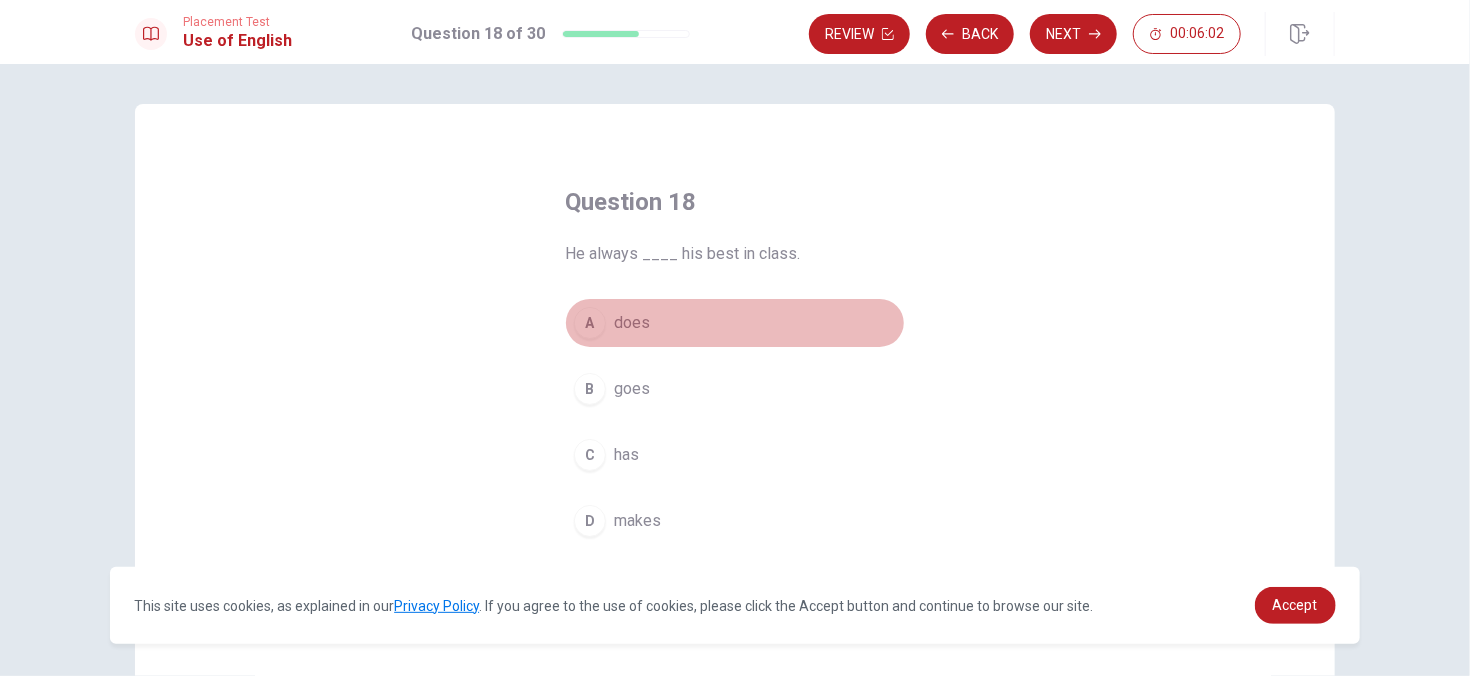 click on "A" at bounding box center [590, 323] 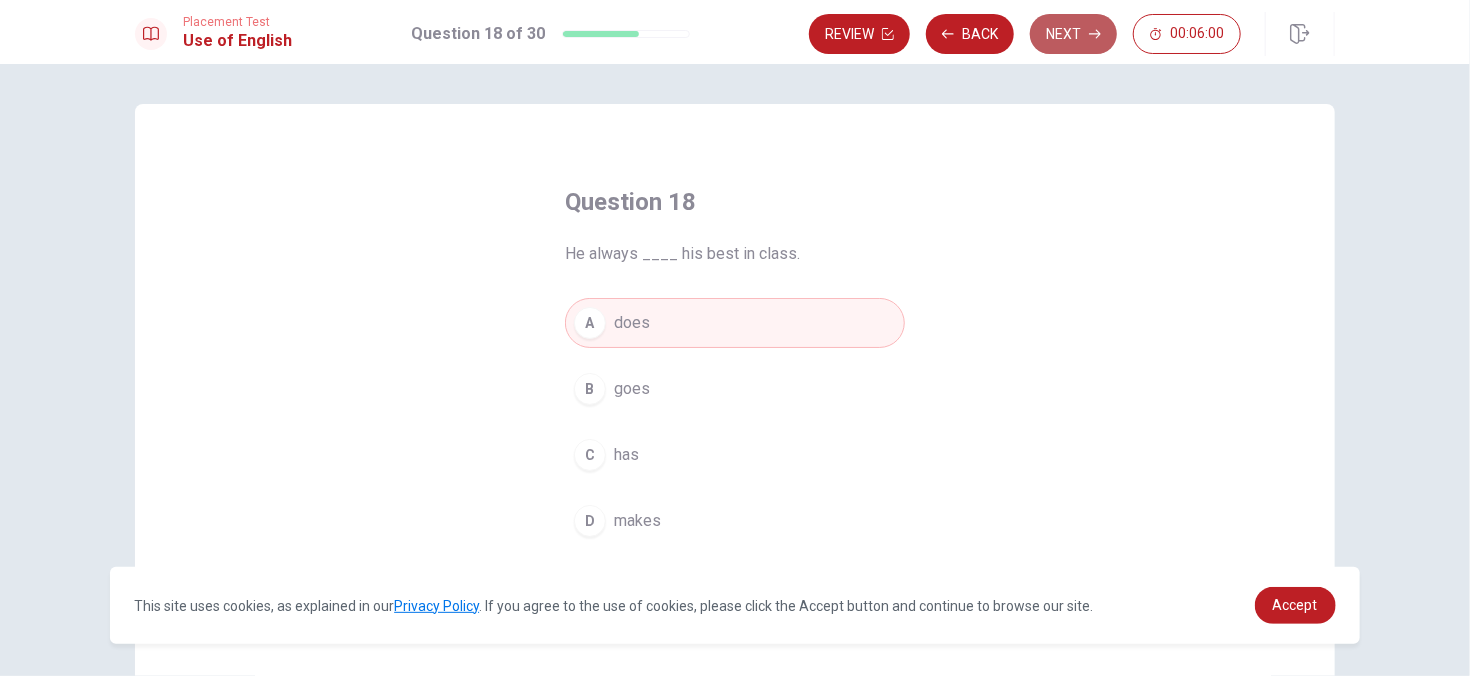 click on "Next" at bounding box center (1073, 34) 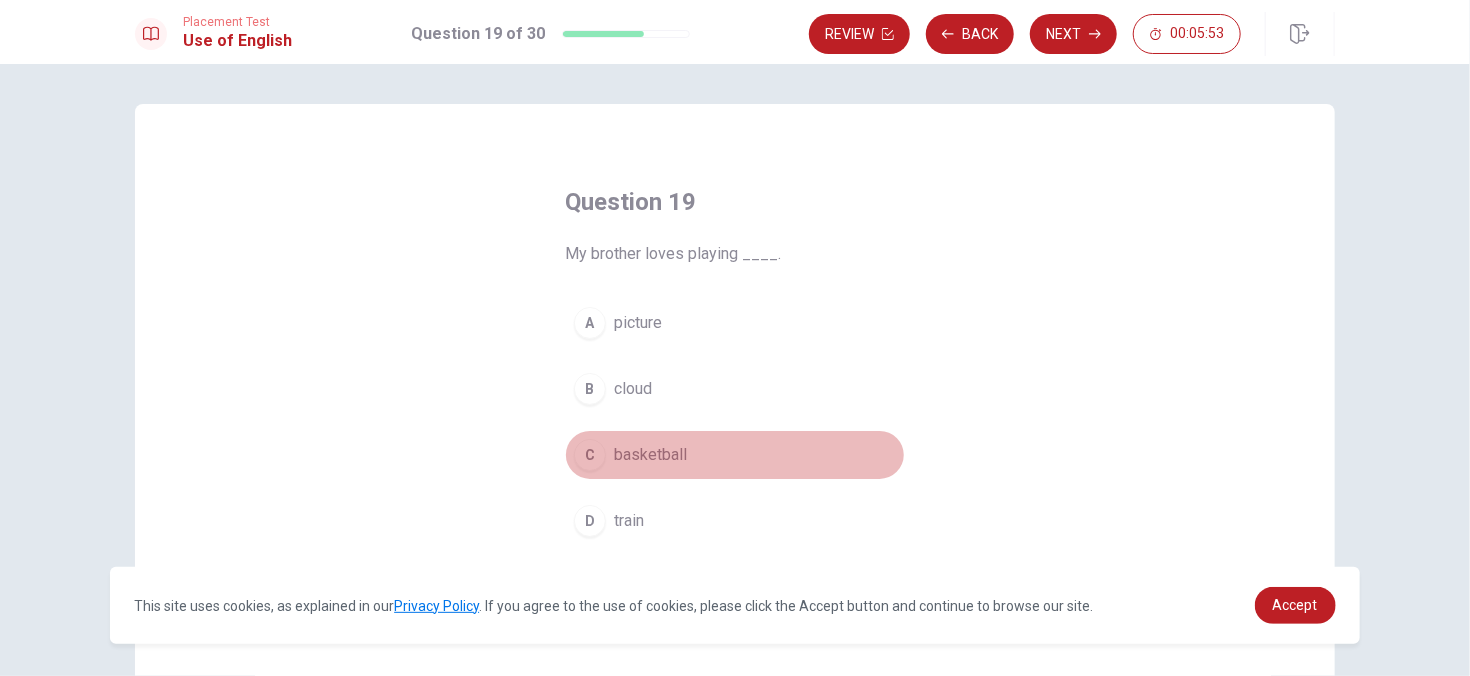 click on "C" at bounding box center [590, 455] 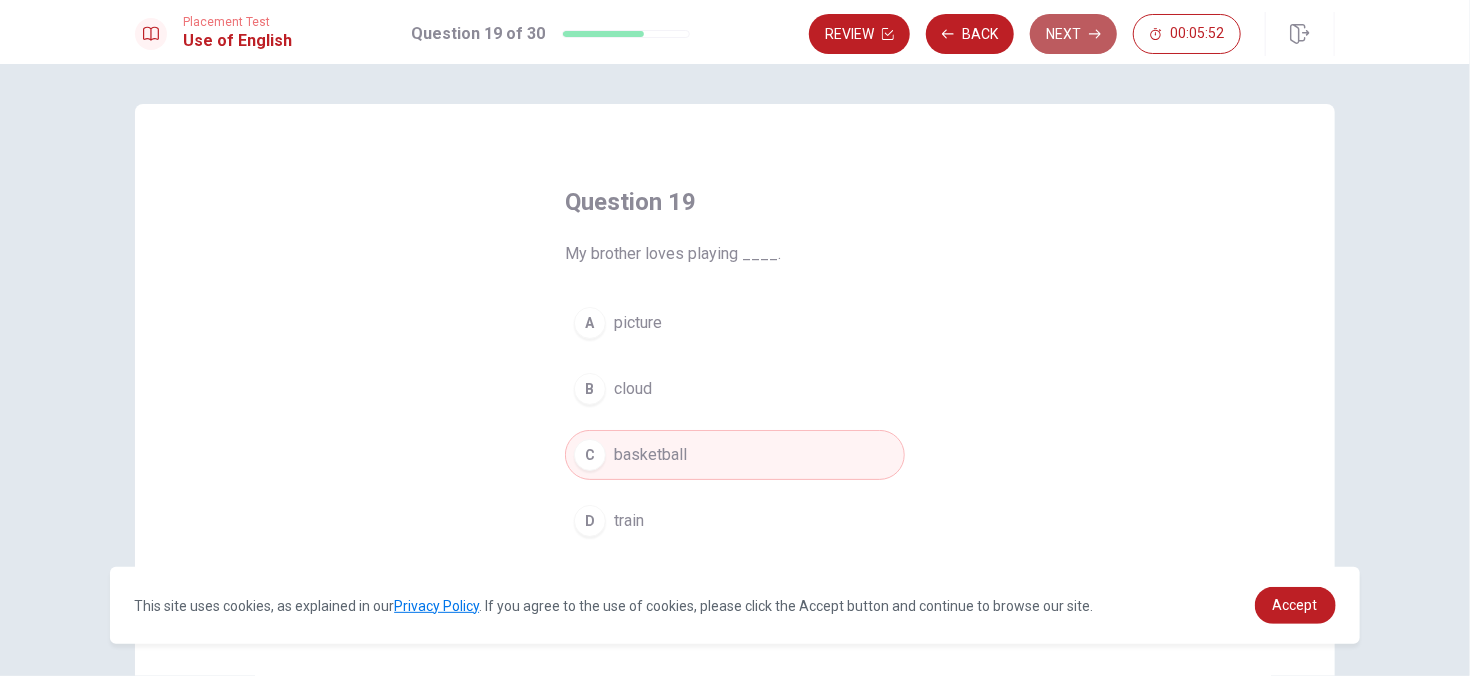 click on "Next" at bounding box center [1073, 34] 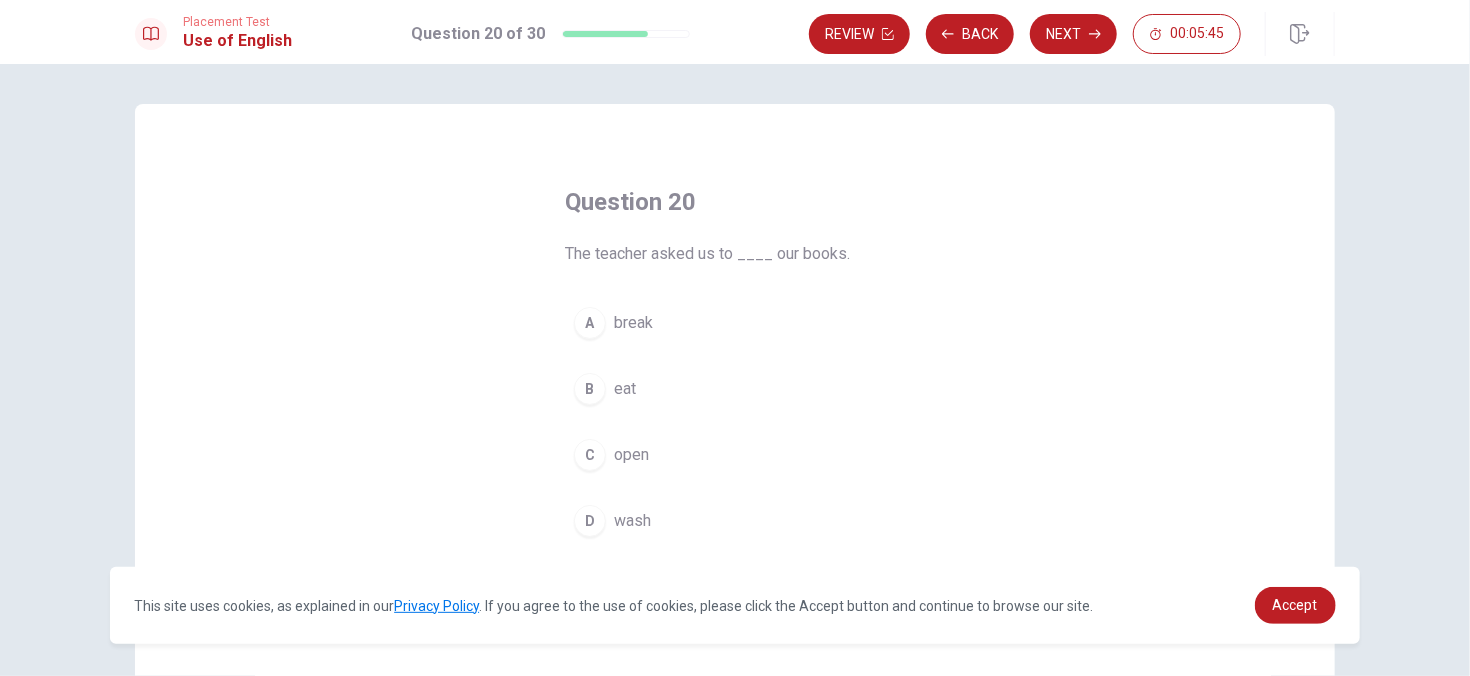 click on "C" at bounding box center (590, 455) 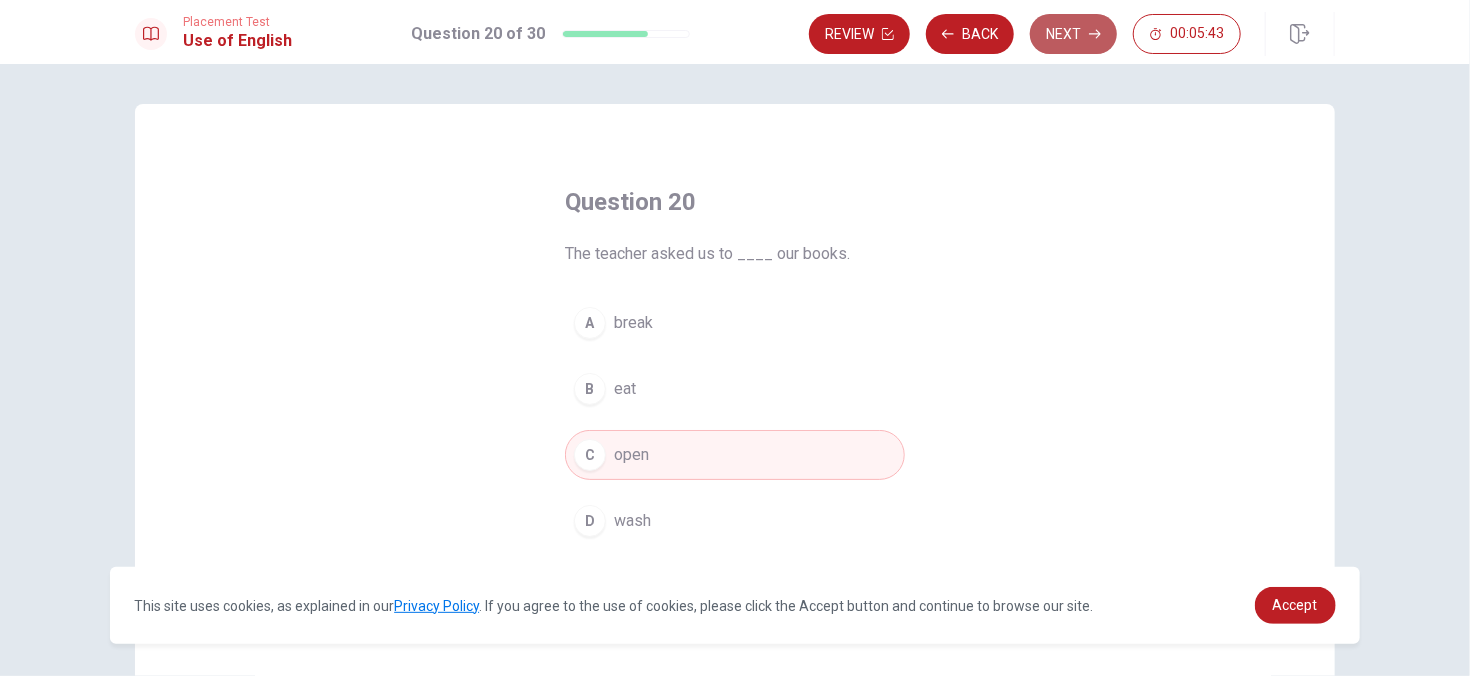 click 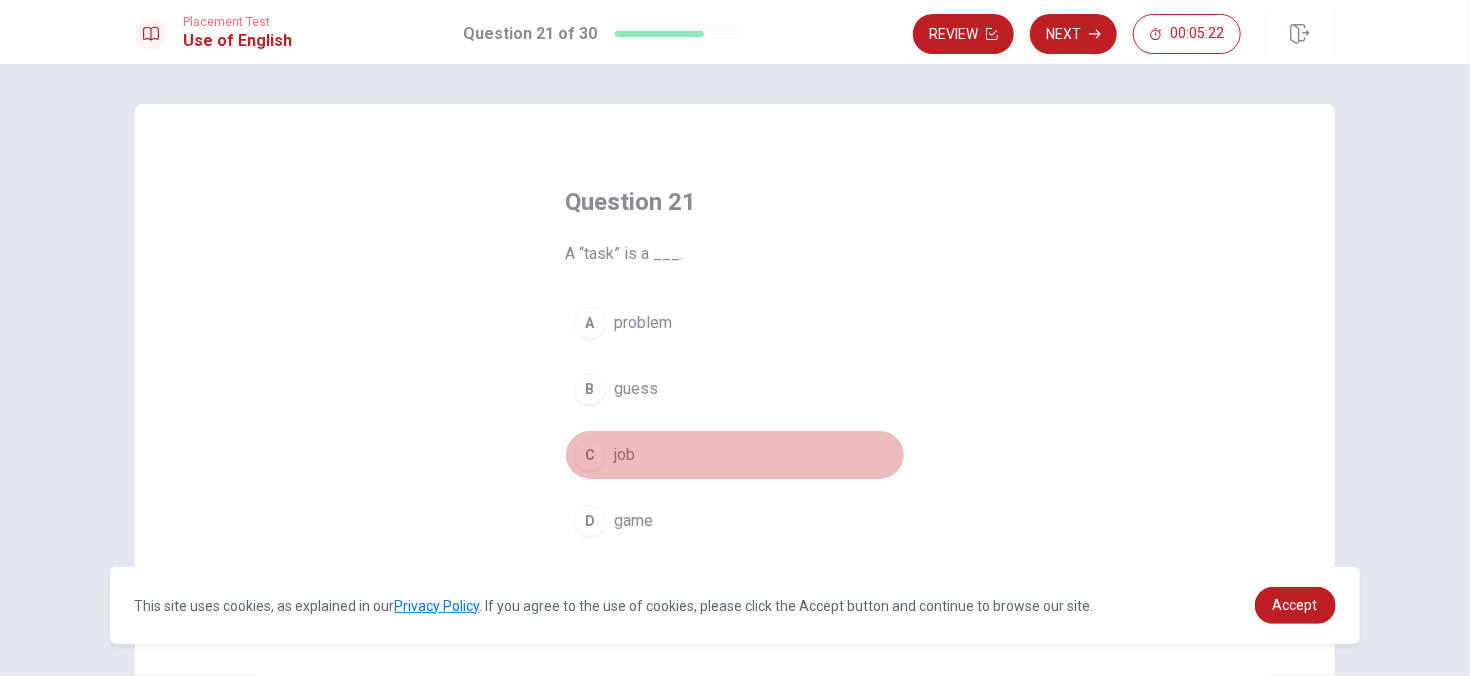 click on "C" at bounding box center (590, 455) 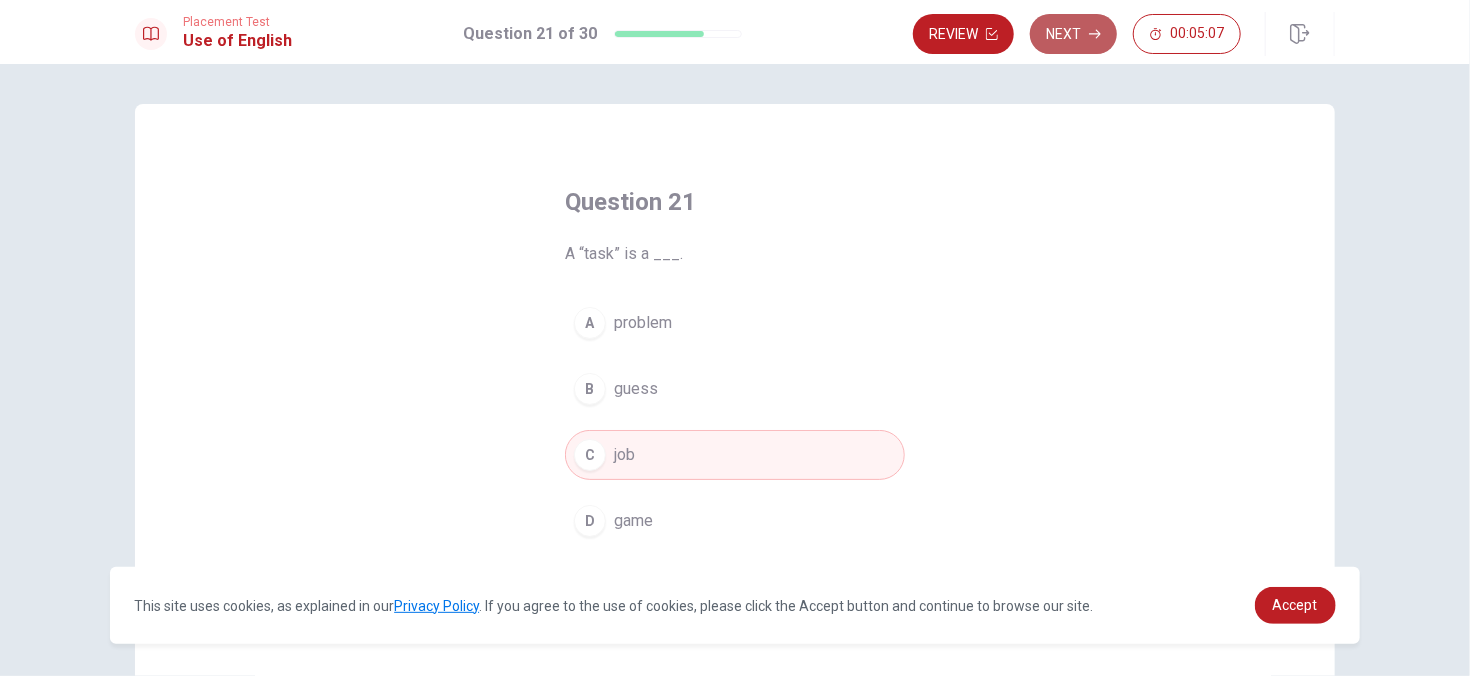 click on "Next" at bounding box center (1073, 34) 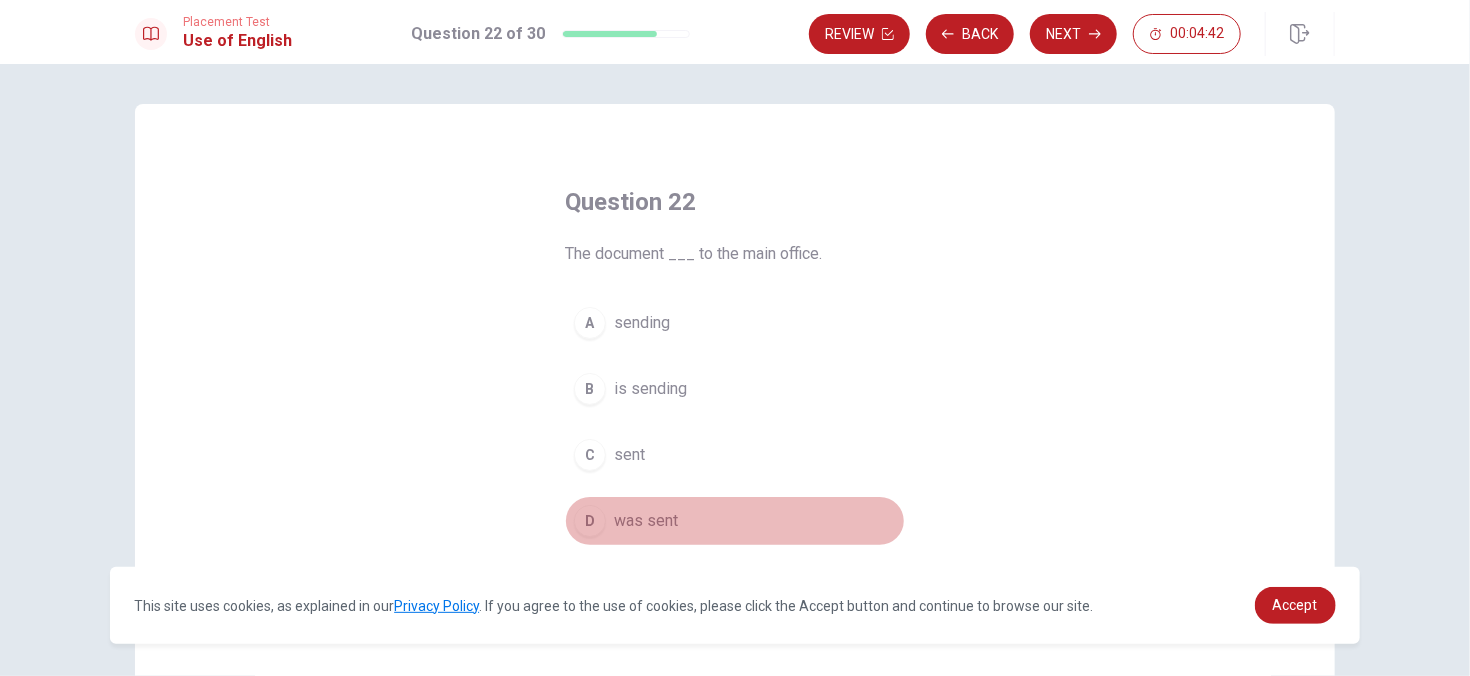 click on "D" at bounding box center [590, 521] 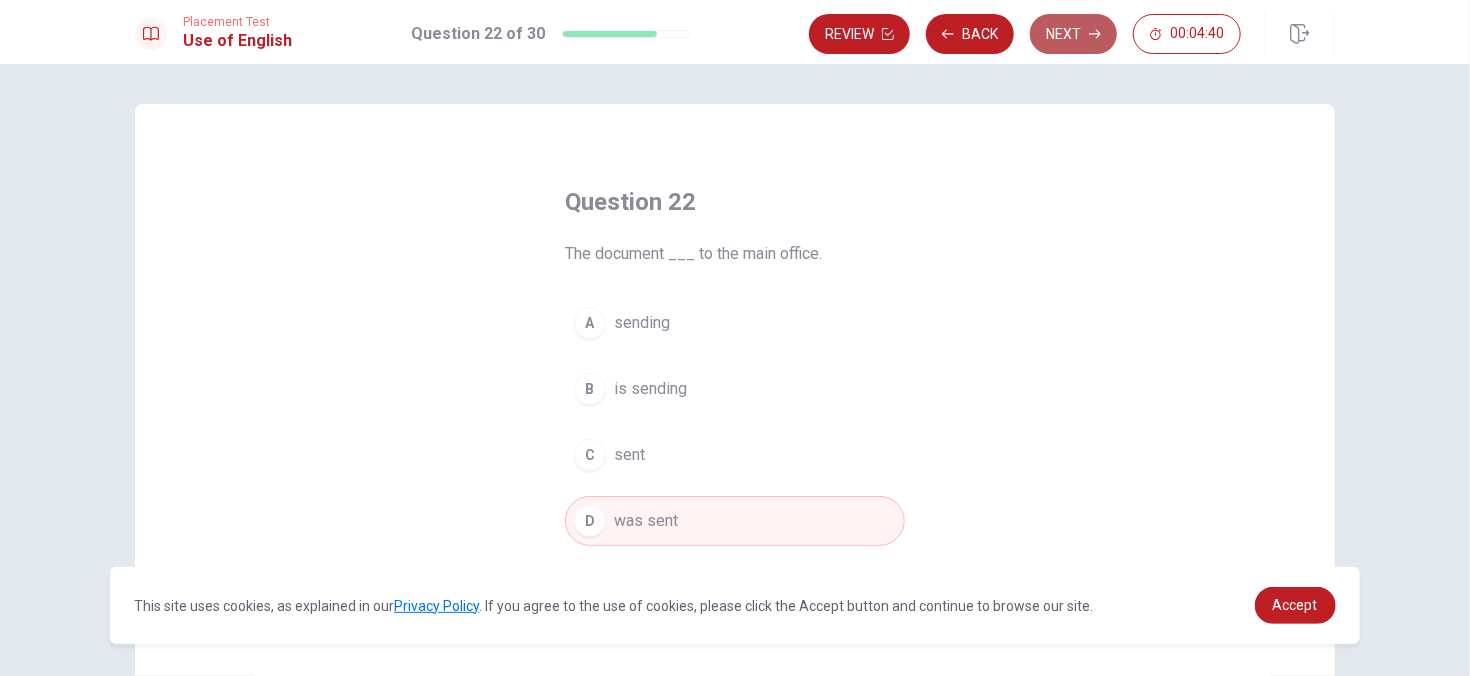 click on "Next" at bounding box center [1073, 34] 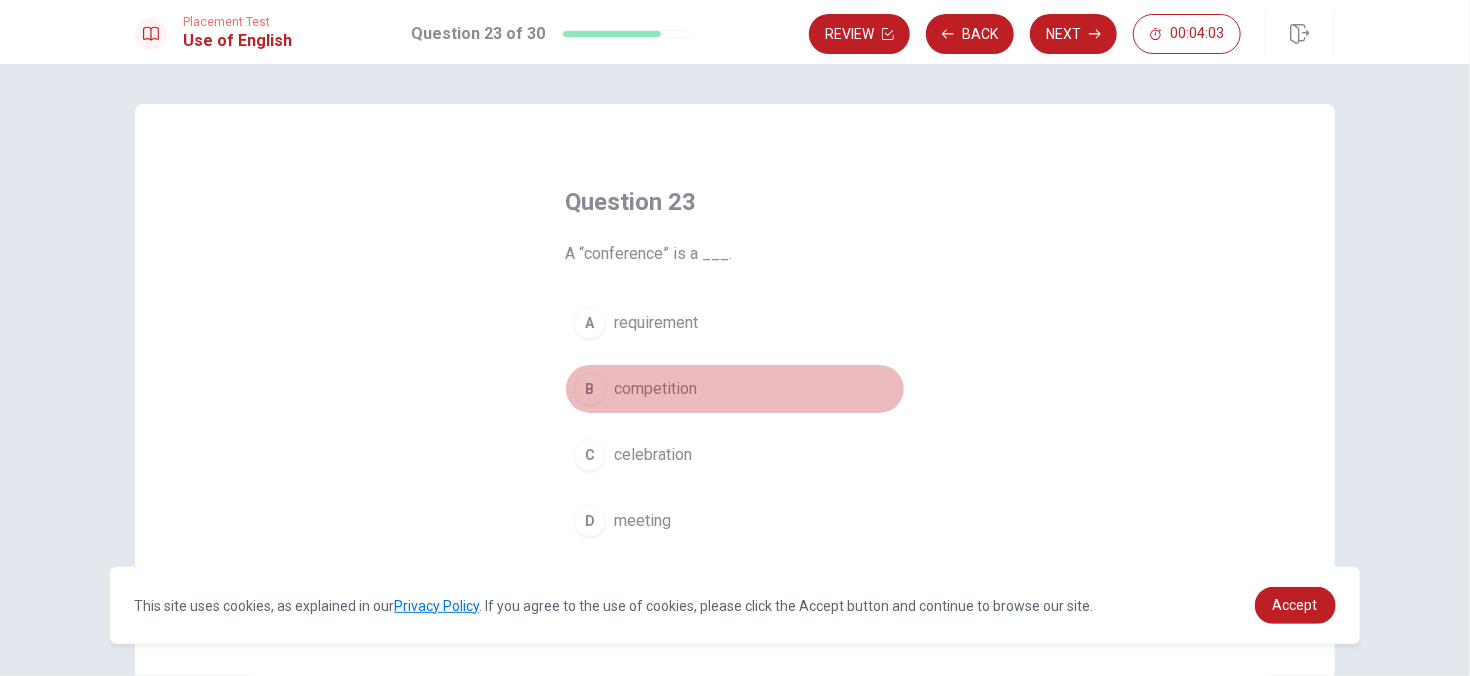 click on "competition" at bounding box center [655, 389] 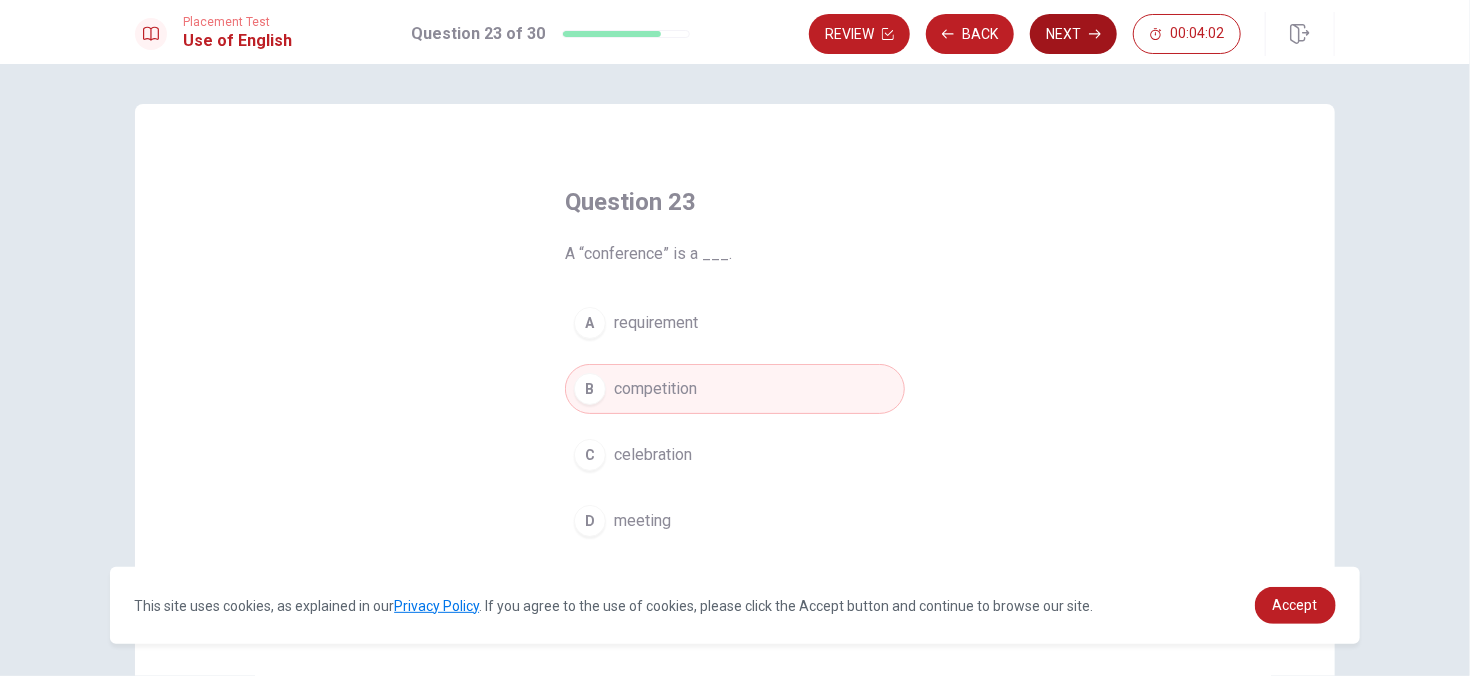 click on "Next" at bounding box center (1073, 34) 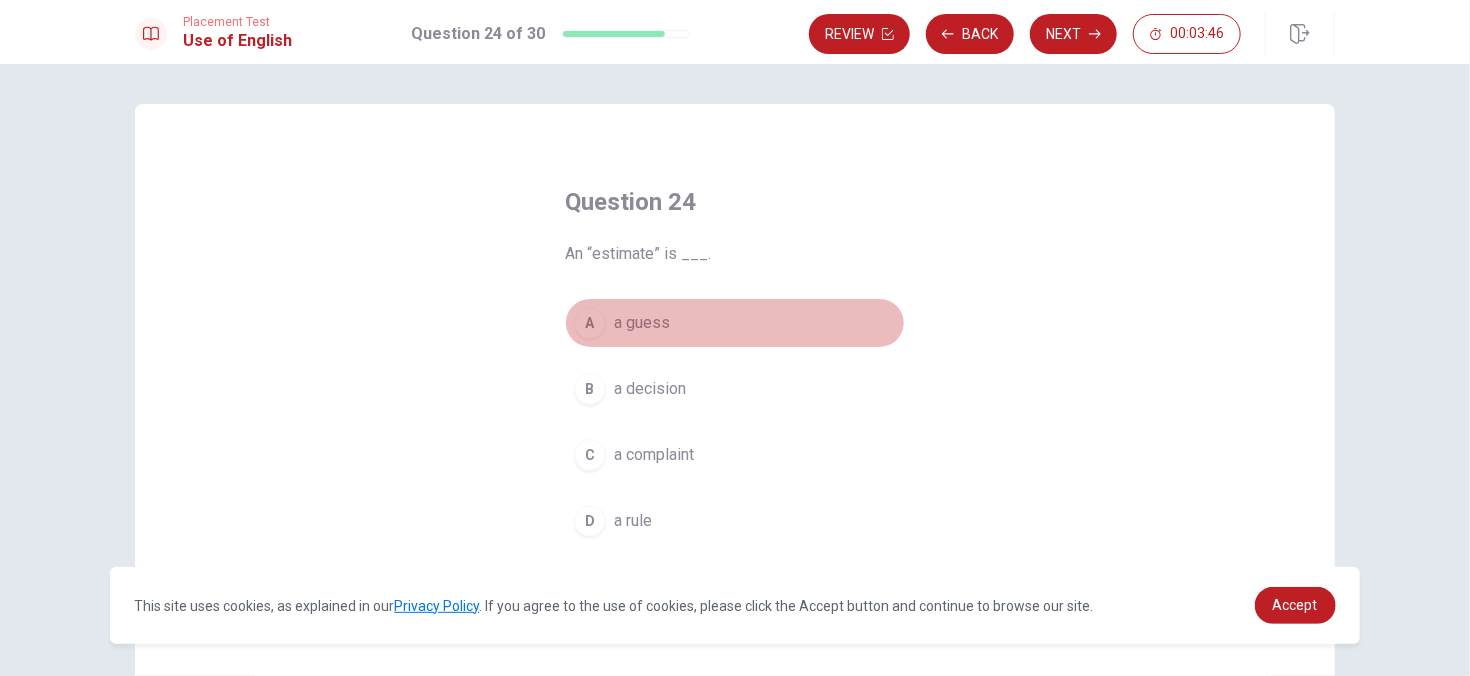 click on "a guess" at bounding box center (642, 323) 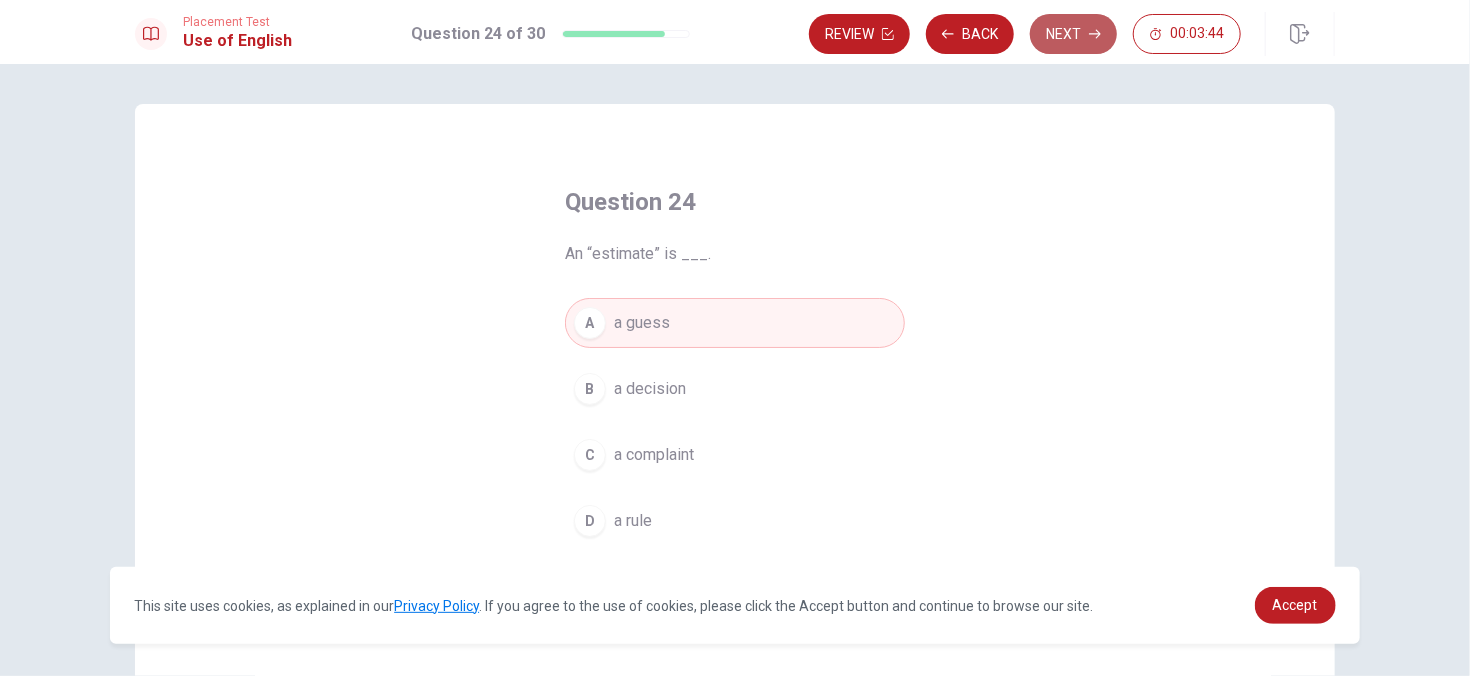 click on "Next" at bounding box center [1073, 34] 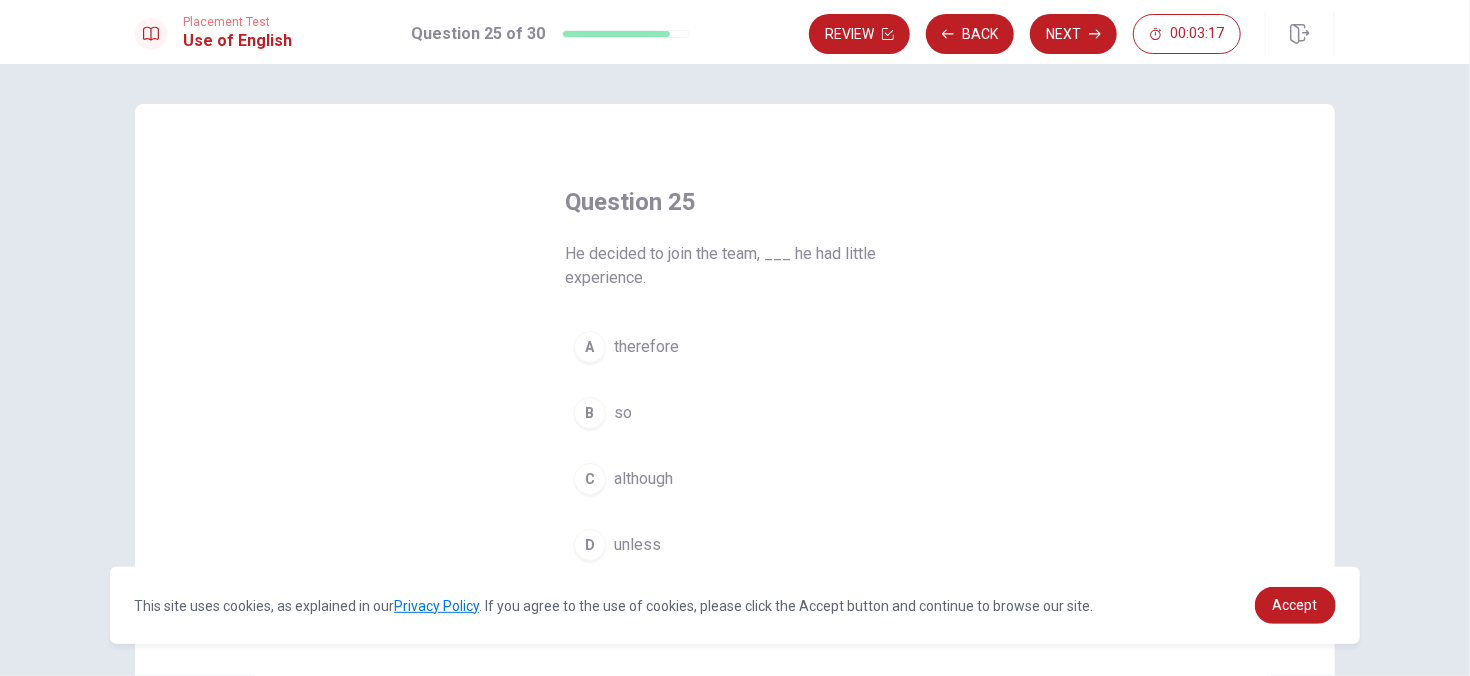 click on "unless" at bounding box center [637, 545] 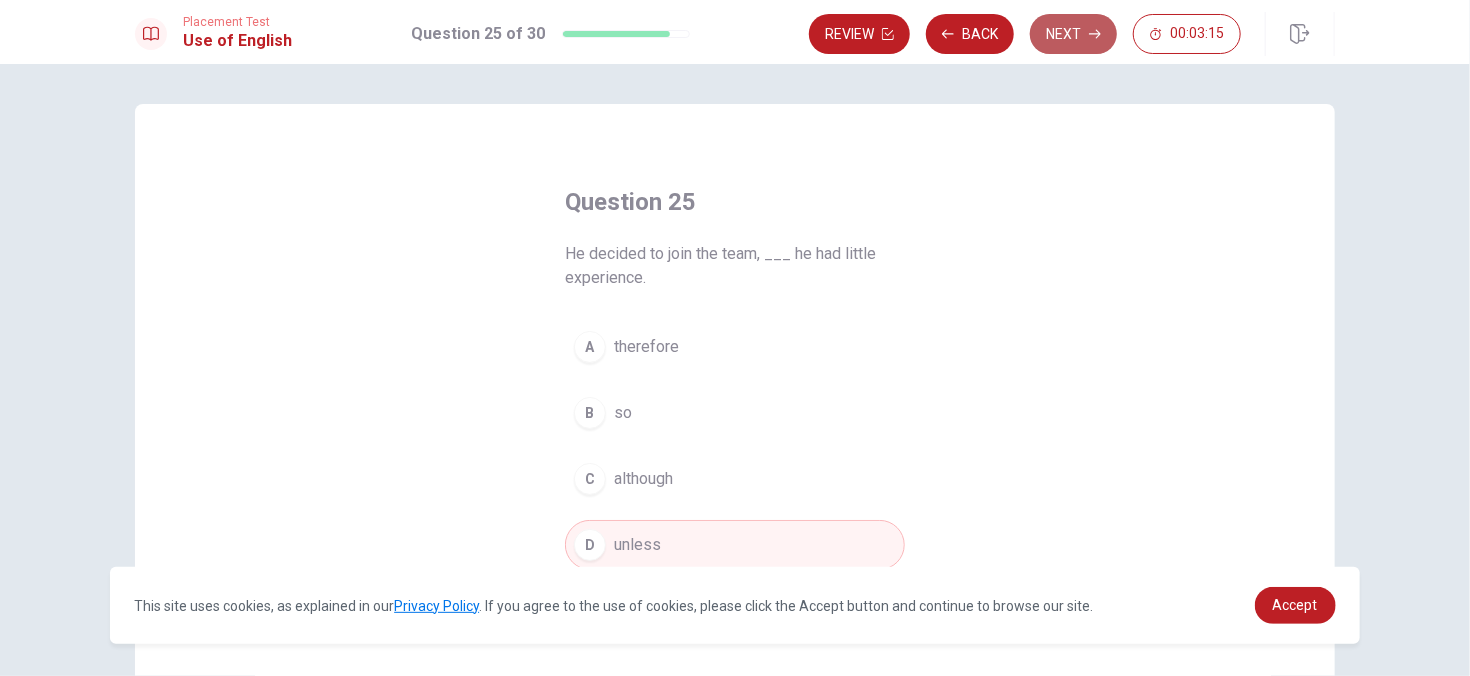 click on "Next" at bounding box center (1073, 34) 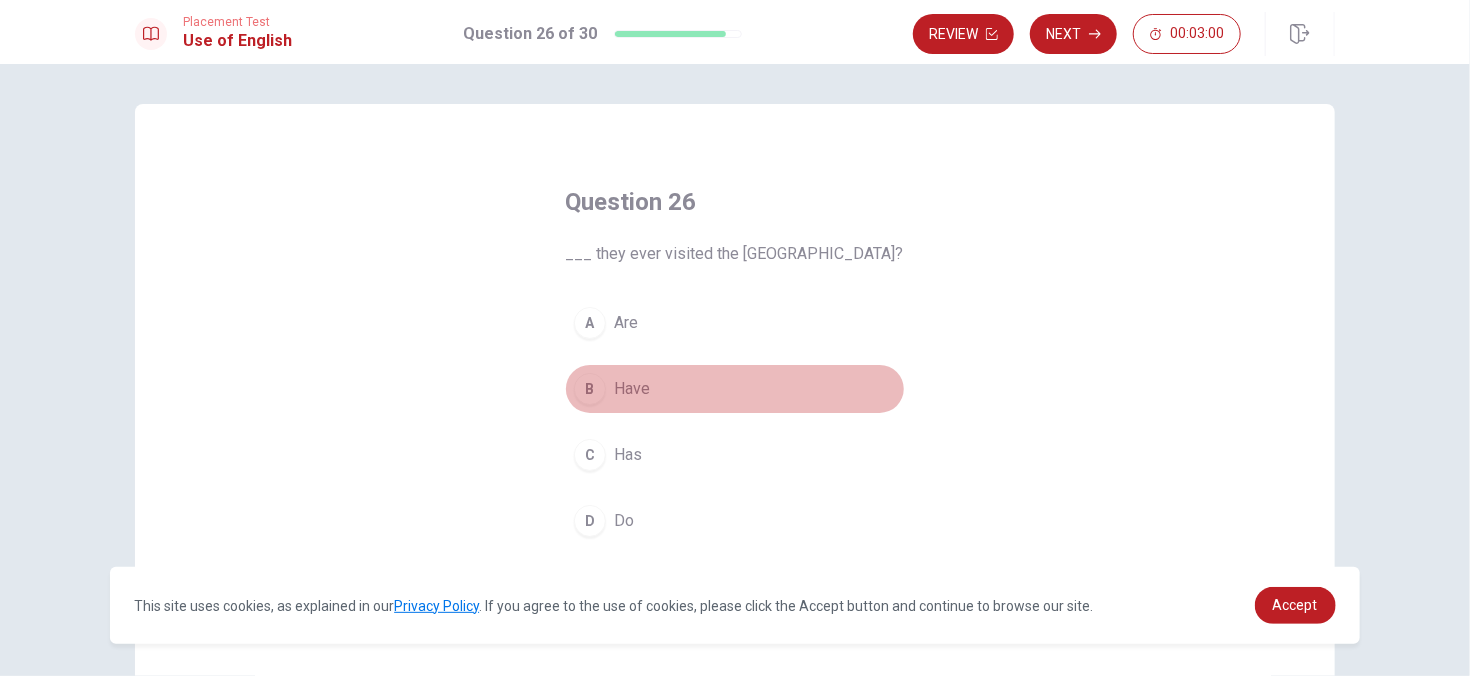 click on "B" at bounding box center [590, 389] 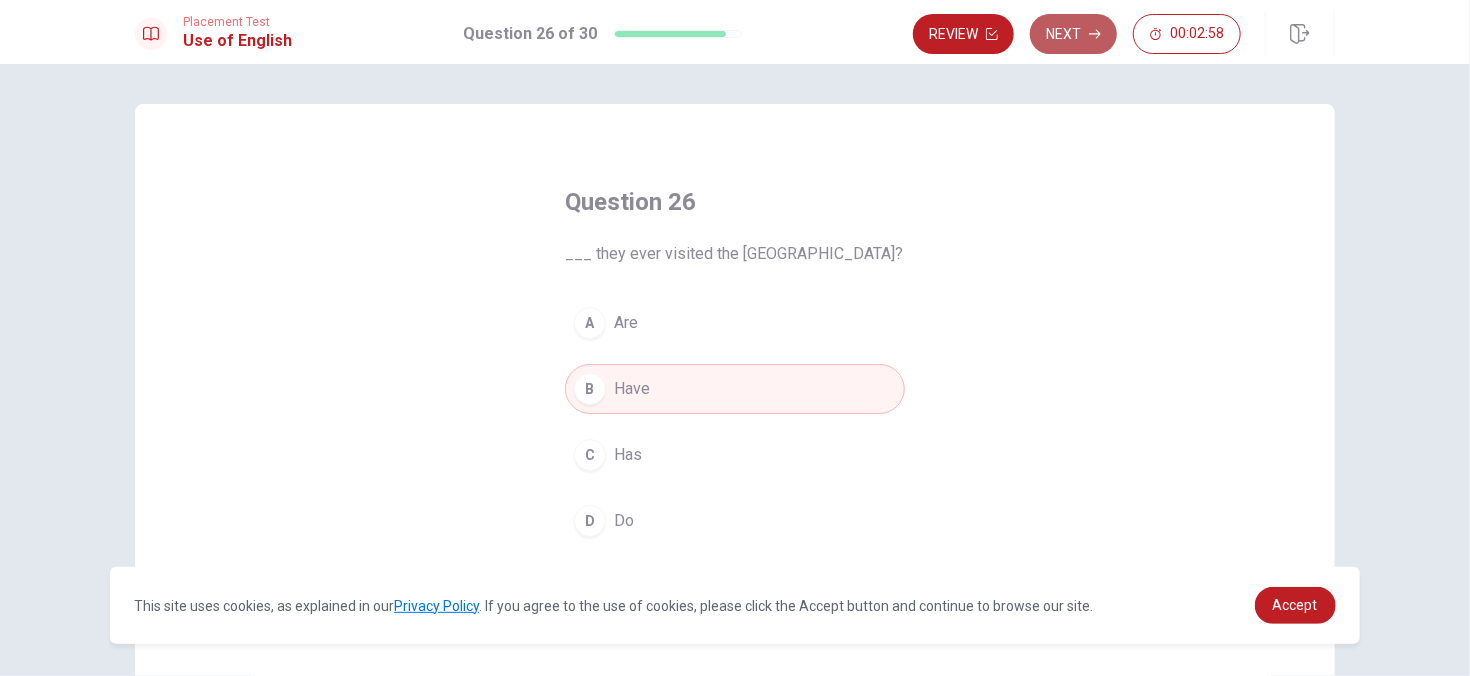 click on "Next" at bounding box center (1073, 34) 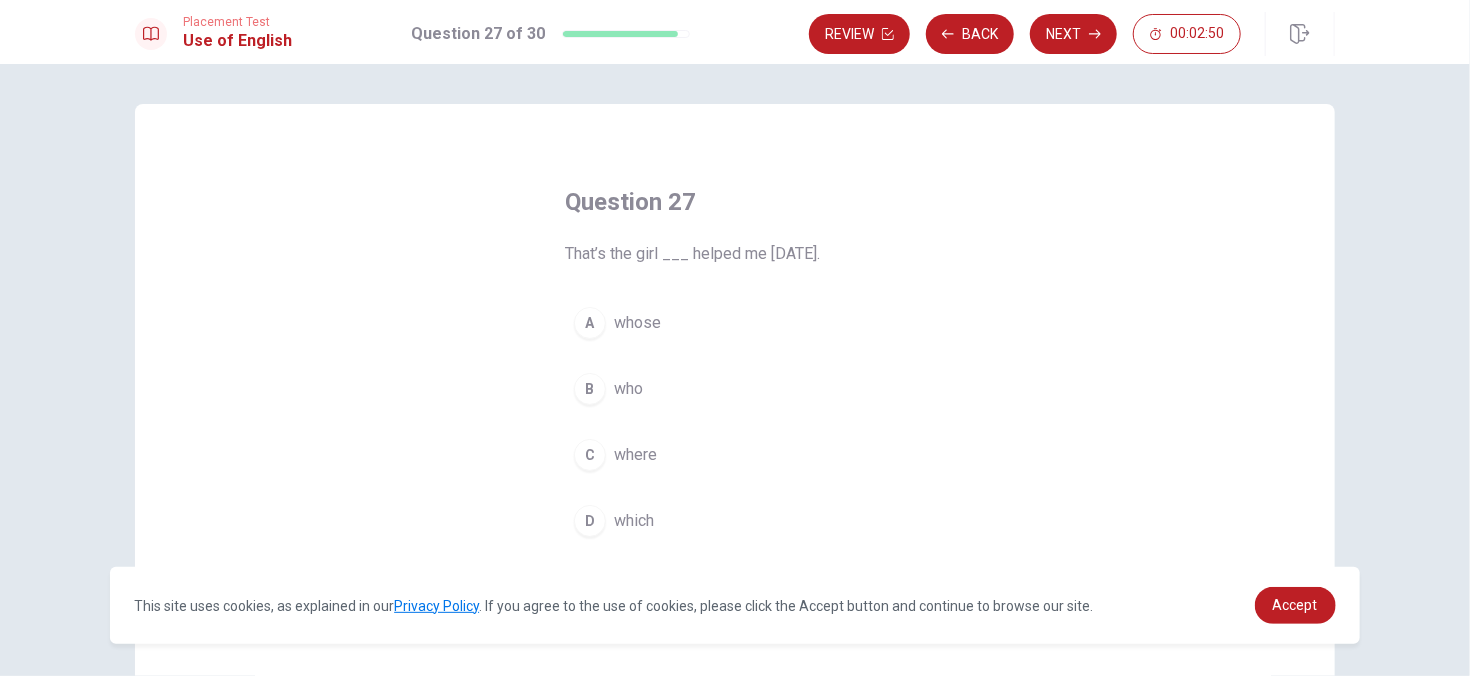 click on "B" at bounding box center [590, 389] 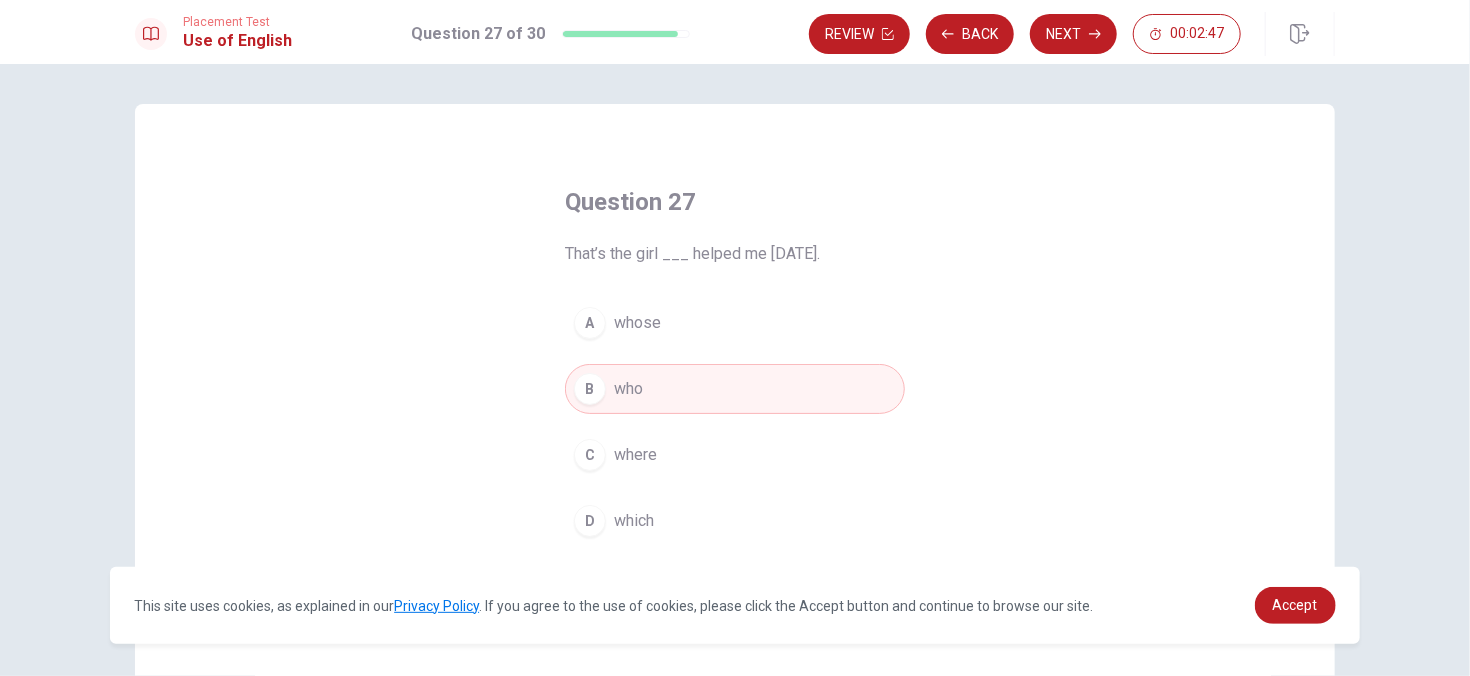 click on "Next" at bounding box center [1073, 34] 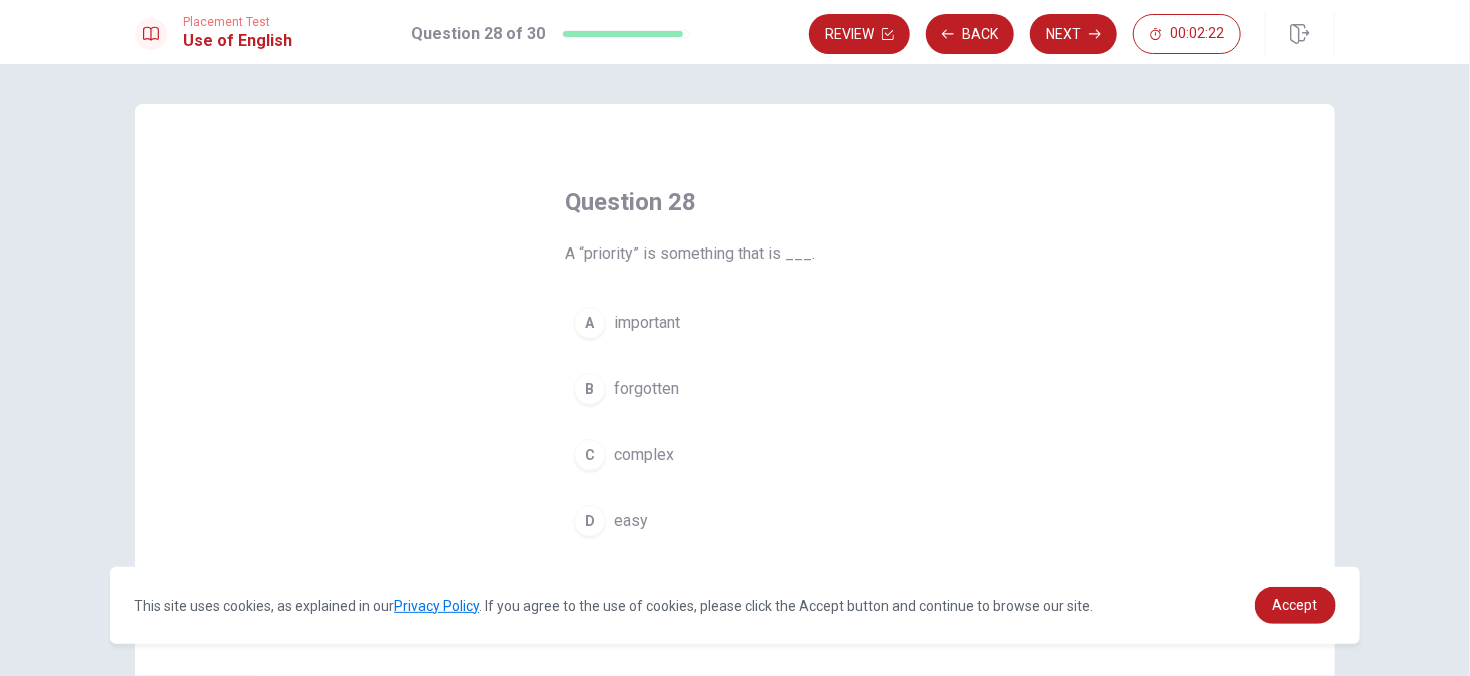 click on "A important" at bounding box center [735, 323] 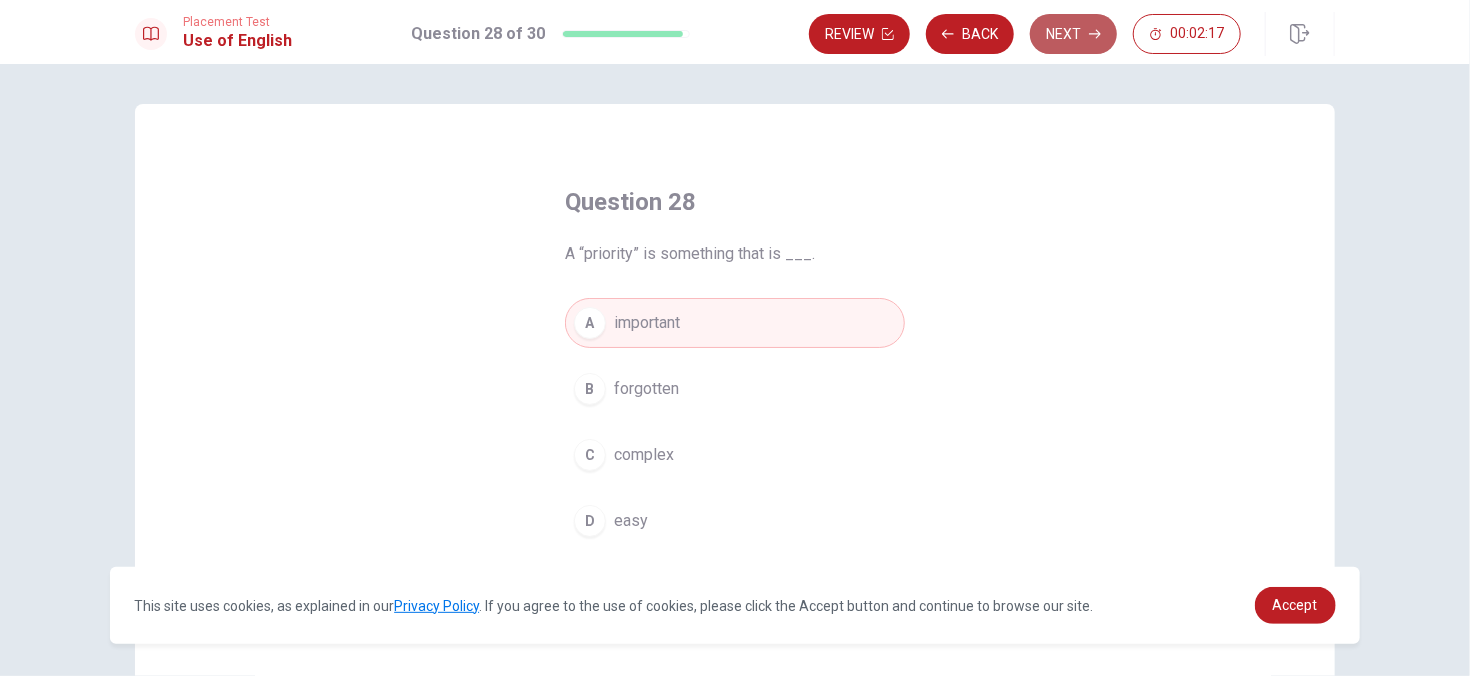 click on "Next" at bounding box center (1073, 34) 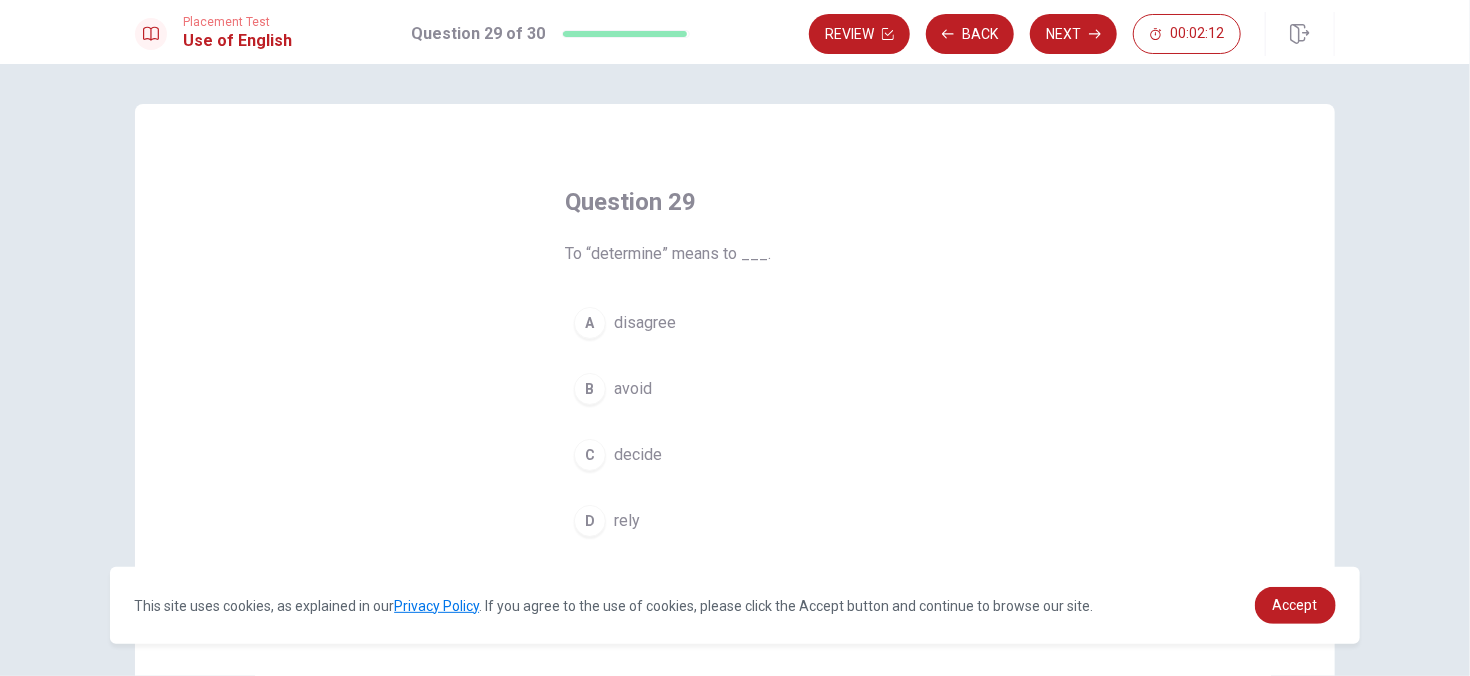 click on "decide" at bounding box center (638, 455) 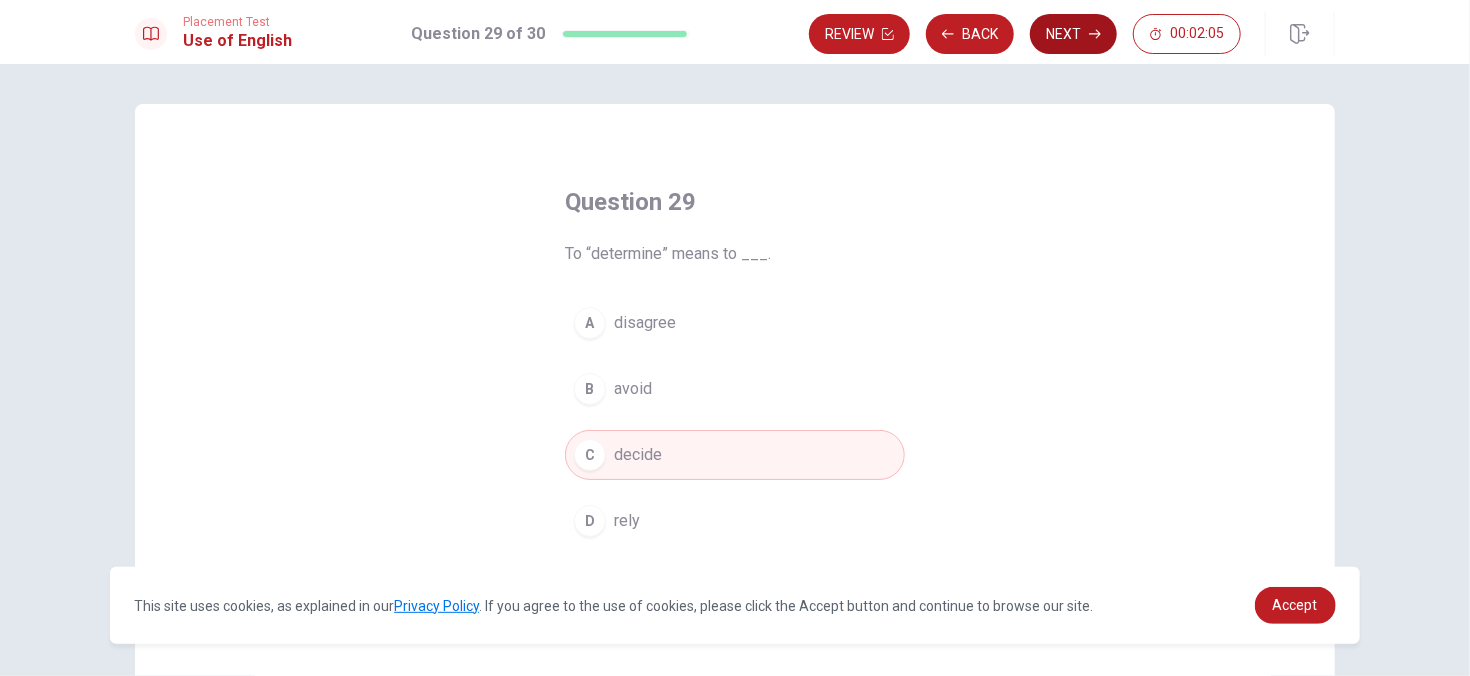 click on "Next" at bounding box center (1073, 34) 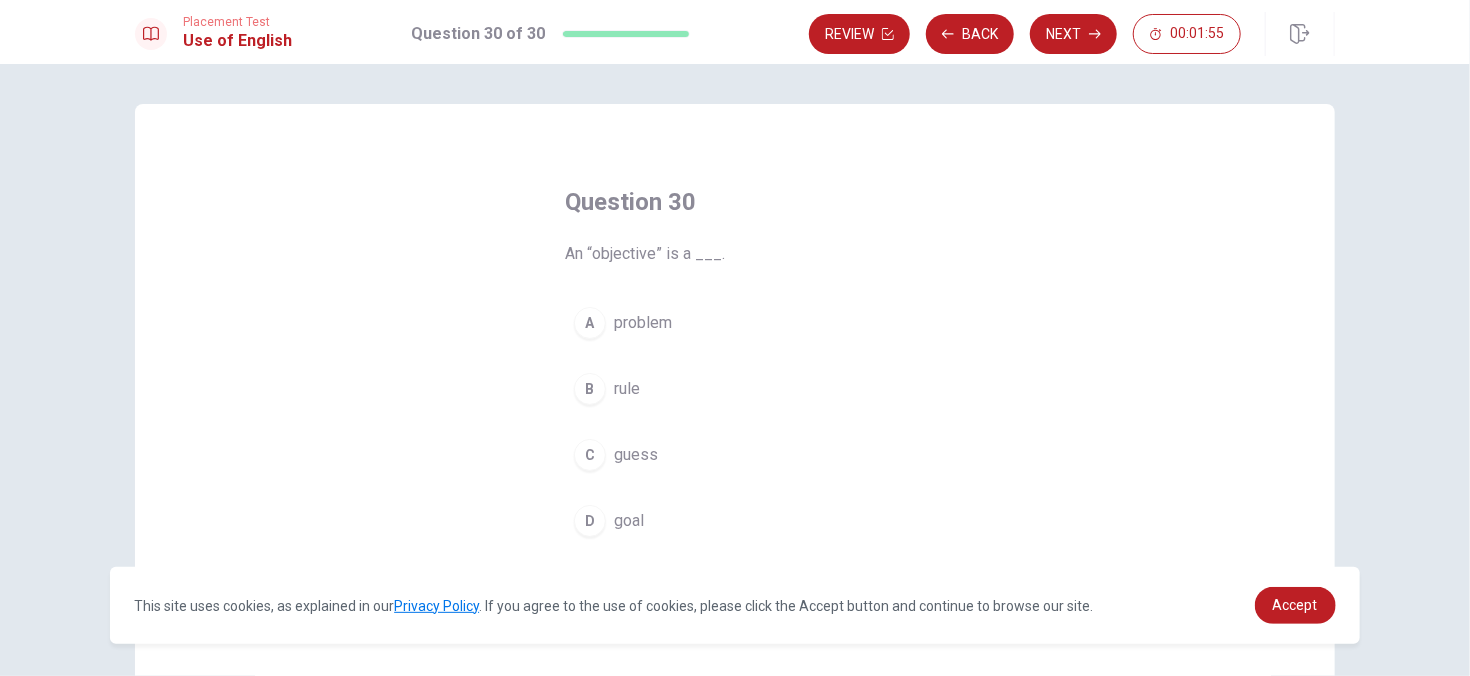 click on "problem" at bounding box center (643, 323) 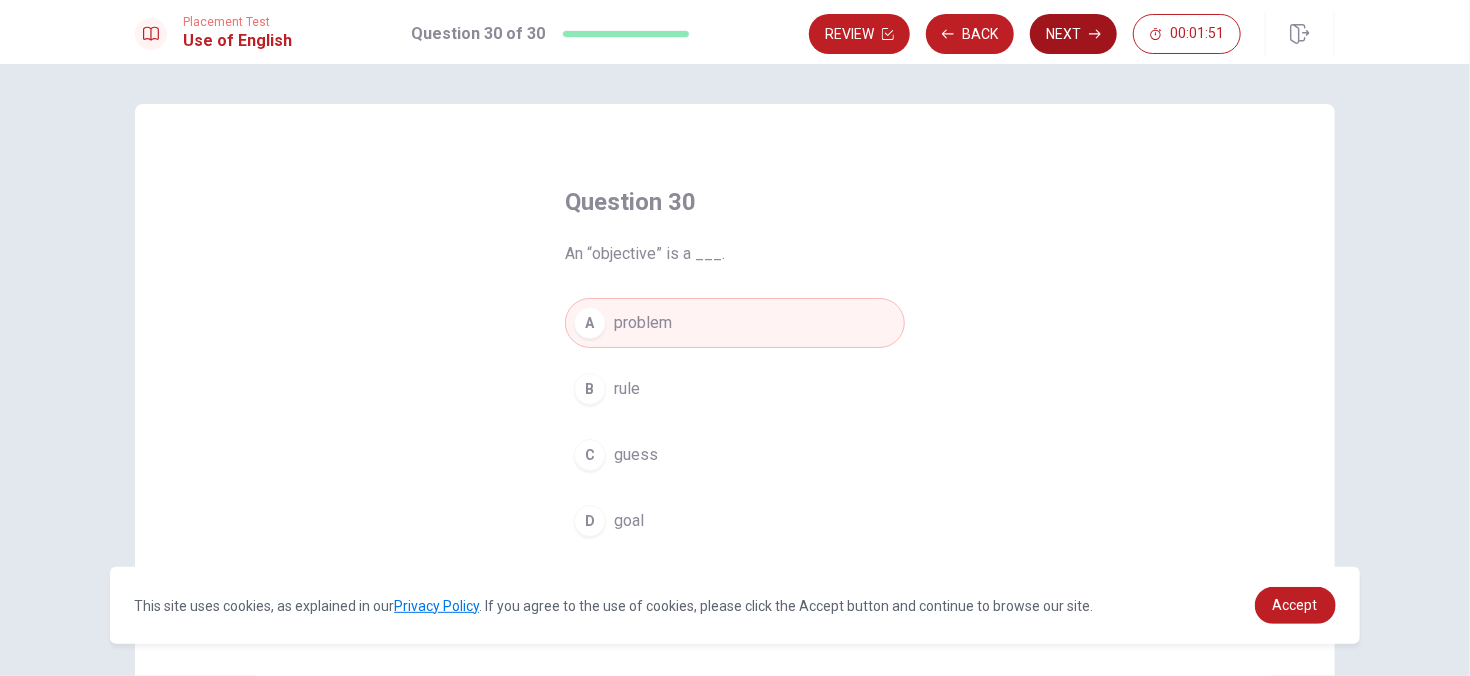 click on "Next" at bounding box center [1073, 34] 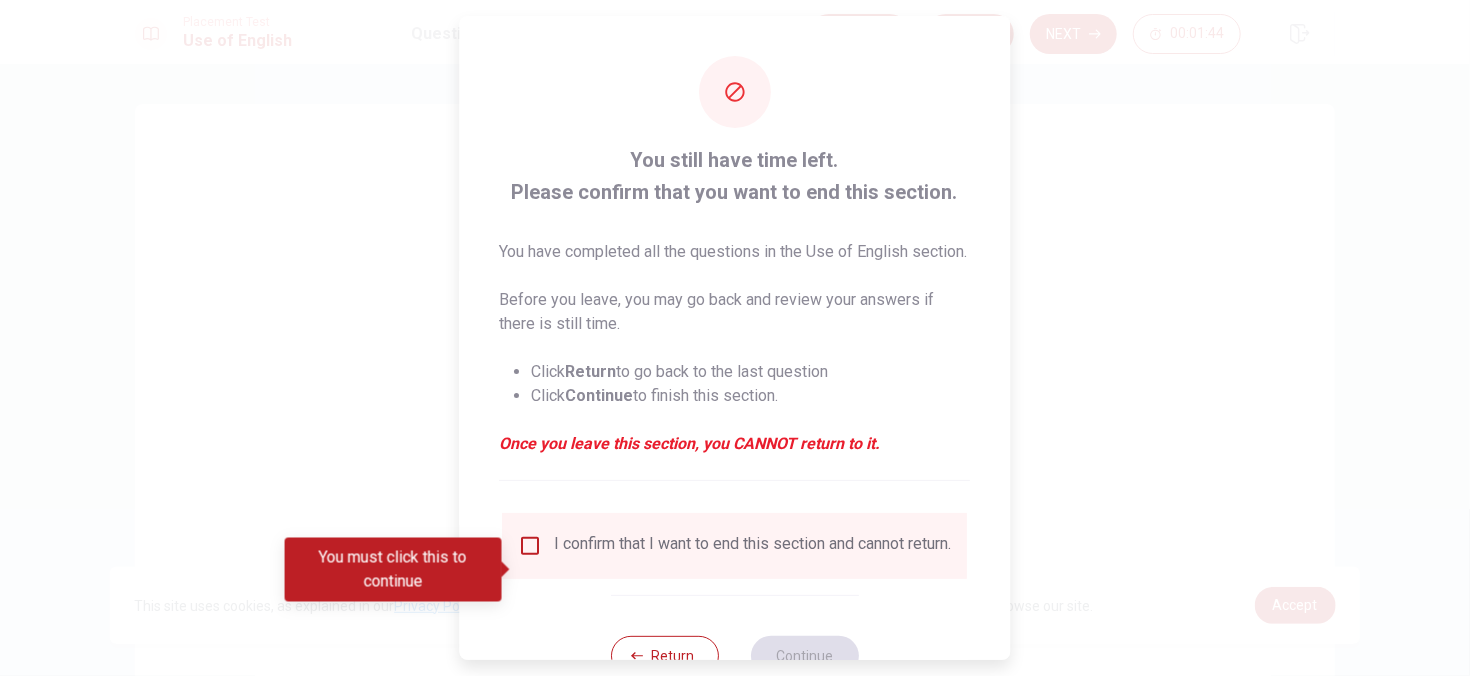 click at bounding box center (735, 338) 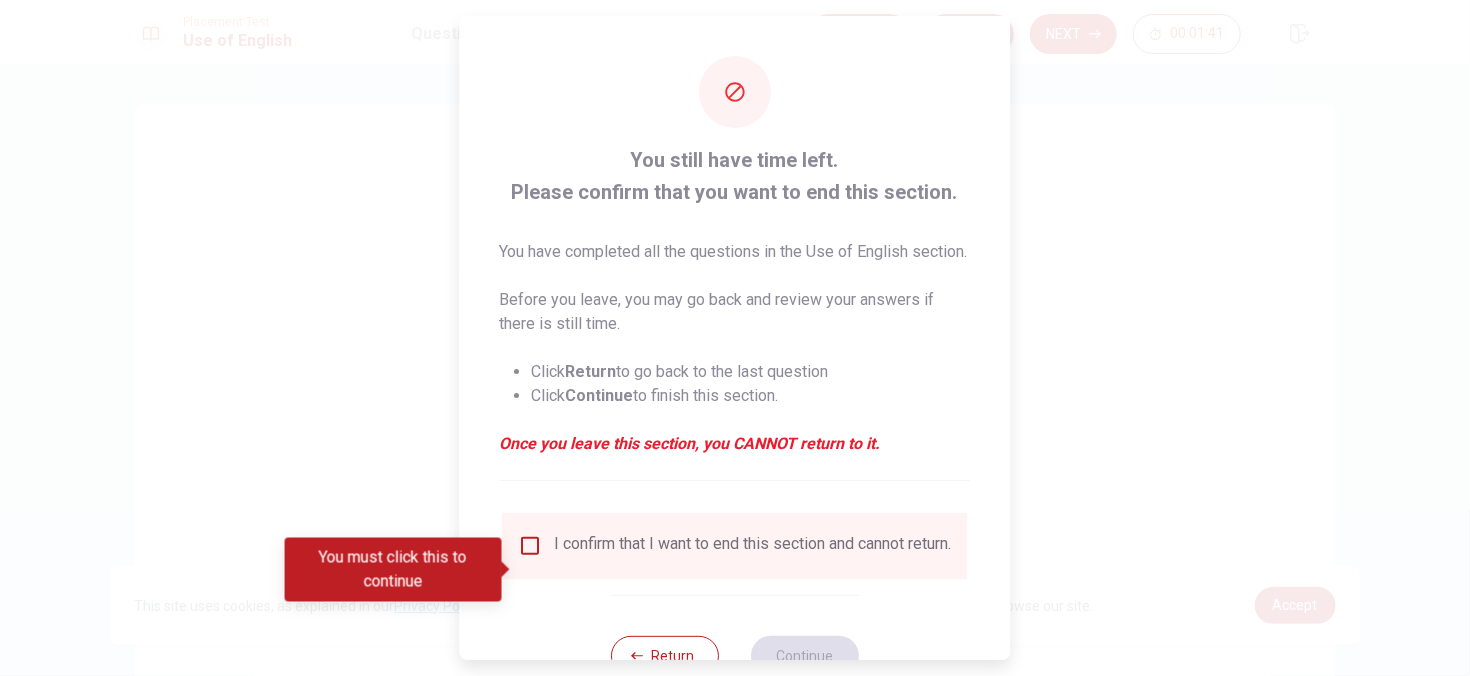 click on "I confirm that I want to end this section and cannot return." at bounding box center (735, 546) 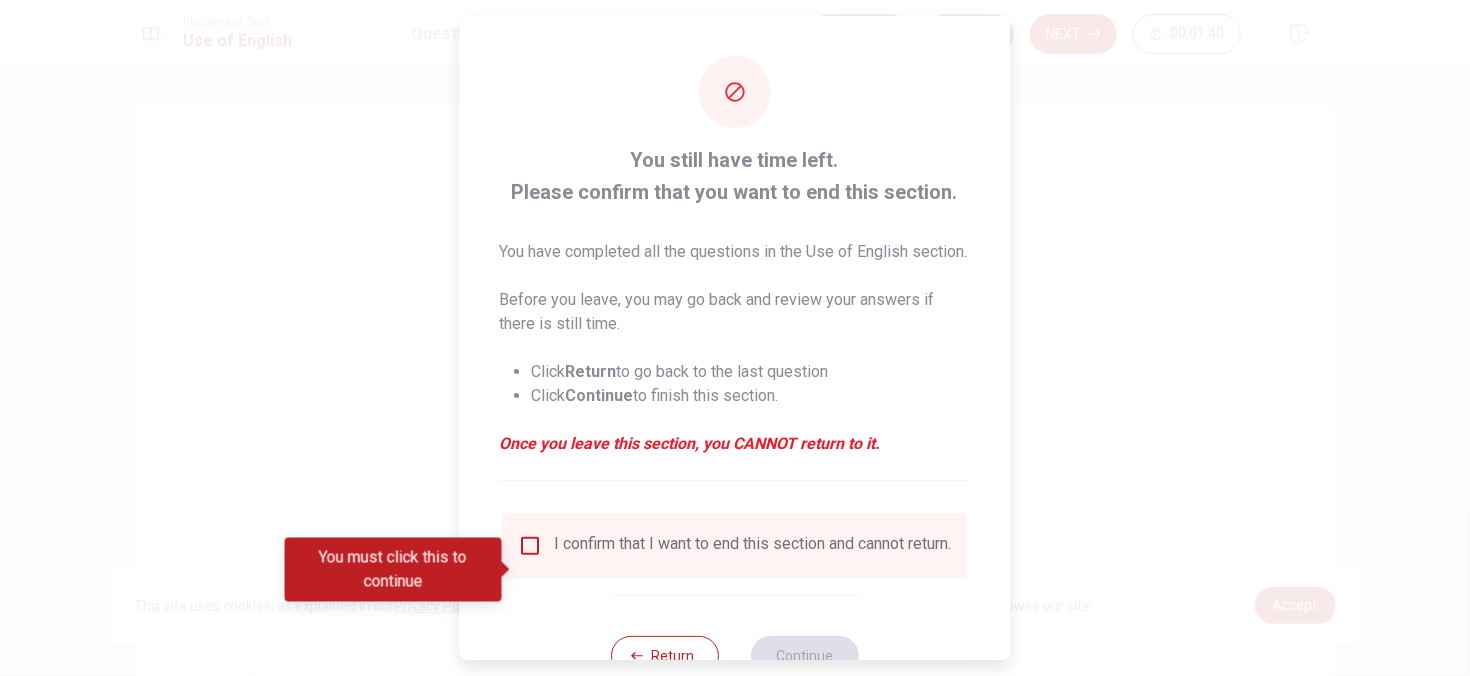 click at bounding box center (531, 546) 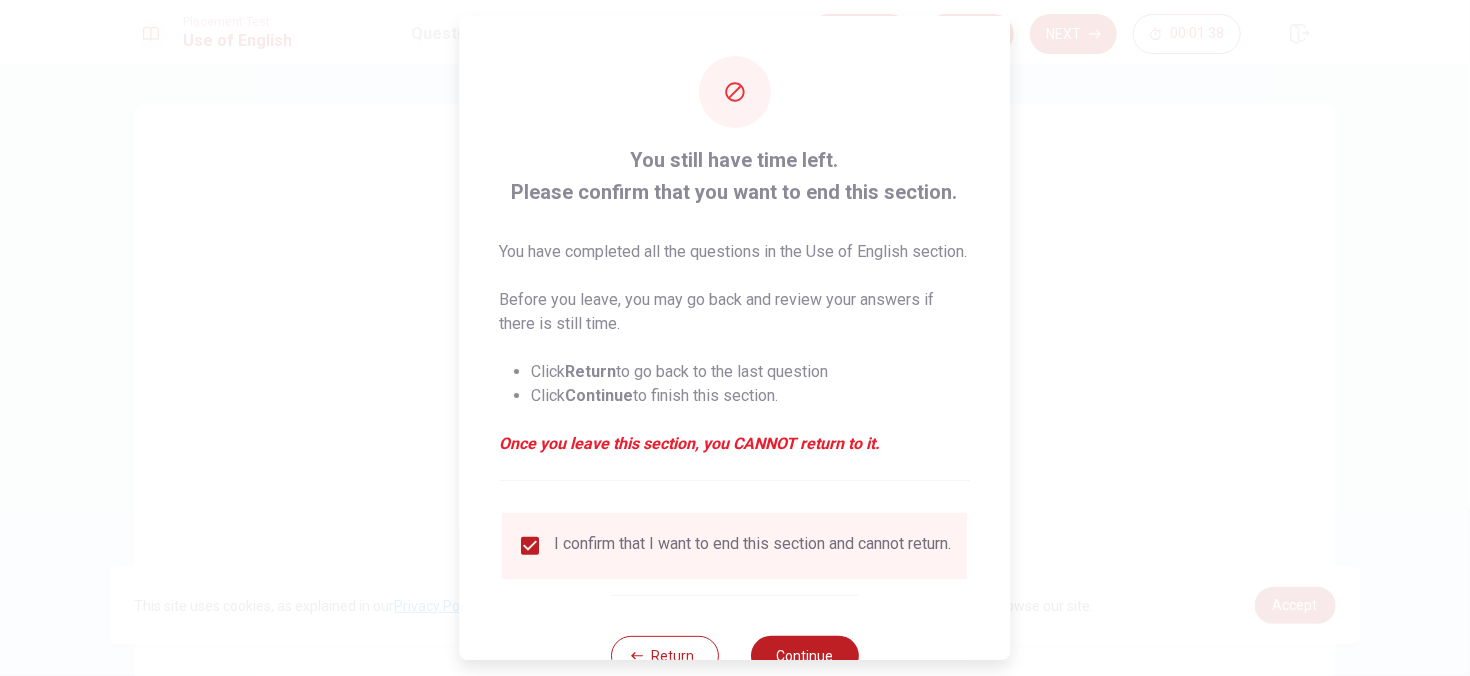 scroll, scrollTop: 93, scrollLeft: 0, axis: vertical 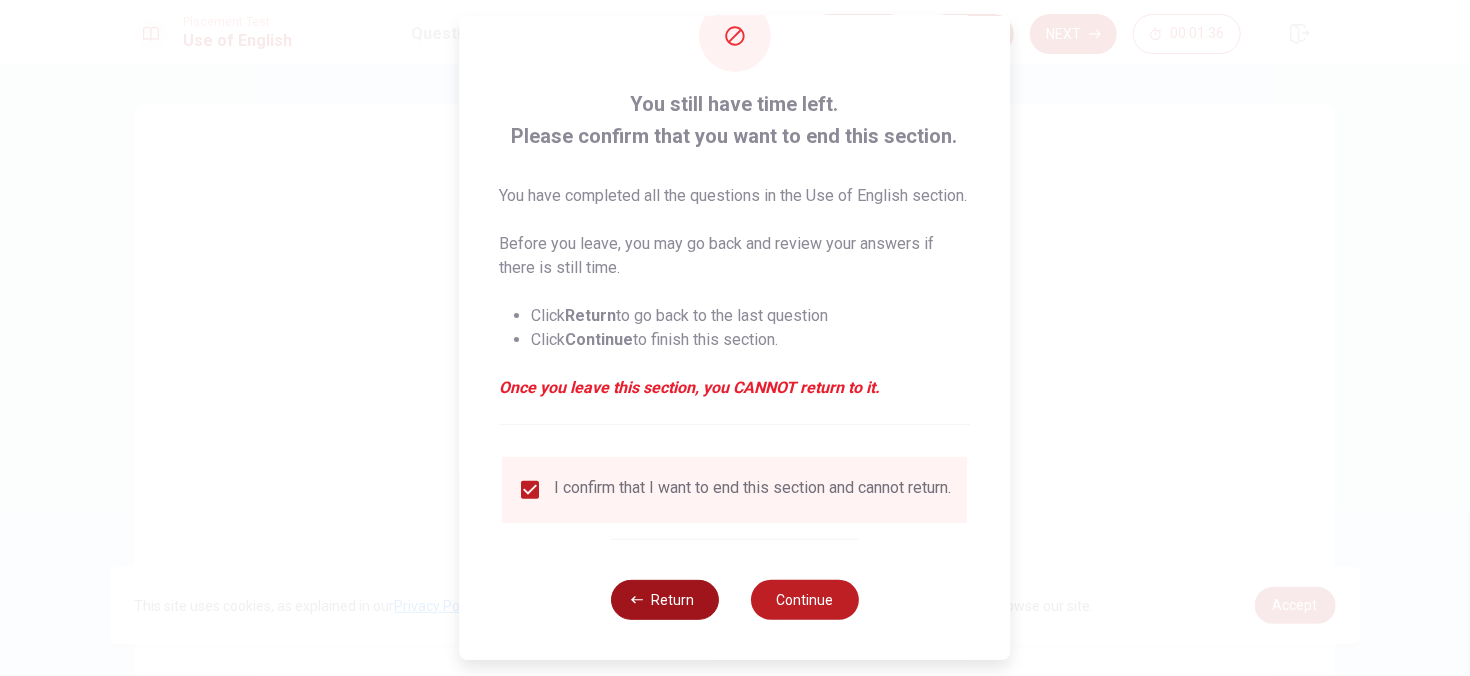 click on "Return" at bounding box center (665, 600) 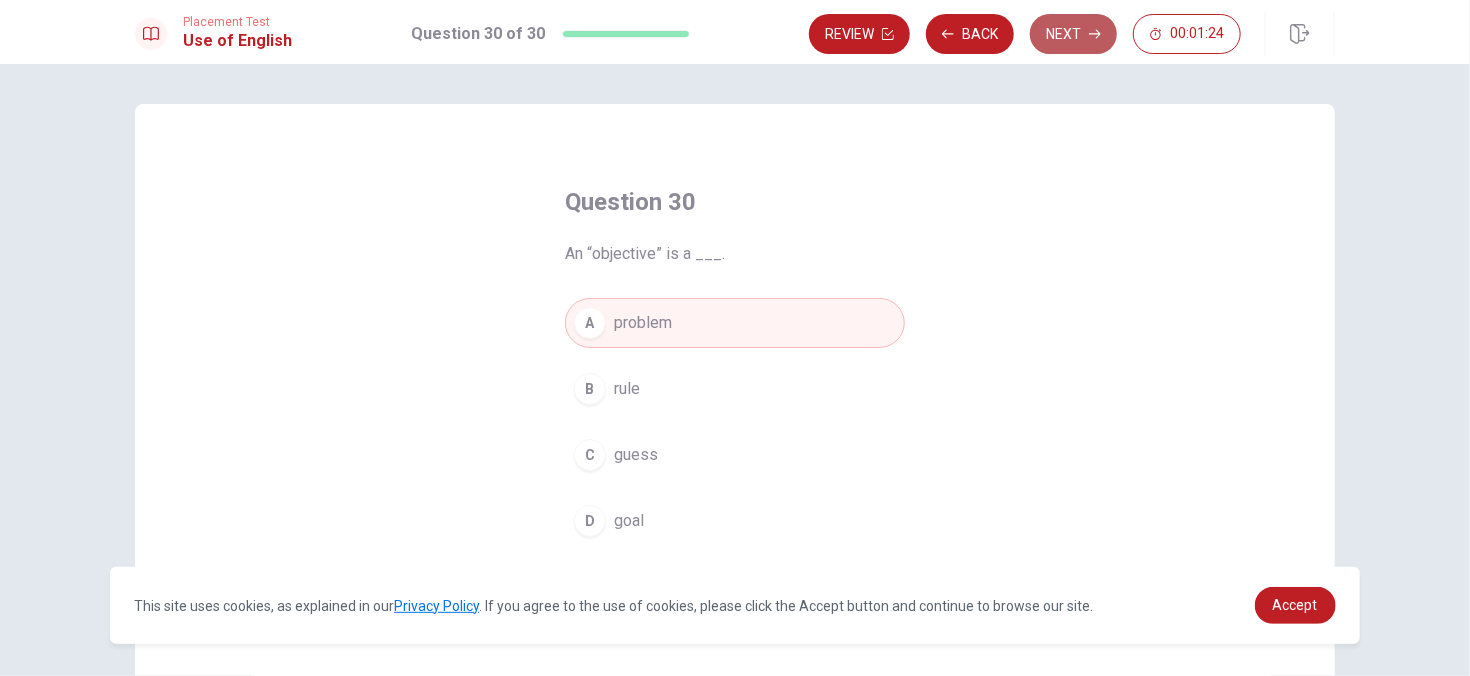 click on "Next" at bounding box center [1073, 34] 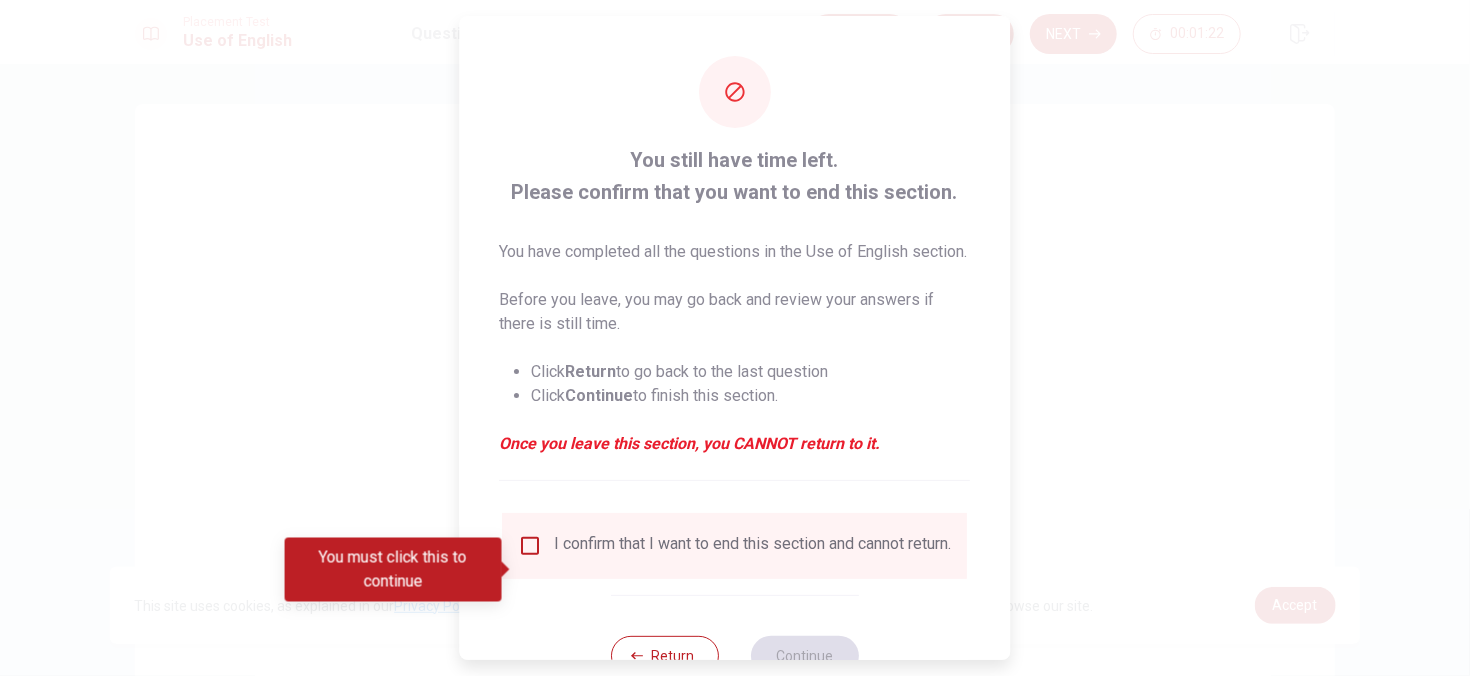 click on "I confirm that I want to end this section and cannot return." at bounding box center [735, 546] 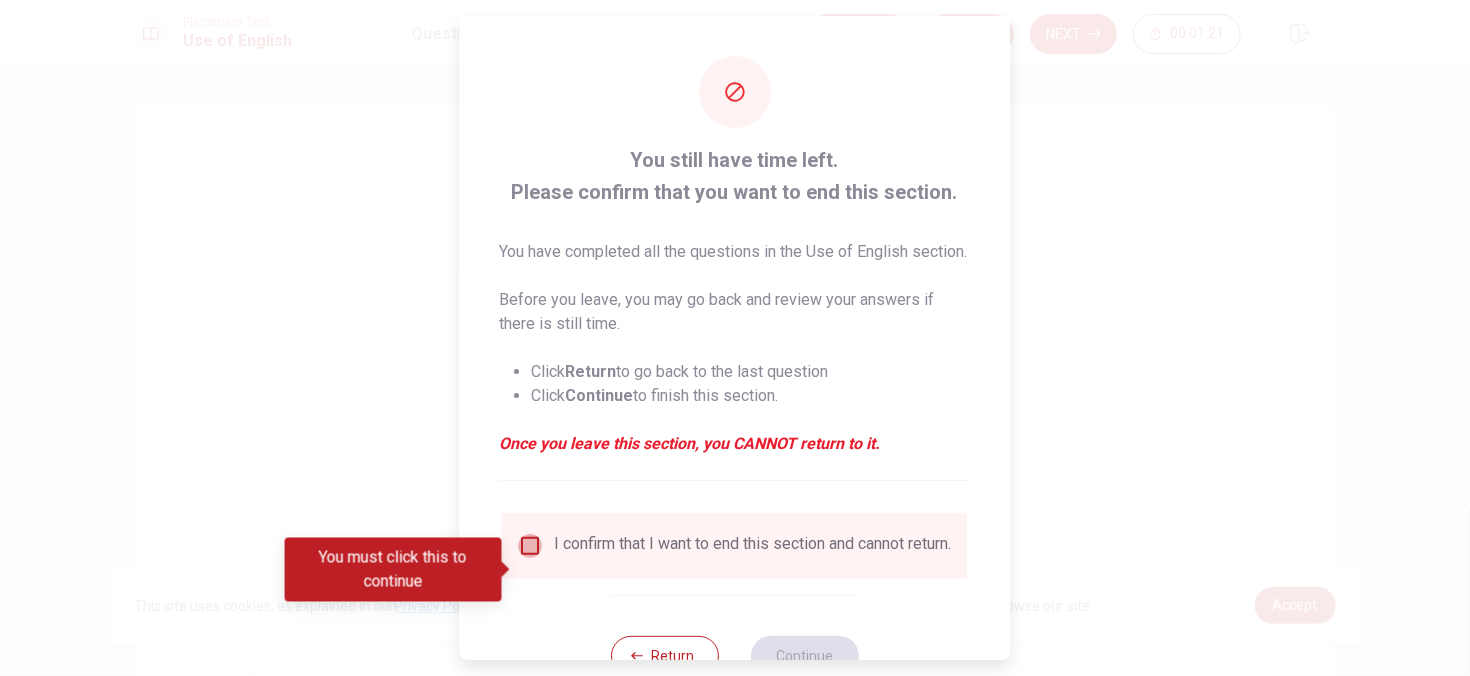 click at bounding box center (531, 546) 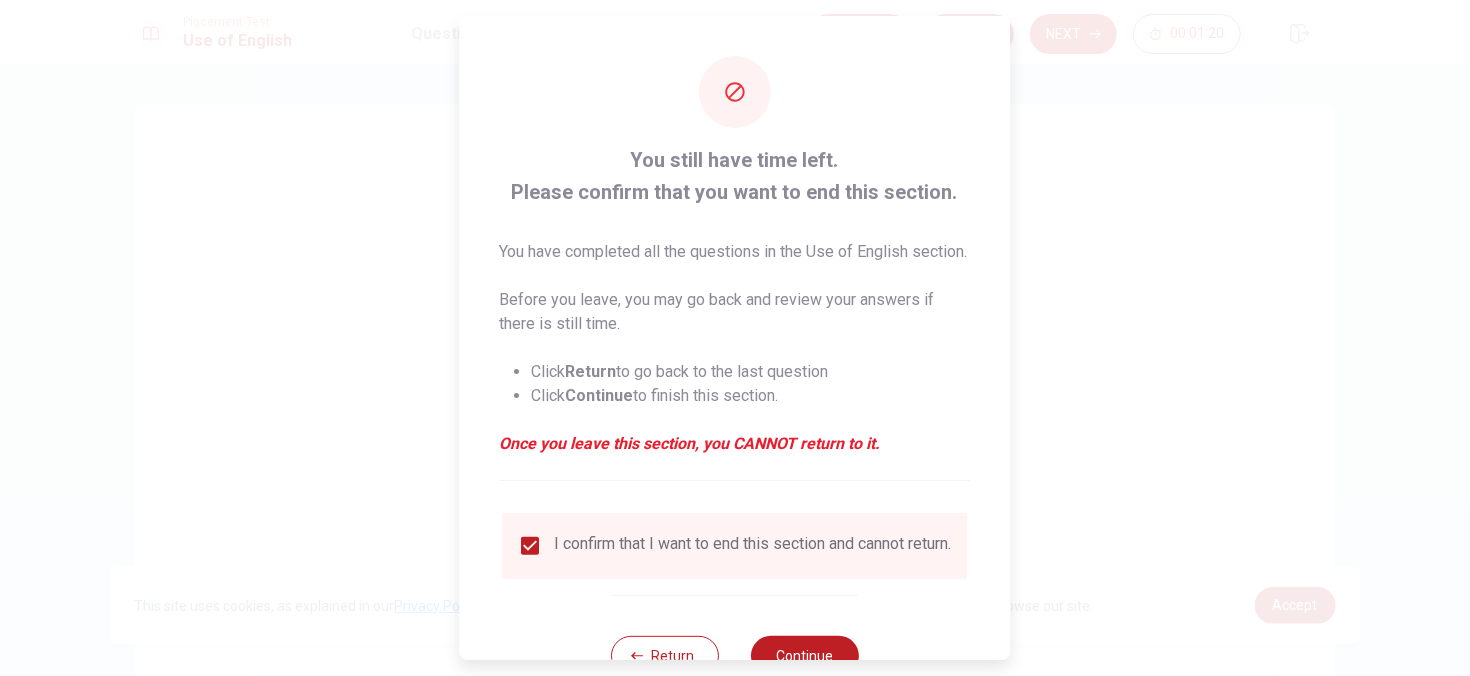 scroll, scrollTop: 93, scrollLeft: 0, axis: vertical 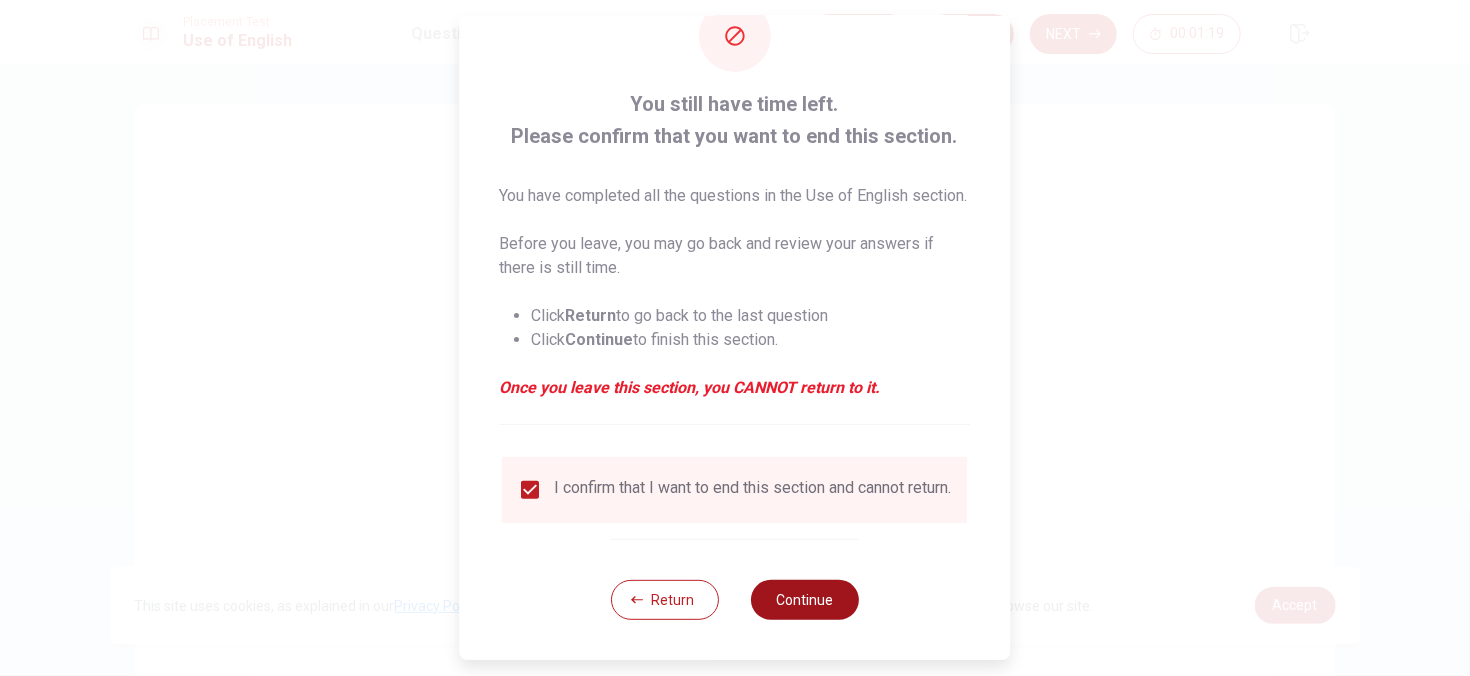 click on "Continue" at bounding box center (805, 600) 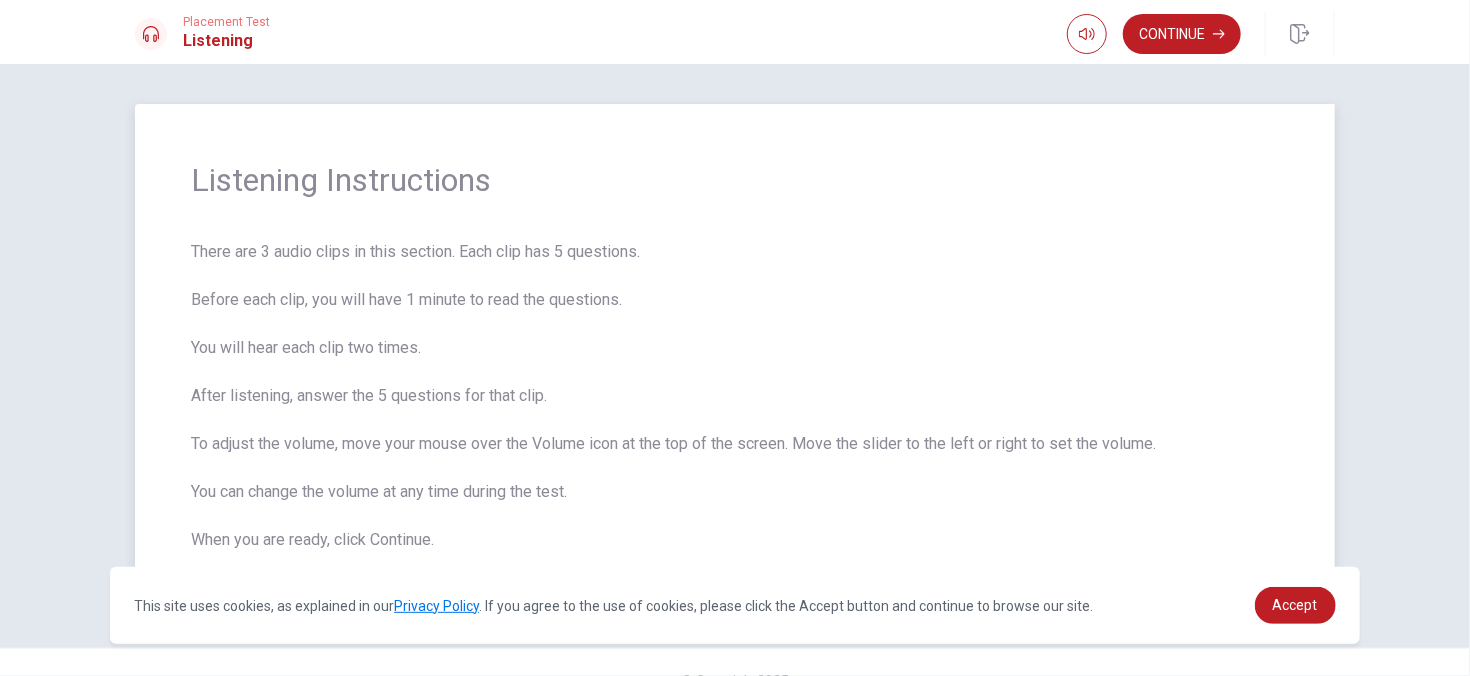 scroll, scrollTop: 36, scrollLeft: 0, axis: vertical 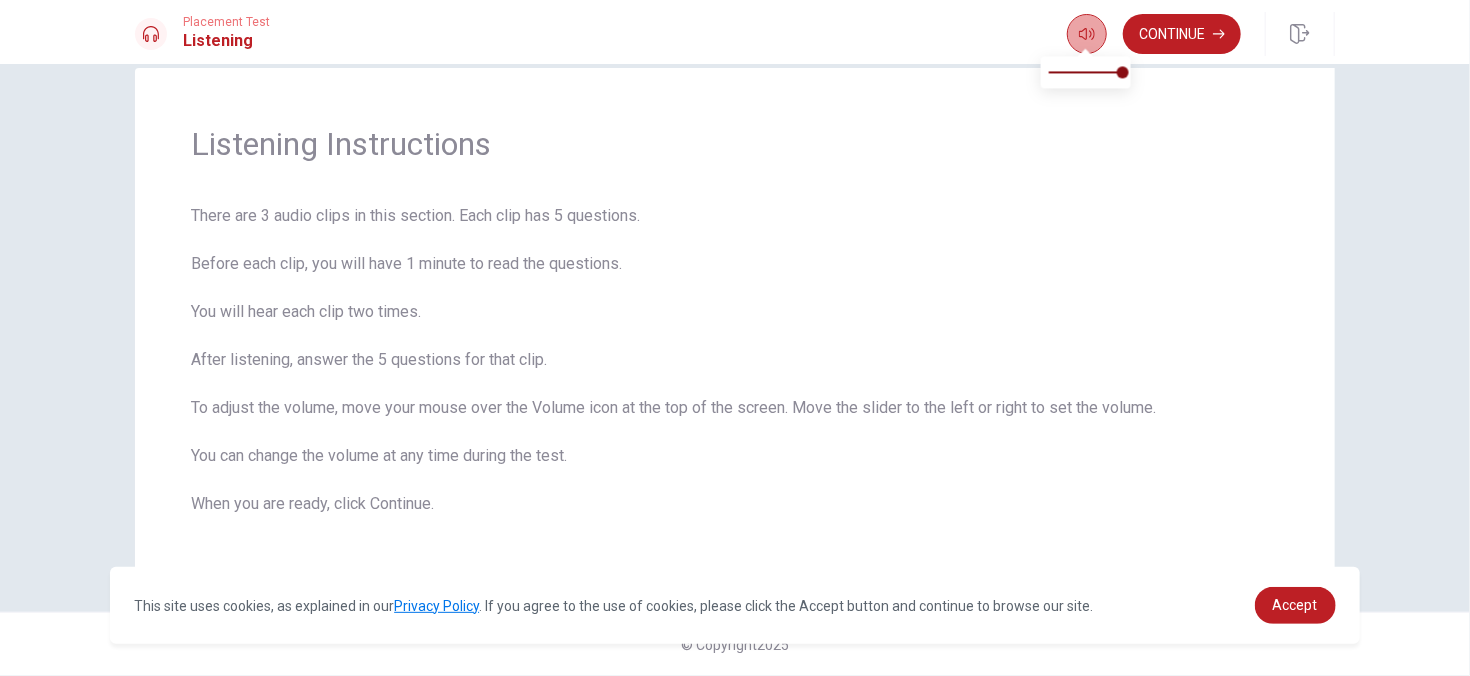 click 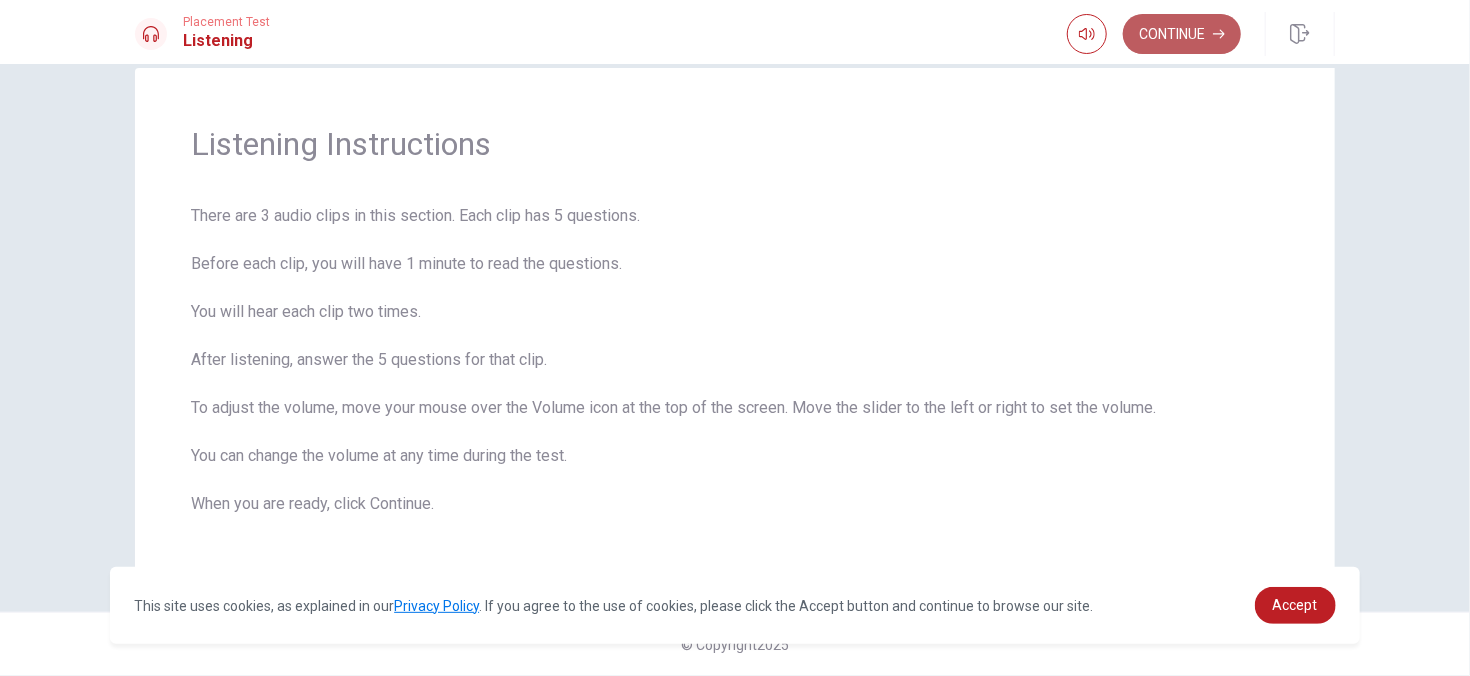 click on "Continue" at bounding box center [1182, 34] 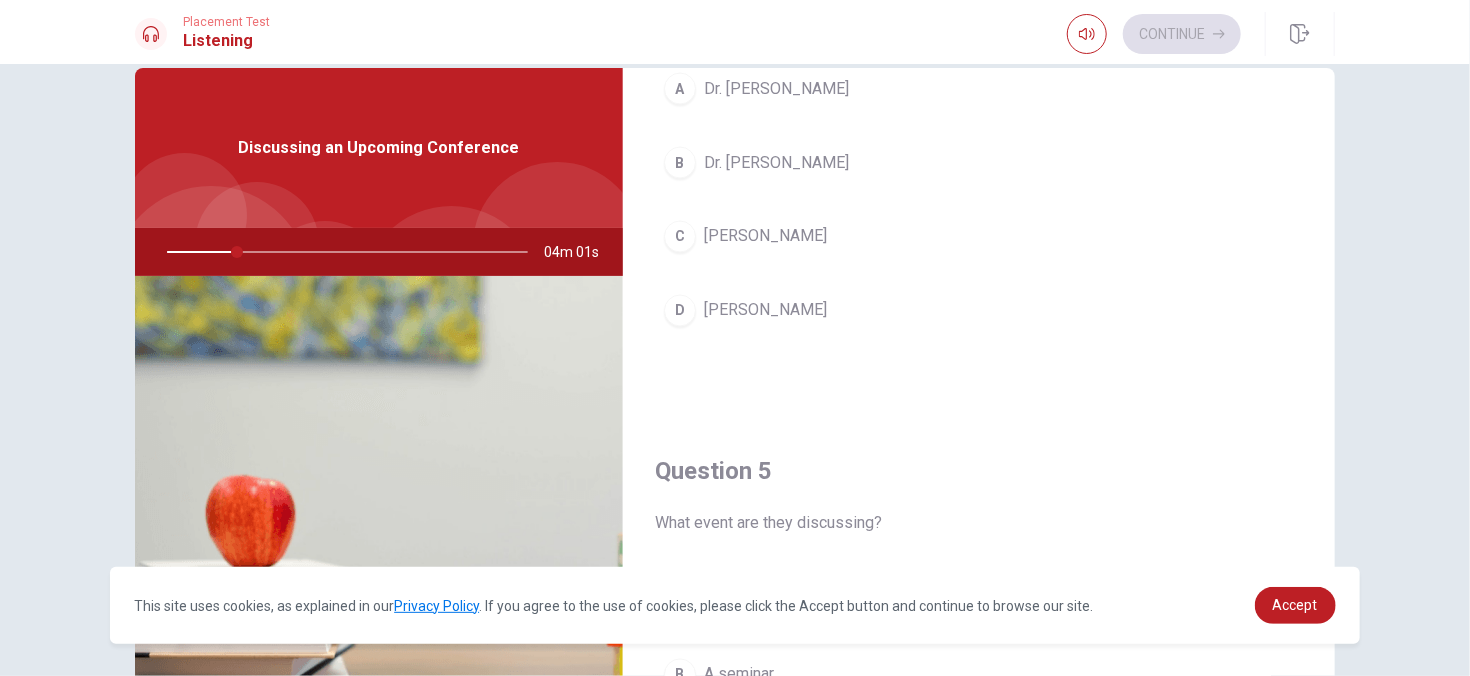 scroll, scrollTop: 1856, scrollLeft: 0, axis: vertical 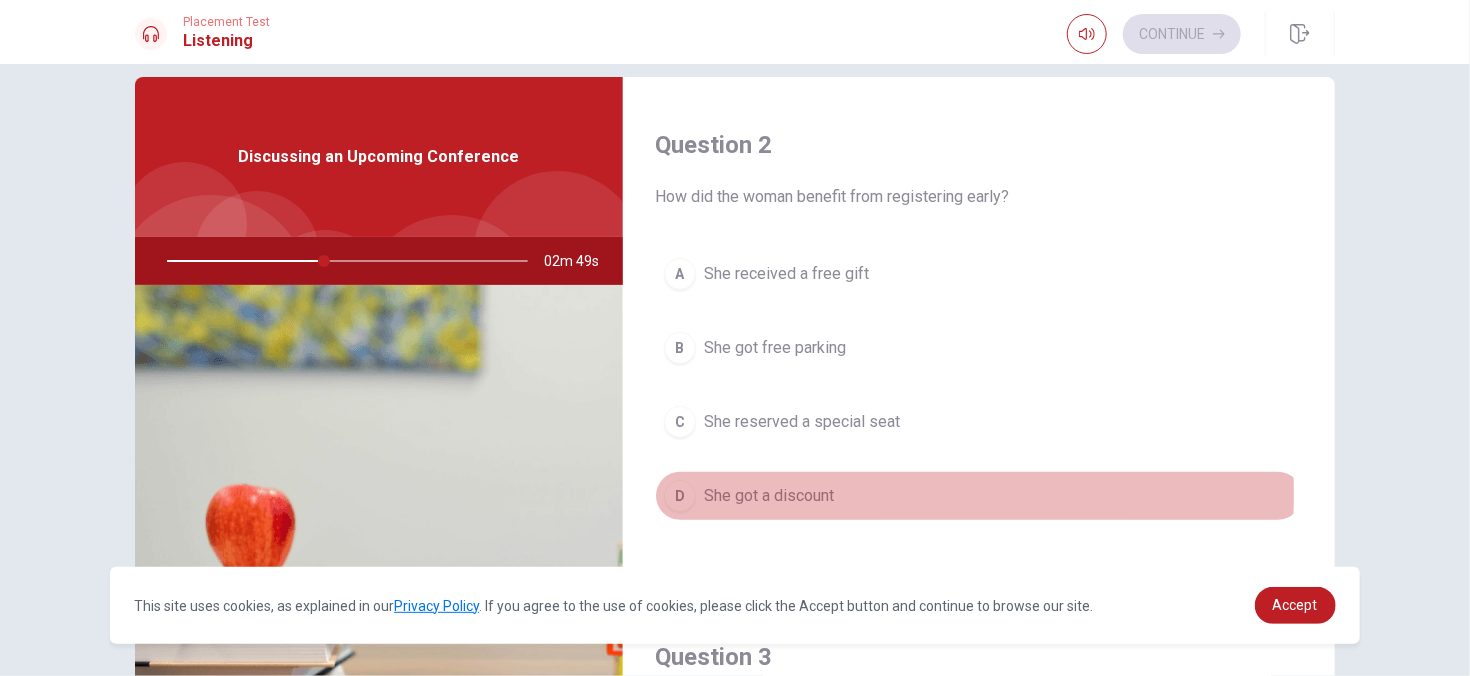 click on "D" at bounding box center (680, 496) 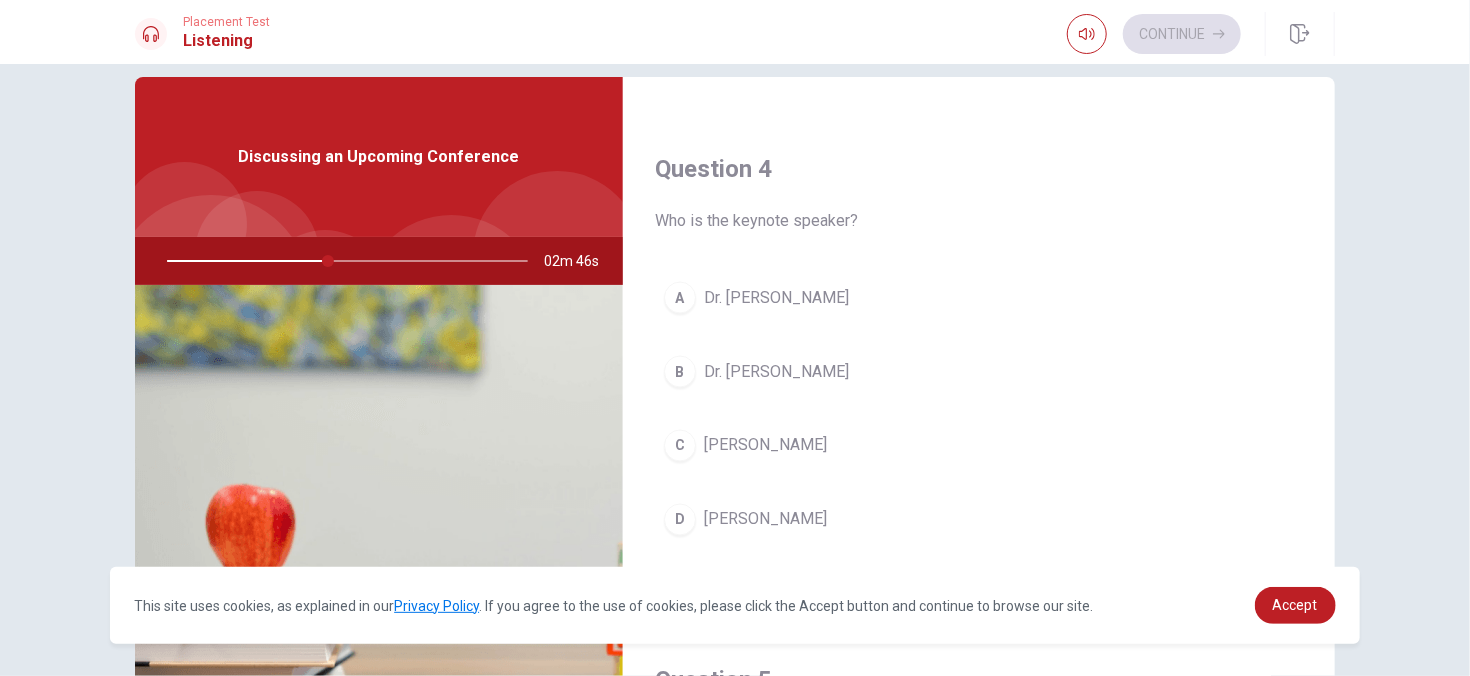 scroll, scrollTop: 1856, scrollLeft: 0, axis: vertical 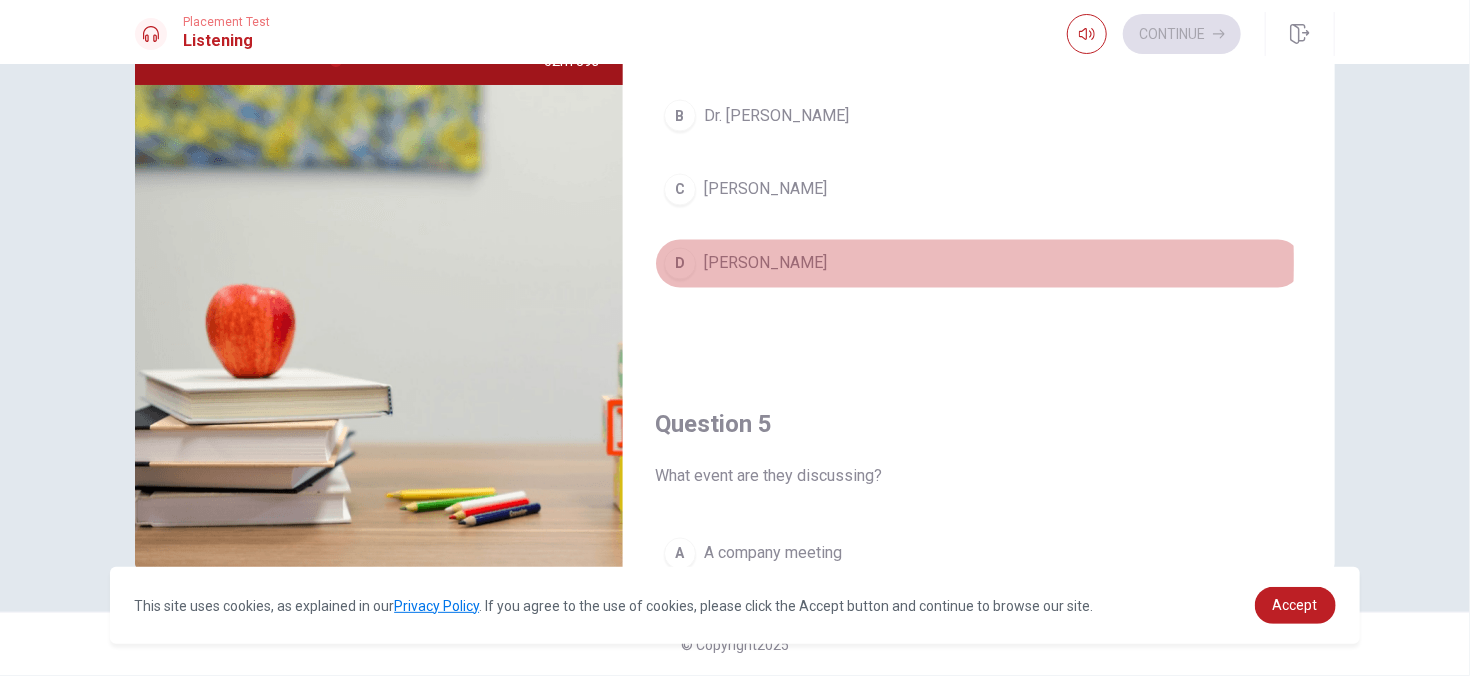 click on "D" at bounding box center (680, 264) 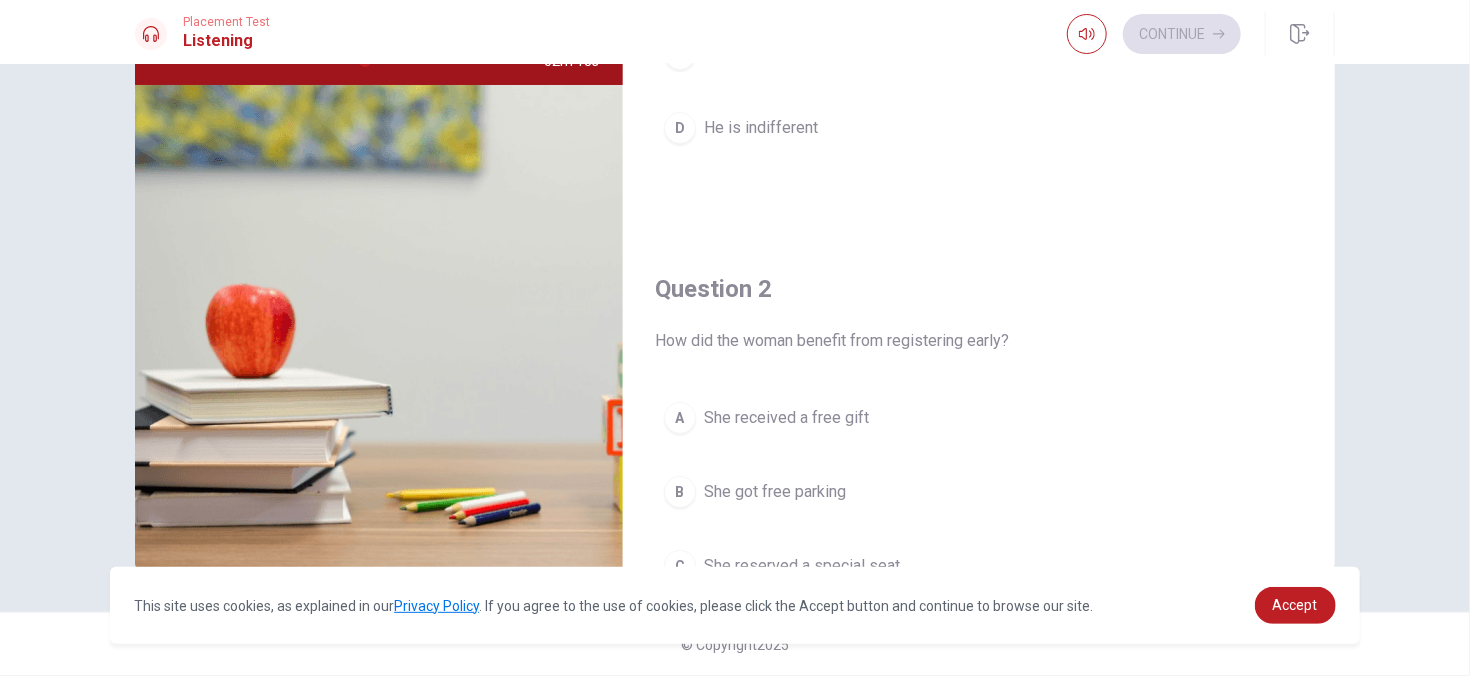 scroll, scrollTop: 0, scrollLeft: 0, axis: both 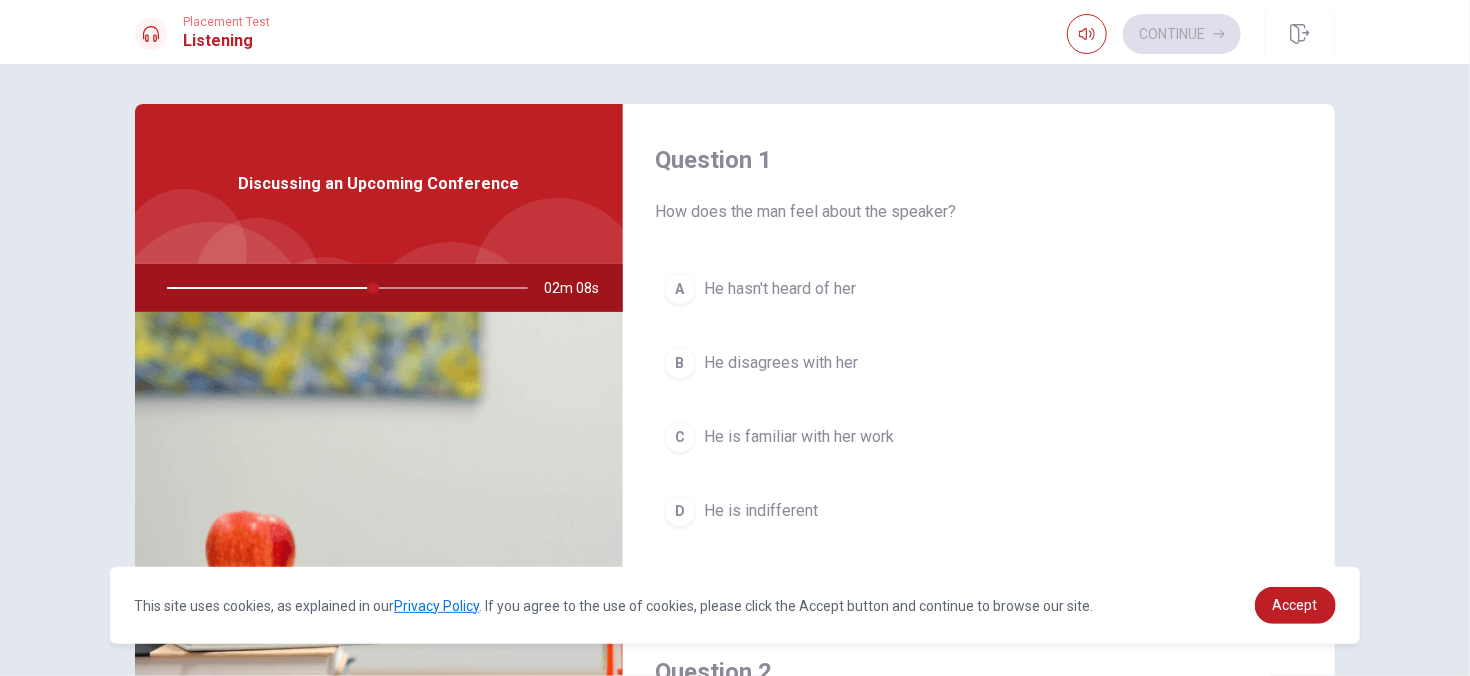 drag, startPoint x: 368, startPoint y: 281, endPoint x: 293, endPoint y: 296, distance: 76.48529 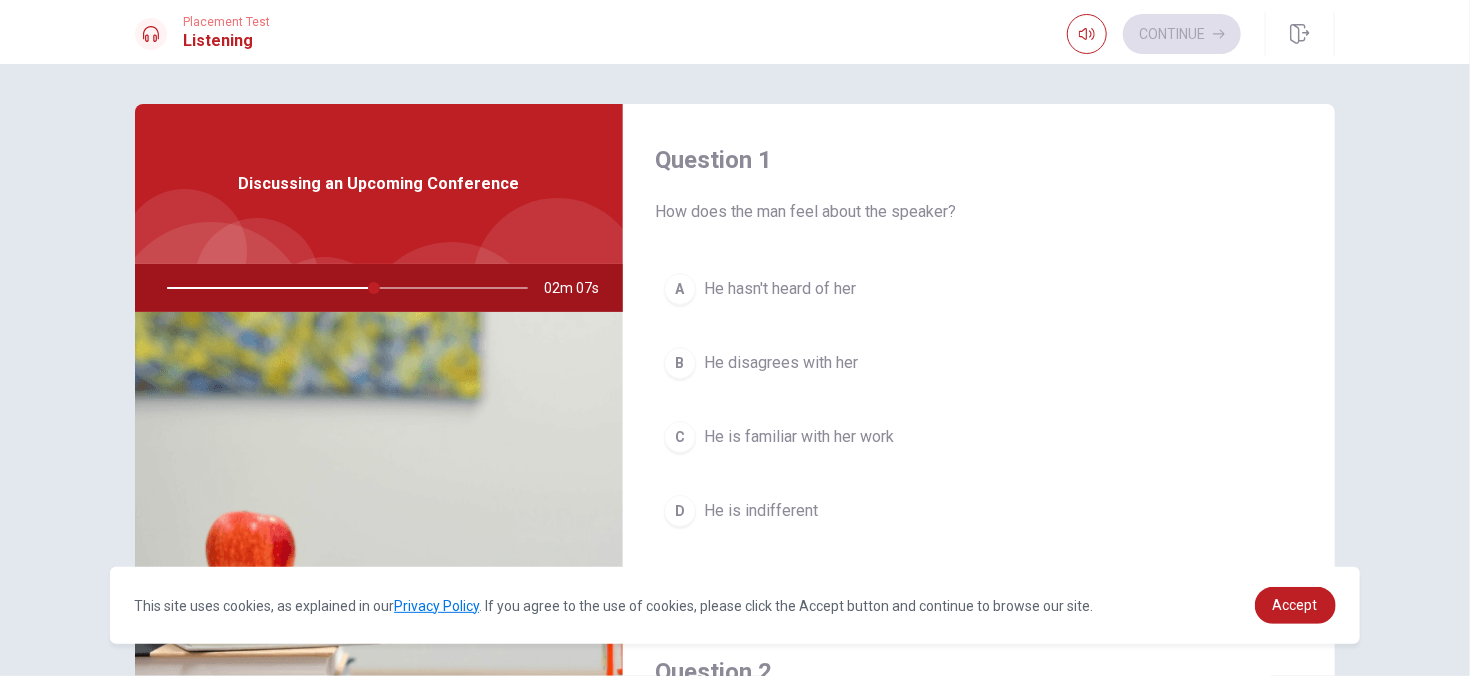 click at bounding box center [343, 288] 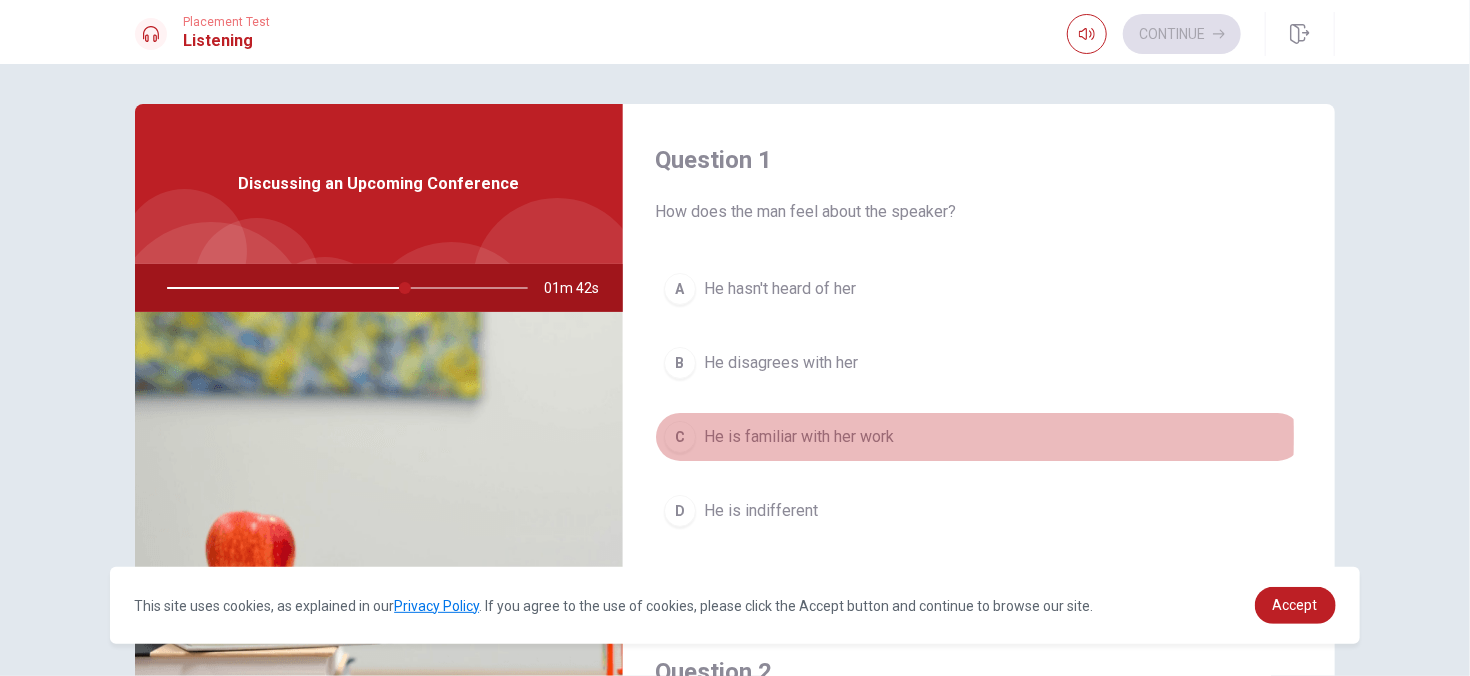 click on "C" at bounding box center [680, 437] 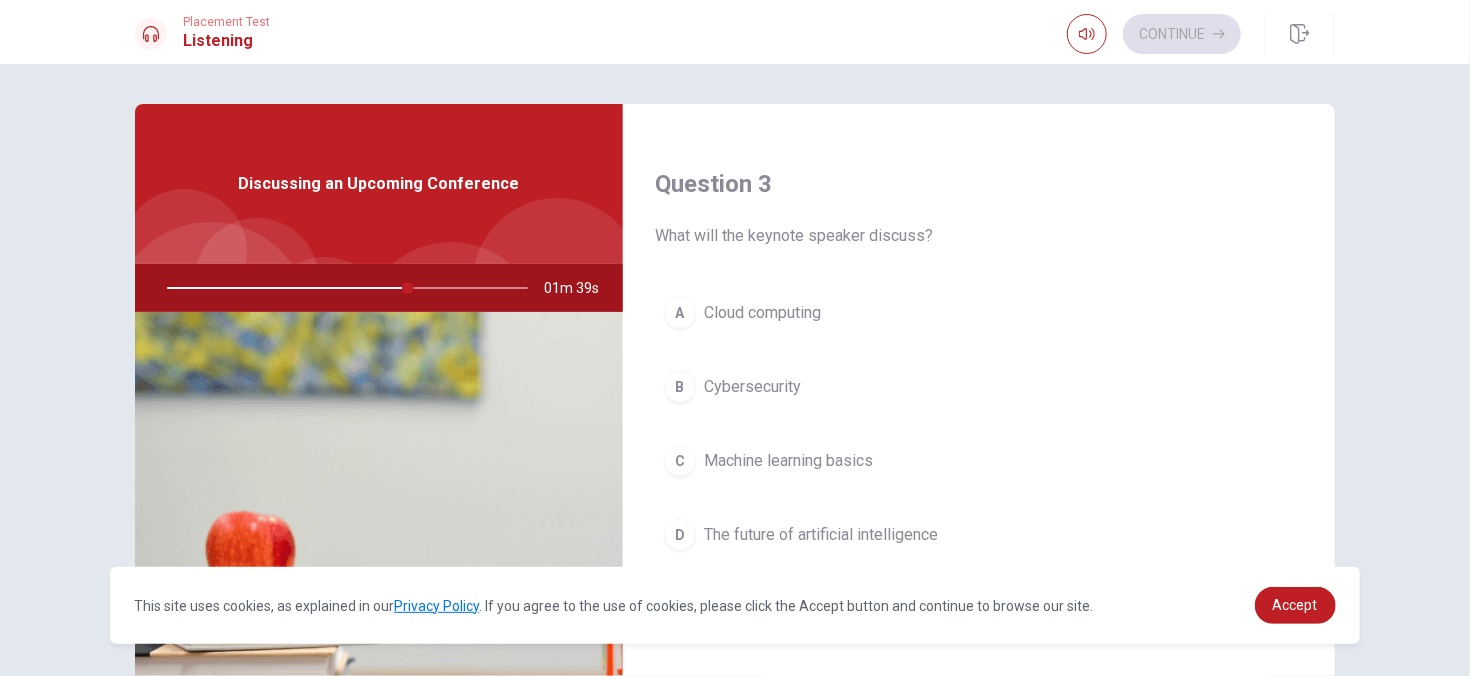 scroll, scrollTop: 1100, scrollLeft: 0, axis: vertical 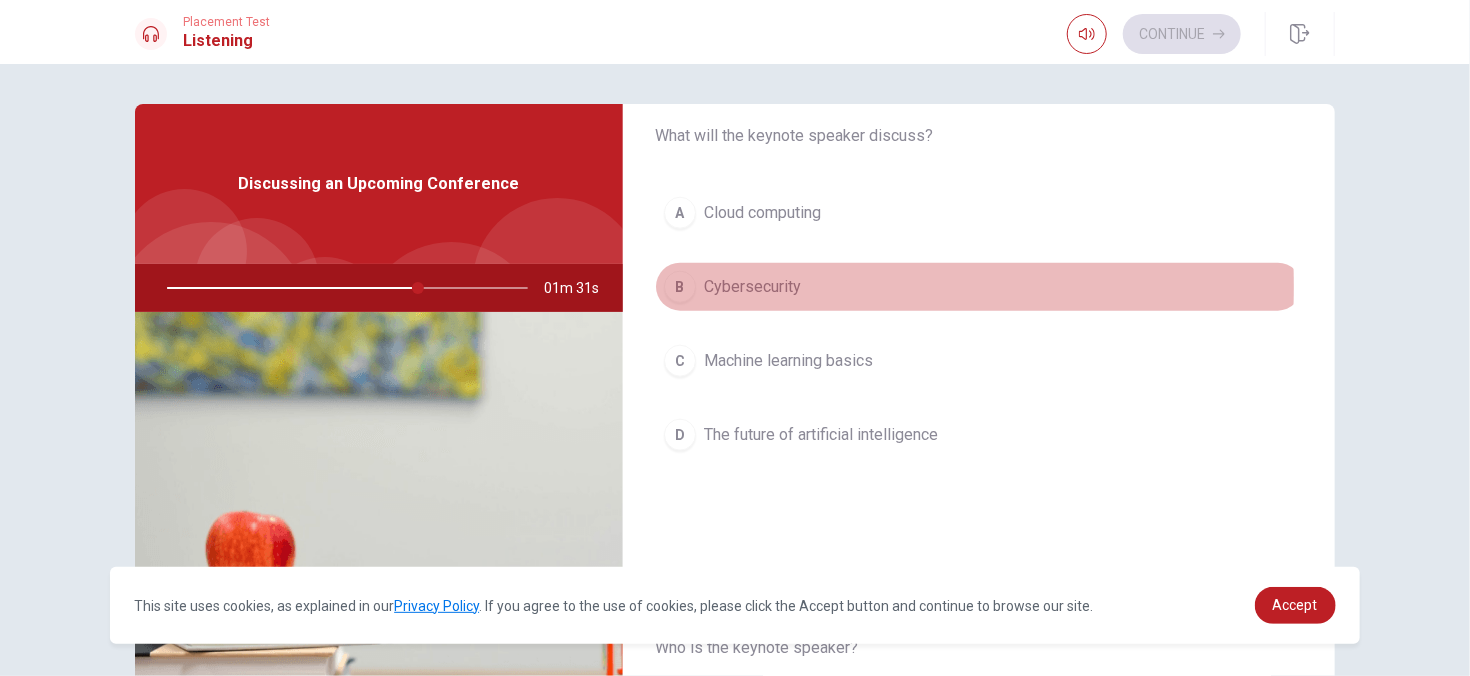 click on "B" at bounding box center (680, 287) 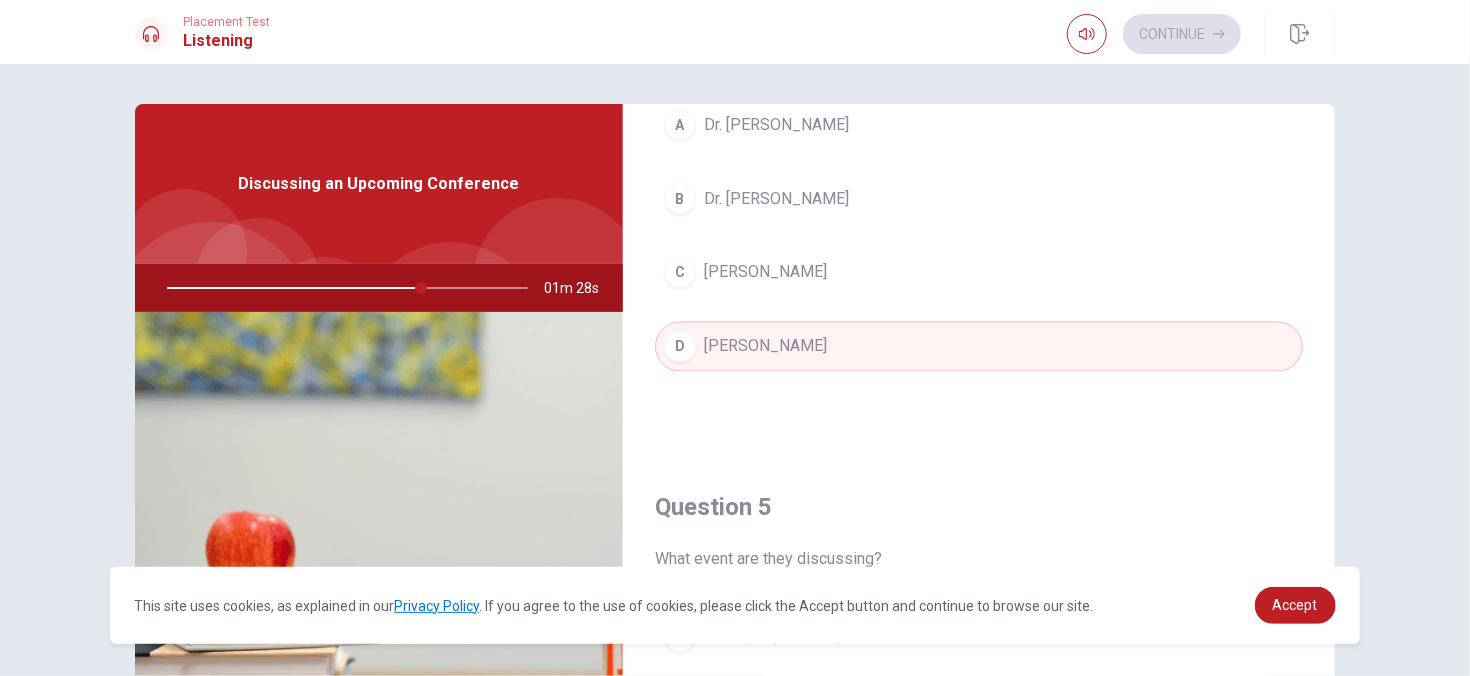 scroll, scrollTop: 1856, scrollLeft: 0, axis: vertical 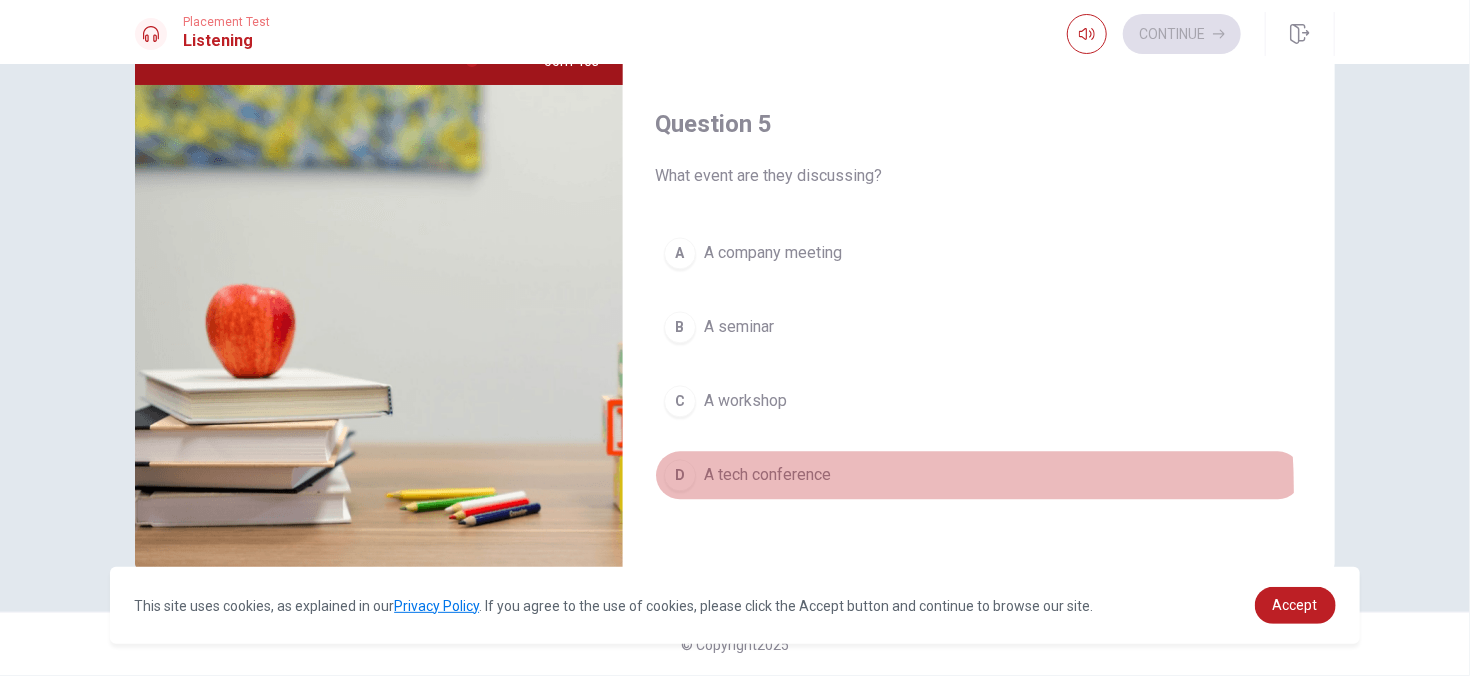 click on "D A tech conference" at bounding box center (979, 476) 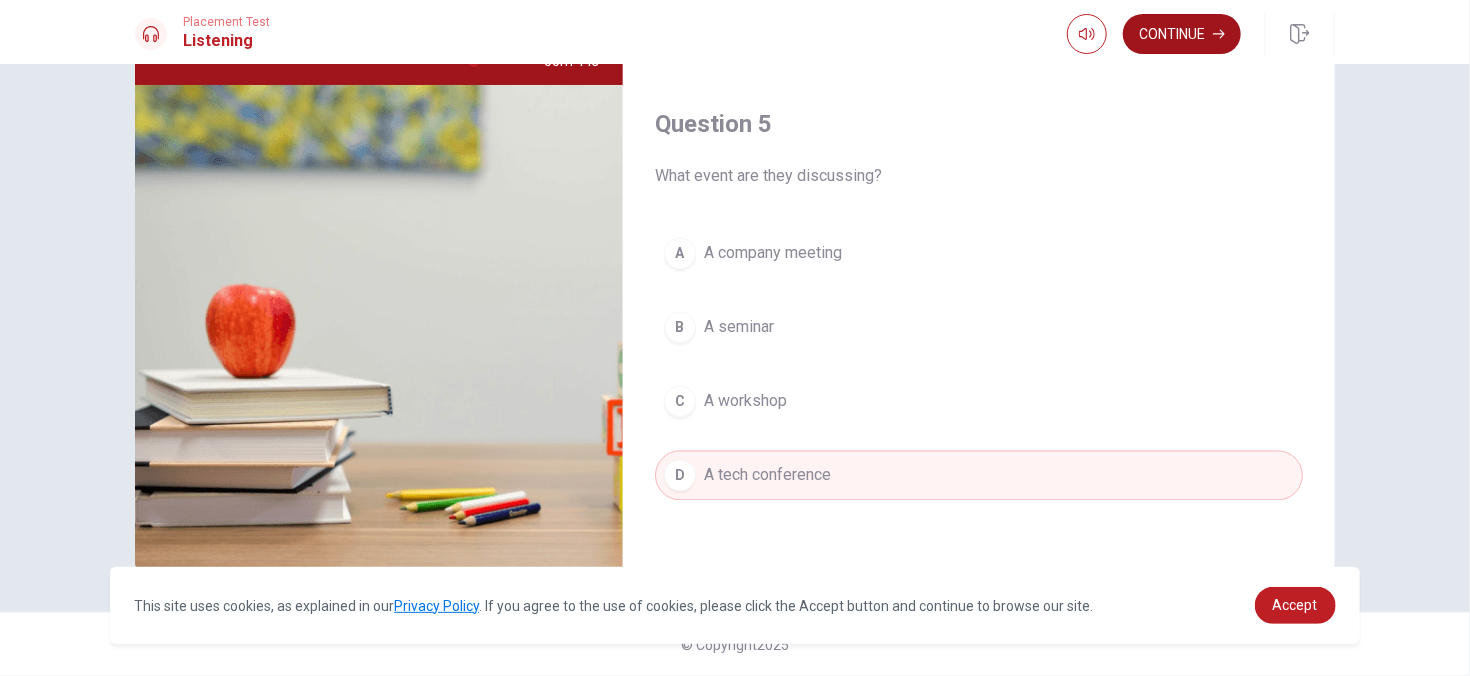 click on "Continue" at bounding box center [1182, 34] 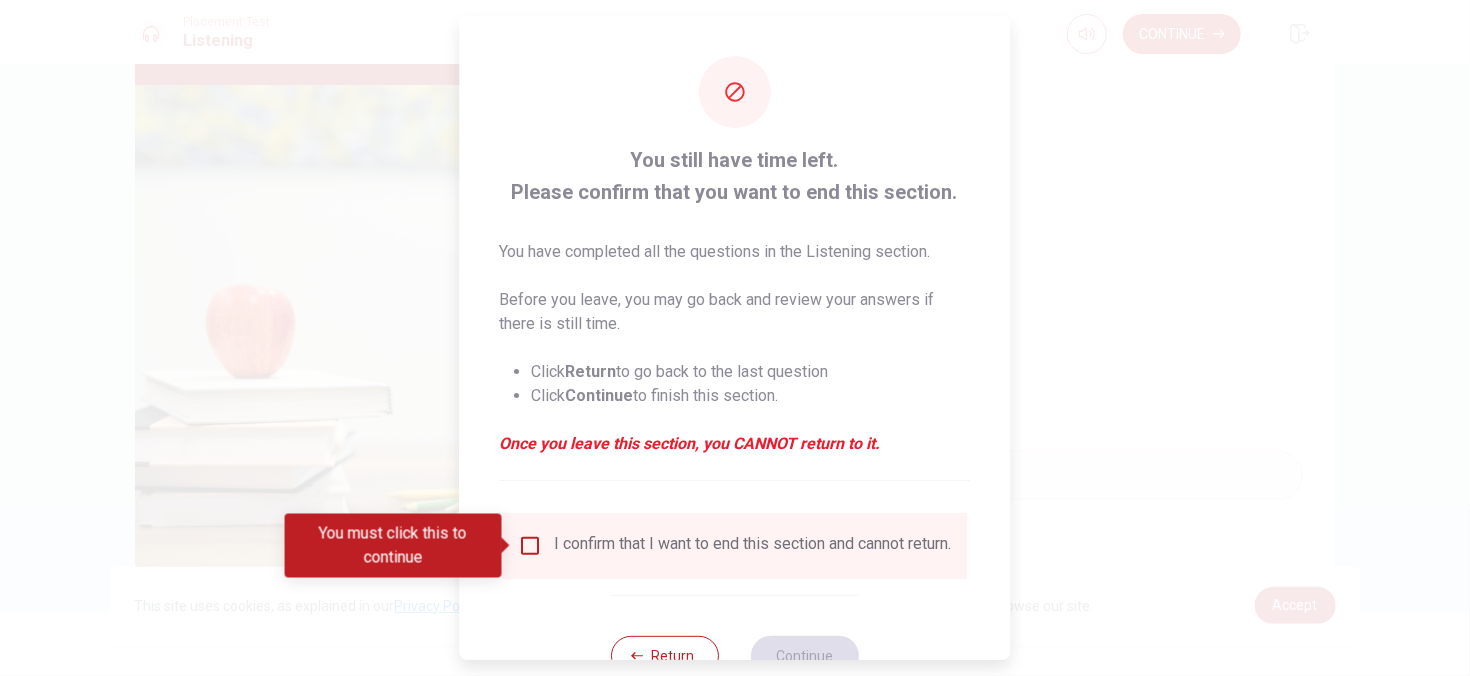 click at bounding box center (531, 546) 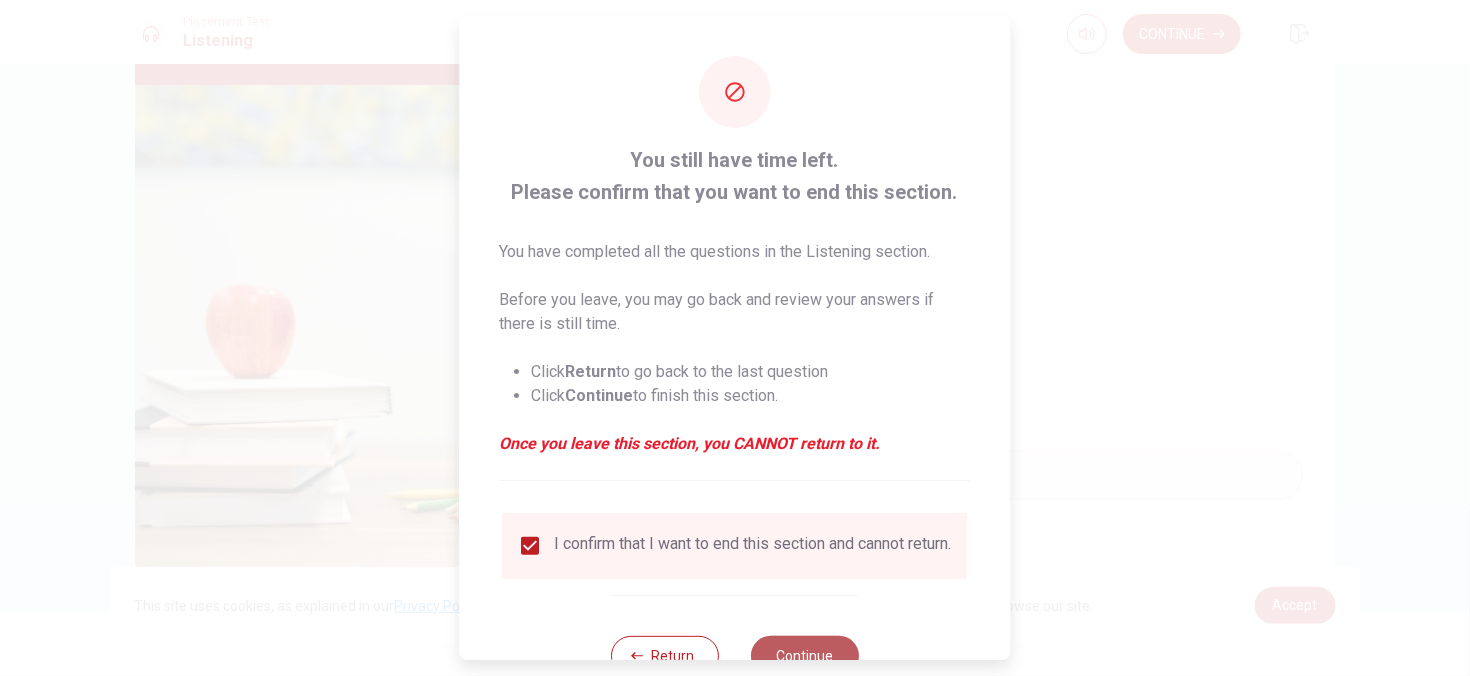 click on "Continue" at bounding box center [805, 656] 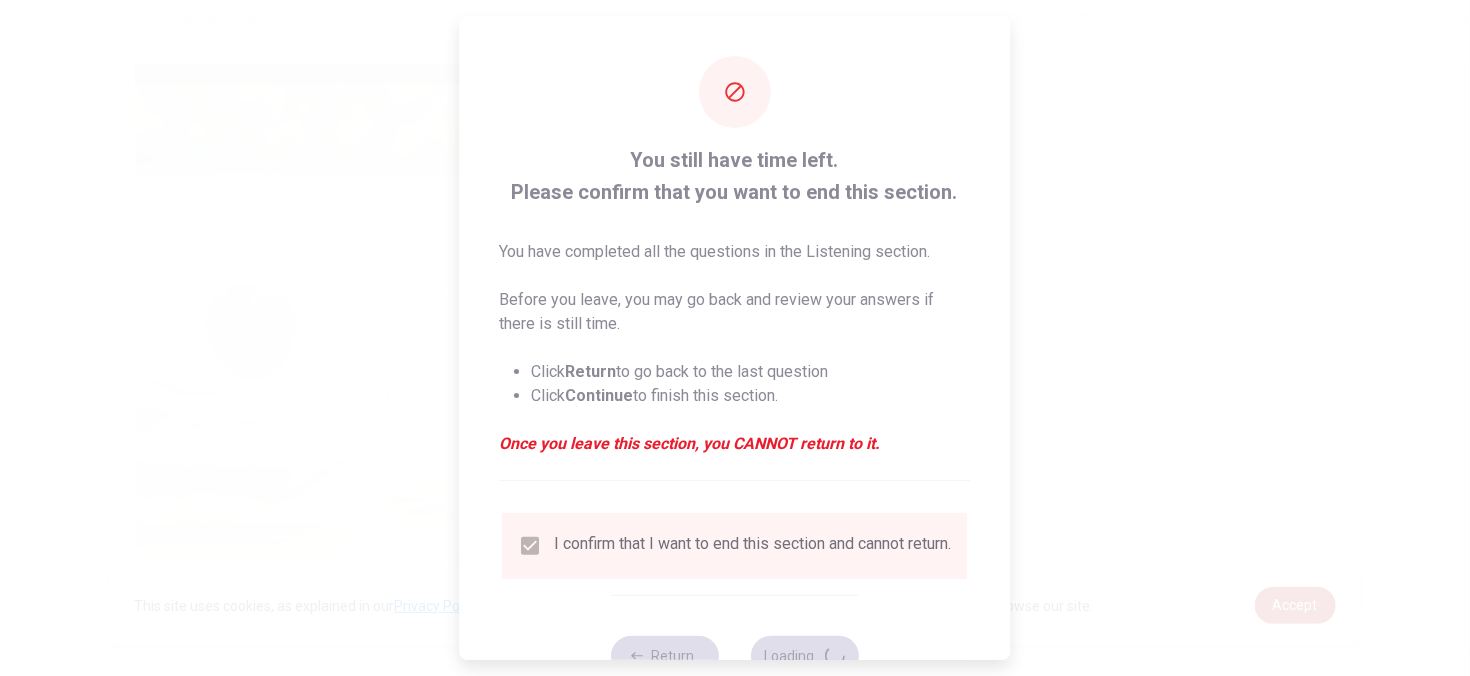 type on "87" 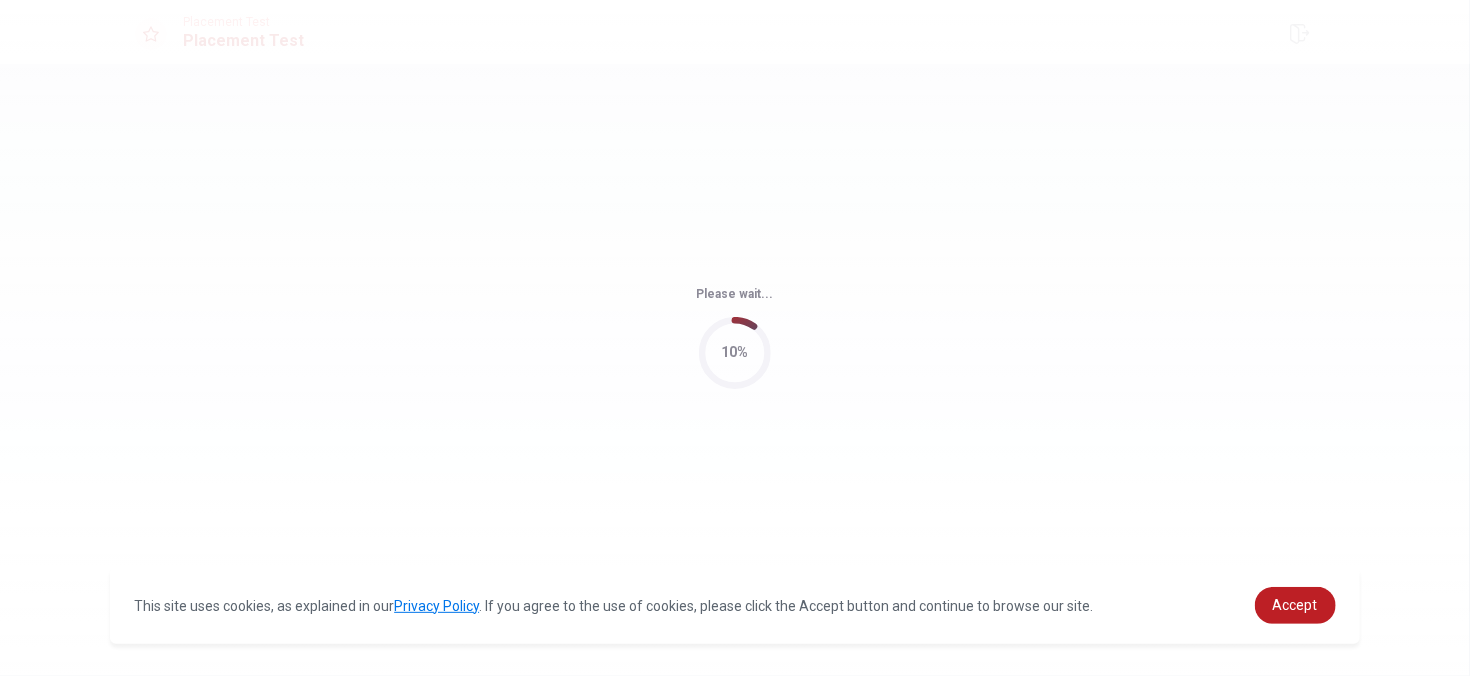 scroll, scrollTop: 0, scrollLeft: 0, axis: both 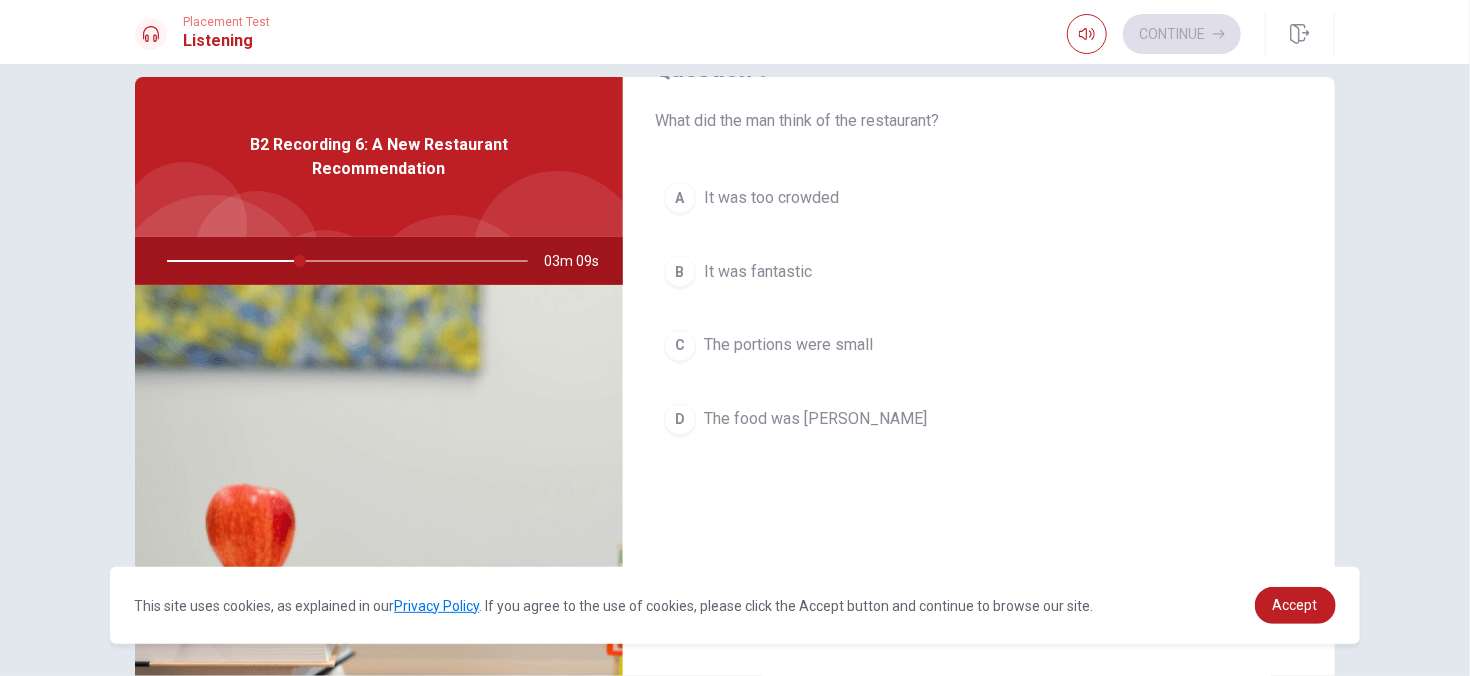 click on "Question 9 What did the man think of the restaurant? A It was too crowded B It was fantastic C The portions were small D The food was [PERSON_NAME]" at bounding box center [979, 269] 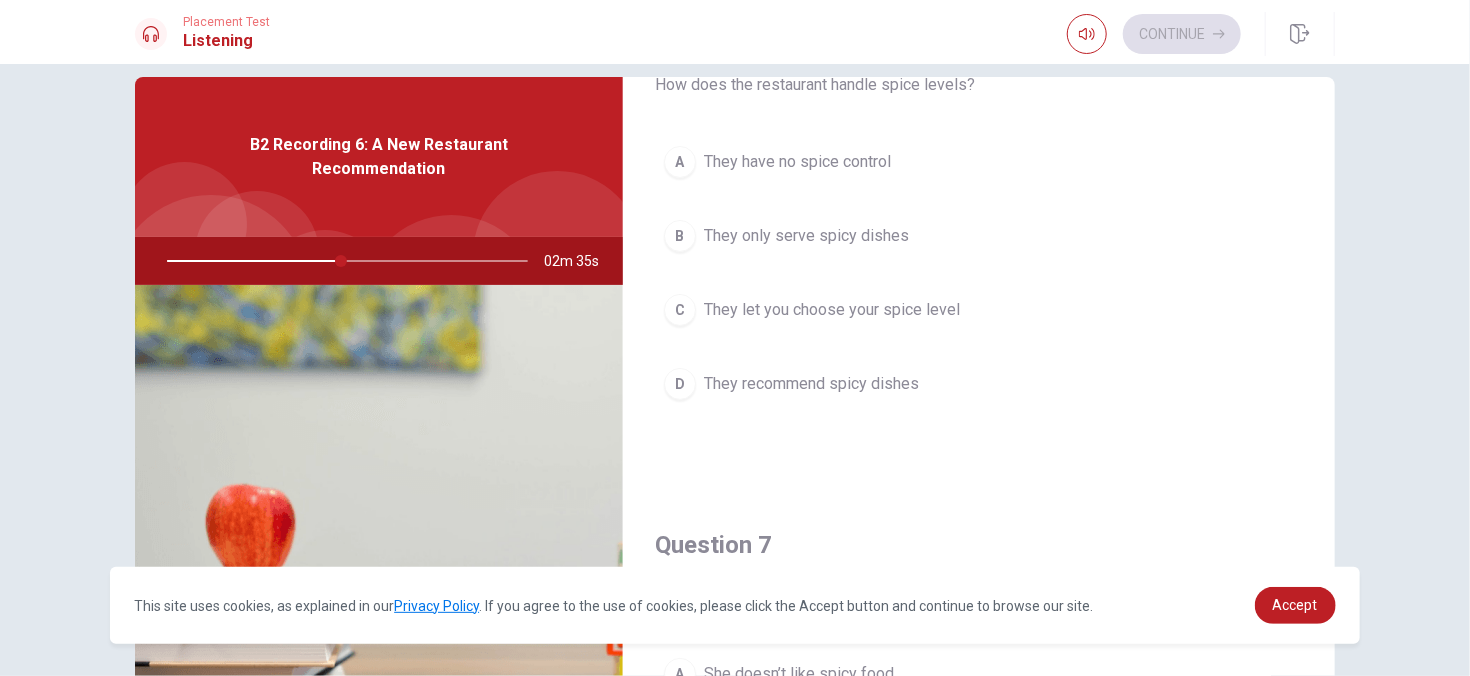 scroll, scrollTop: 0, scrollLeft: 0, axis: both 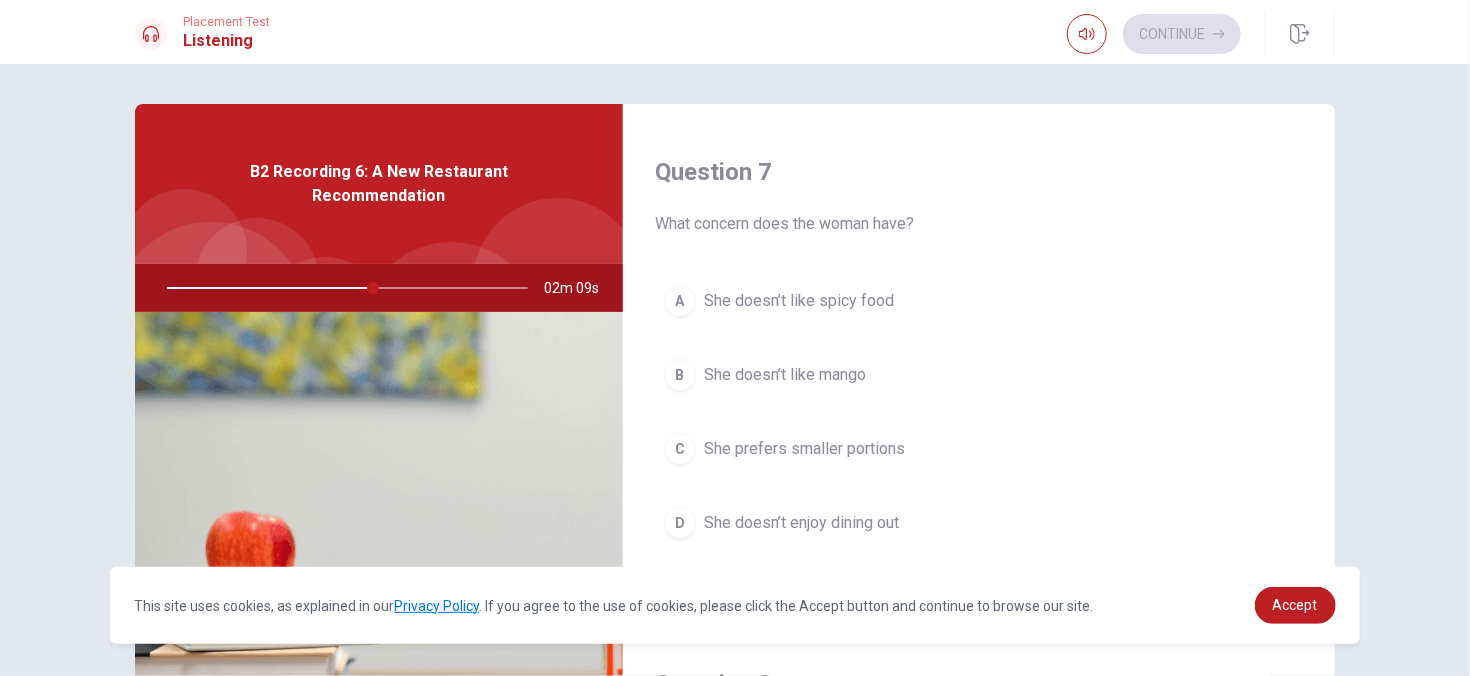 click on "A" at bounding box center (680, 301) 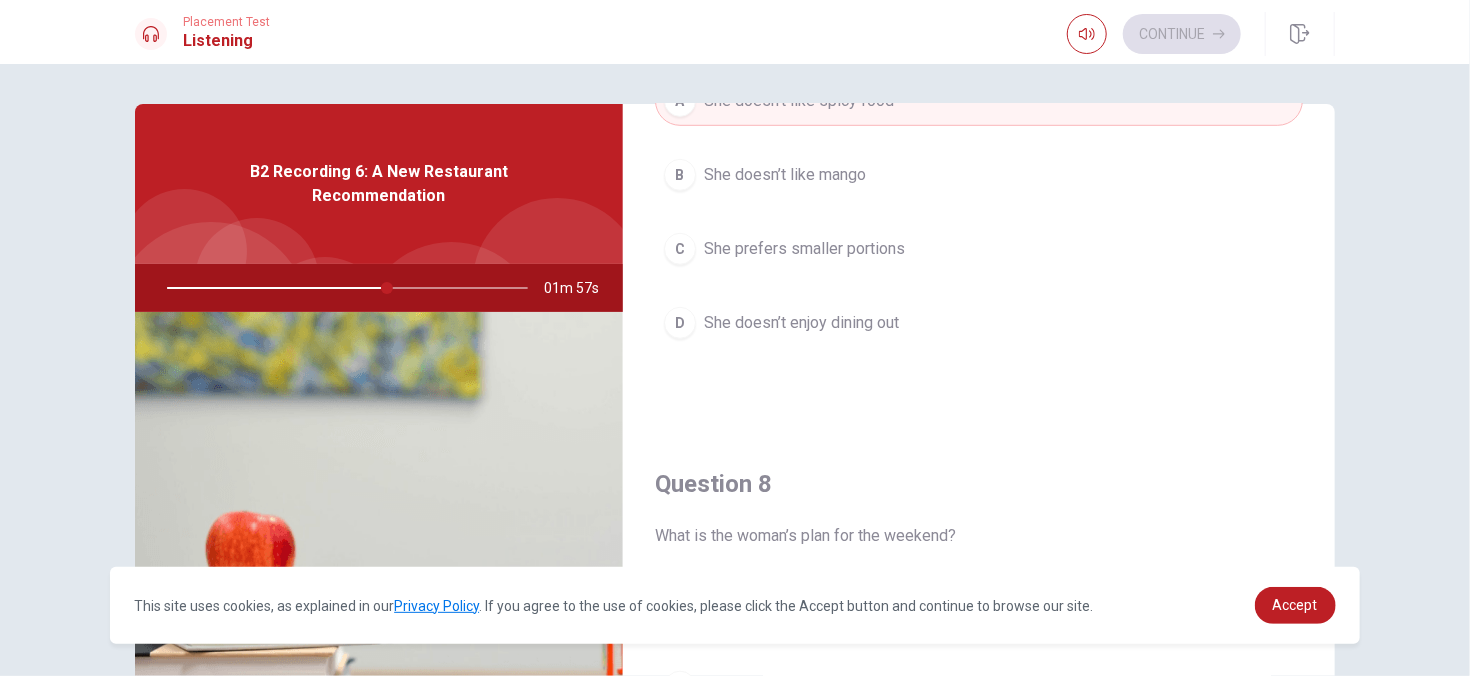 scroll, scrollTop: 1000, scrollLeft: 0, axis: vertical 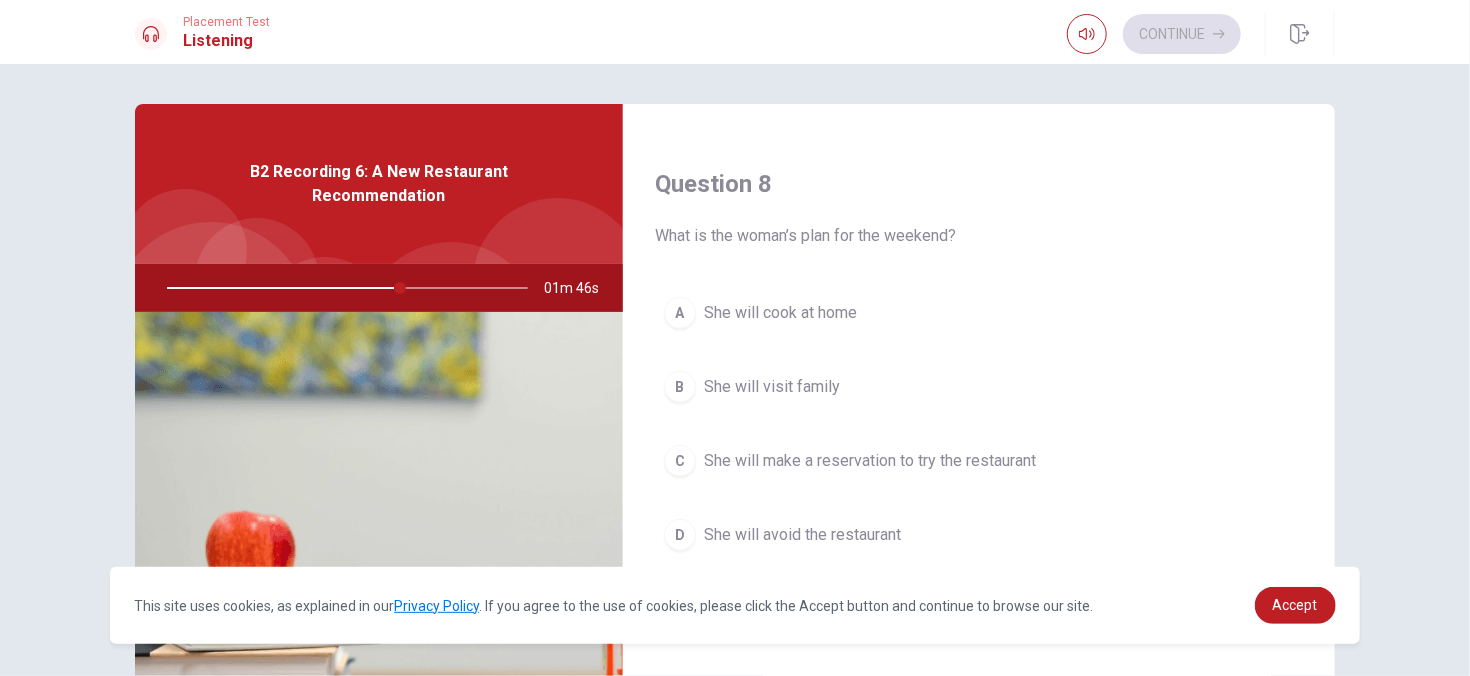 click on "C" at bounding box center (680, 461) 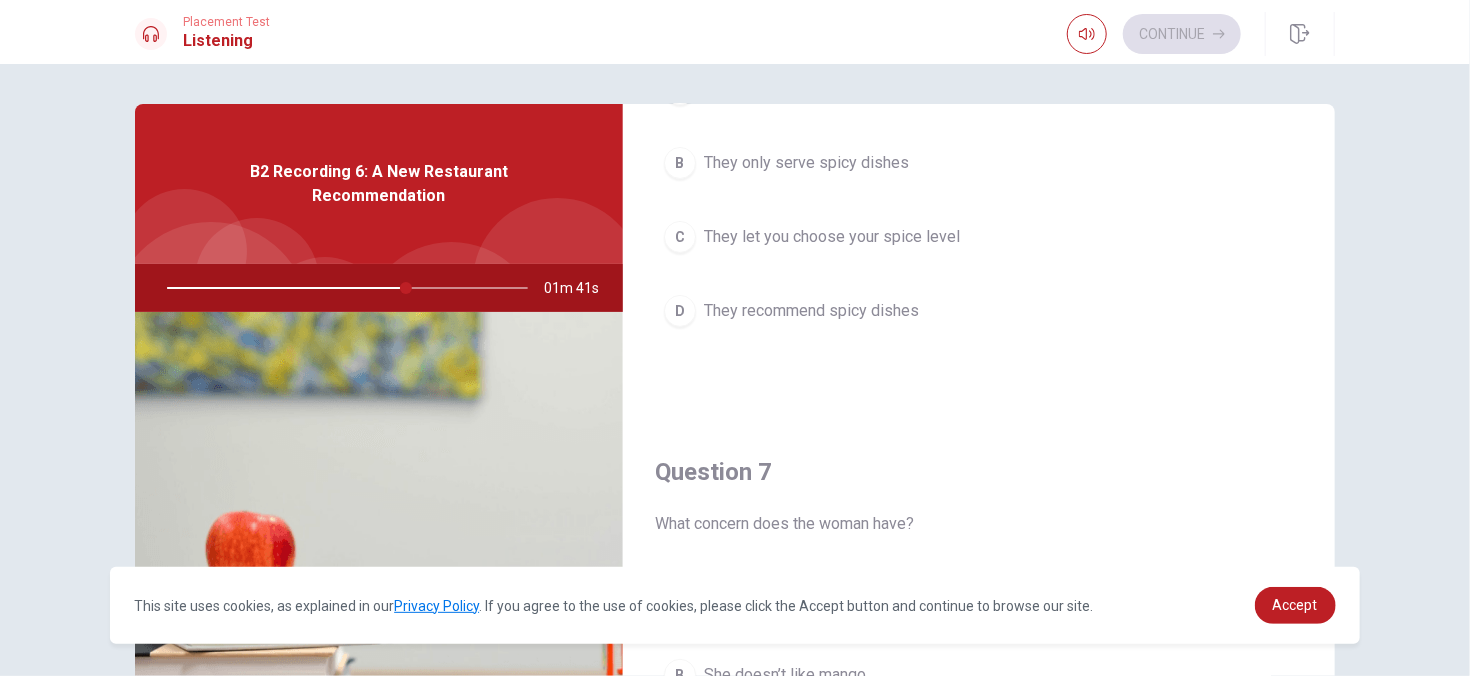 scroll, scrollTop: 100, scrollLeft: 0, axis: vertical 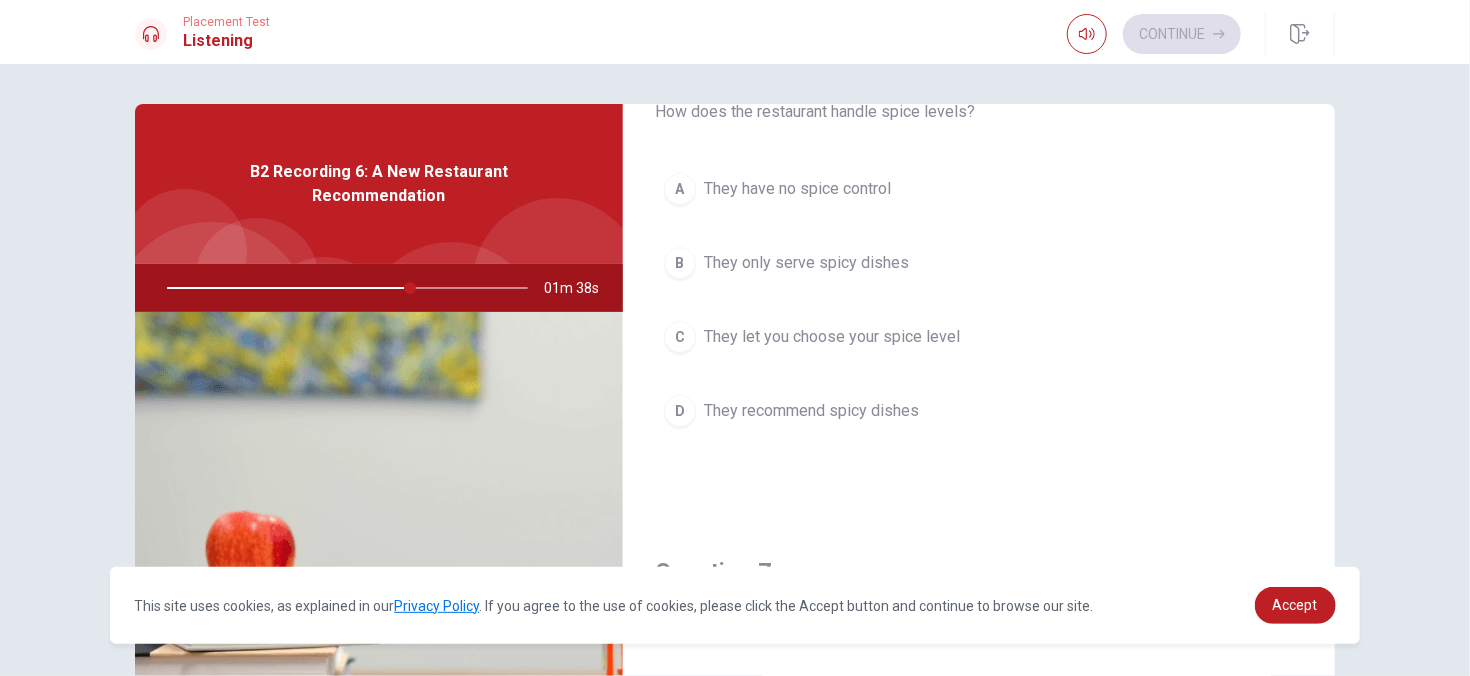 click on "They let you choose your spice level" at bounding box center (832, 337) 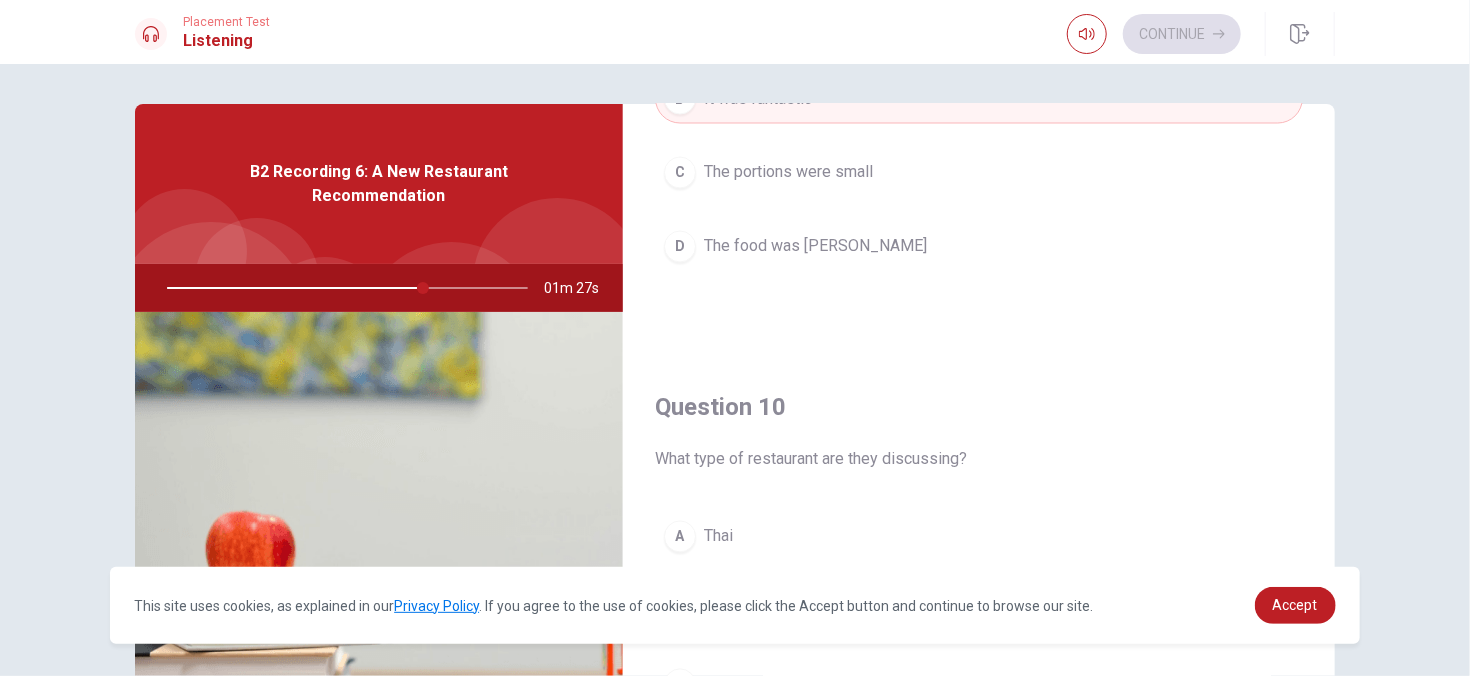 scroll, scrollTop: 1856, scrollLeft: 0, axis: vertical 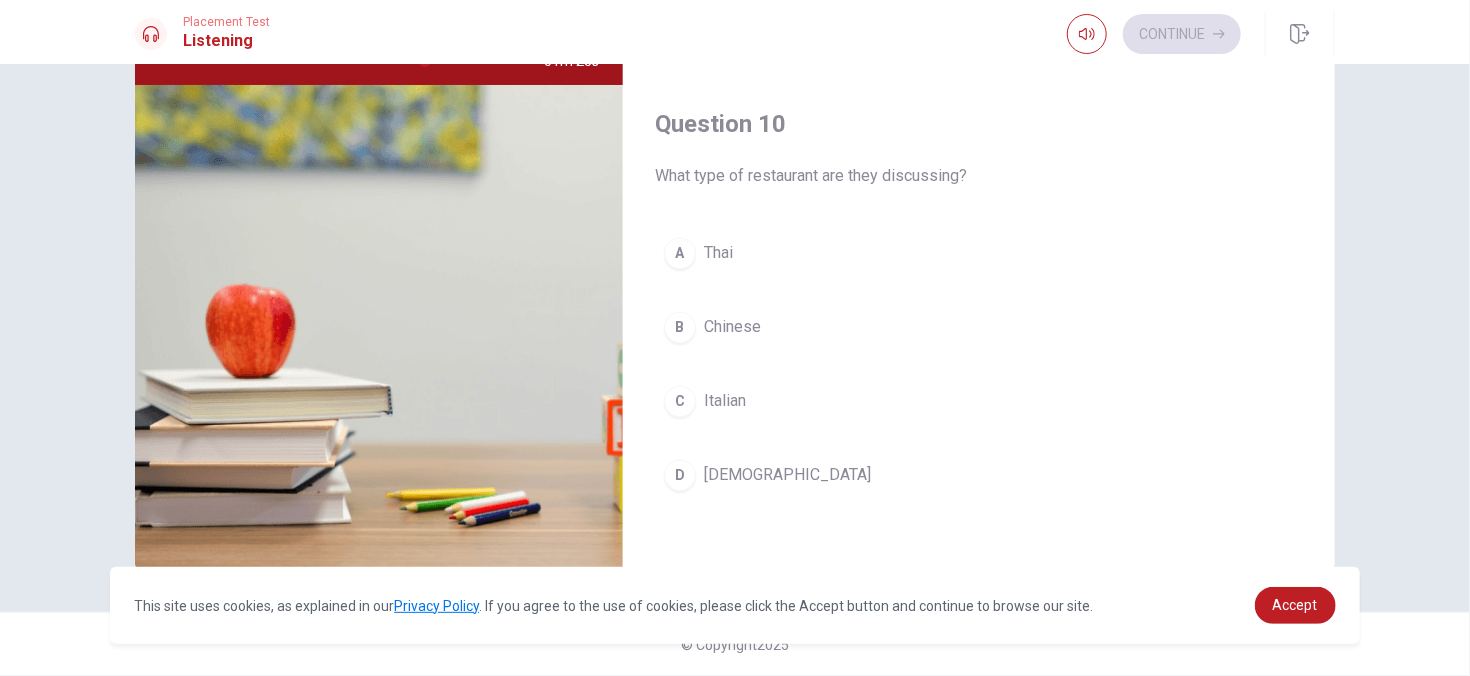 click on "A" at bounding box center [680, 254] 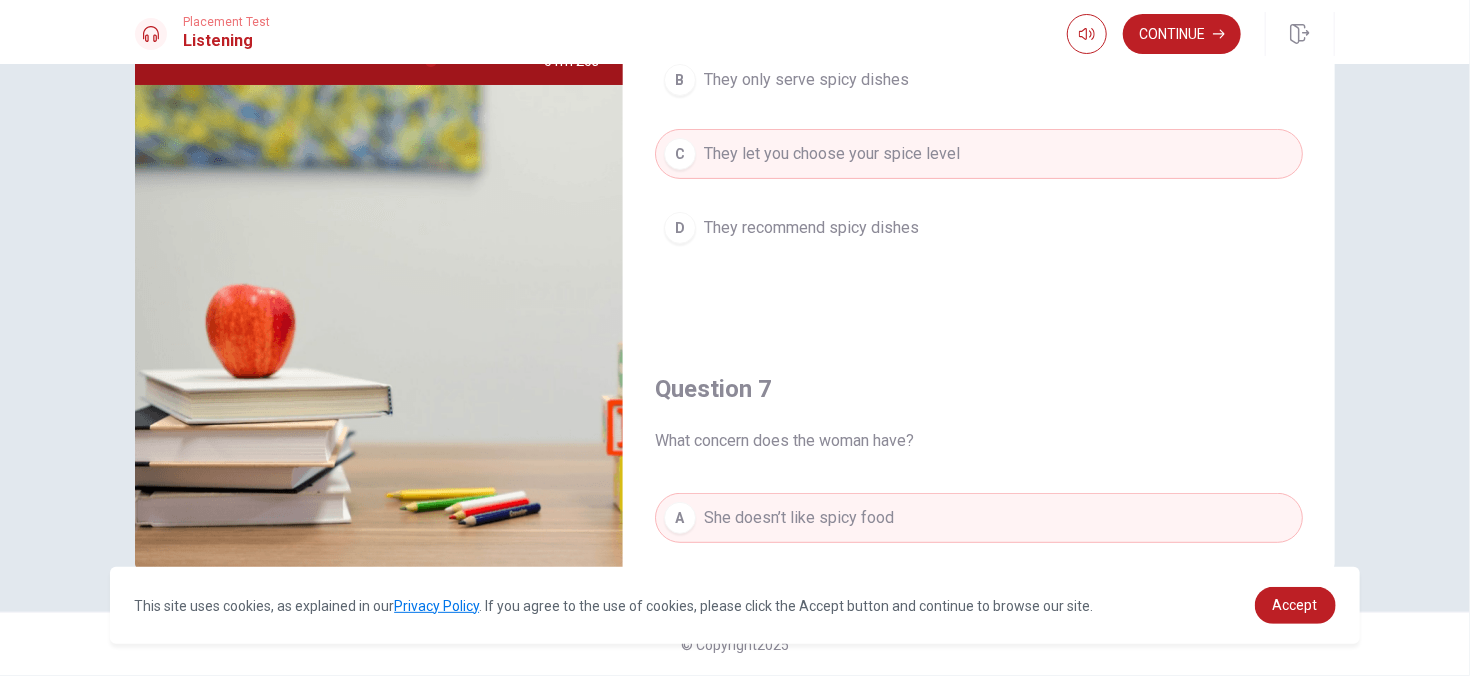 scroll, scrollTop: 0, scrollLeft: 0, axis: both 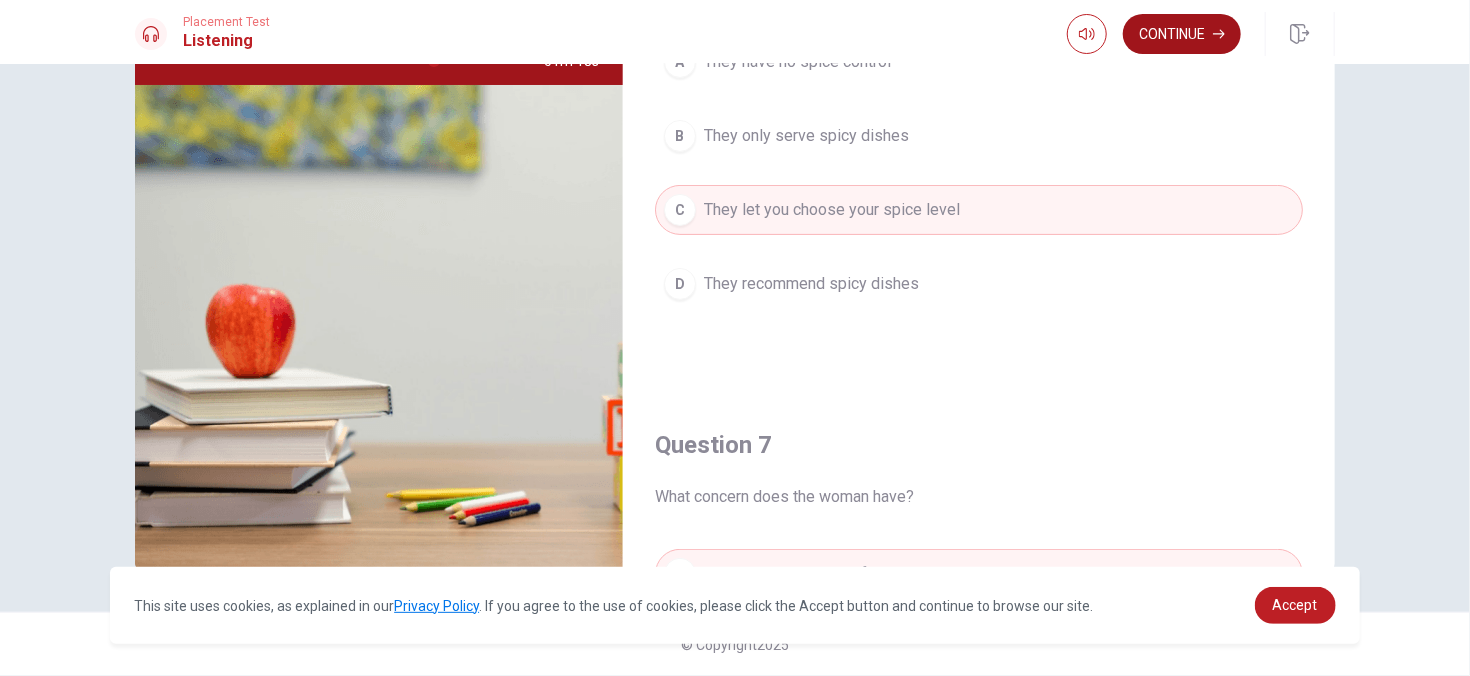 click on "Continue" at bounding box center (1182, 34) 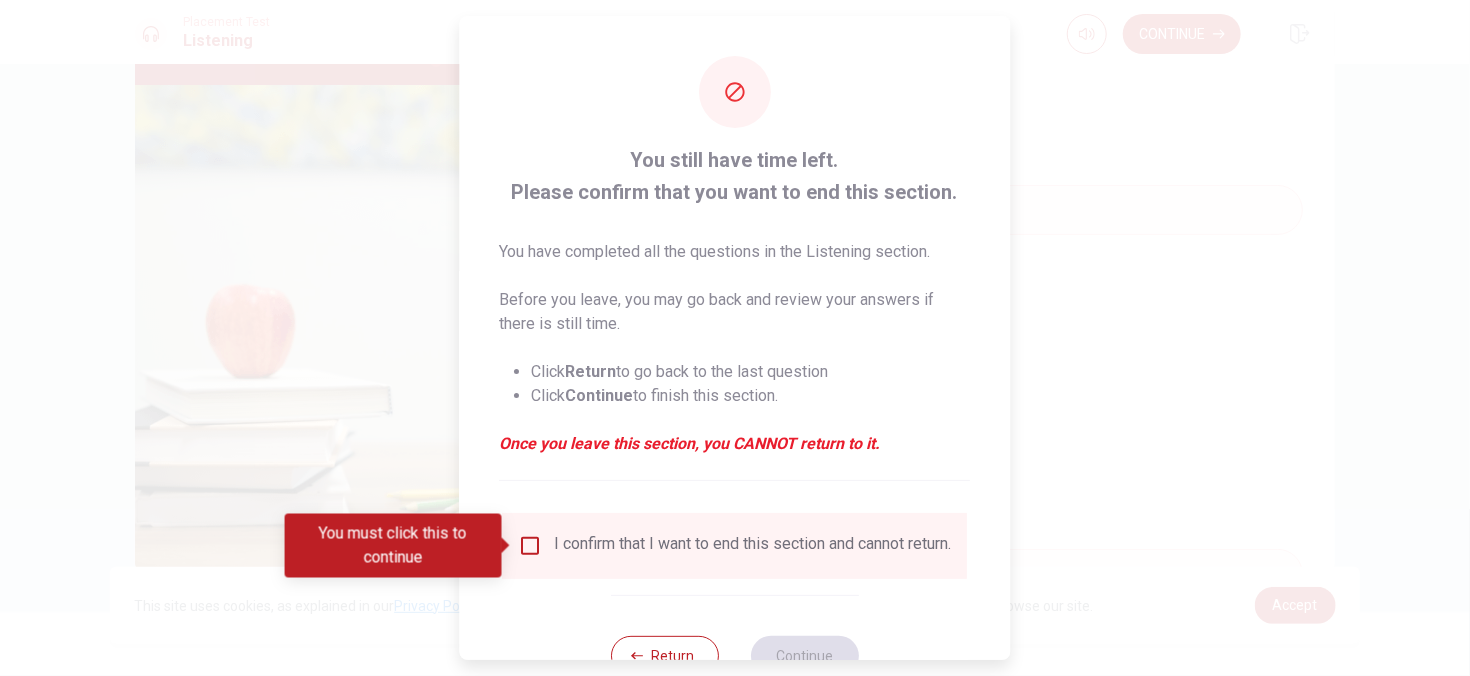 click on "You must click this to continue" at bounding box center (400, 546) 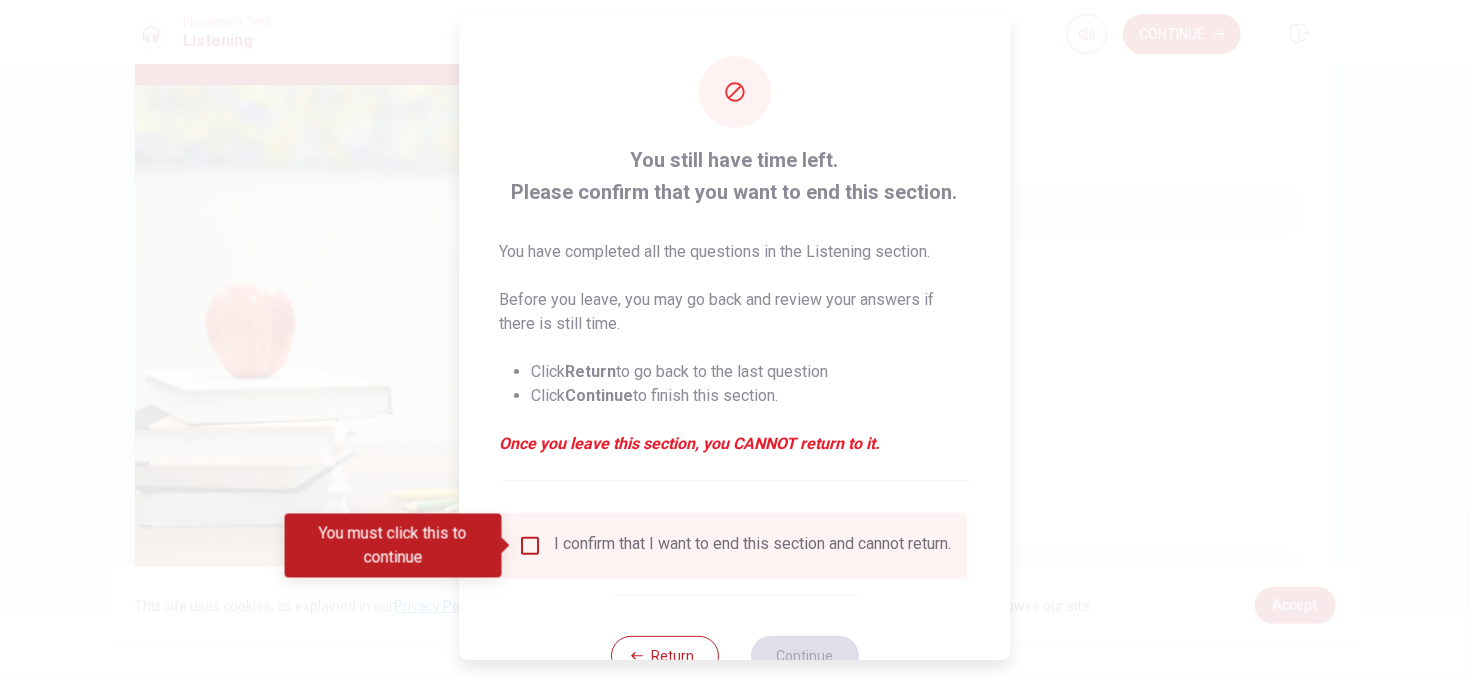 click on "I confirm that I want to end this section and cannot return." at bounding box center [735, 546] 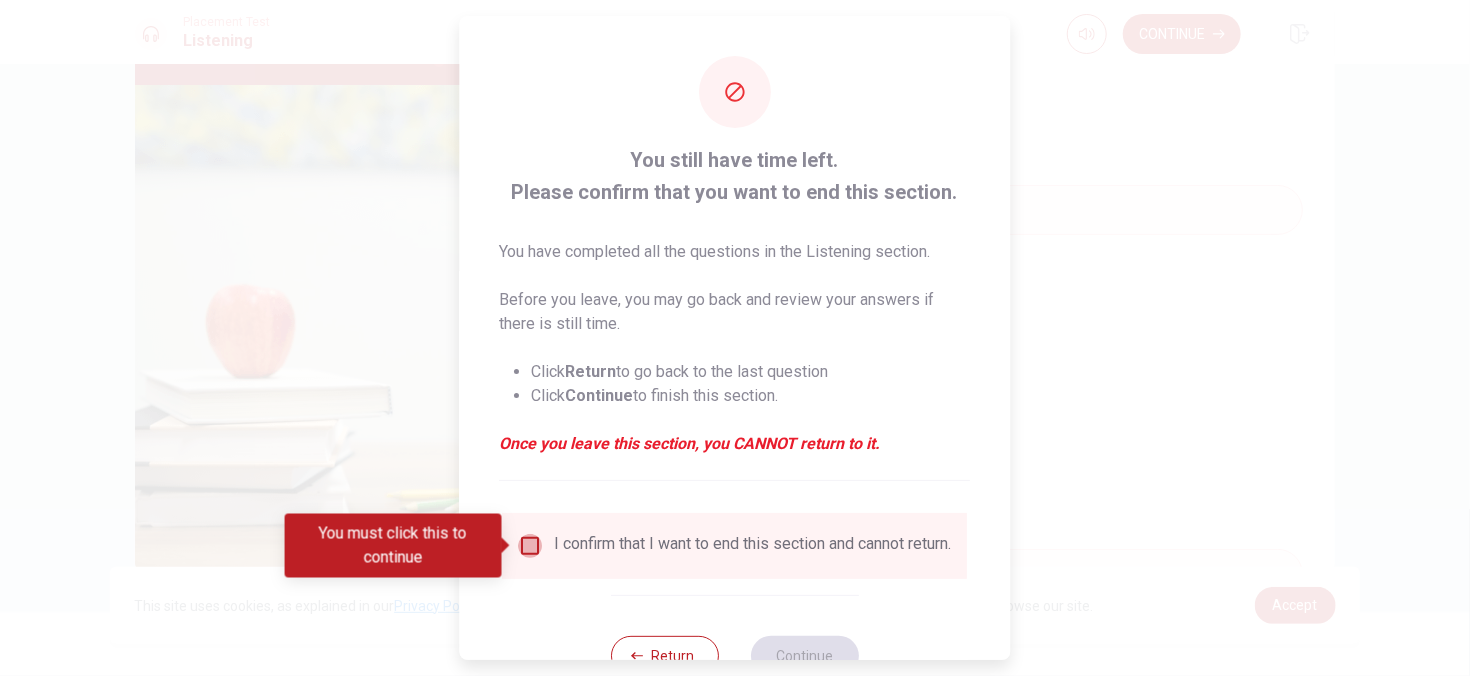click at bounding box center (531, 546) 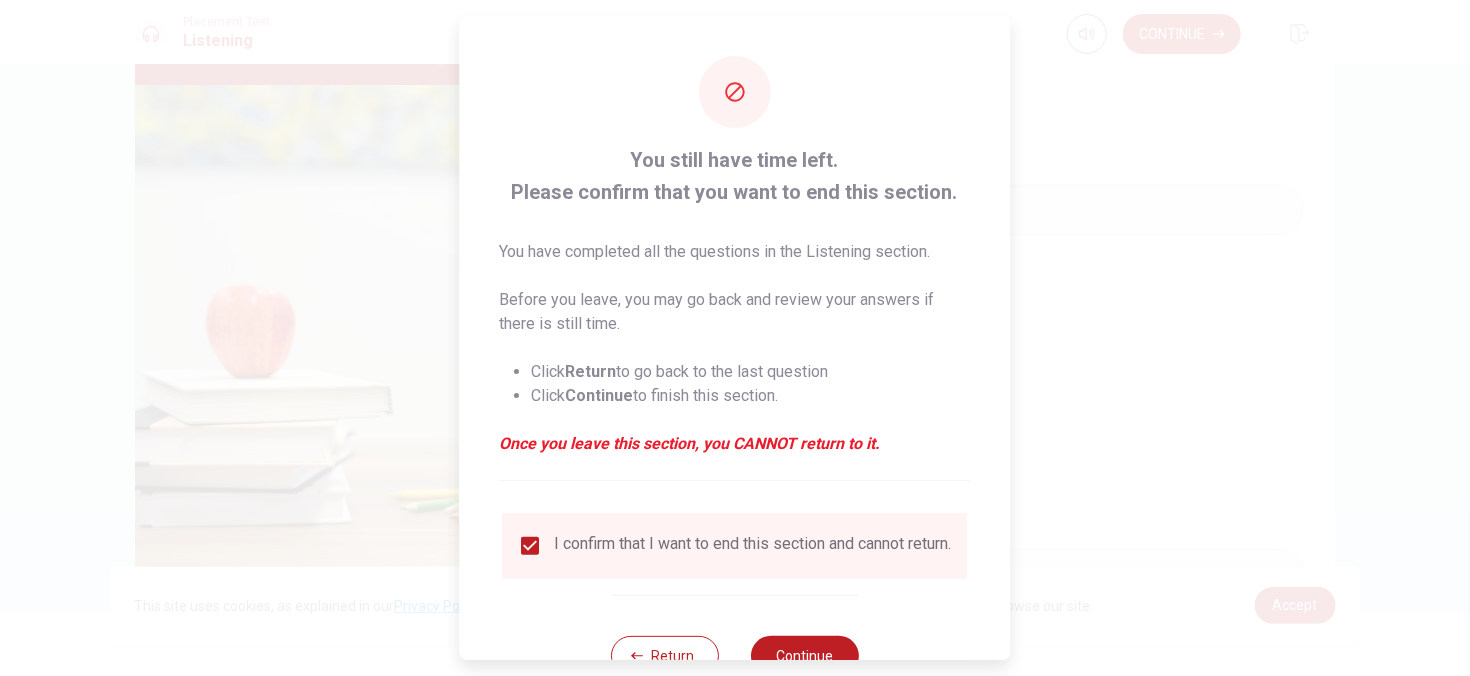 scroll, scrollTop: 69, scrollLeft: 0, axis: vertical 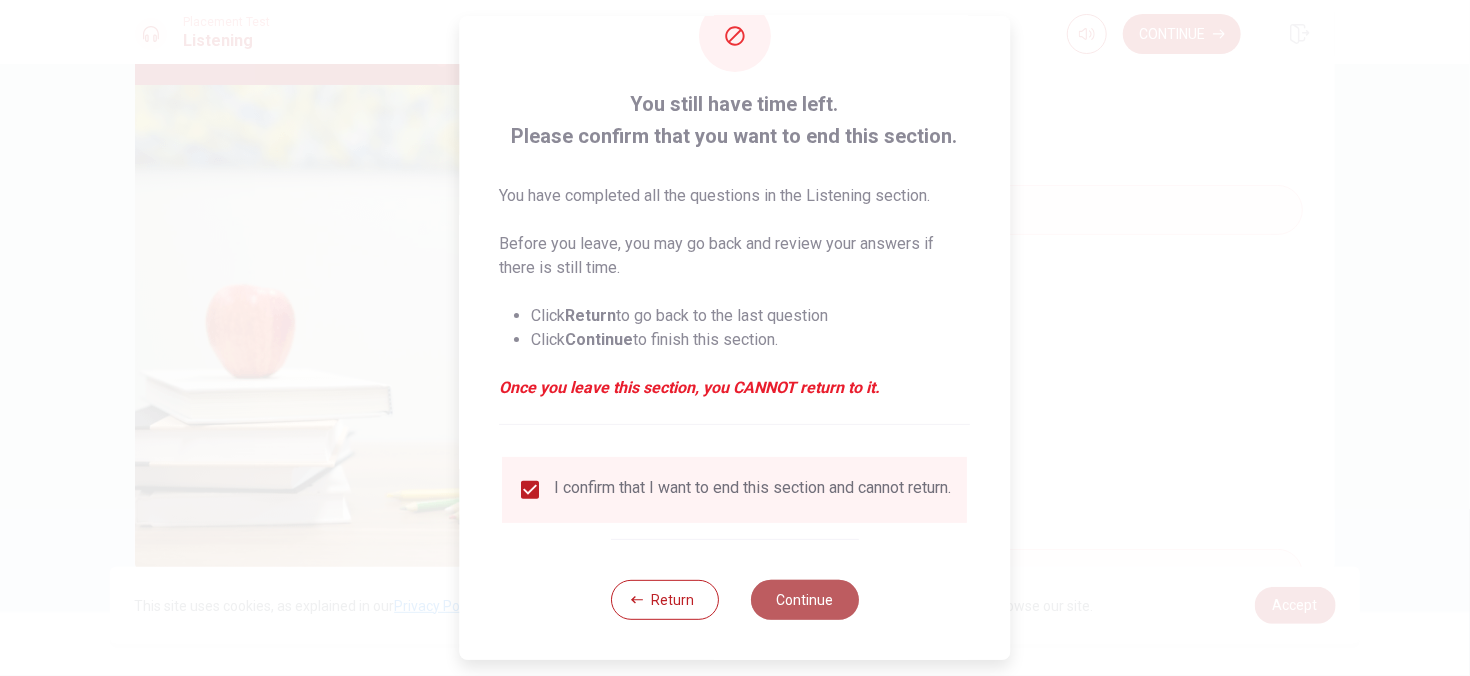 click on "Continue" at bounding box center (805, 600) 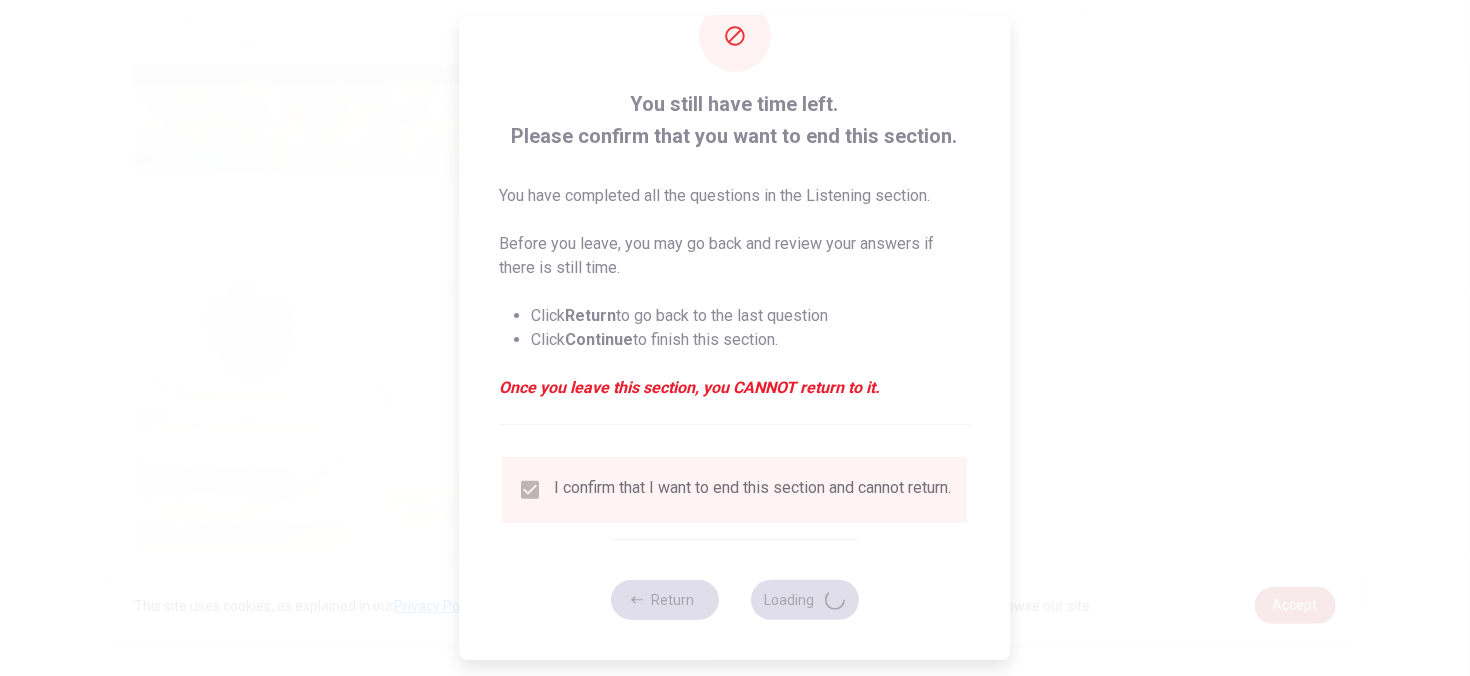 type on "77" 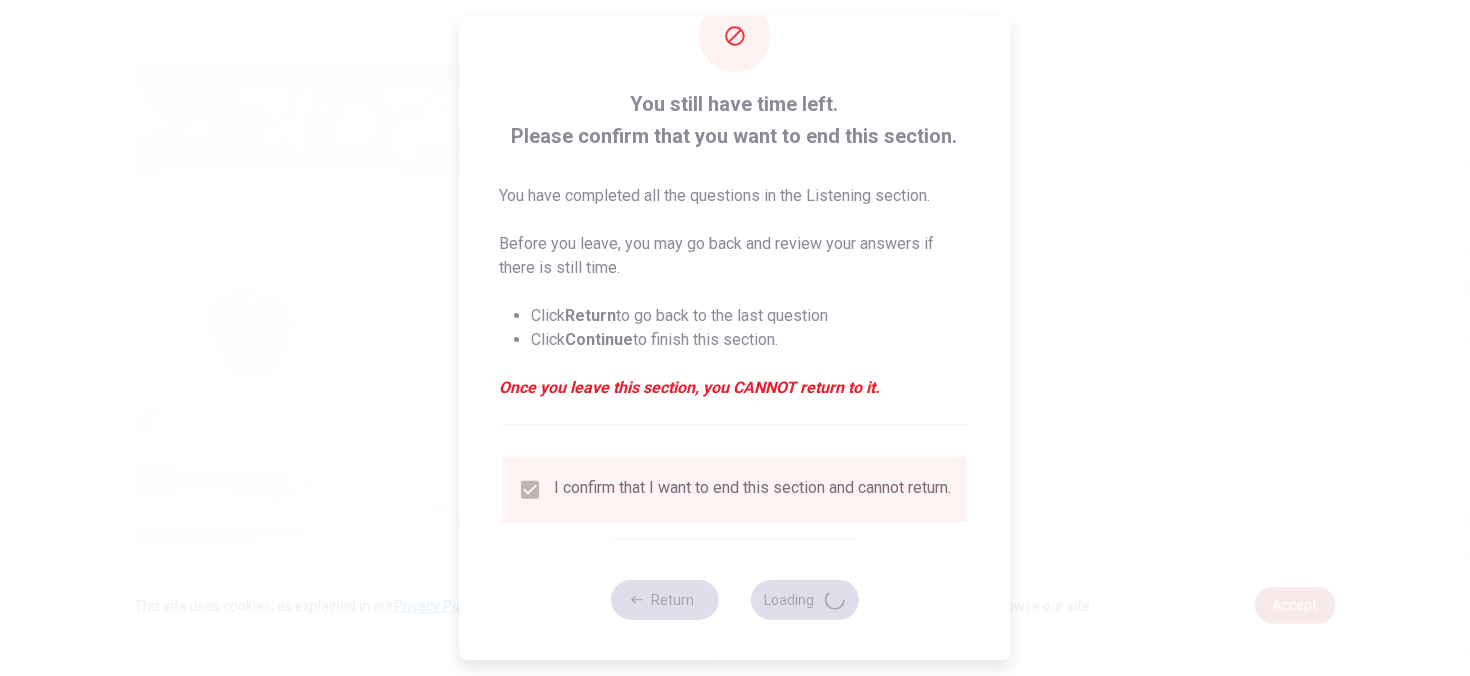 scroll, scrollTop: 0, scrollLeft: 0, axis: both 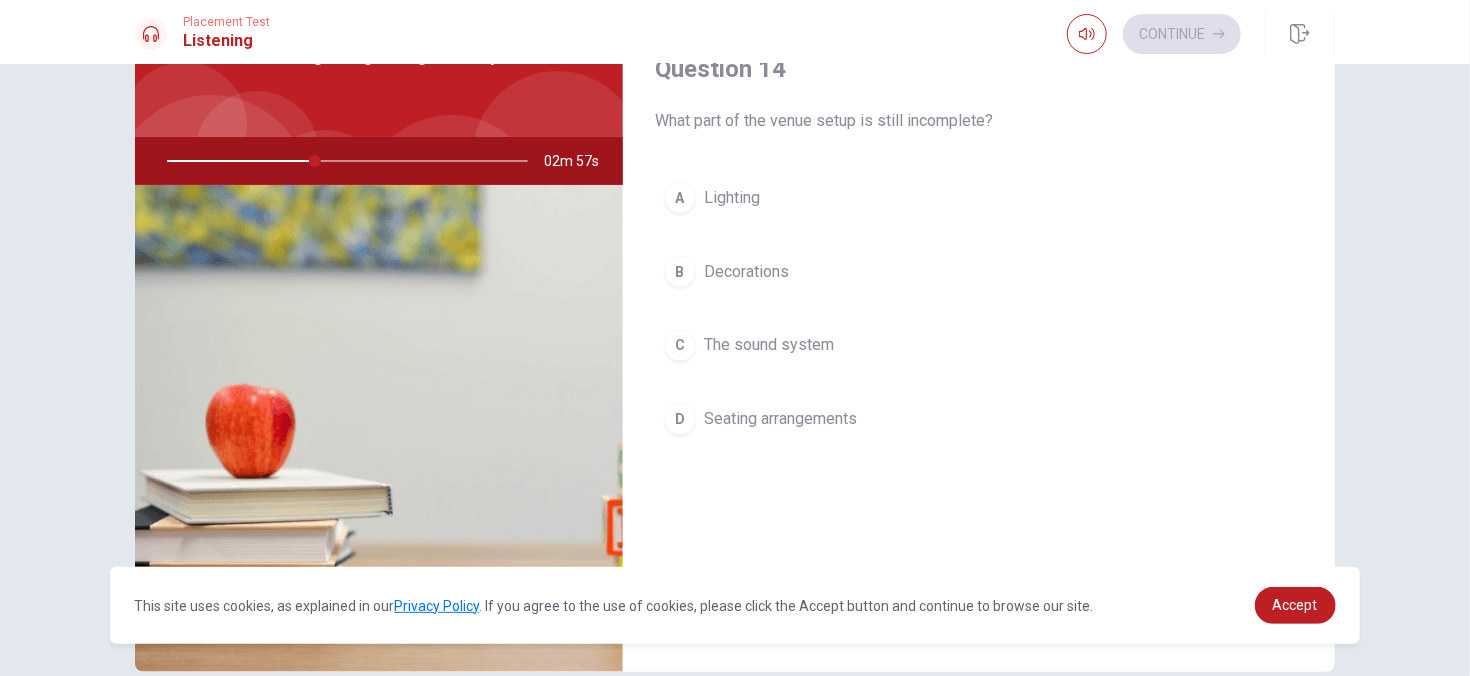 click on "C The sound system" at bounding box center (979, 346) 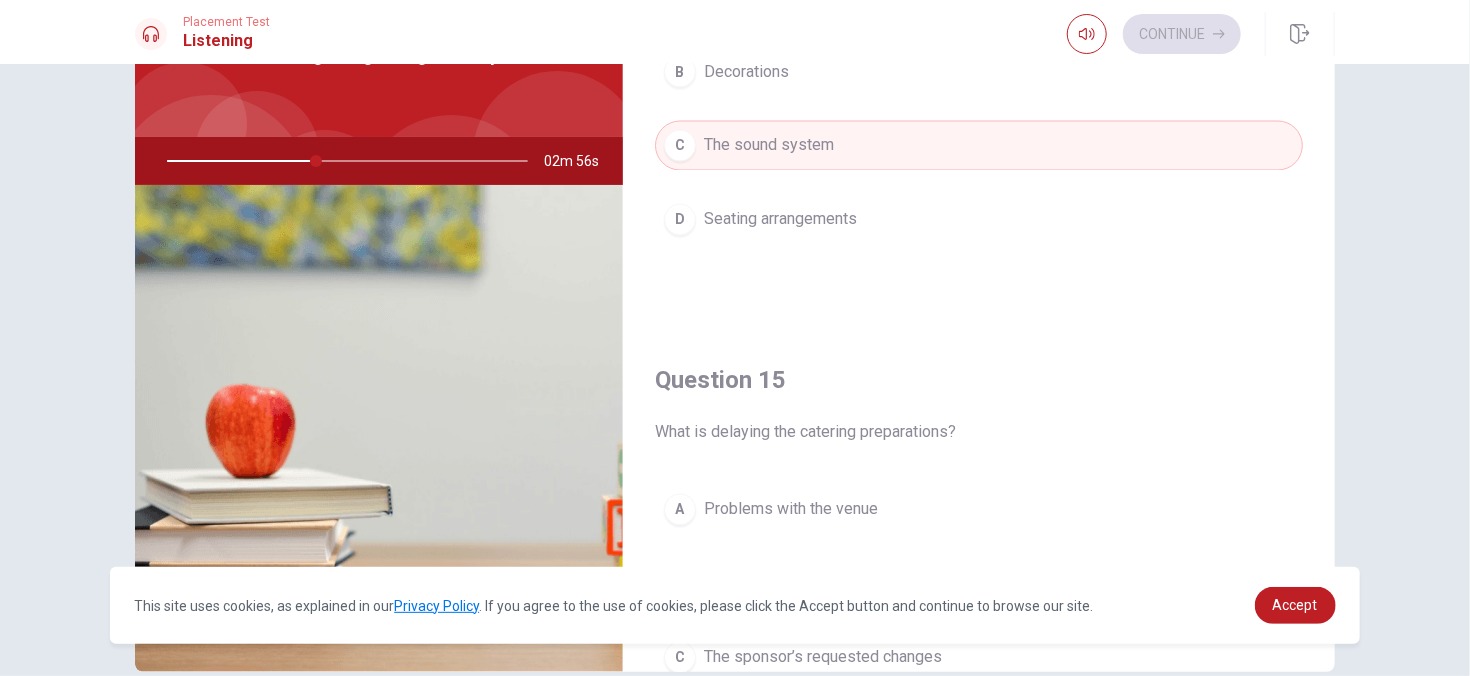 scroll, scrollTop: 1856, scrollLeft: 0, axis: vertical 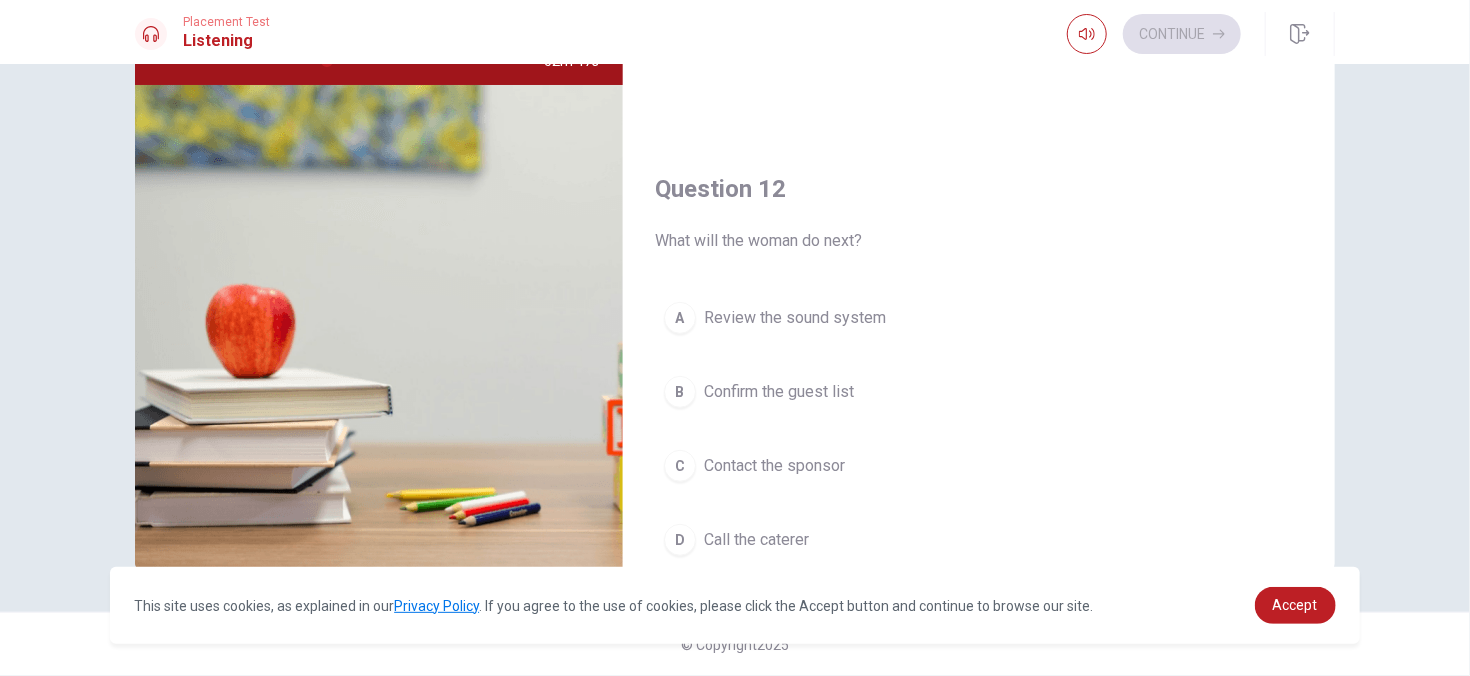 click on "D" at bounding box center [680, 540] 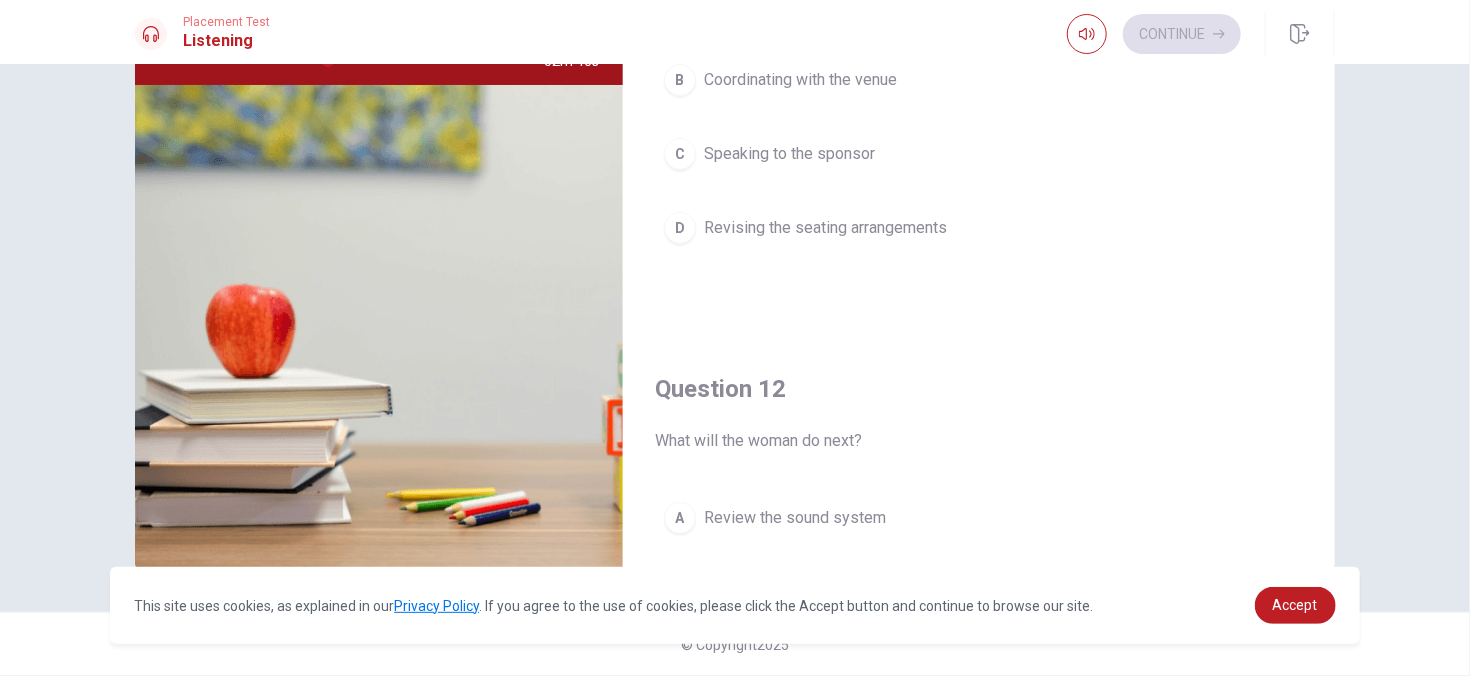 scroll, scrollTop: 0, scrollLeft: 0, axis: both 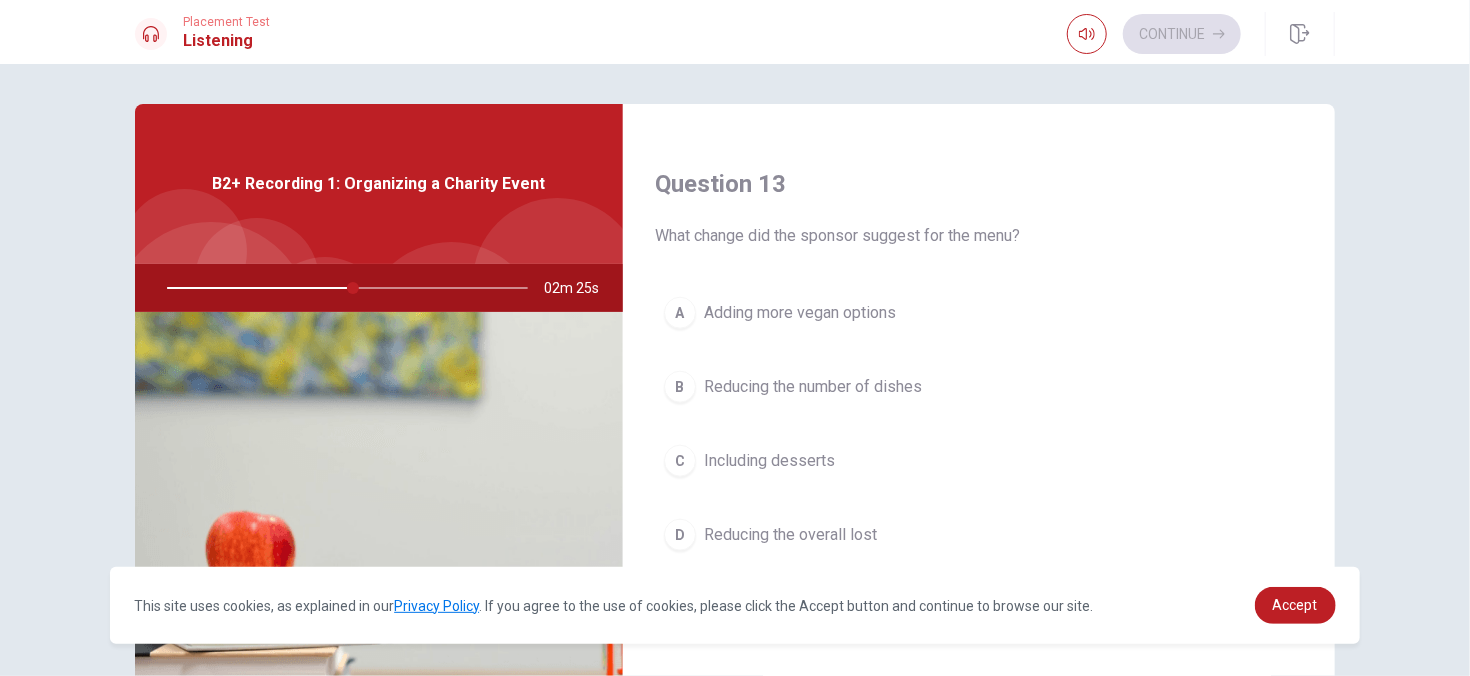 click on "A" at bounding box center (680, 313) 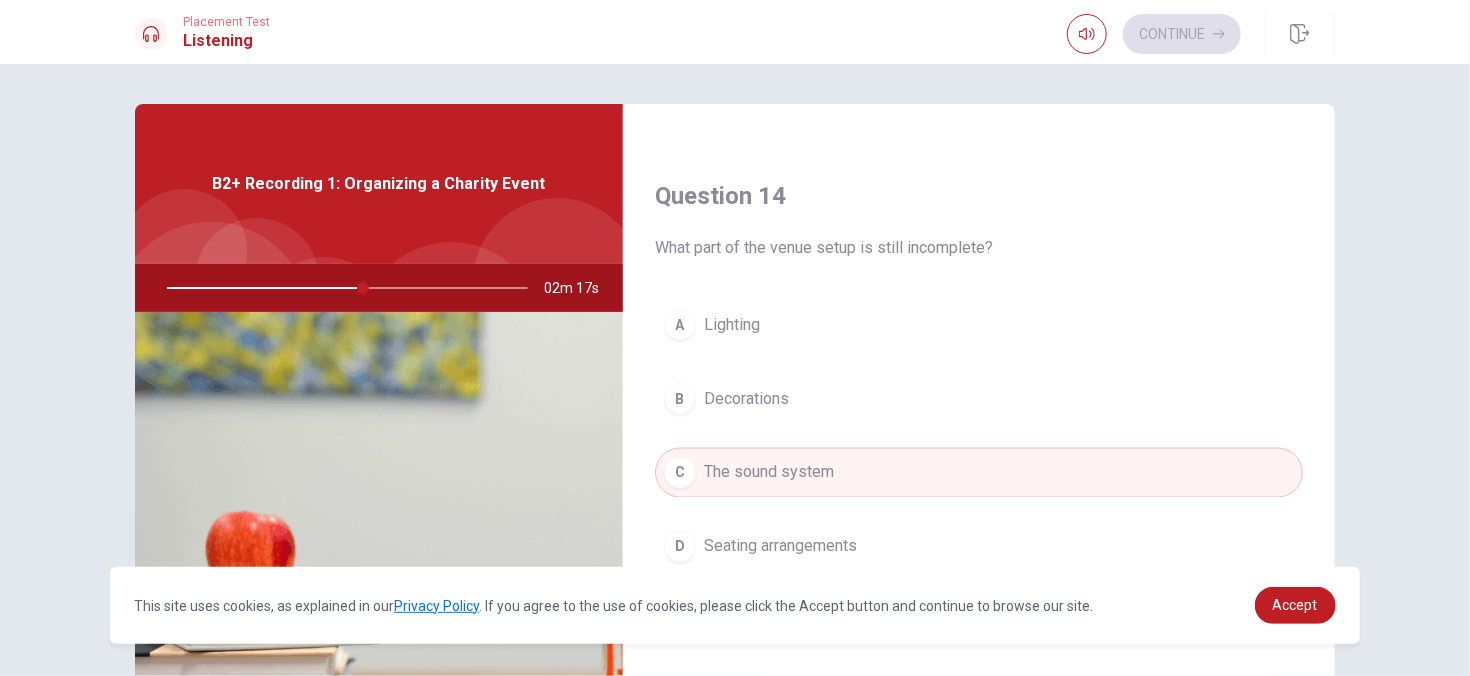 scroll, scrollTop: 1856, scrollLeft: 0, axis: vertical 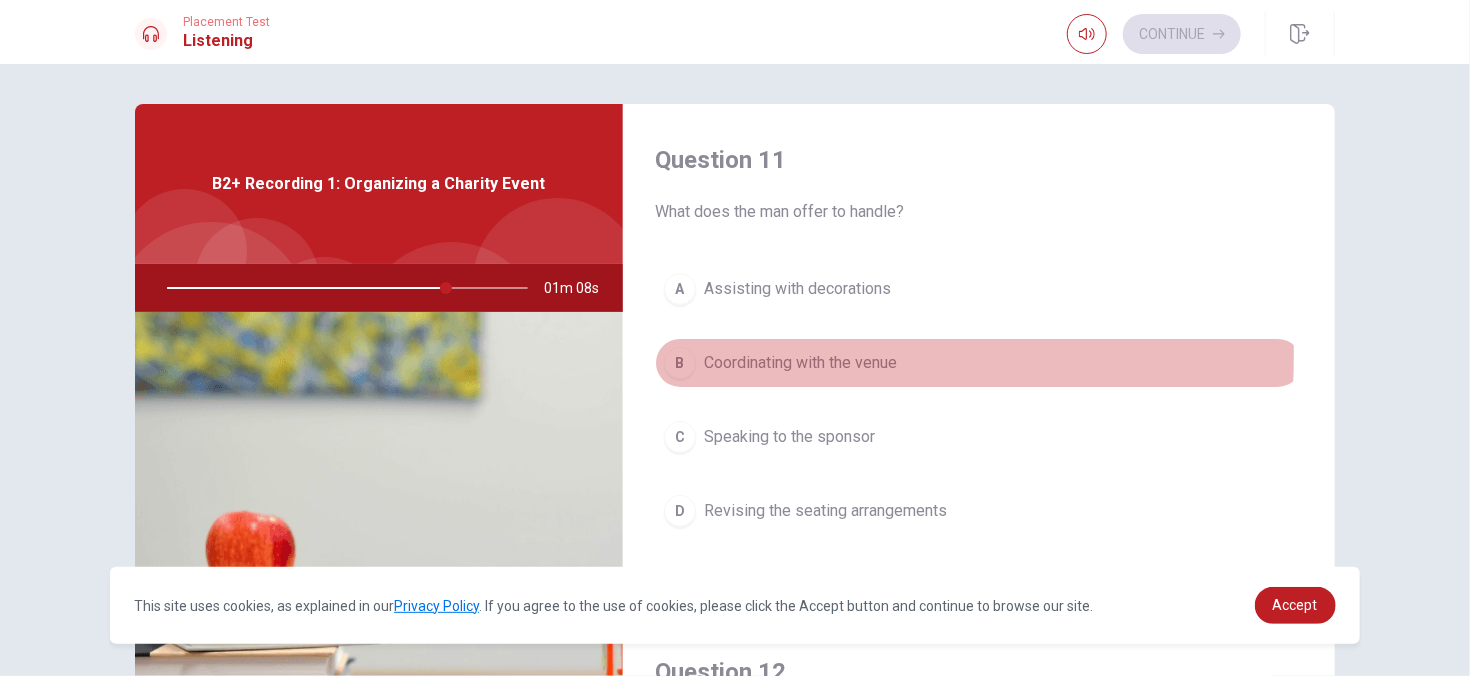 click on "B" at bounding box center (680, 363) 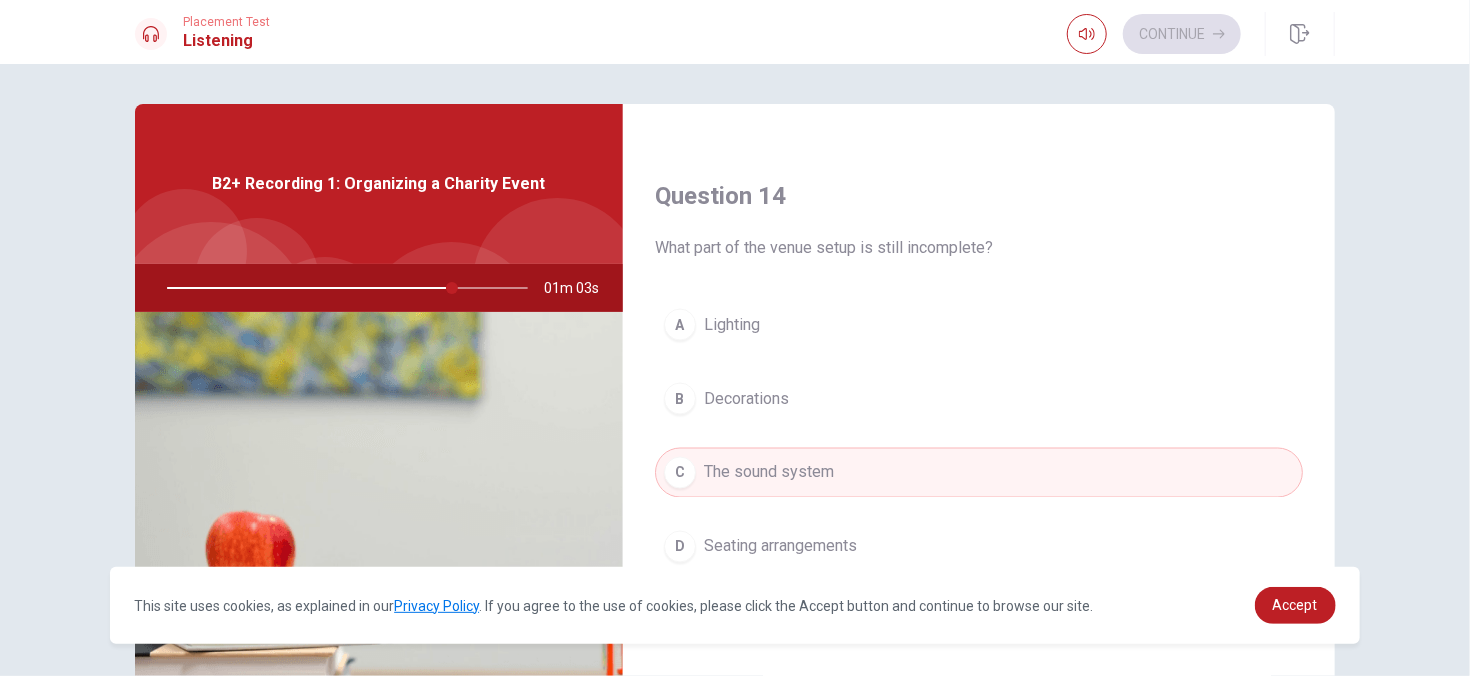 scroll, scrollTop: 1856, scrollLeft: 0, axis: vertical 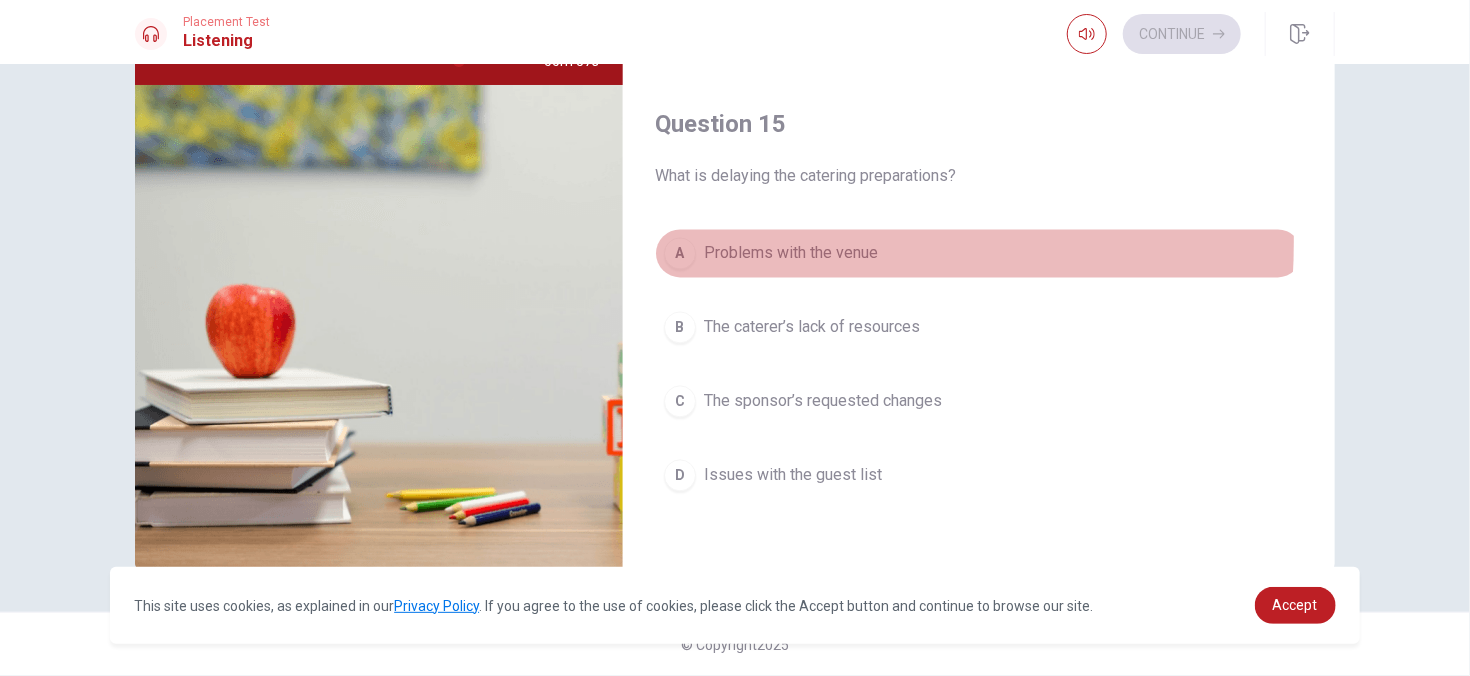 click on "A" at bounding box center (680, 254) 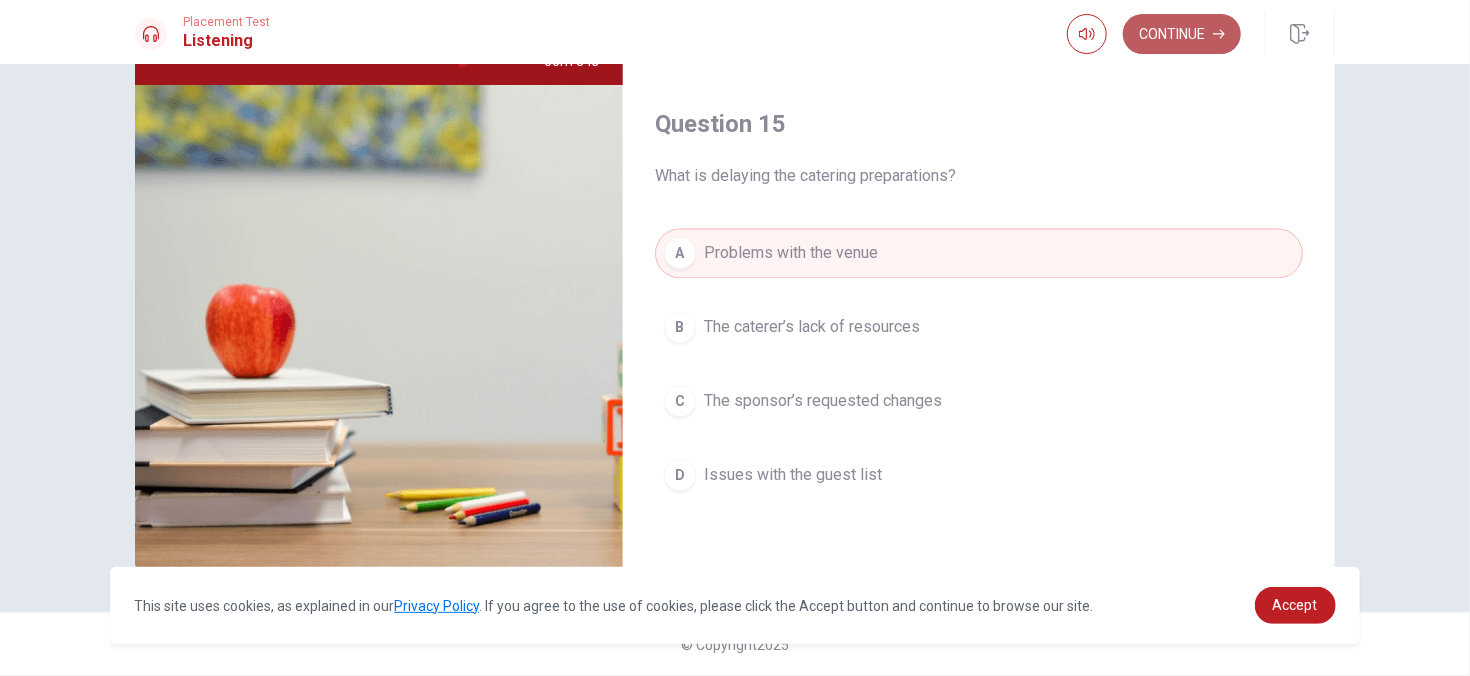 click on "Continue" at bounding box center [1182, 34] 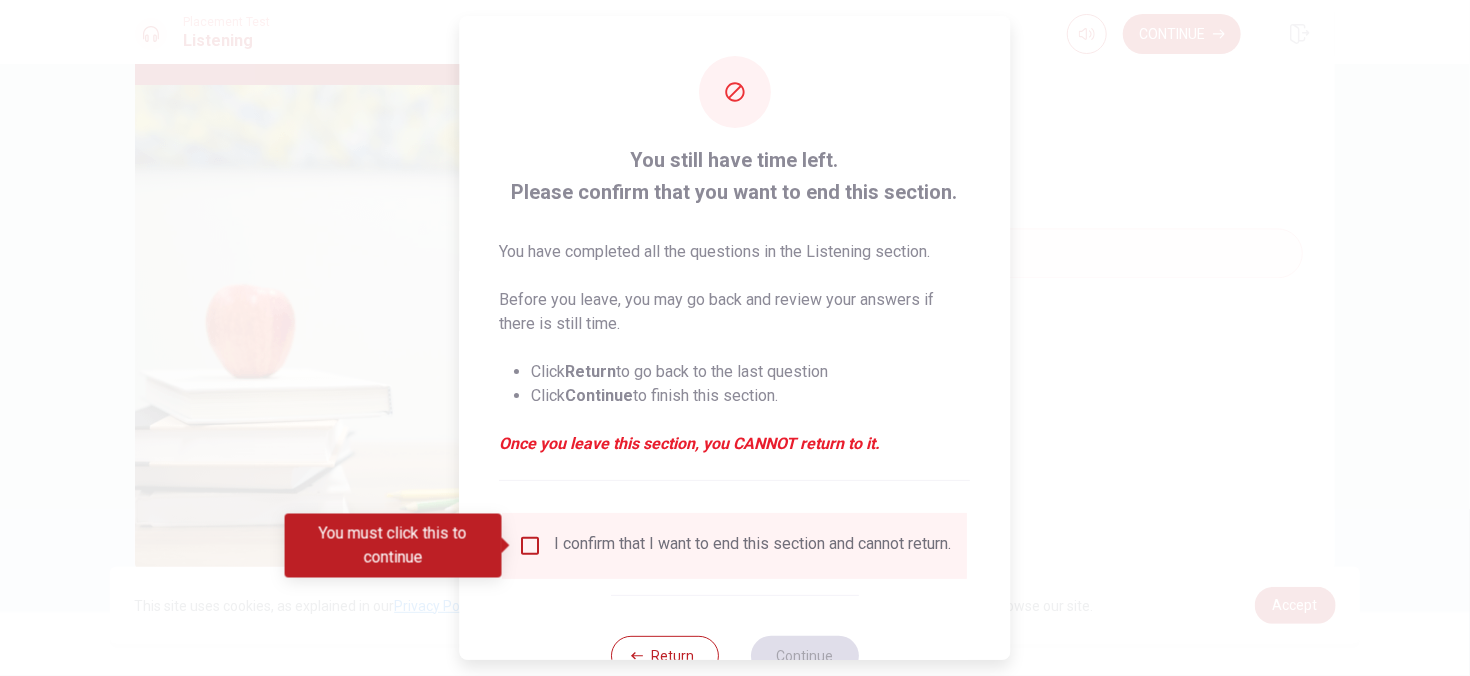 click at bounding box center (531, 546) 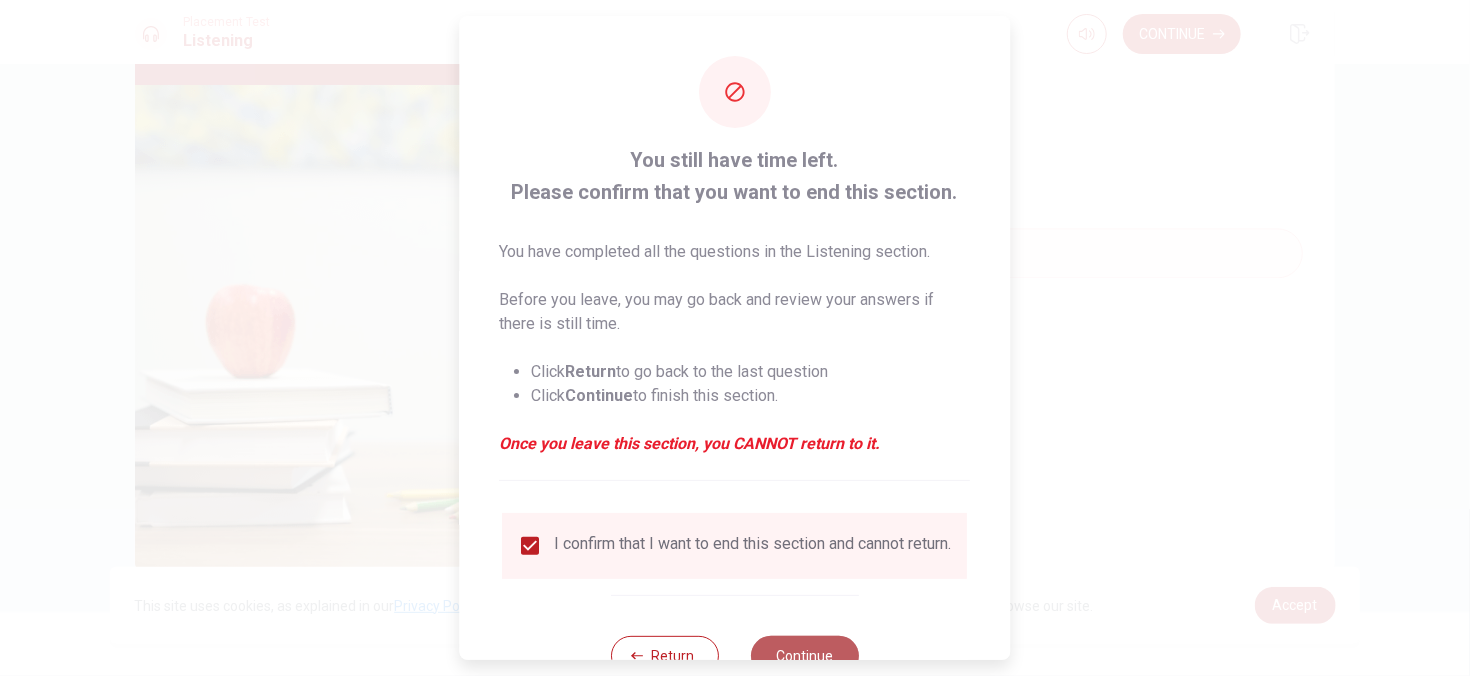 click on "Continue" at bounding box center [805, 656] 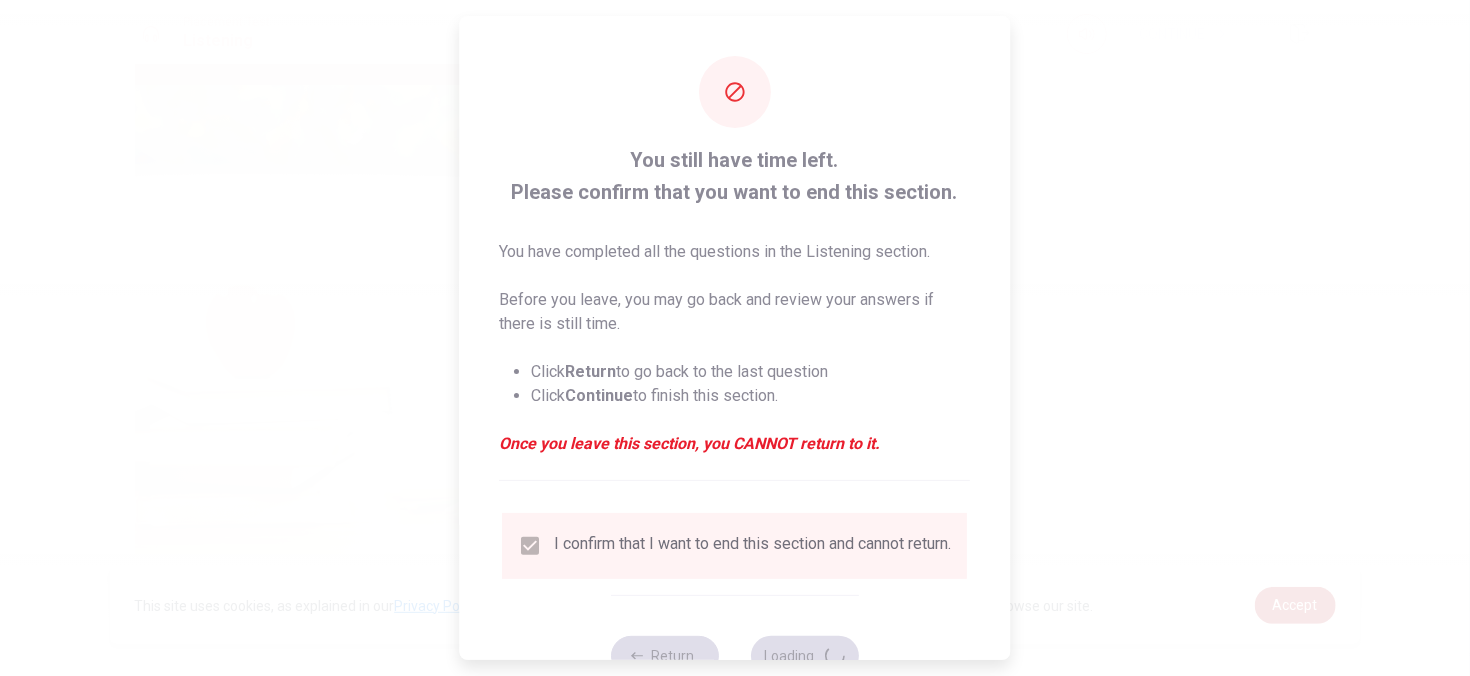 type on "84" 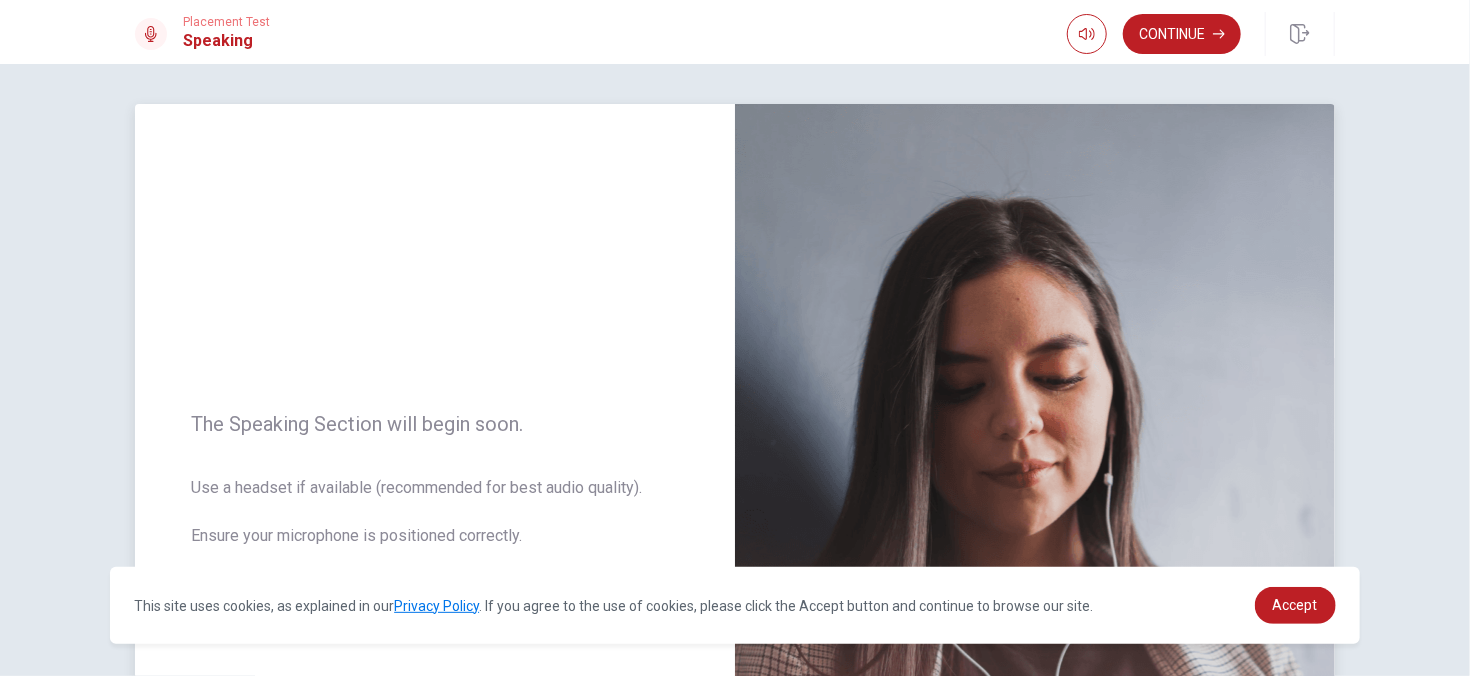 scroll, scrollTop: 300, scrollLeft: 0, axis: vertical 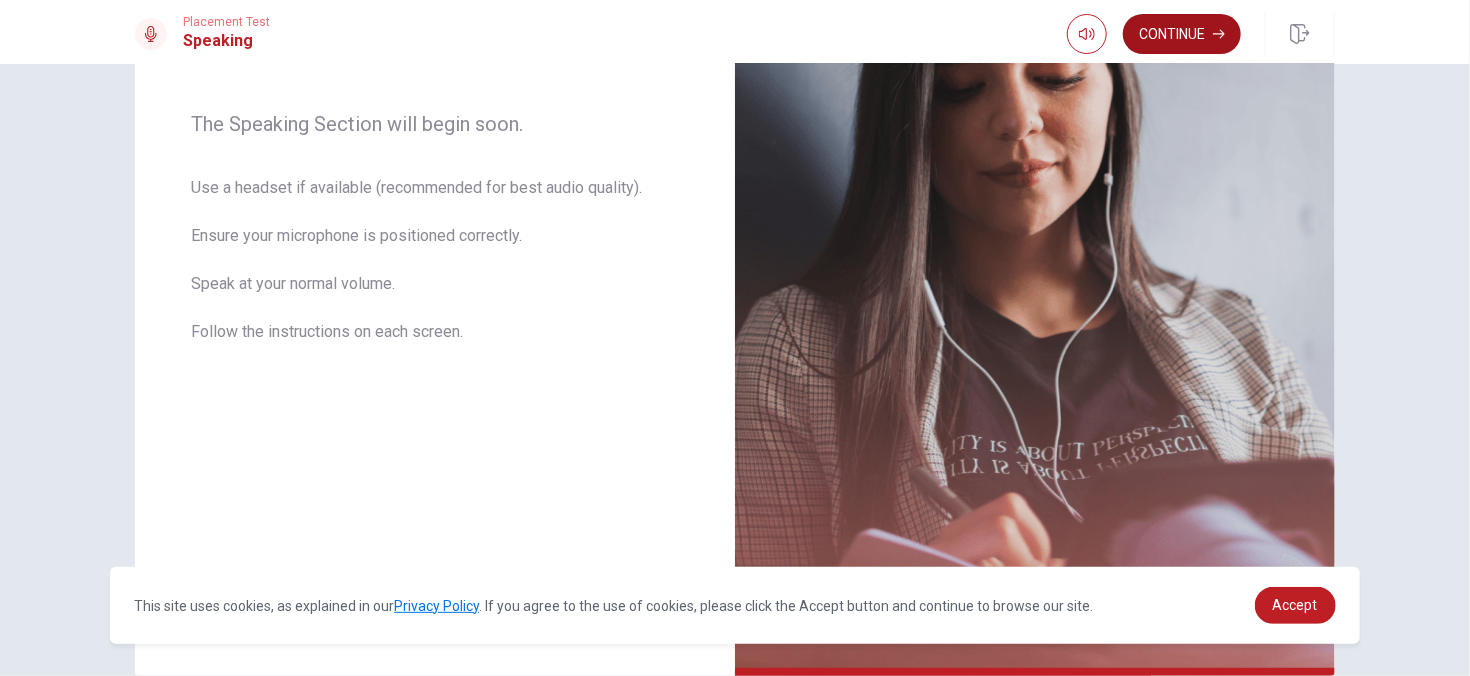click on "Continue" at bounding box center [1182, 34] 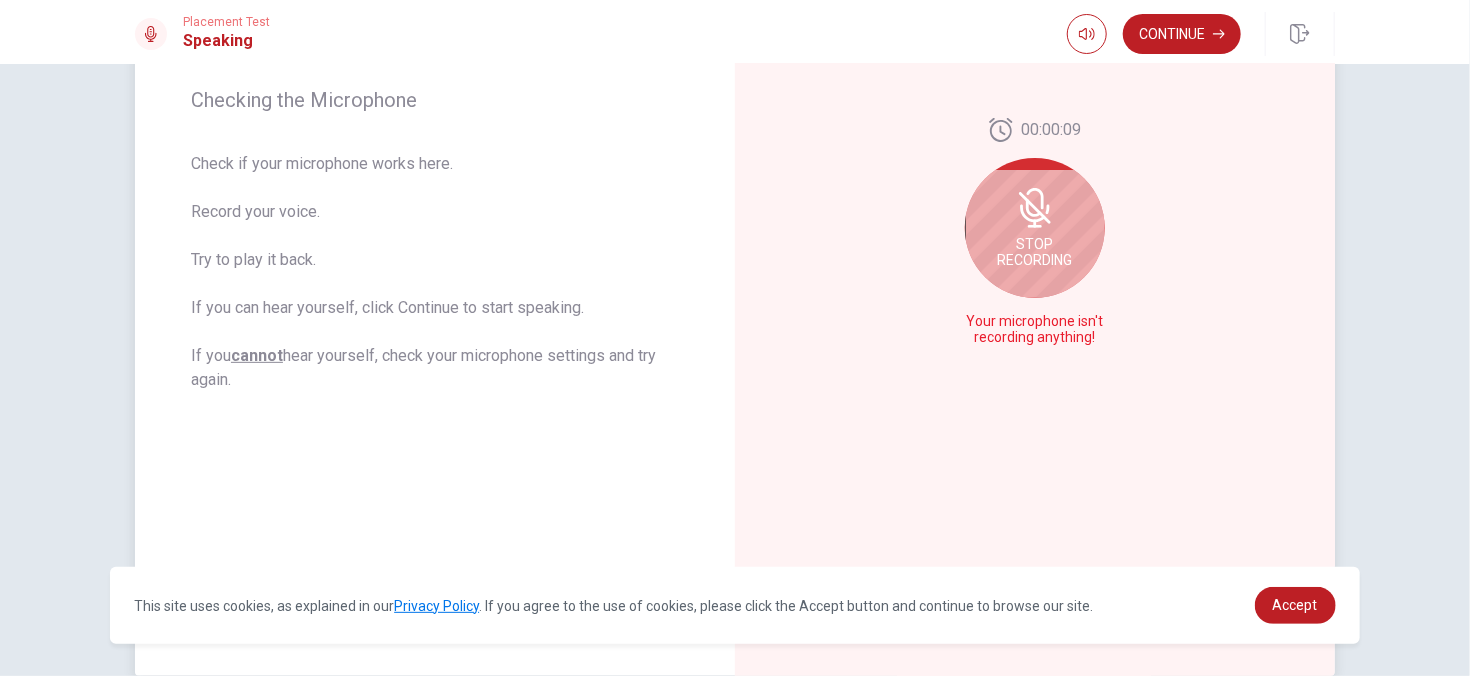 click on "Stop   Recording" at bounding box center [1035, 228] 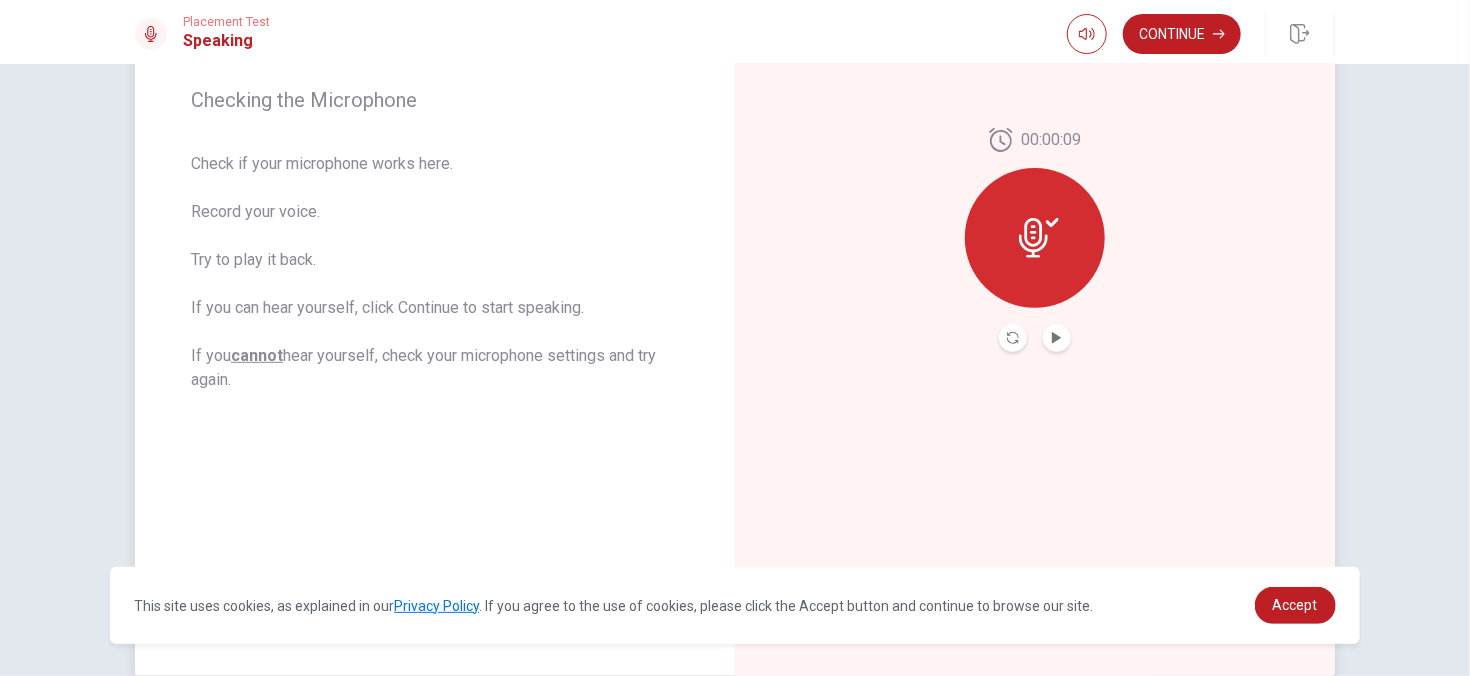 click at bounding box center [1035, 238] 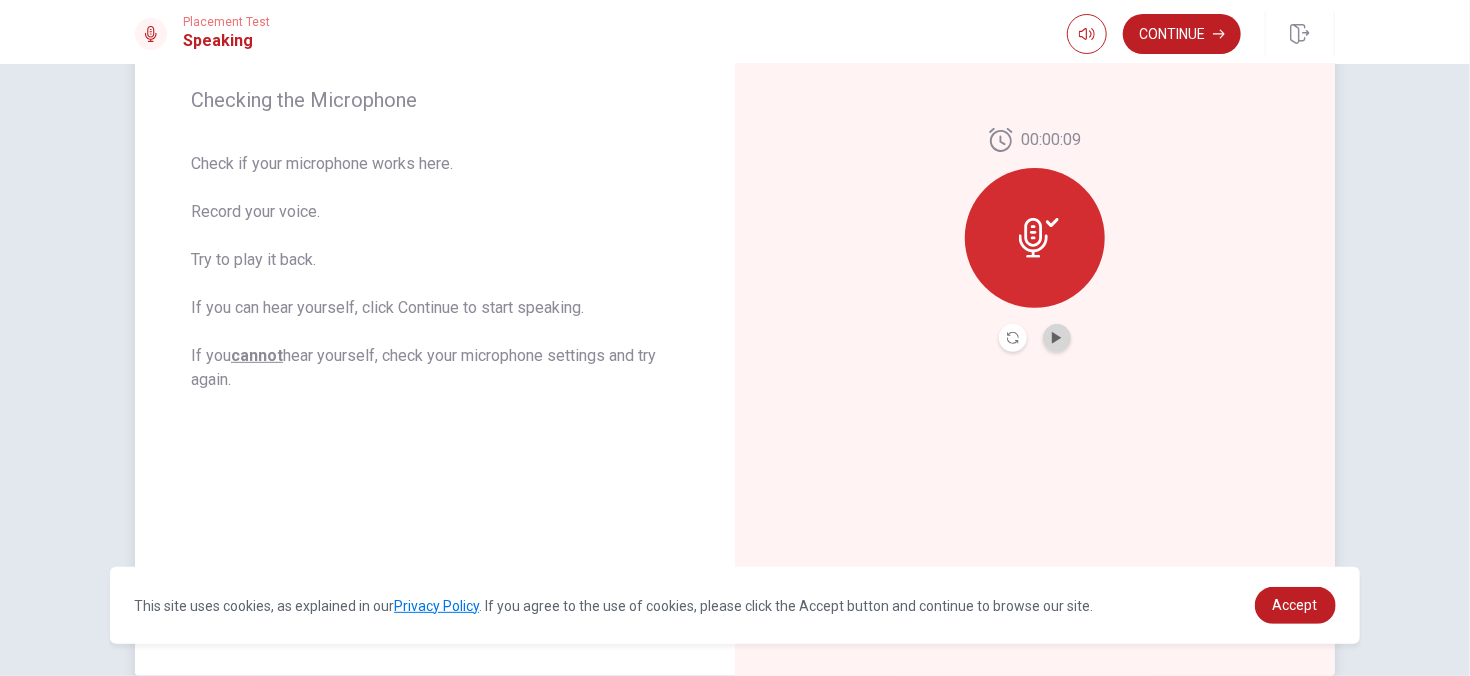 click at bounding box center (1057, 338) 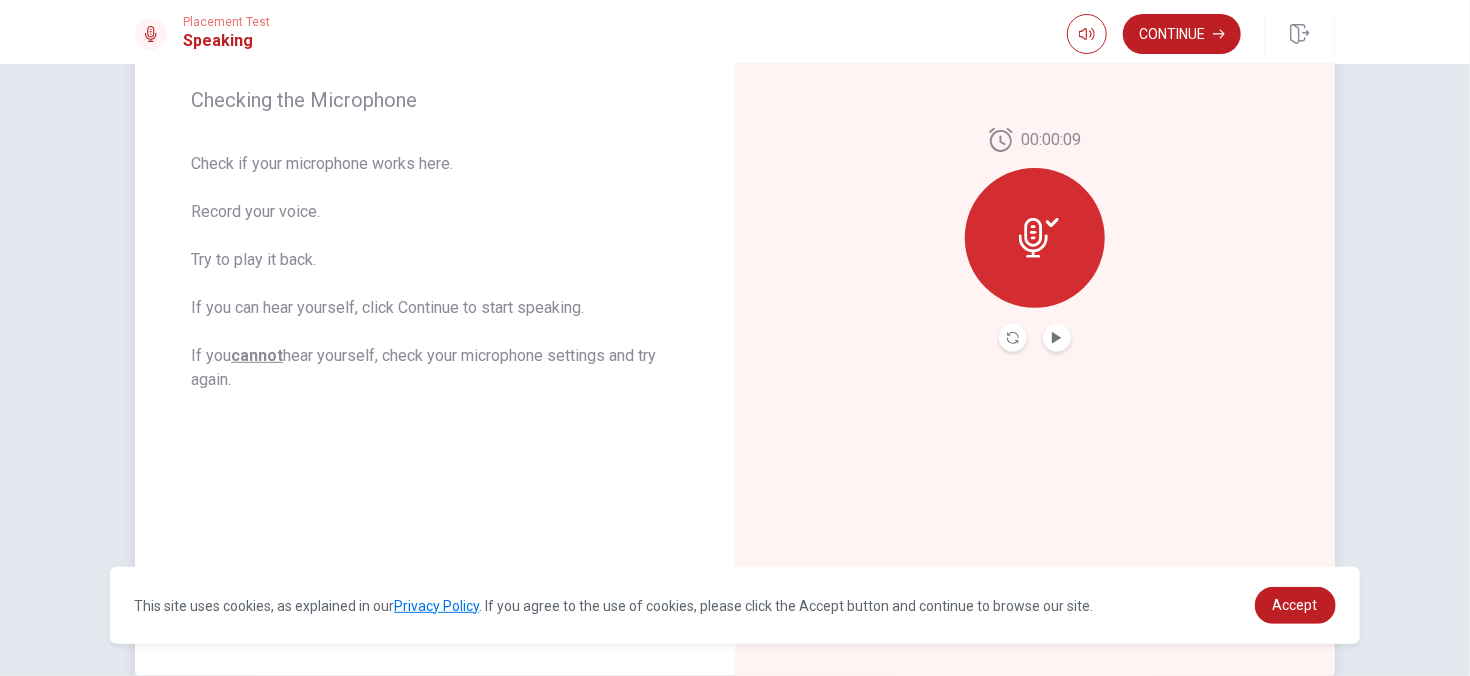 click at bounding box center [1035, 238] 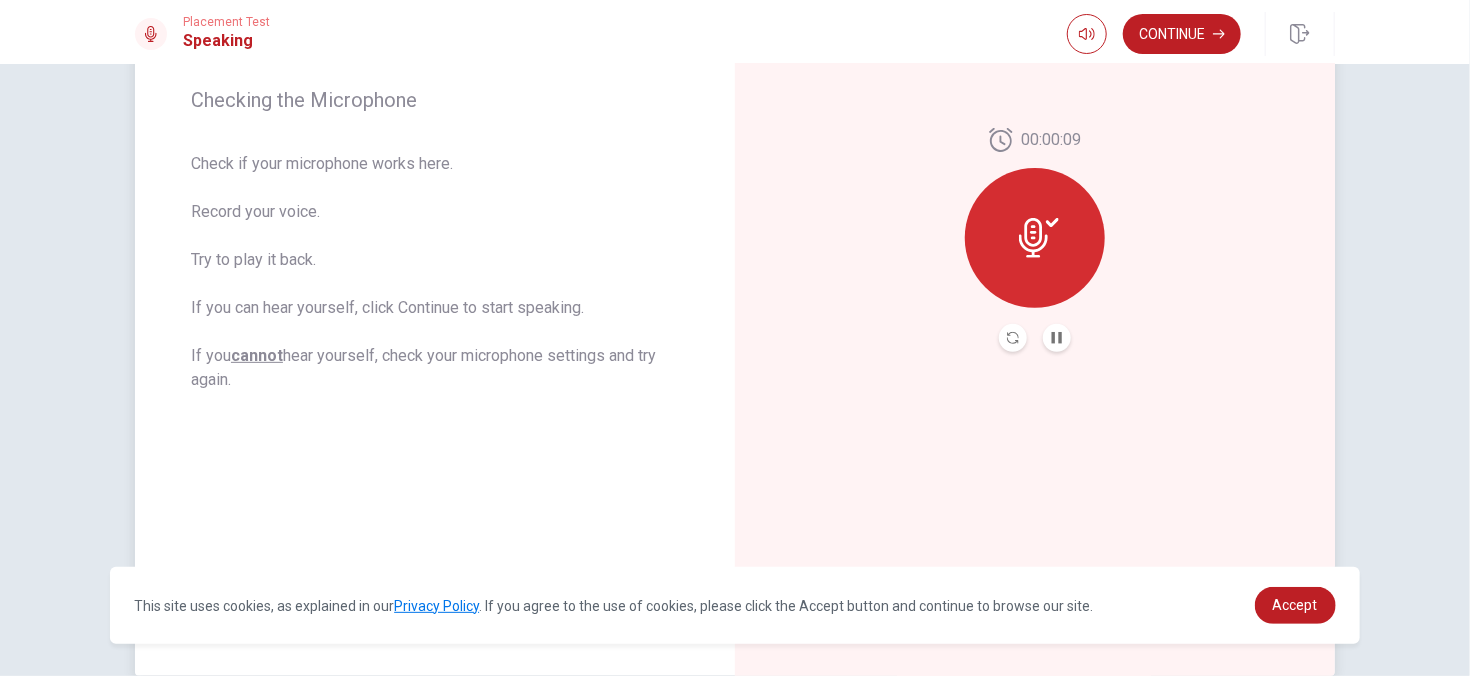click at bounding box center [1057, 338] 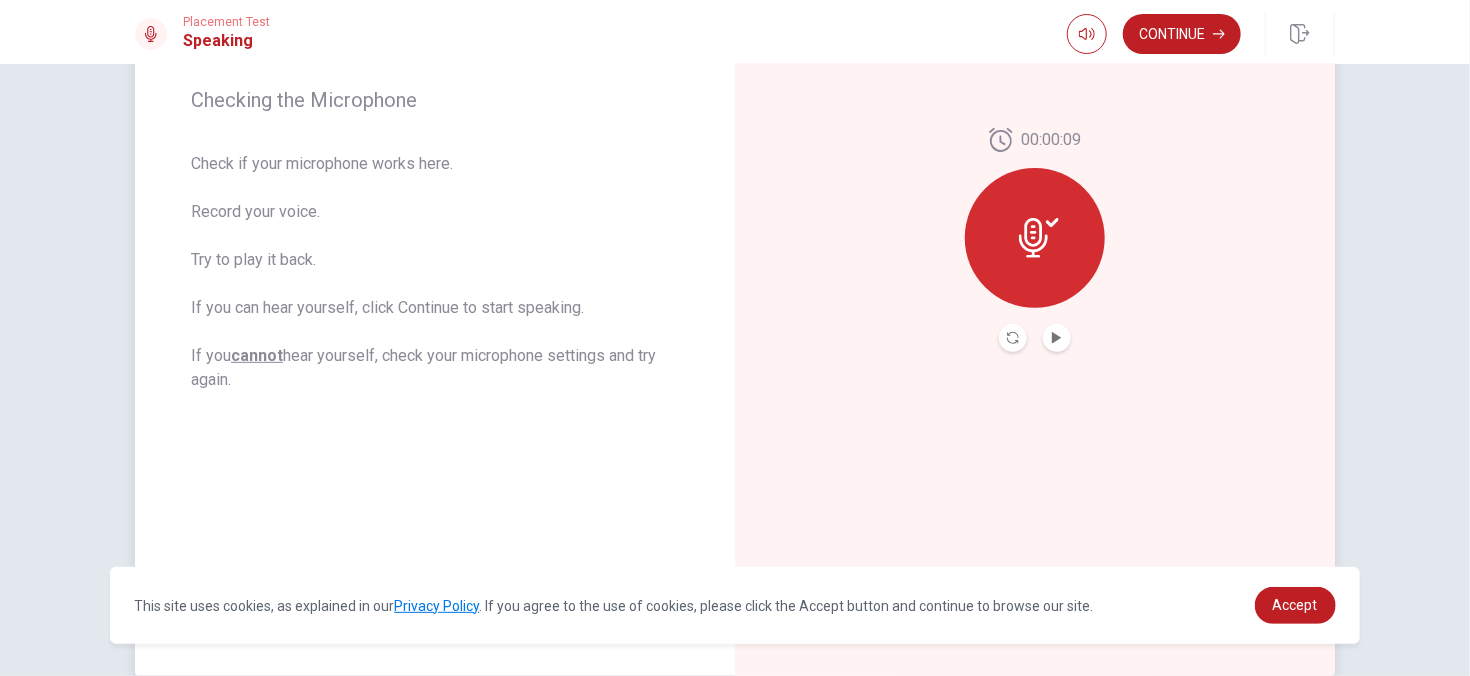 click 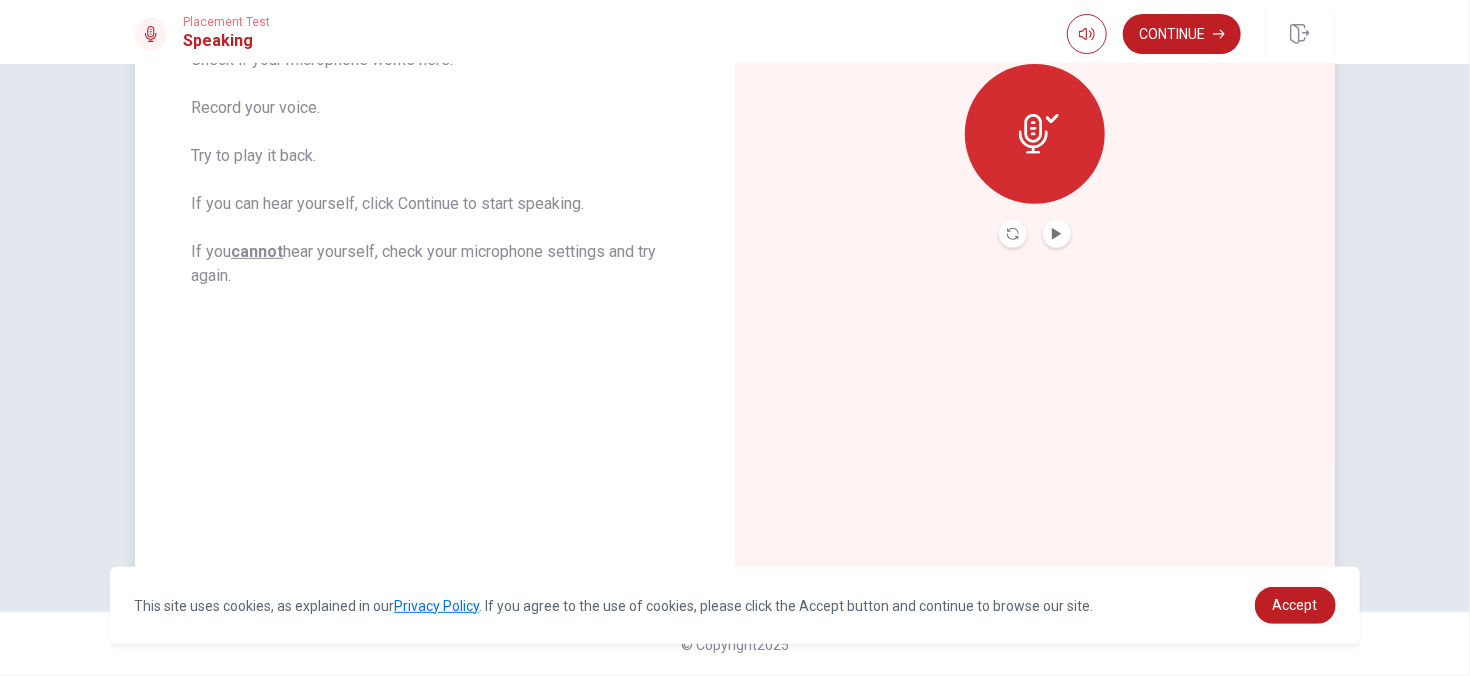 scroll, scrollTop: 104, scrollLeft: 0, axis: vertical 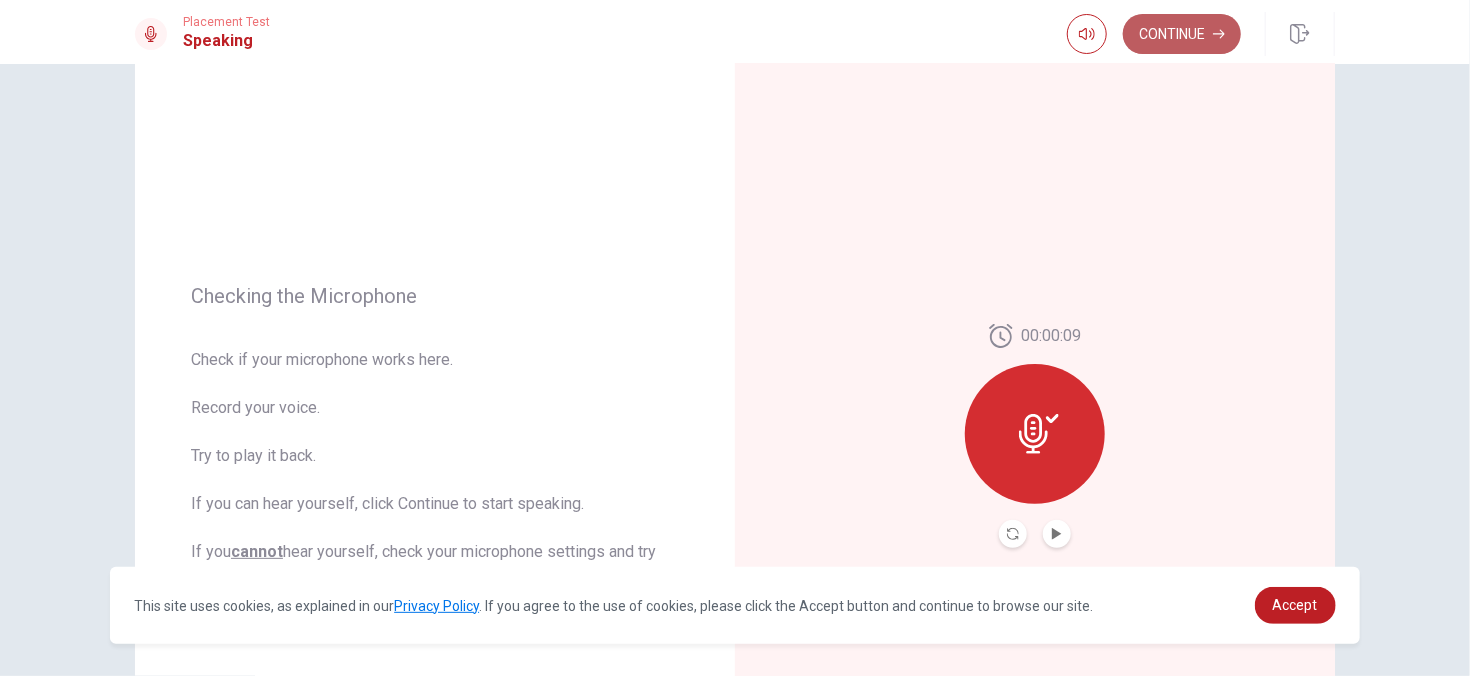 click on "Continue" at bounding box center [1182, 34] 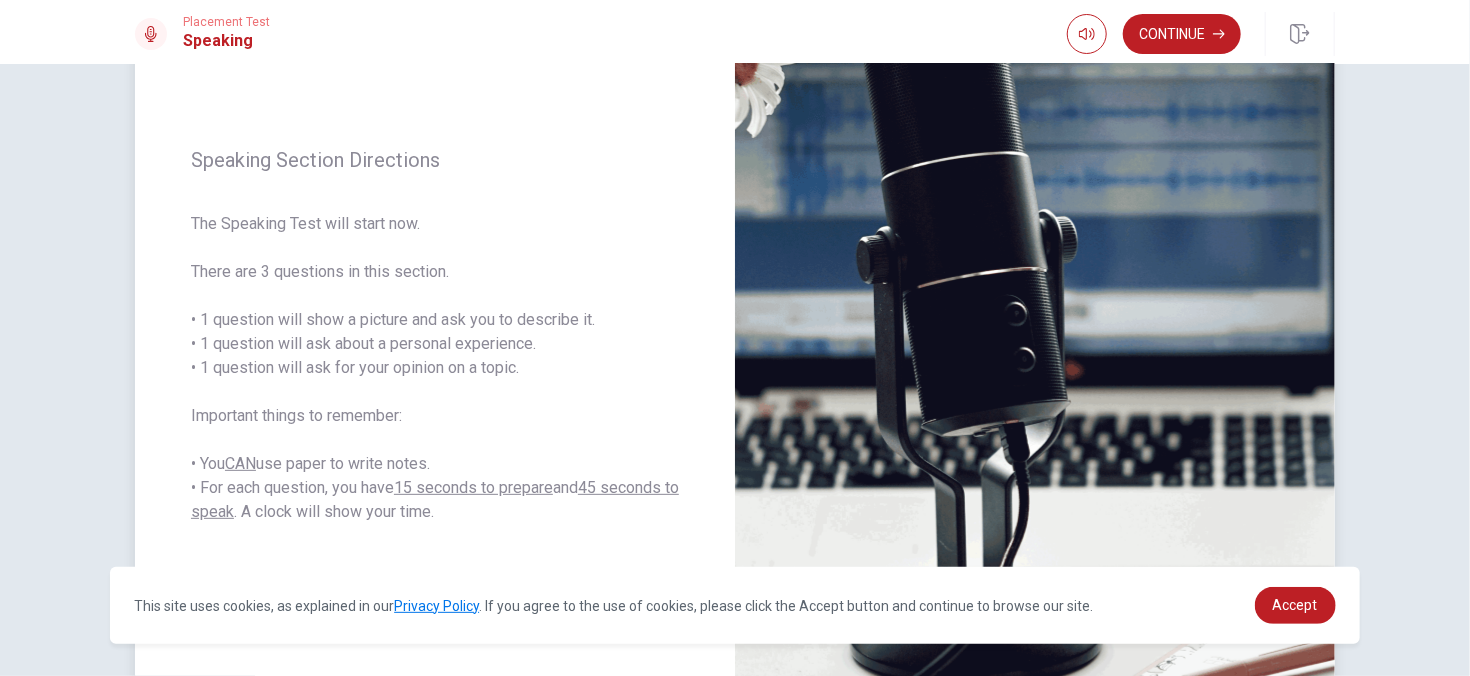 scroll, scrollTop: 304, scrollLeft: 0, axis: vertical 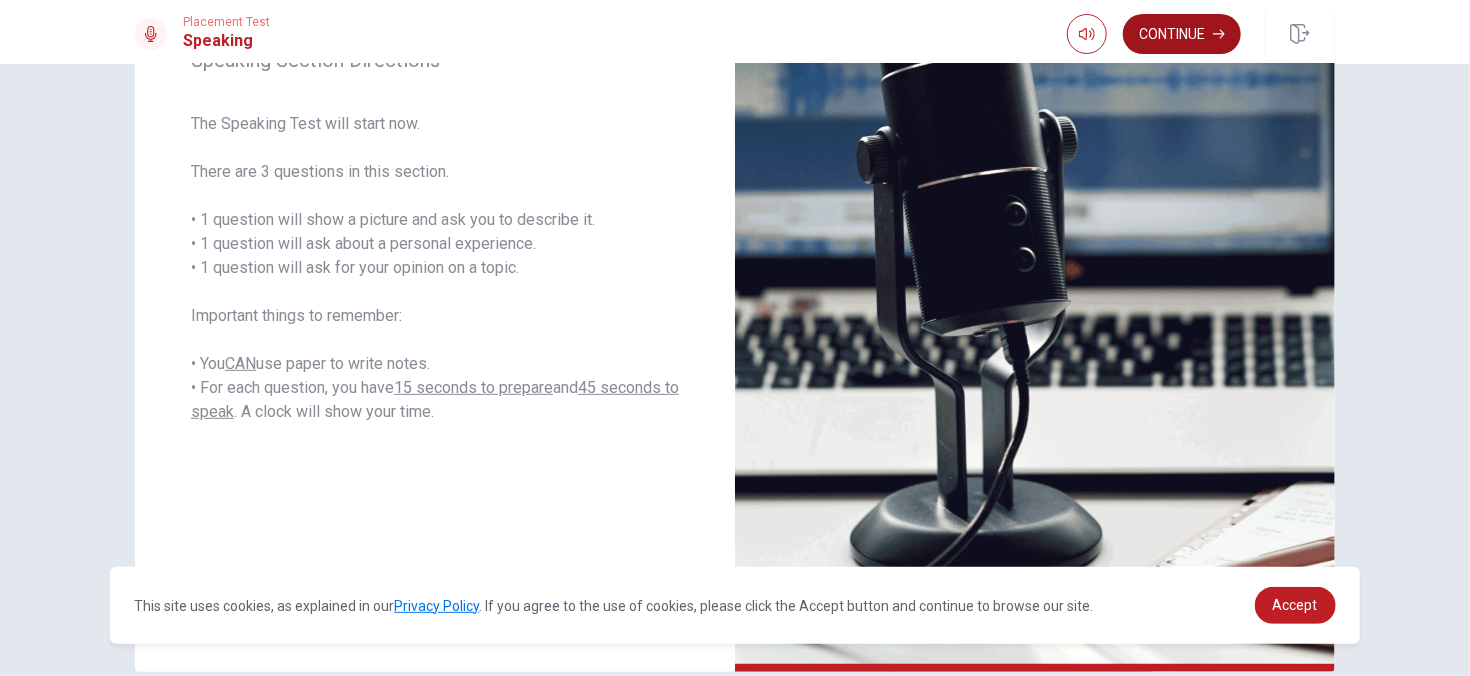 click on "Continue" at bounding box center [1182, 34] 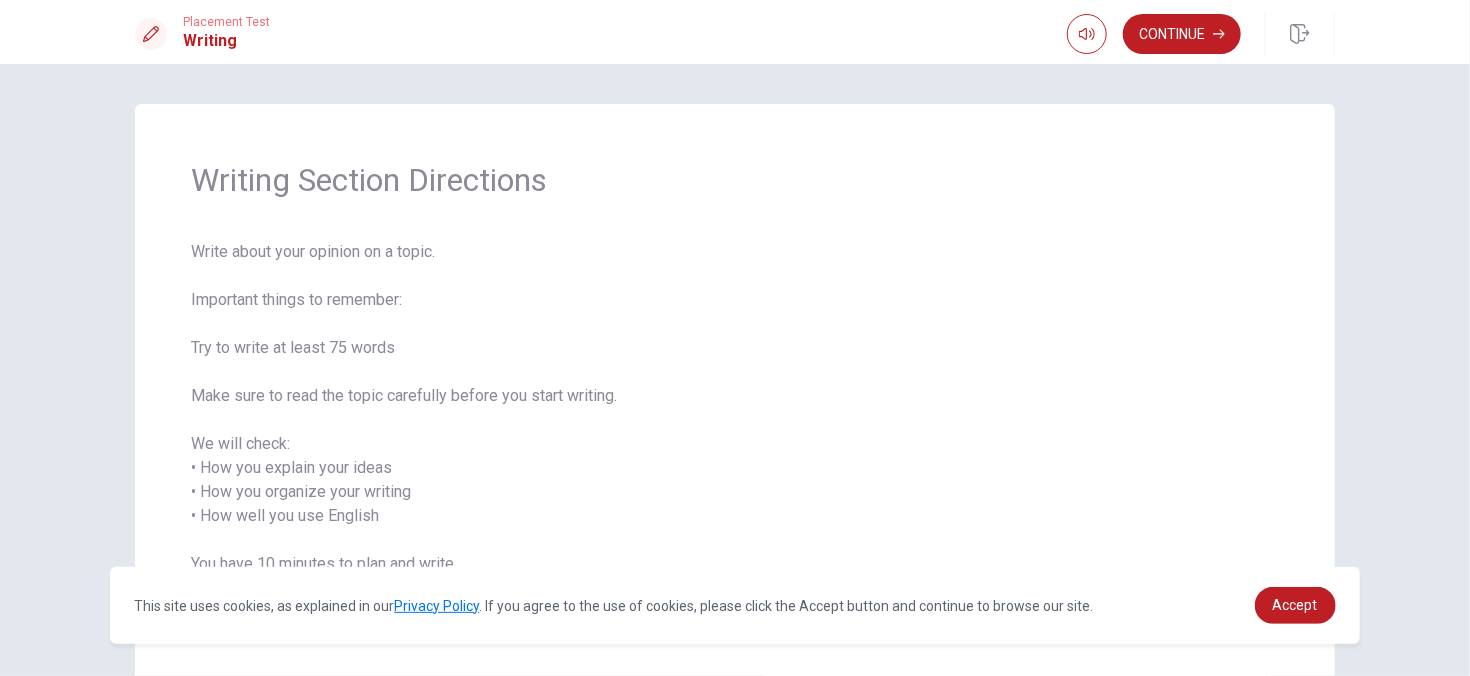 scroll, scrollTop: 132, scrollLeft: 0, axis: vertical 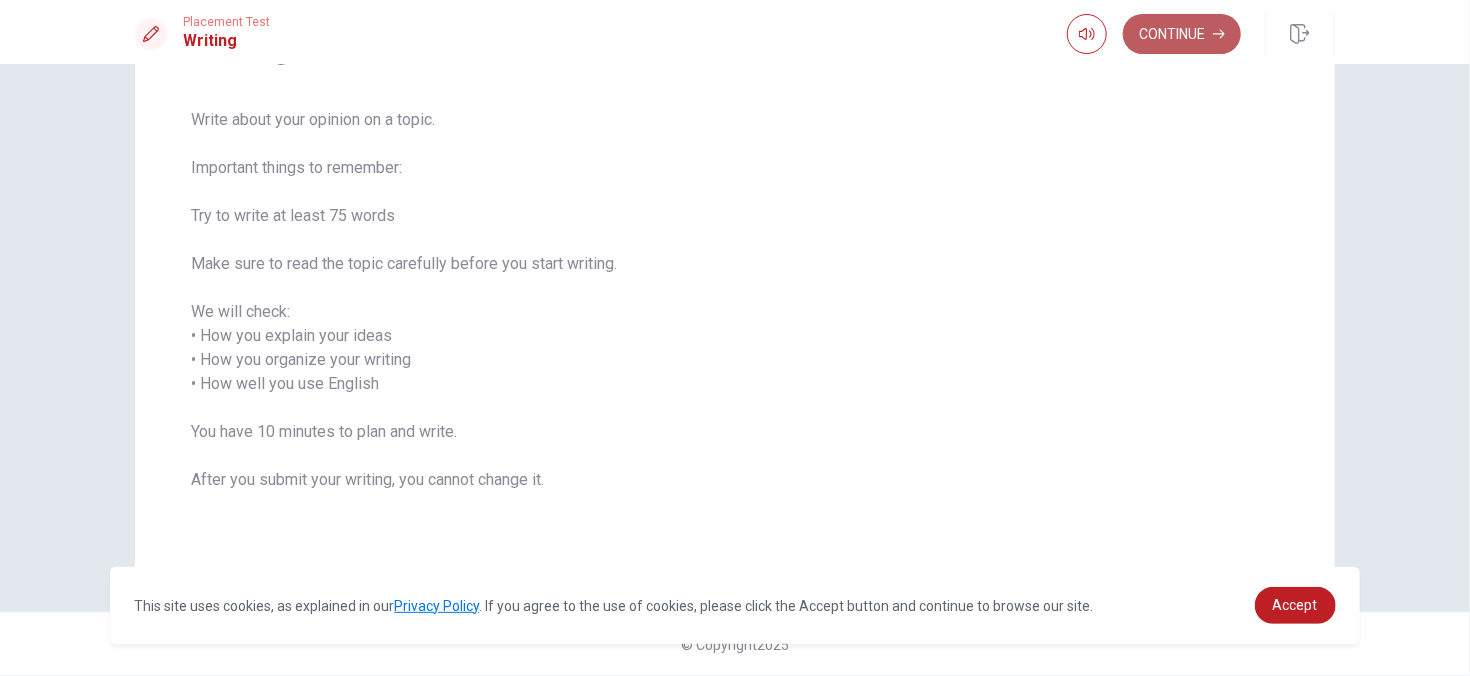 click on "Continue" at bounding box center [1182, 34] 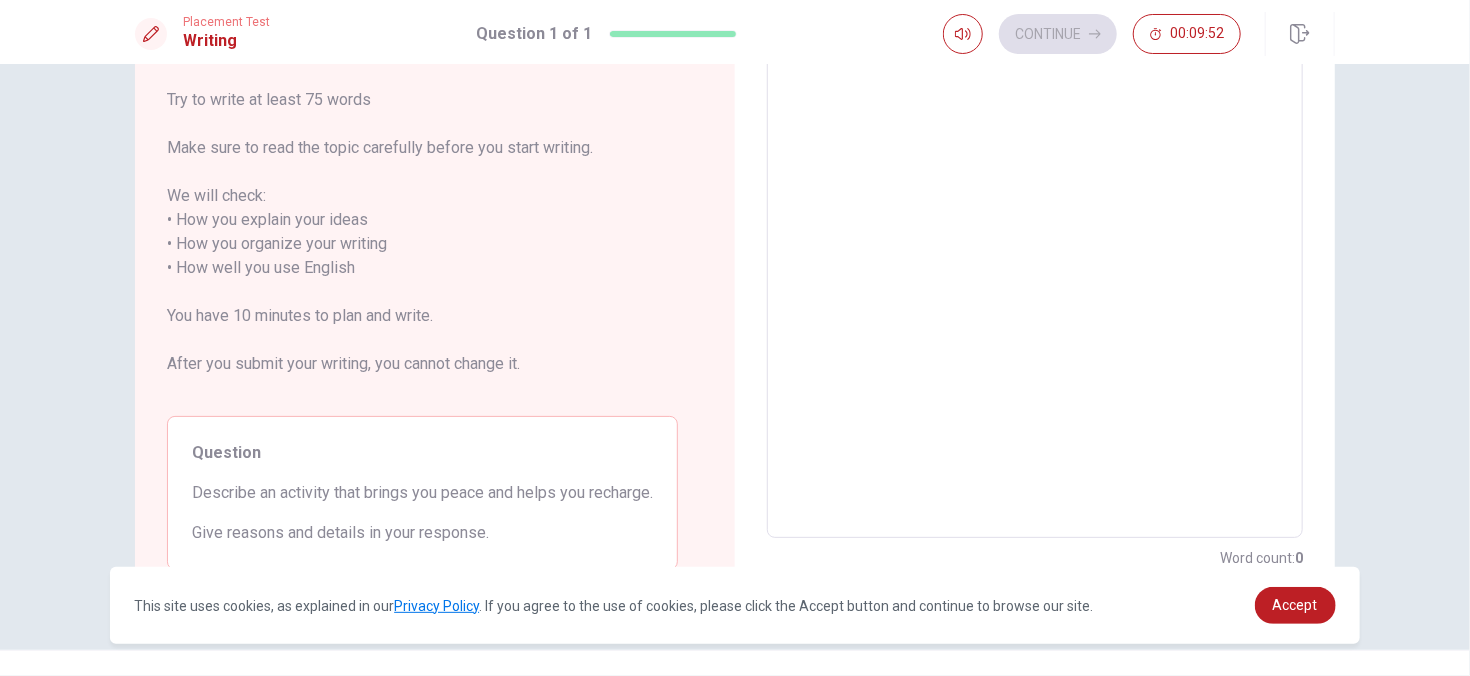 scroll, scrollTop: 237, scrollLeft: 0, axis: vertical 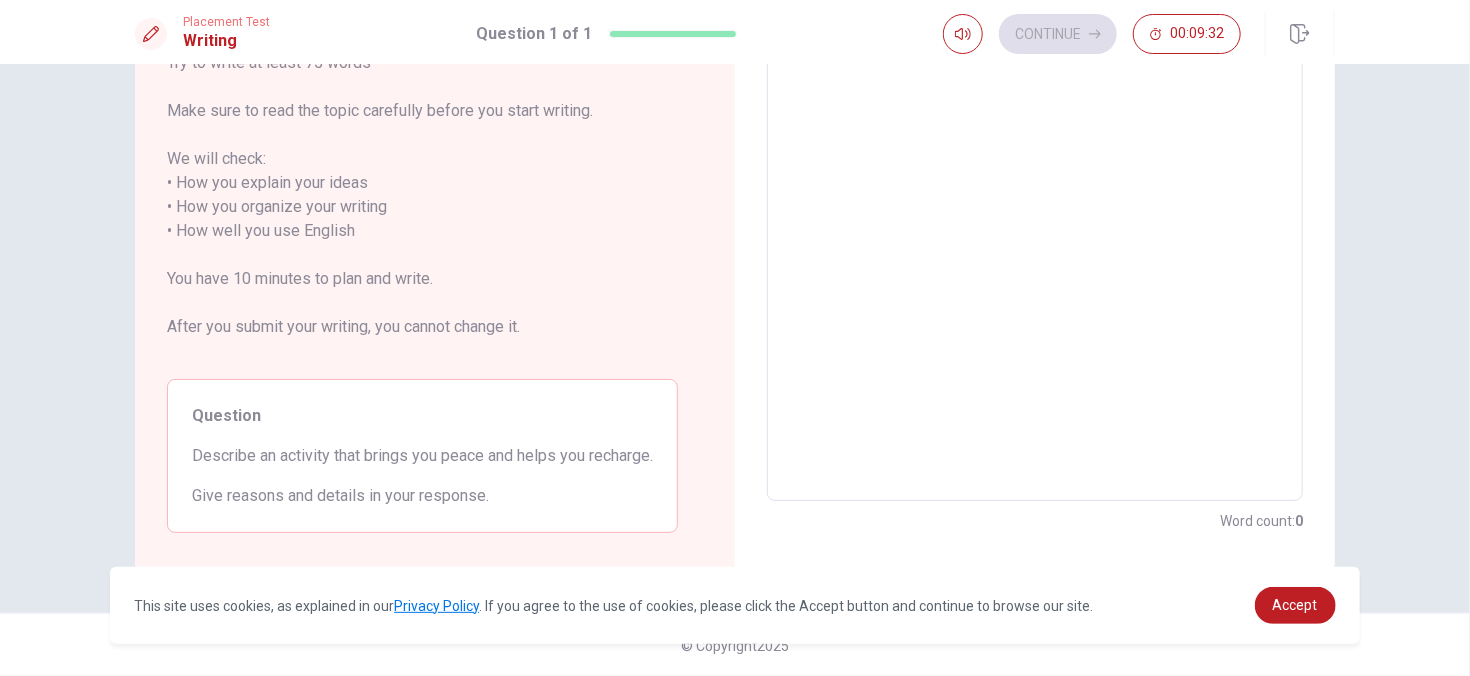 click at bounding box center (1035, 219) 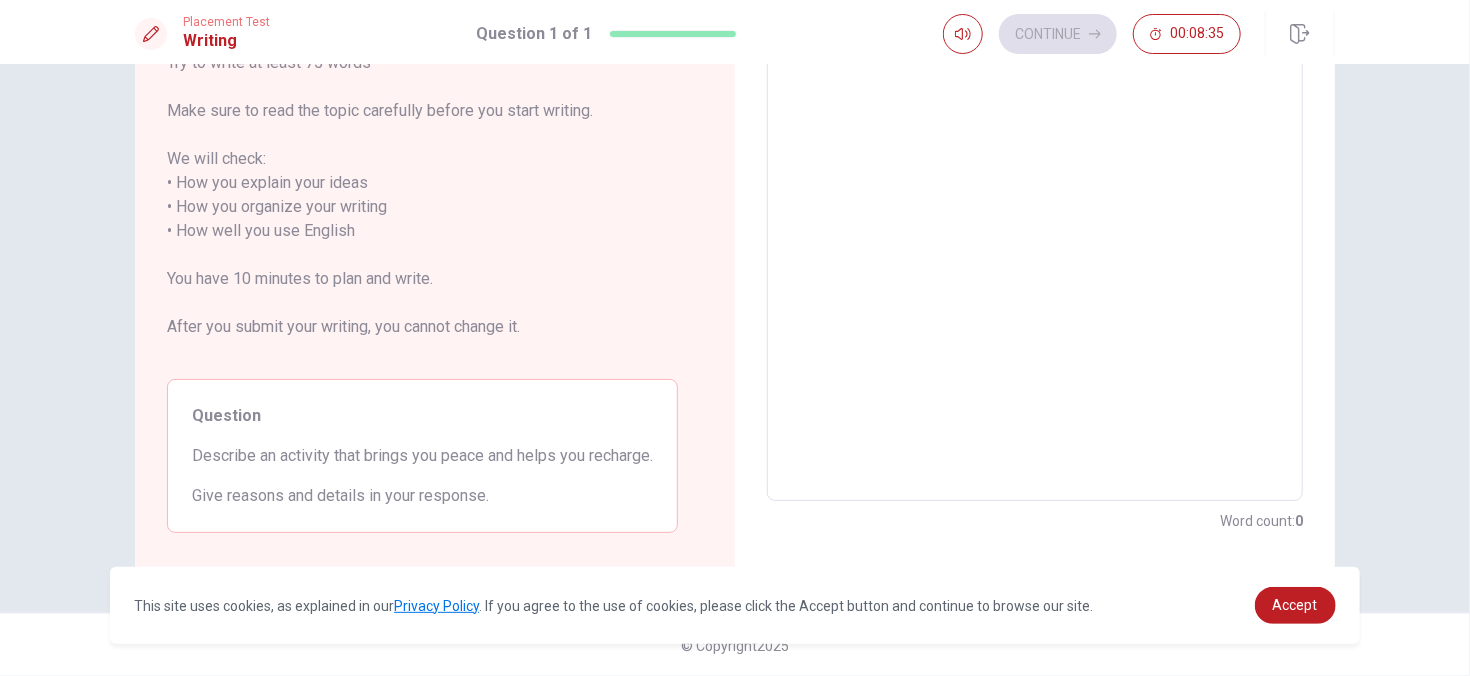 scroll, scrollTop: 37, scrollLeft: 0, axis: vertical 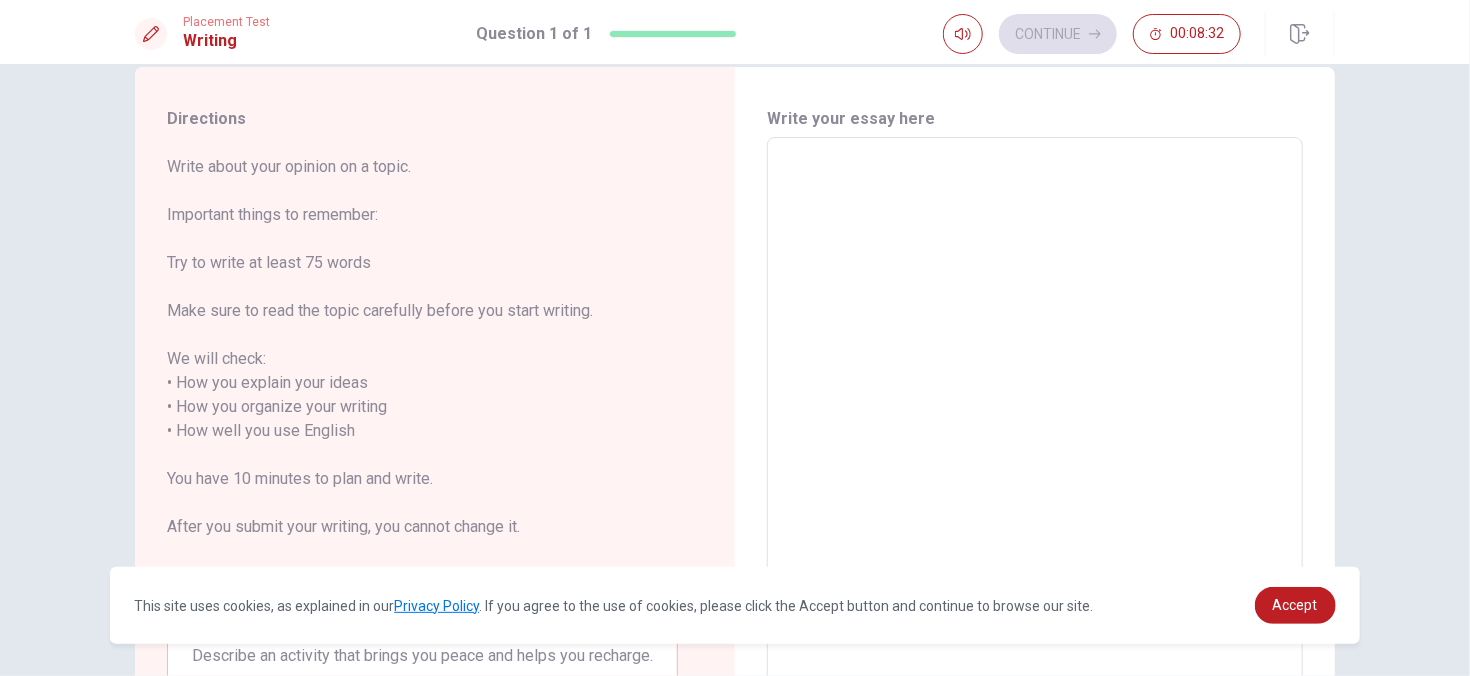 type on "I" 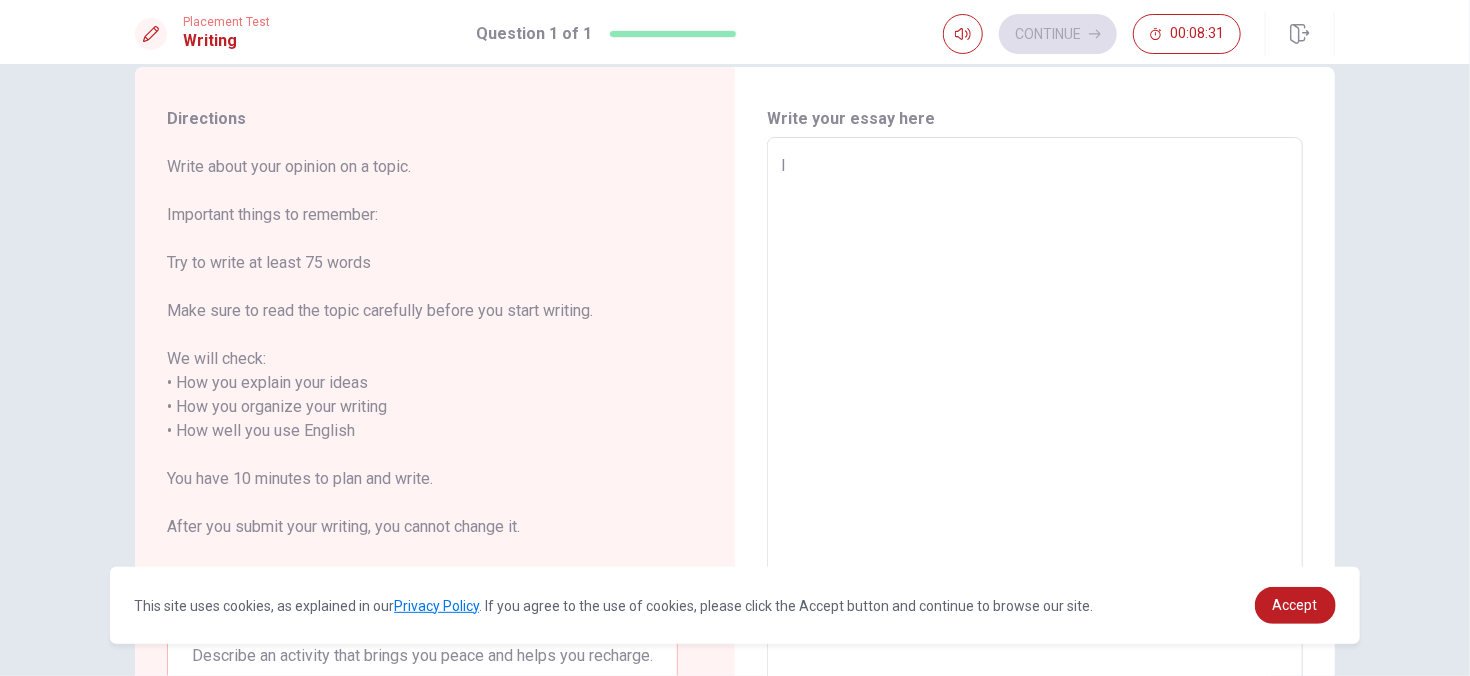 type on "x" 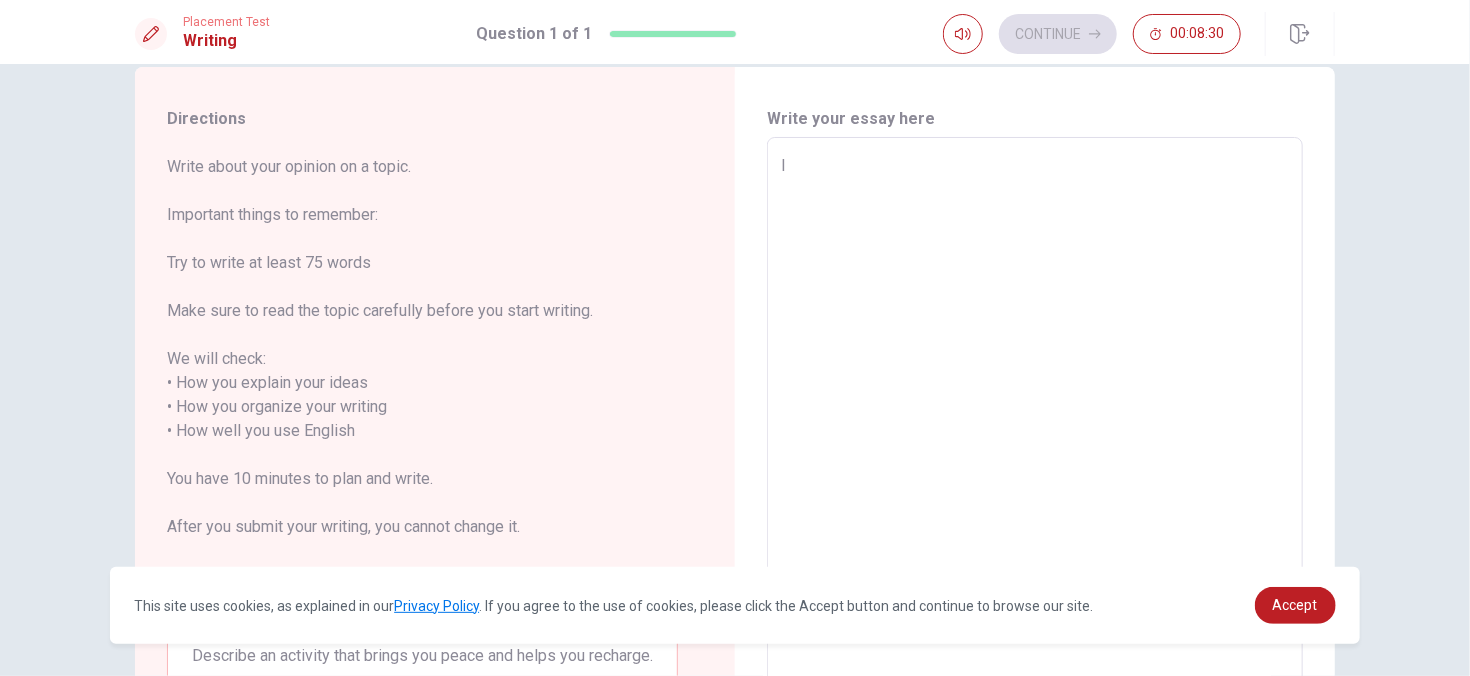 type on "I" 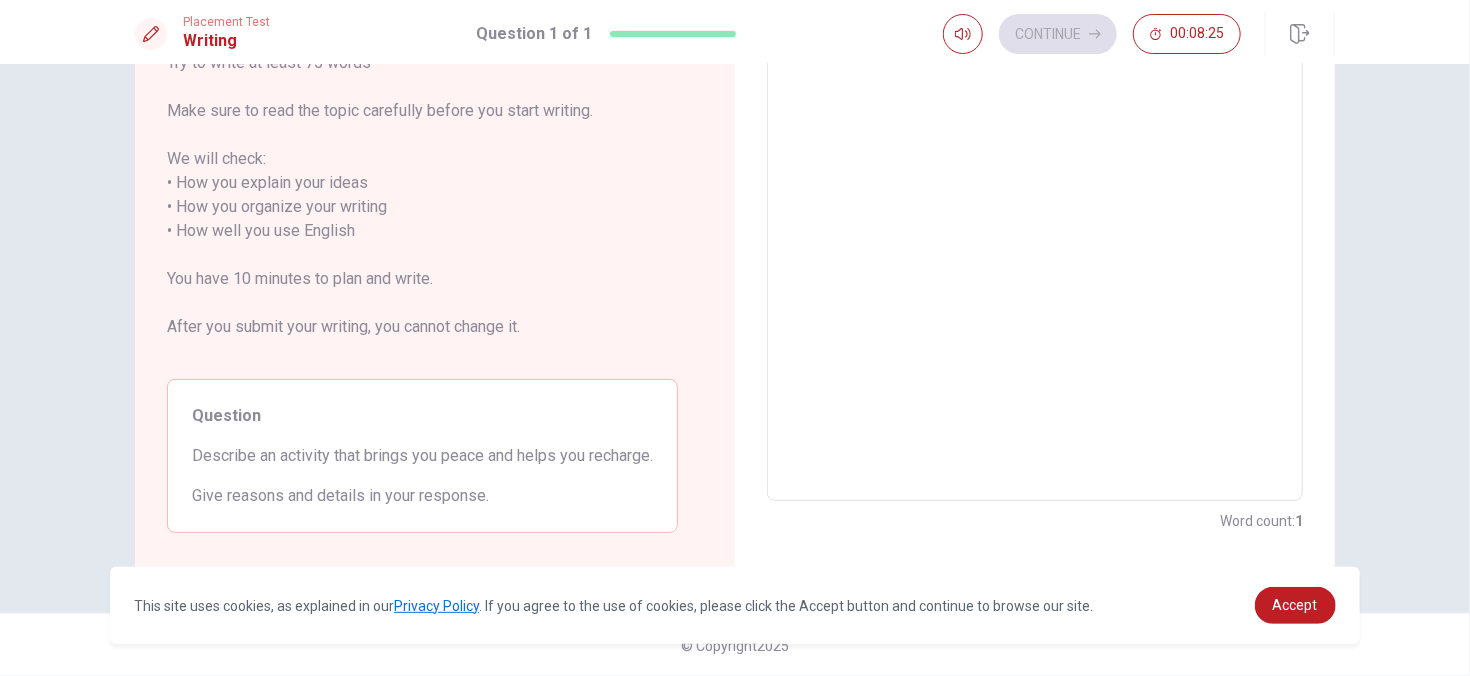 scroll, scrollTop: 137, scrollLeft: 0, axis: vertical 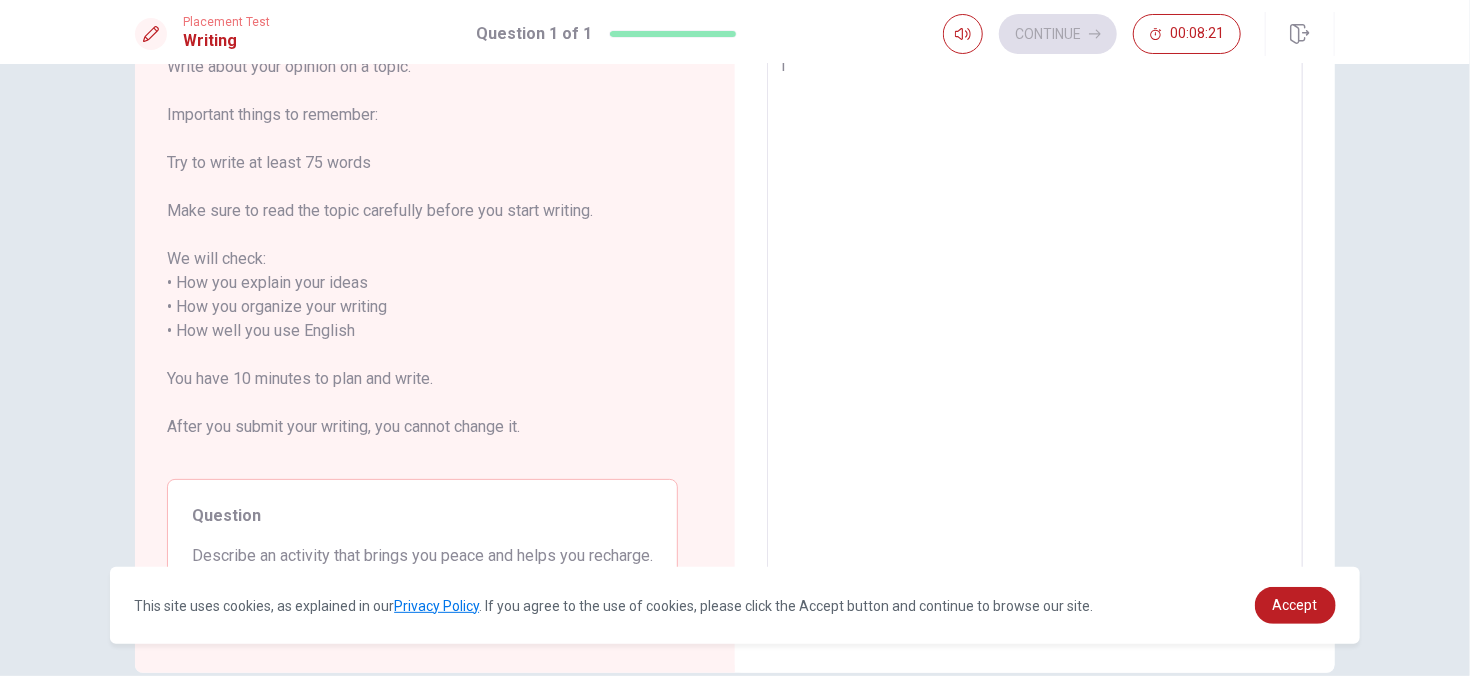 type on "x" 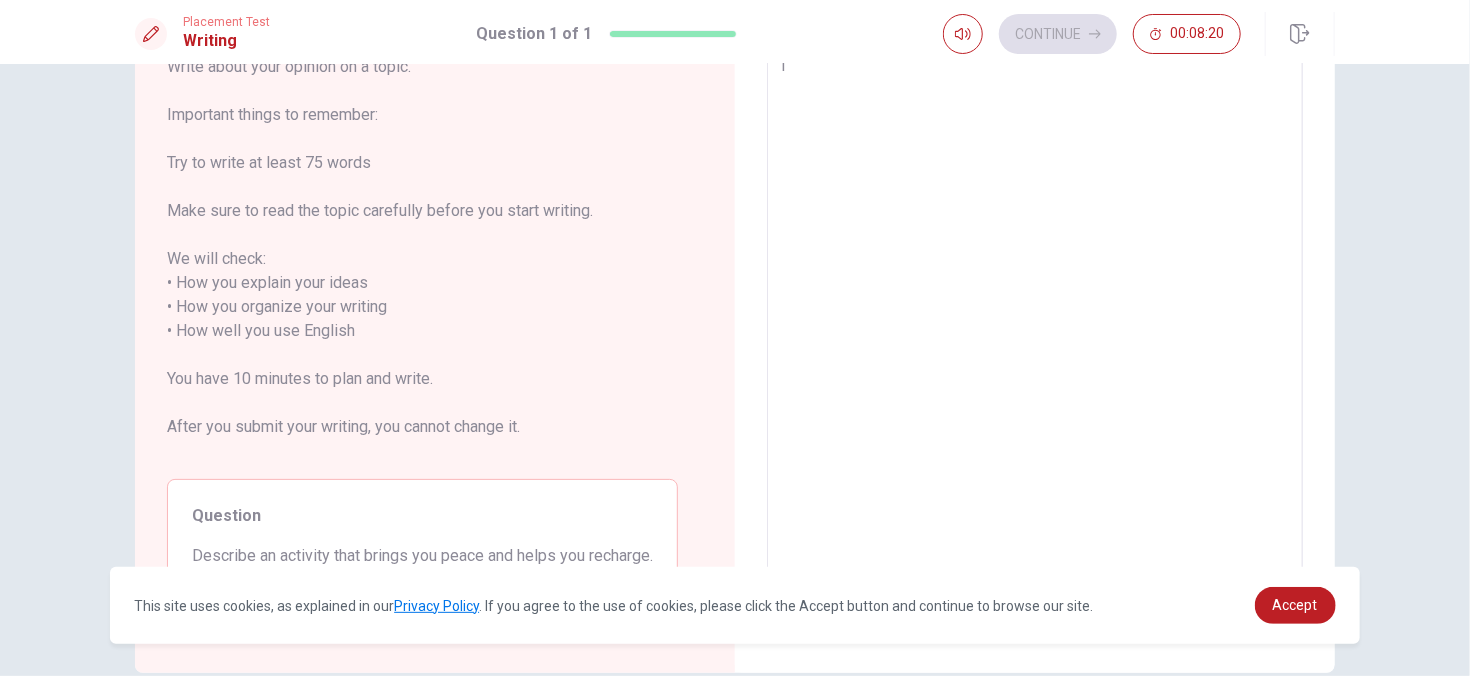 type on "I c" 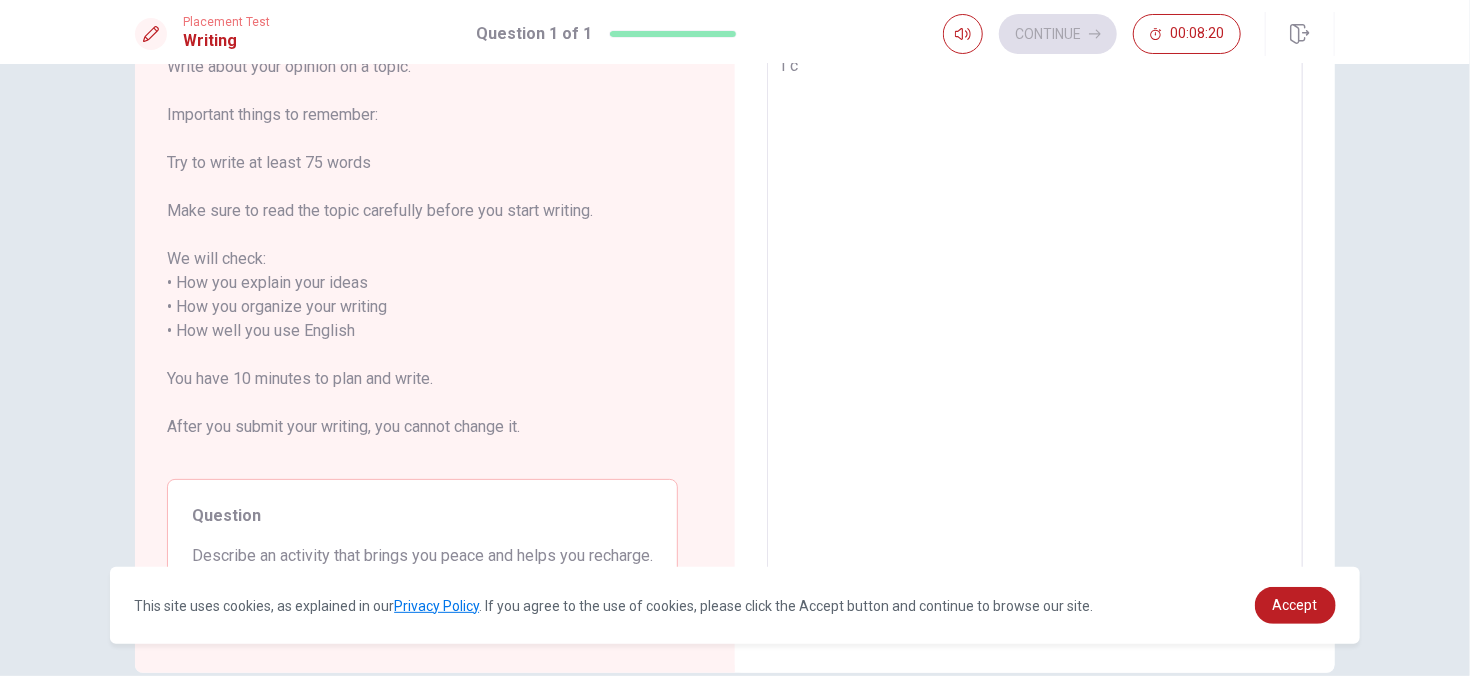 type on "x" 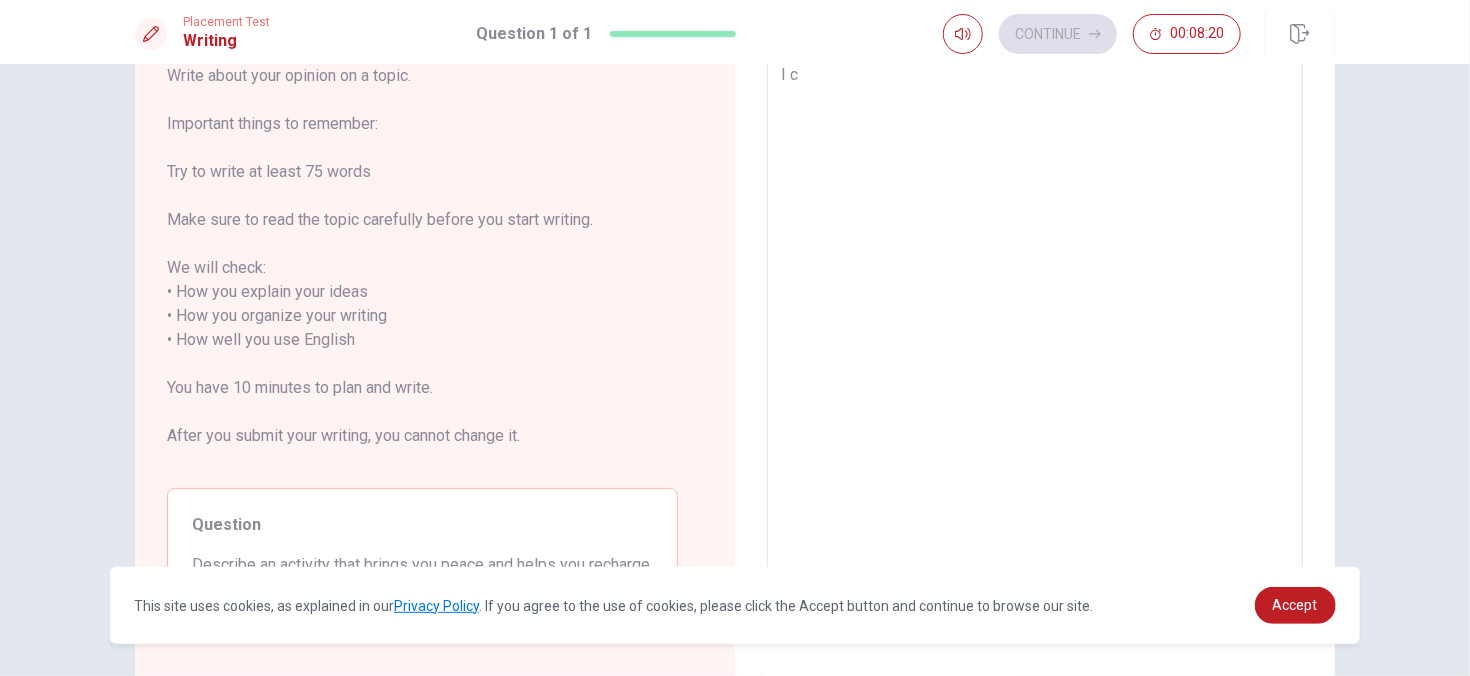 type on "I ca" 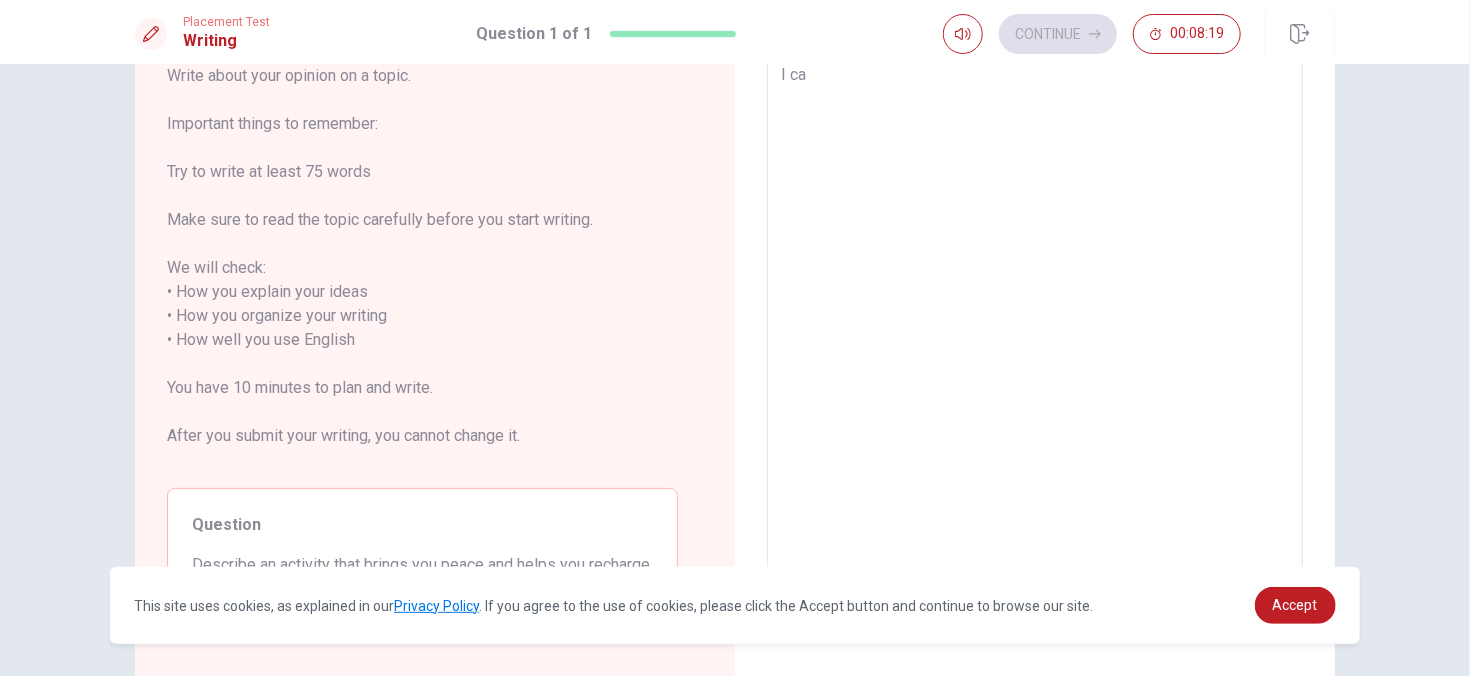 type on "x" 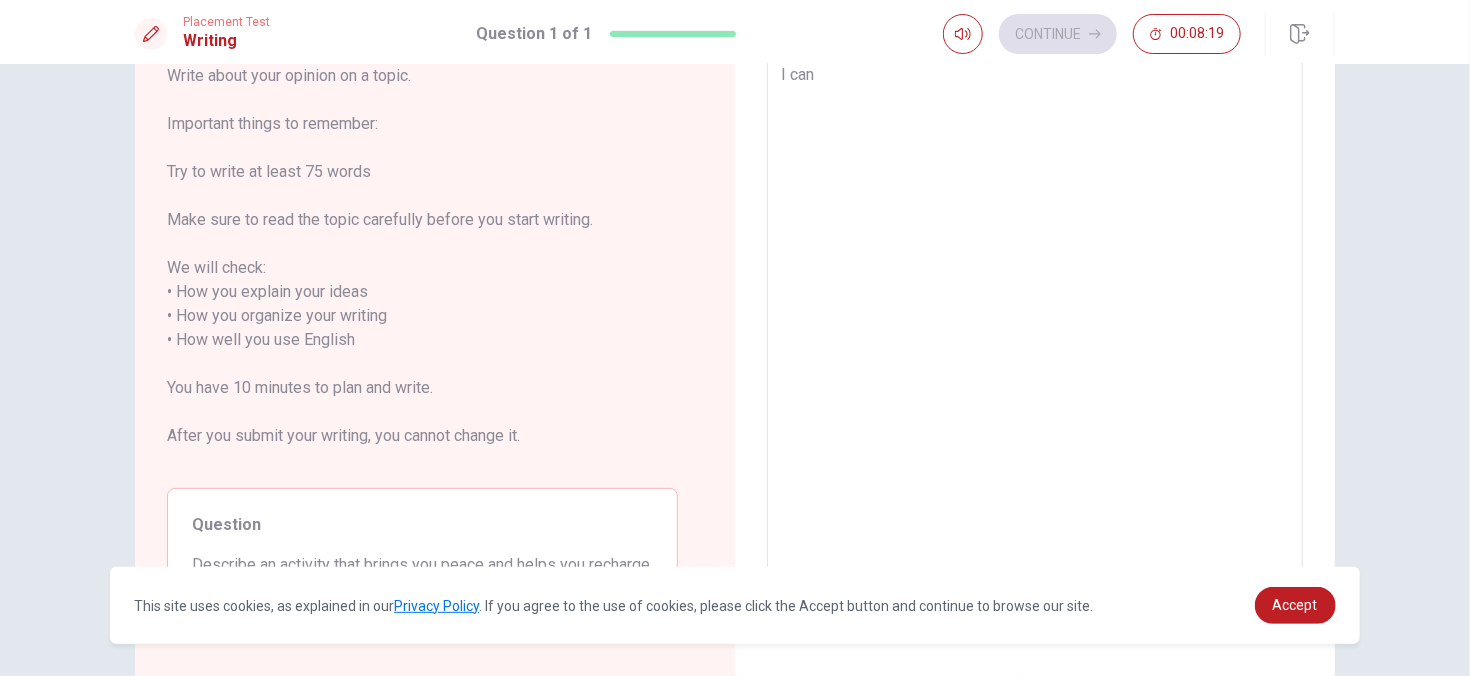 type on "x" 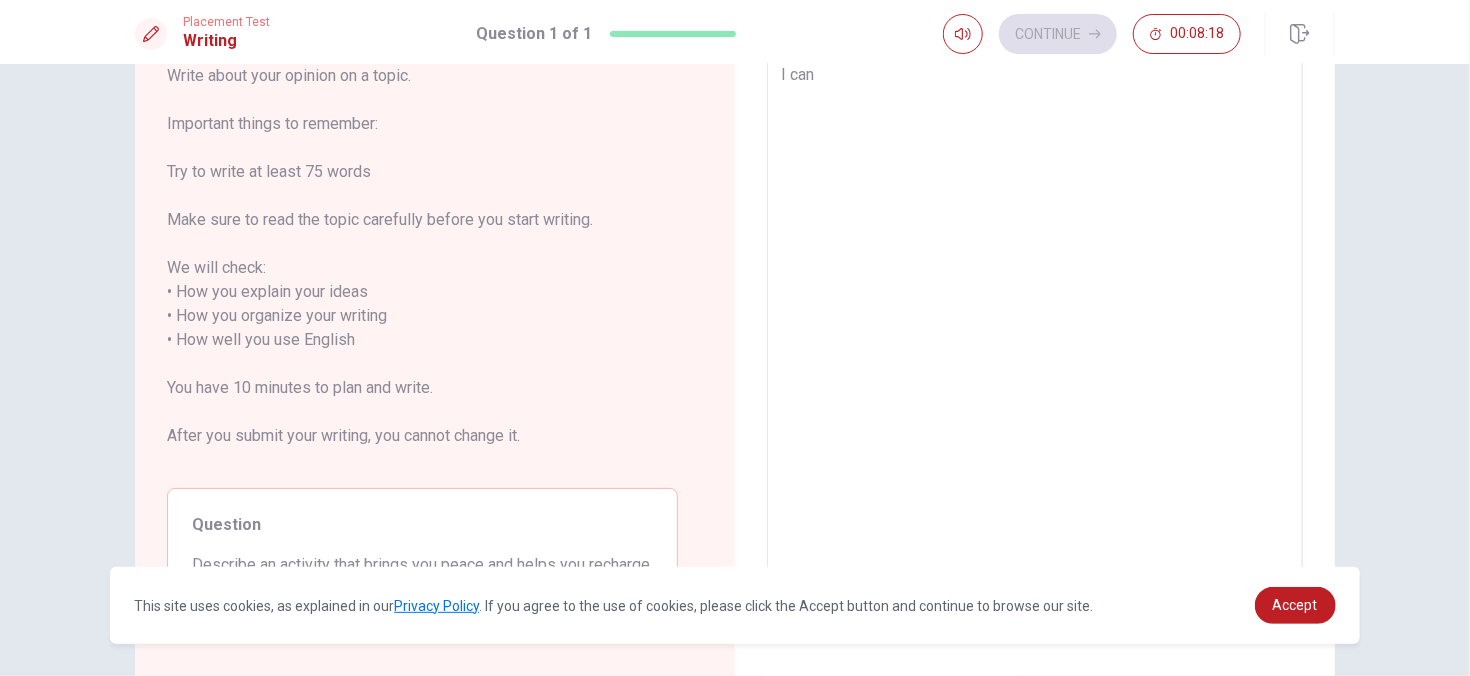 type on "I can" 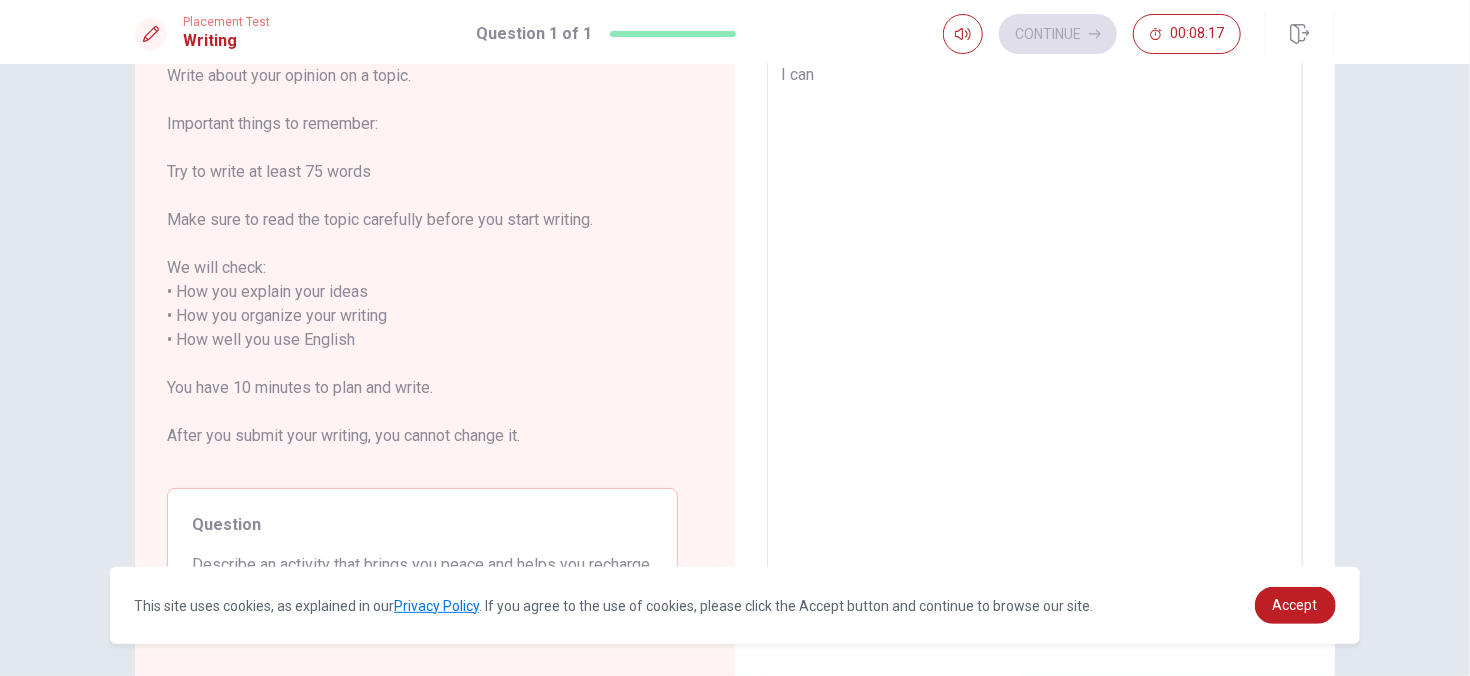 type on "I can r" 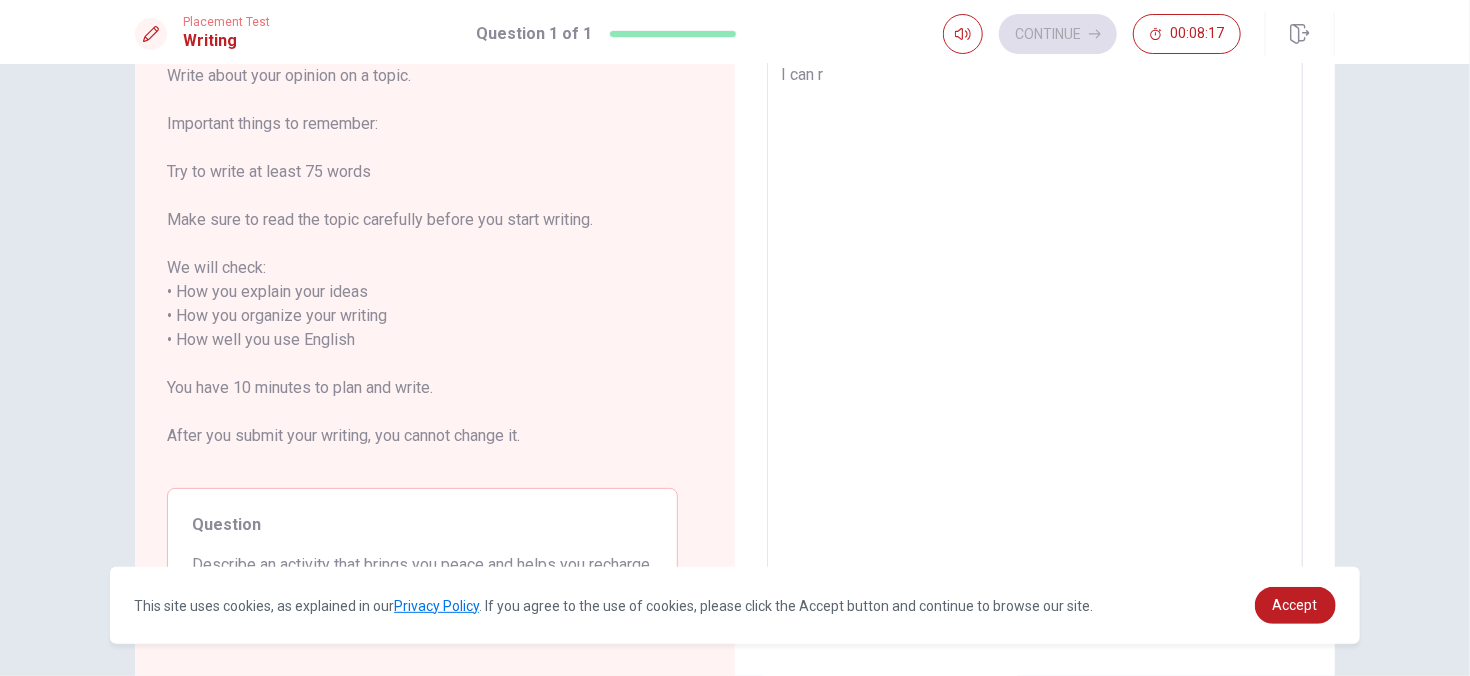 type on "x" 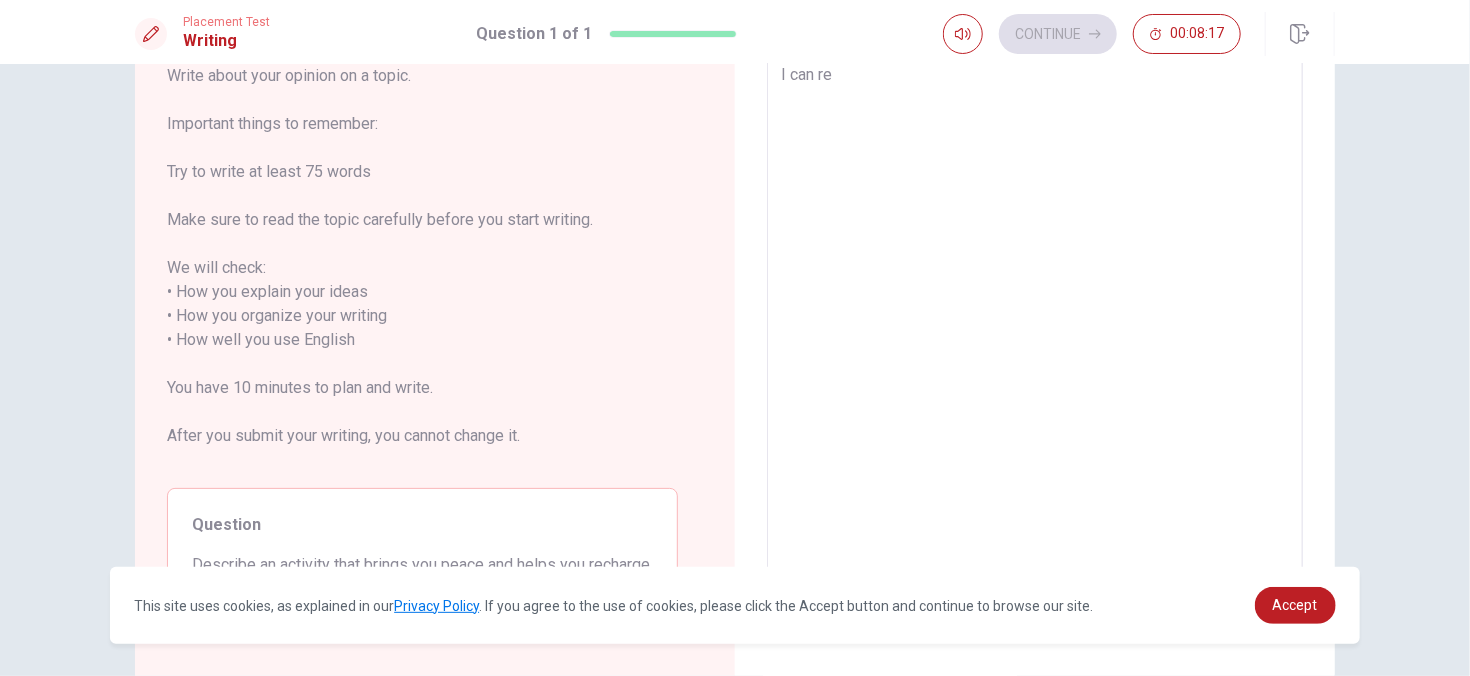 type on "x" 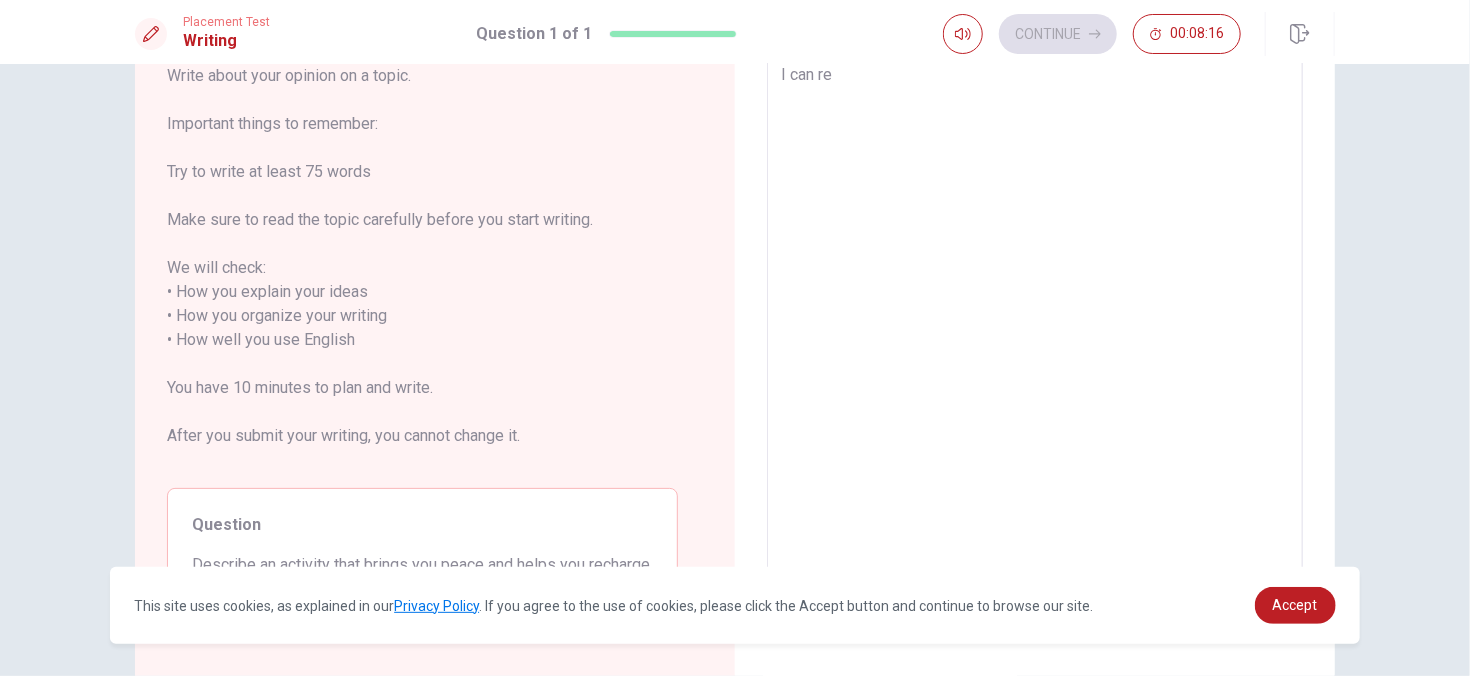 type on "I can rel" 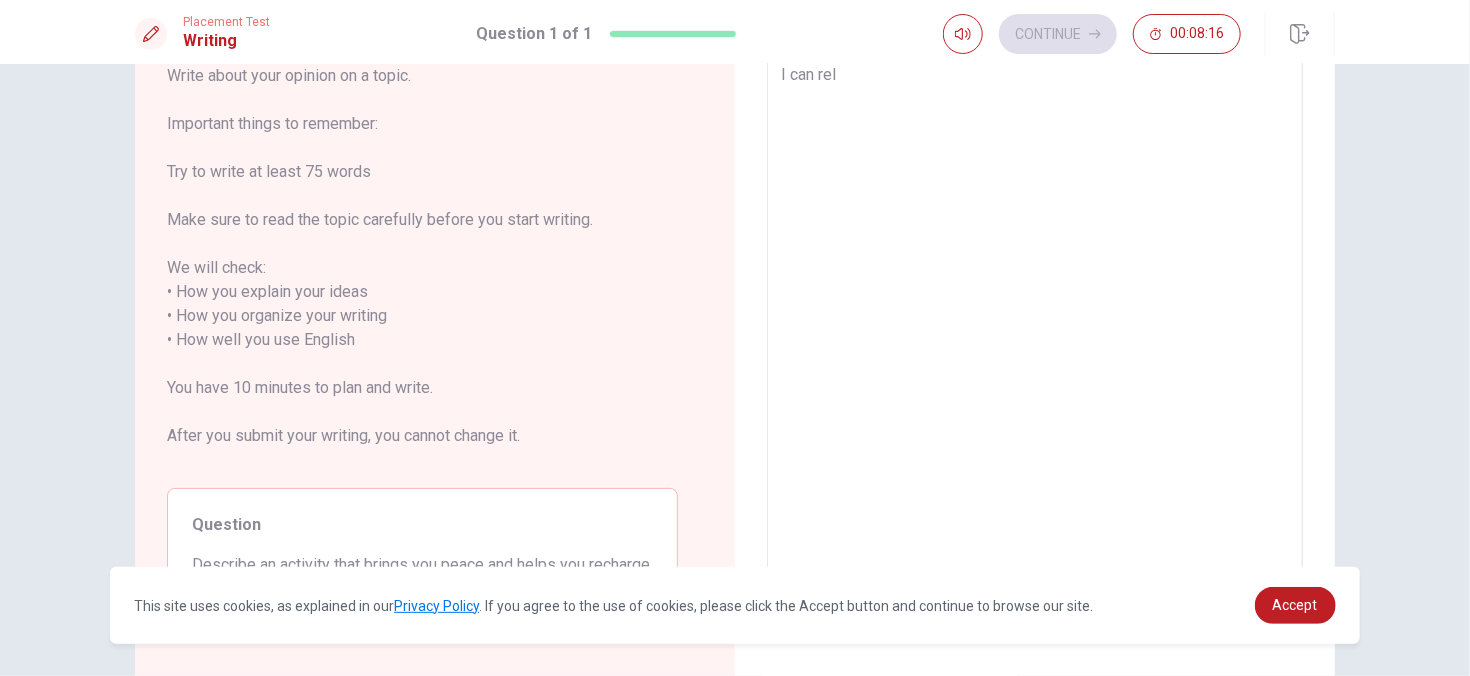 type on "x" 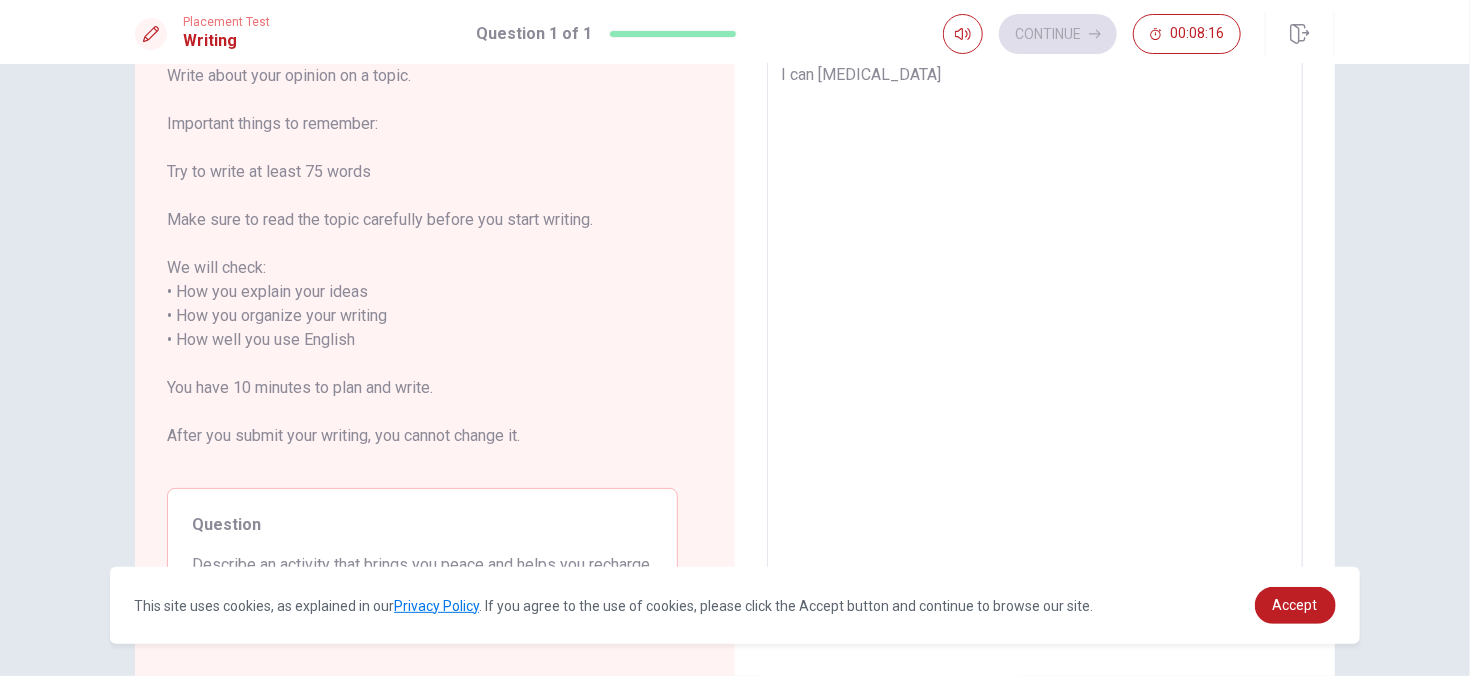 type on "x" 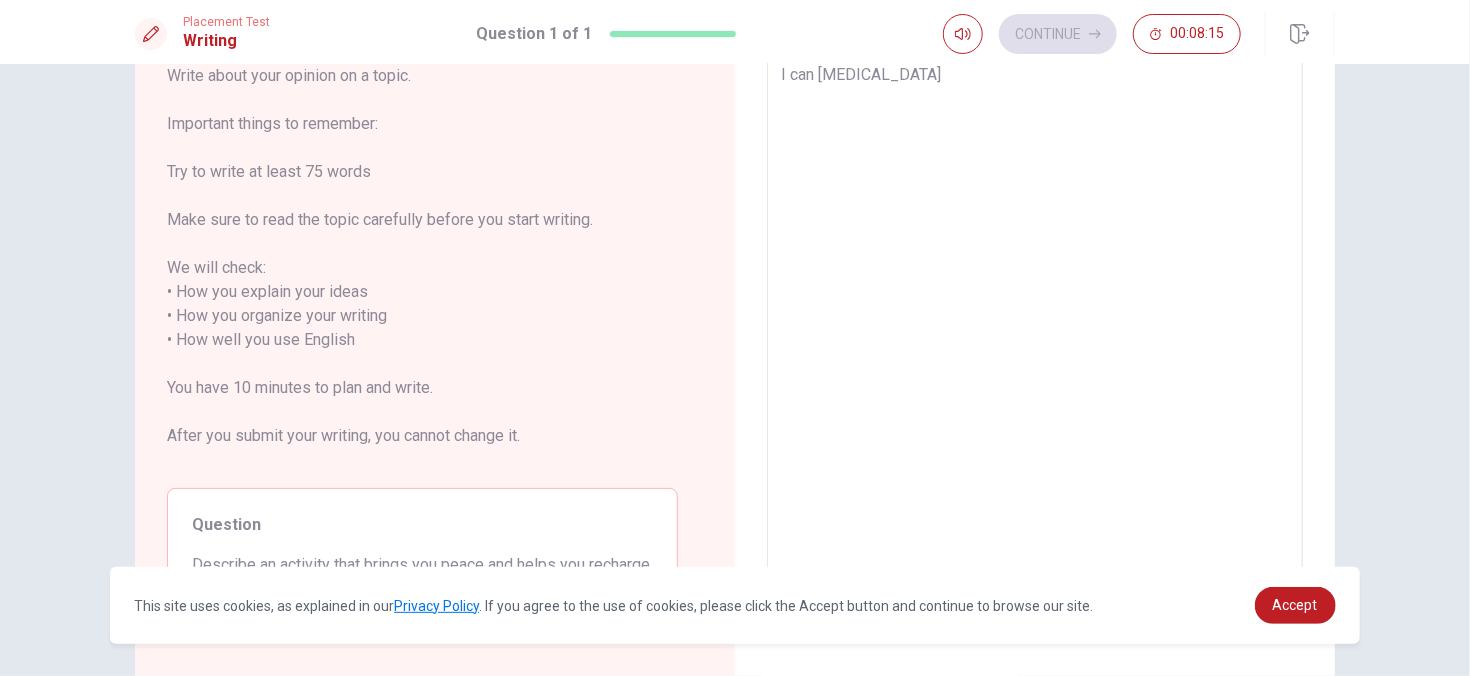 type on "I can relax" 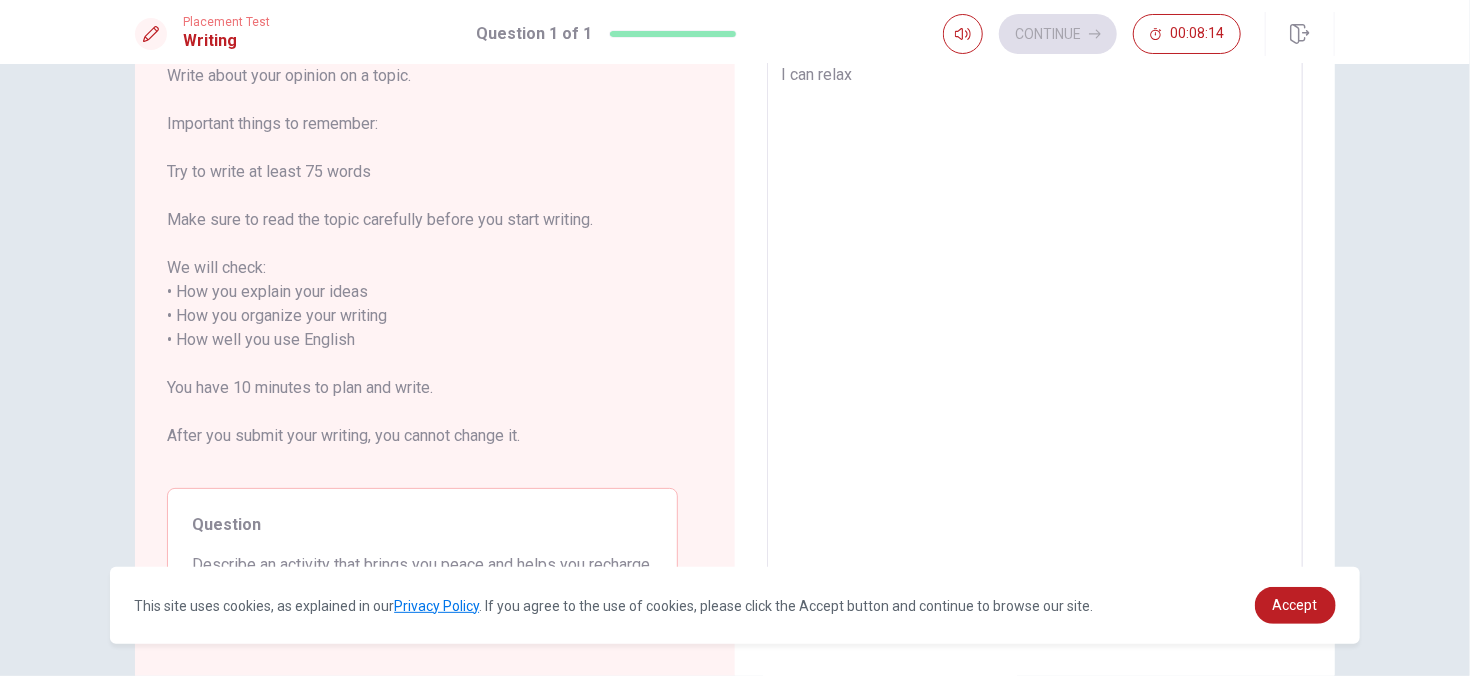 type on "x" 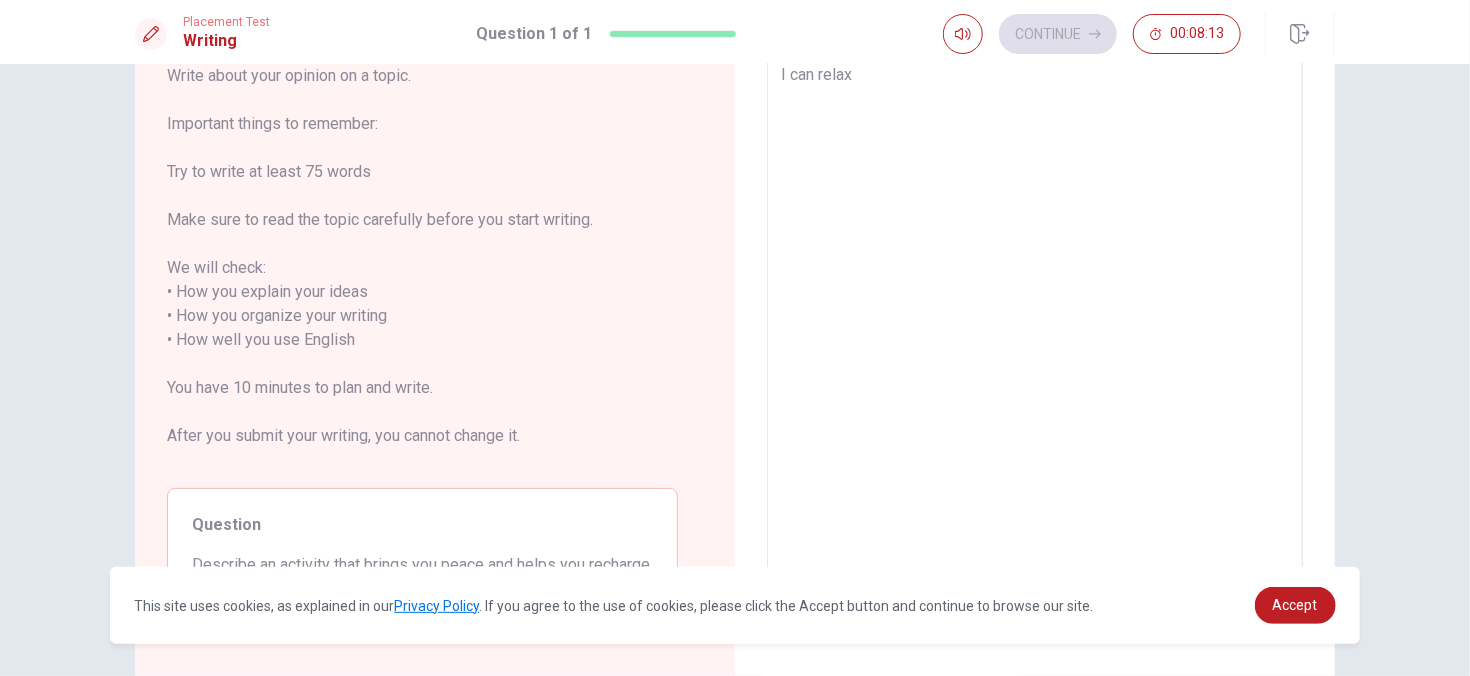 type on "I can relax" 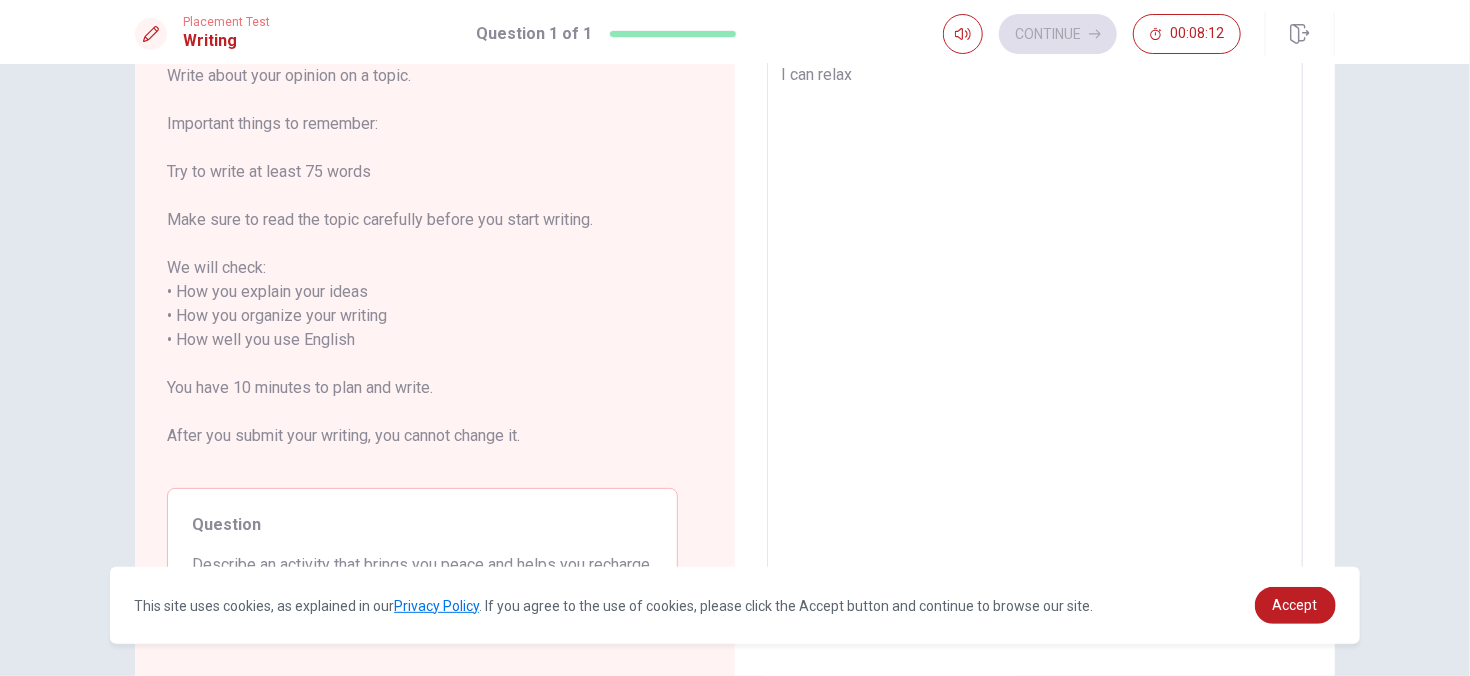 type on "I can relax w" 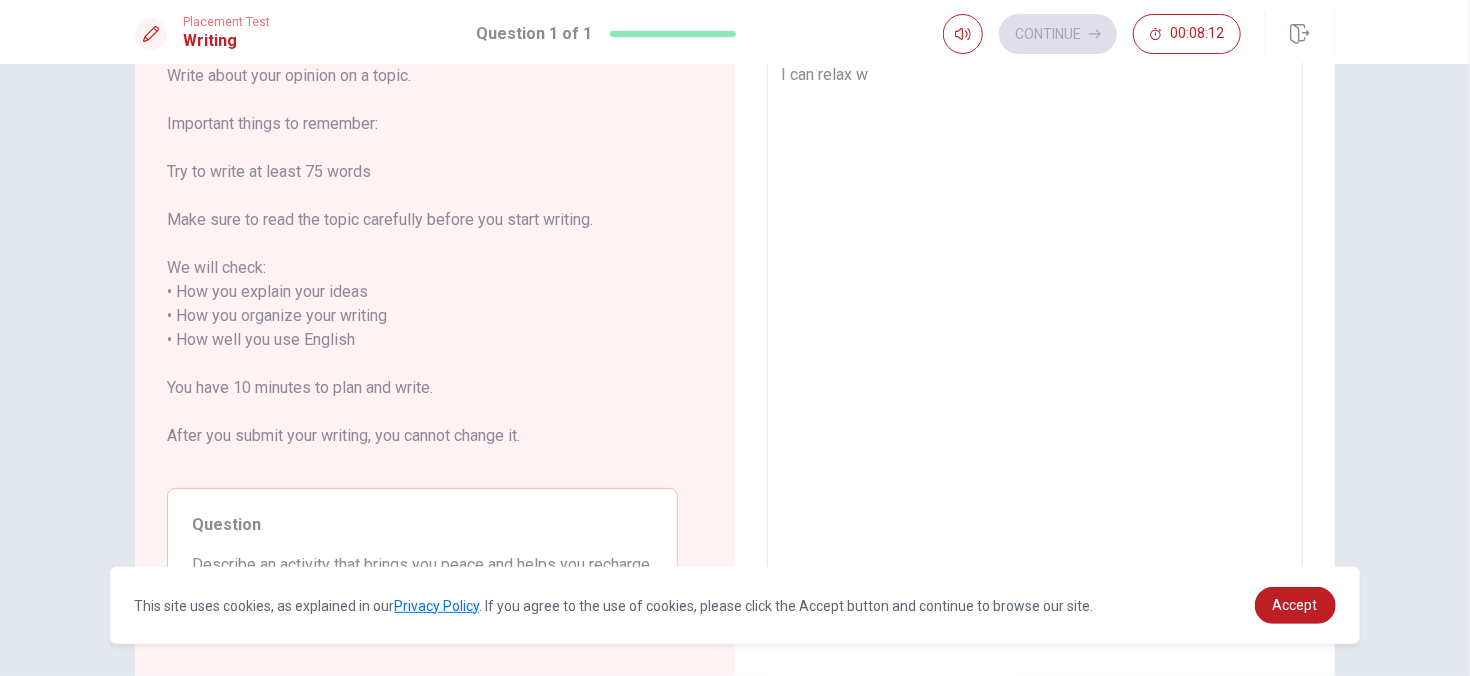 type on "x" 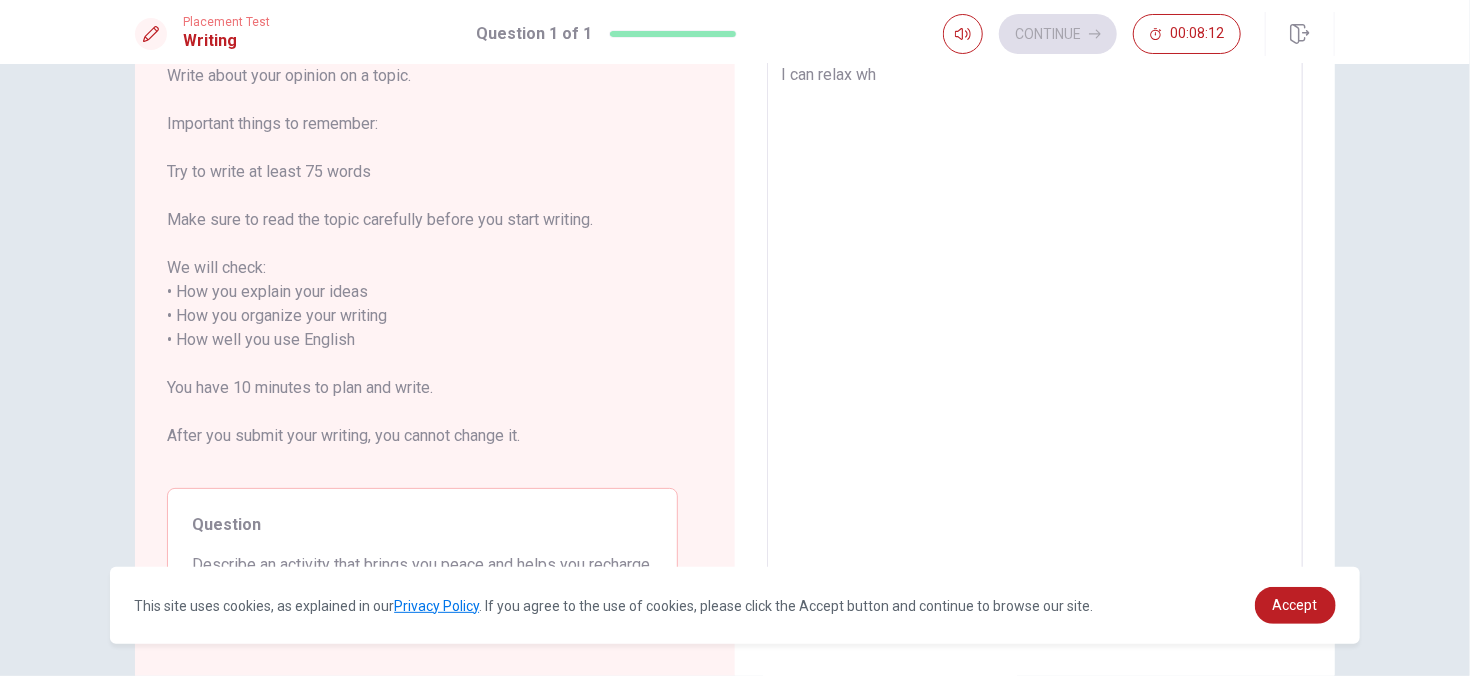 type on "x" 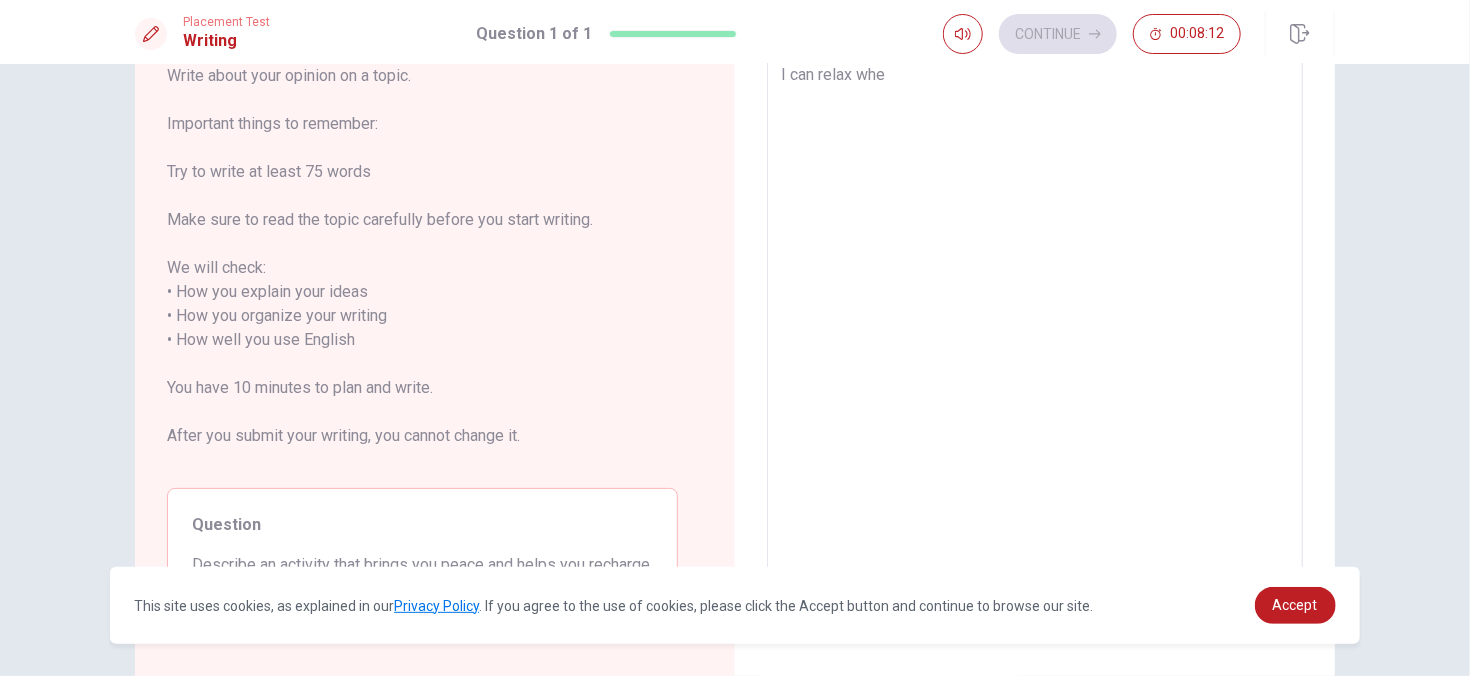 type on "x" 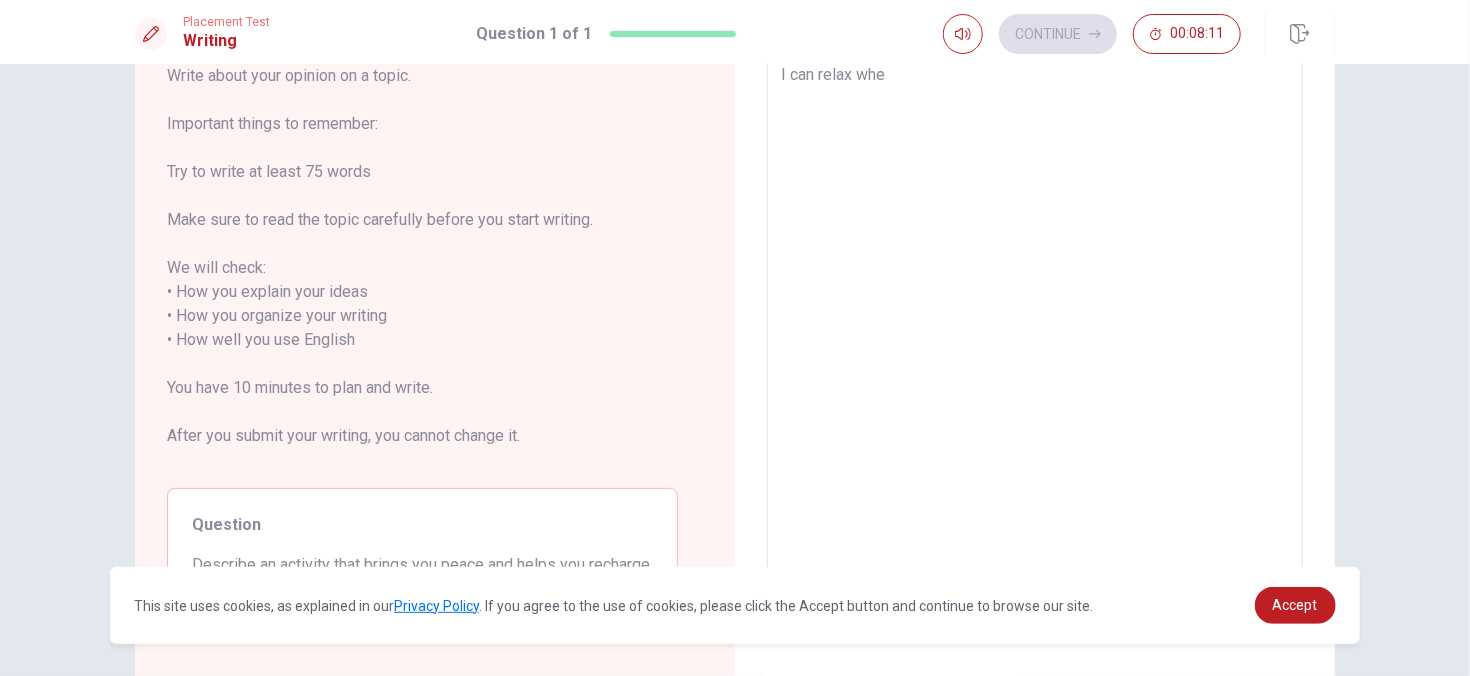 type on "I can relax when" 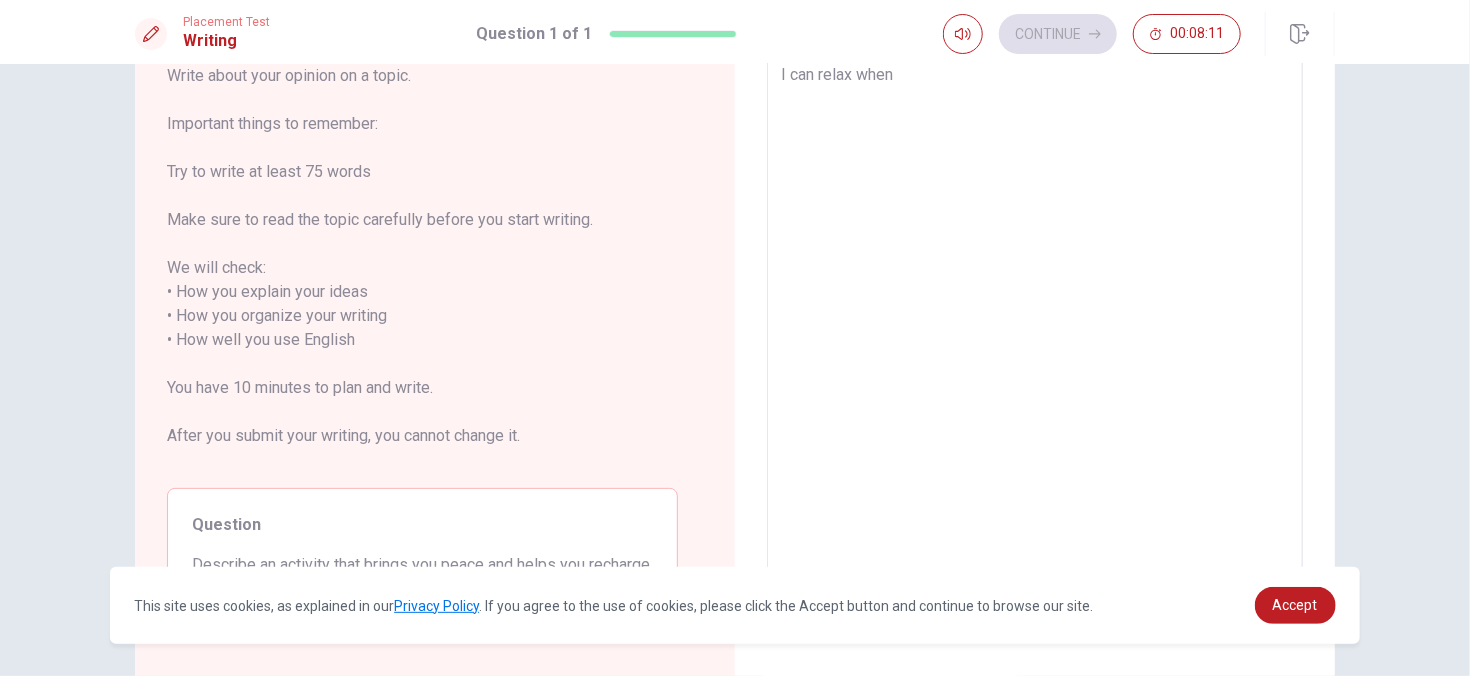 type on "x" 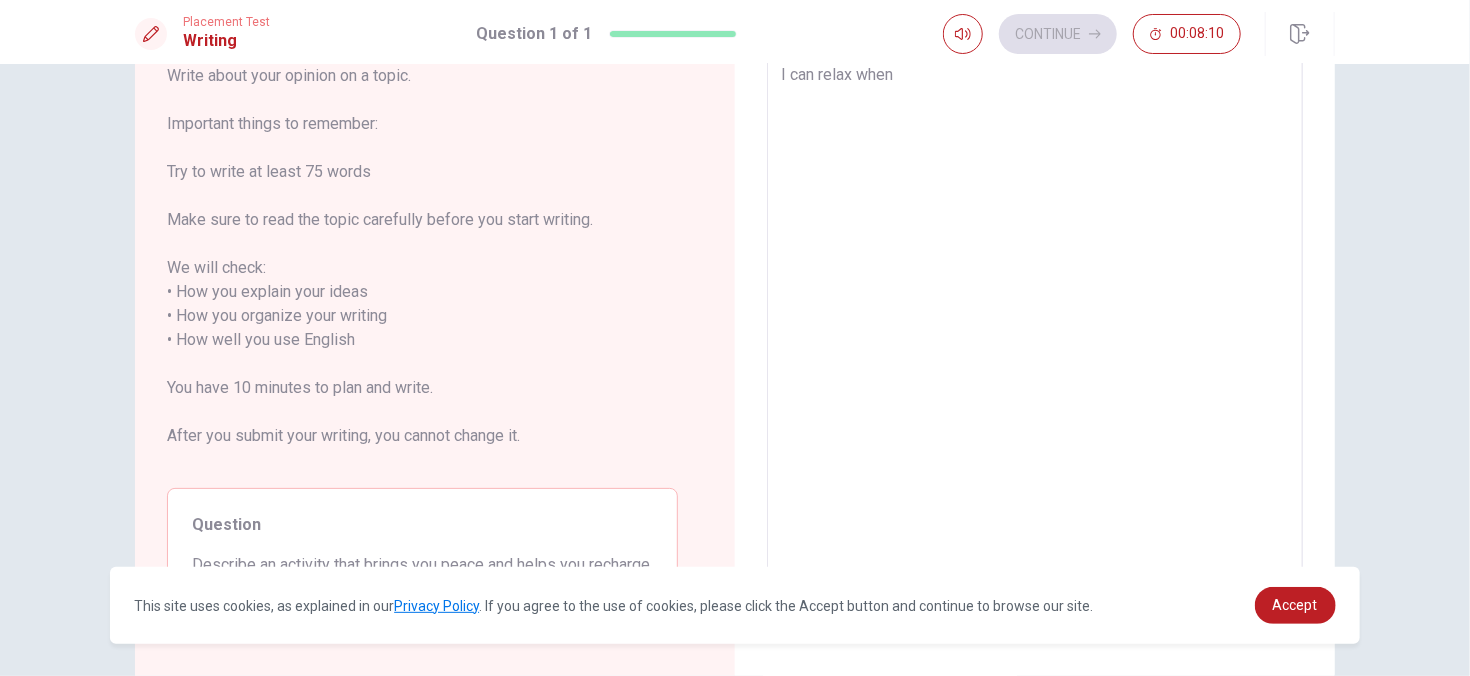 type on "x" 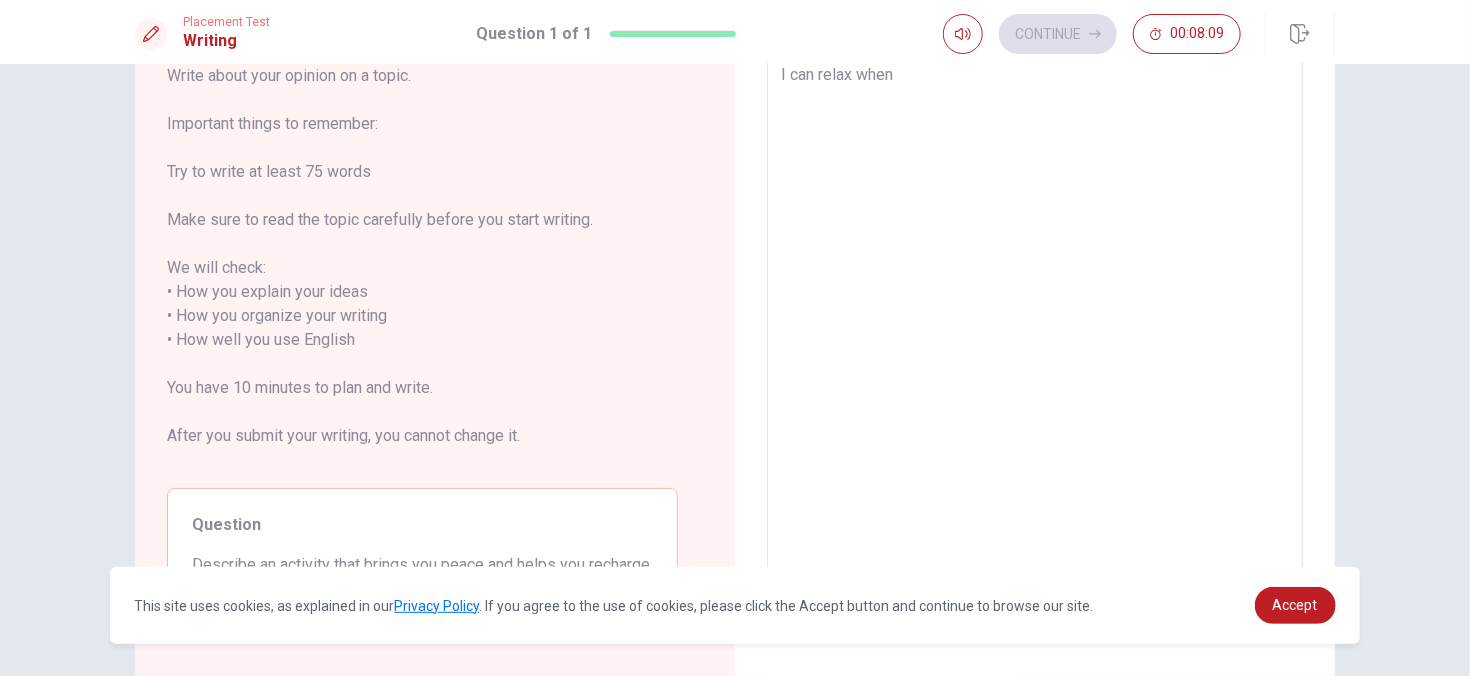 type on "I can relax when I" 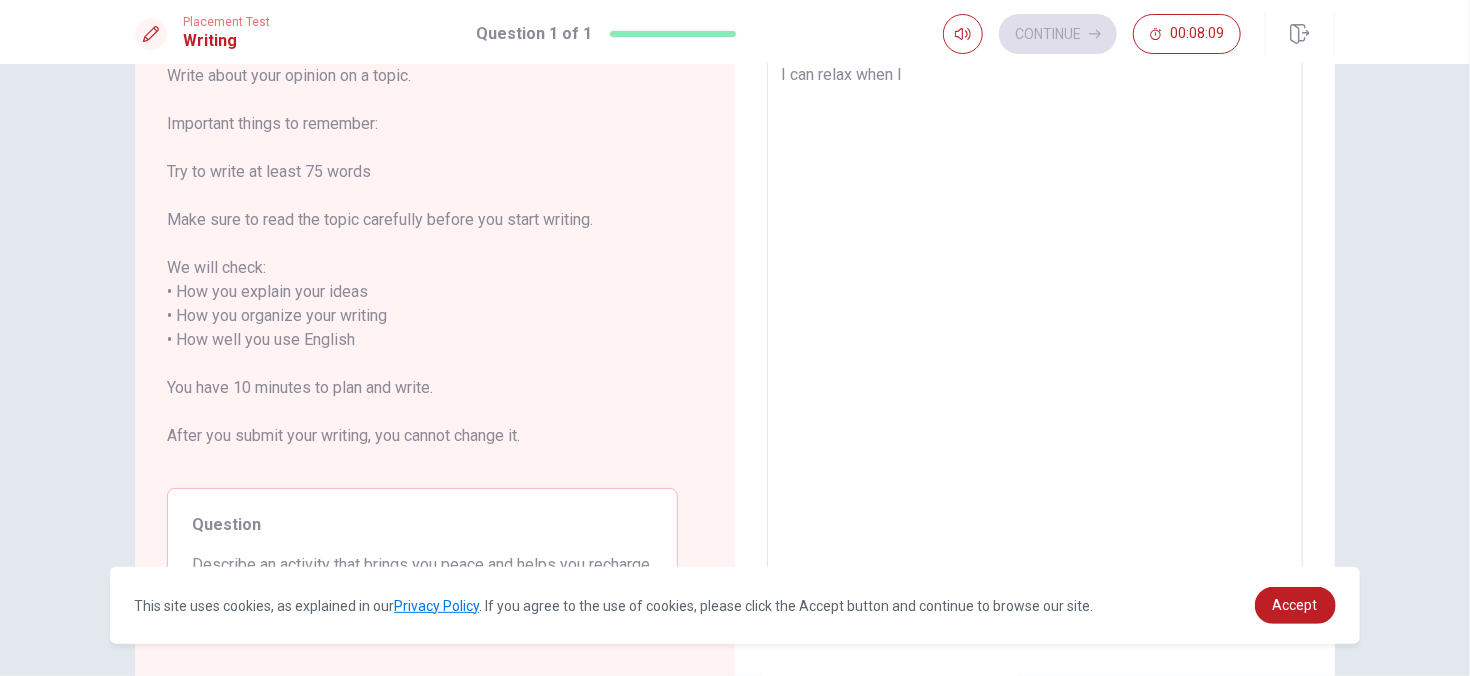 type on "x" 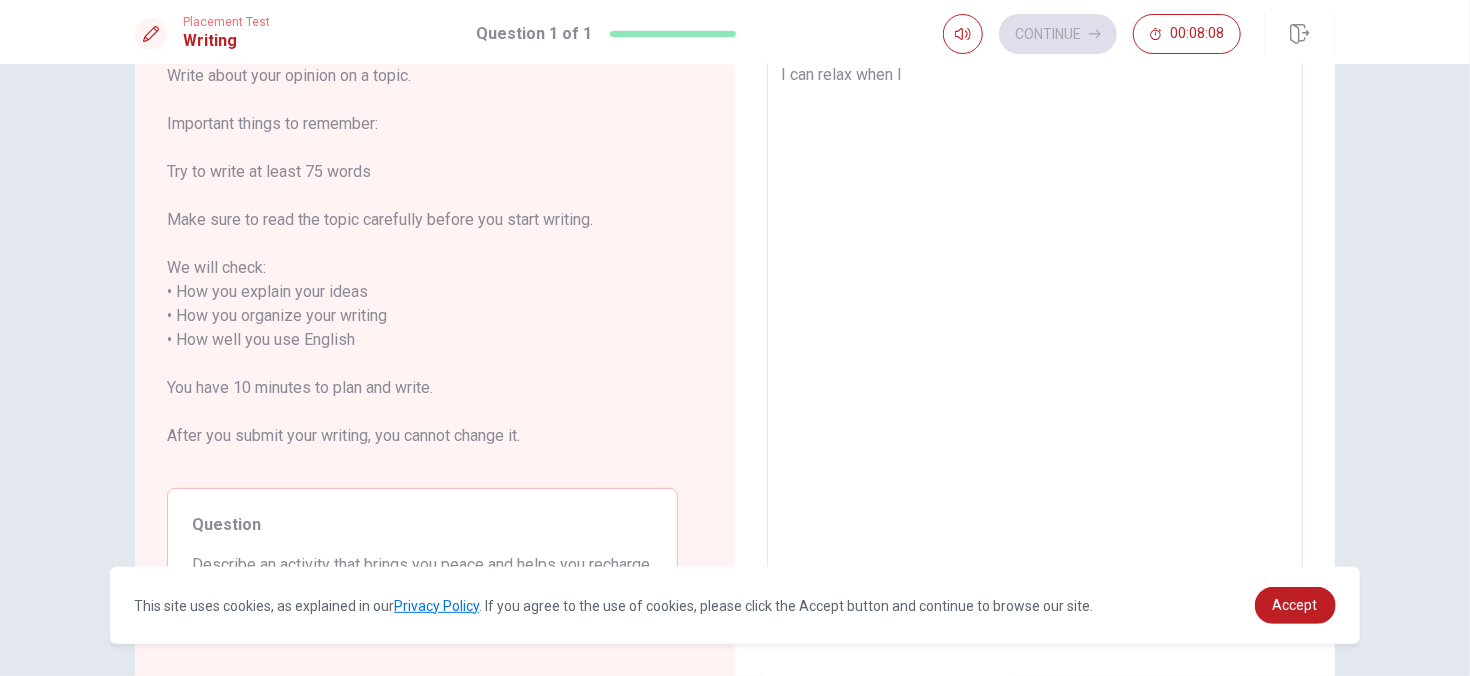 type on "I can relax when I" 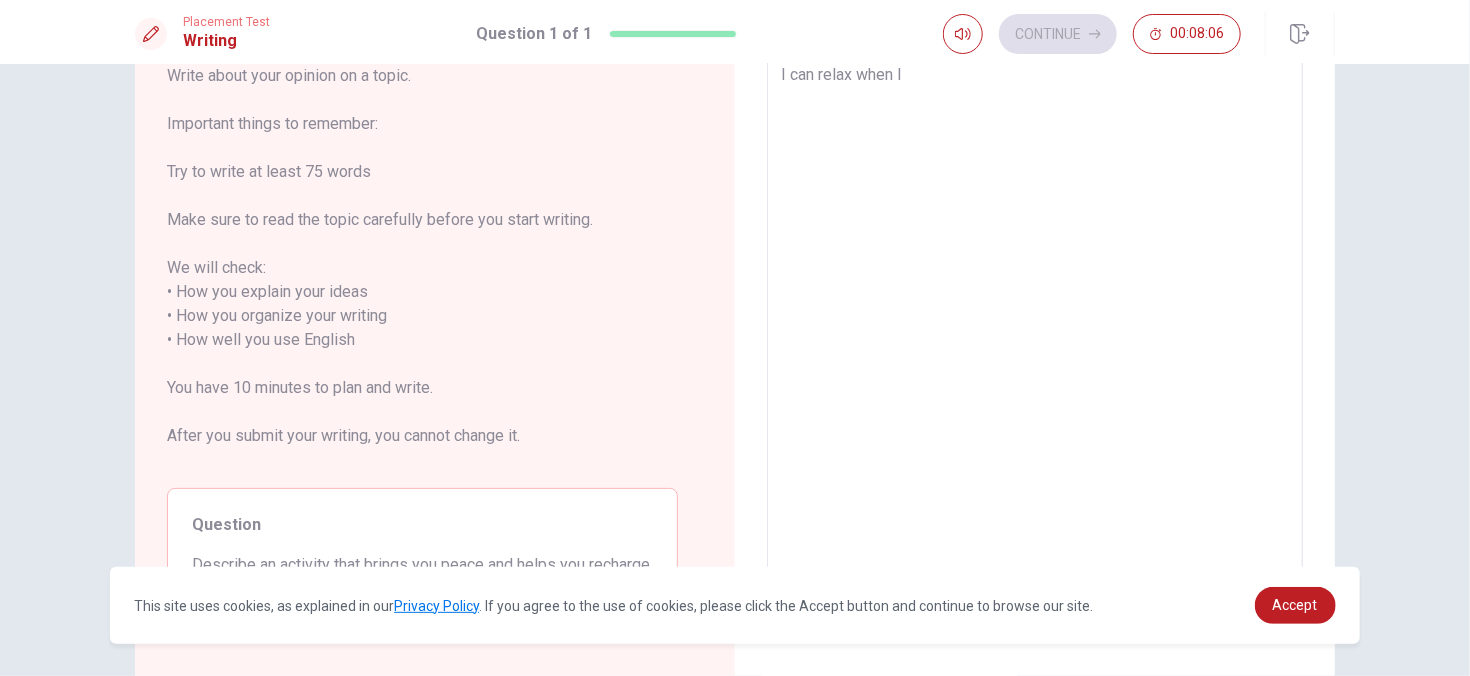 type on "x" 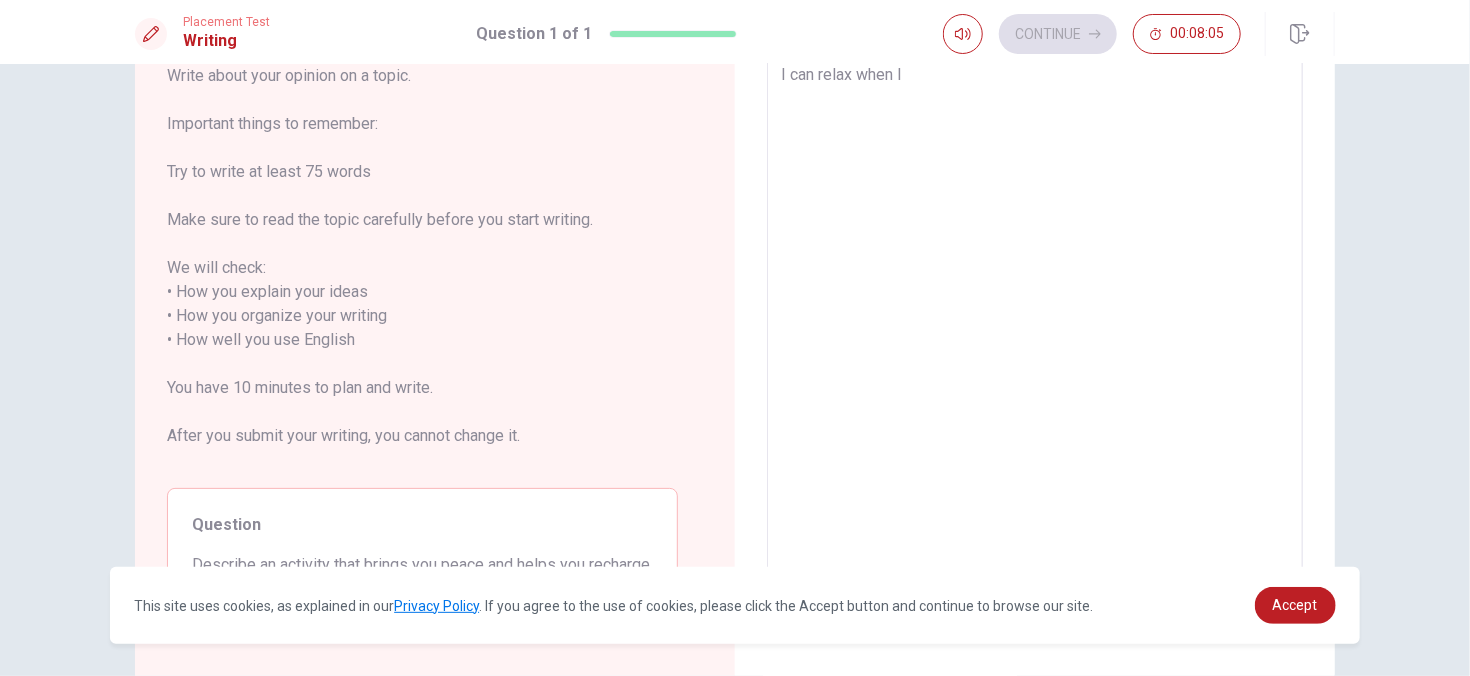 type on "I can relax when I p" 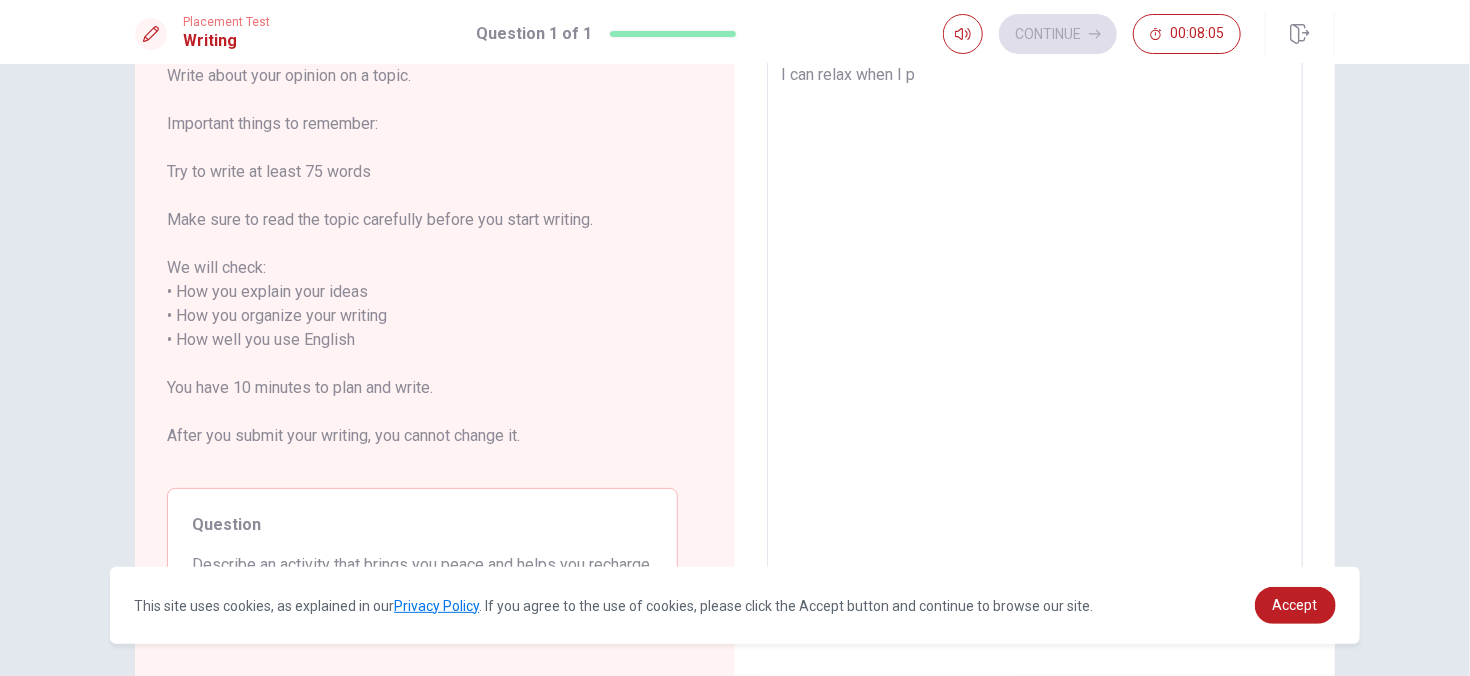 type on "x" 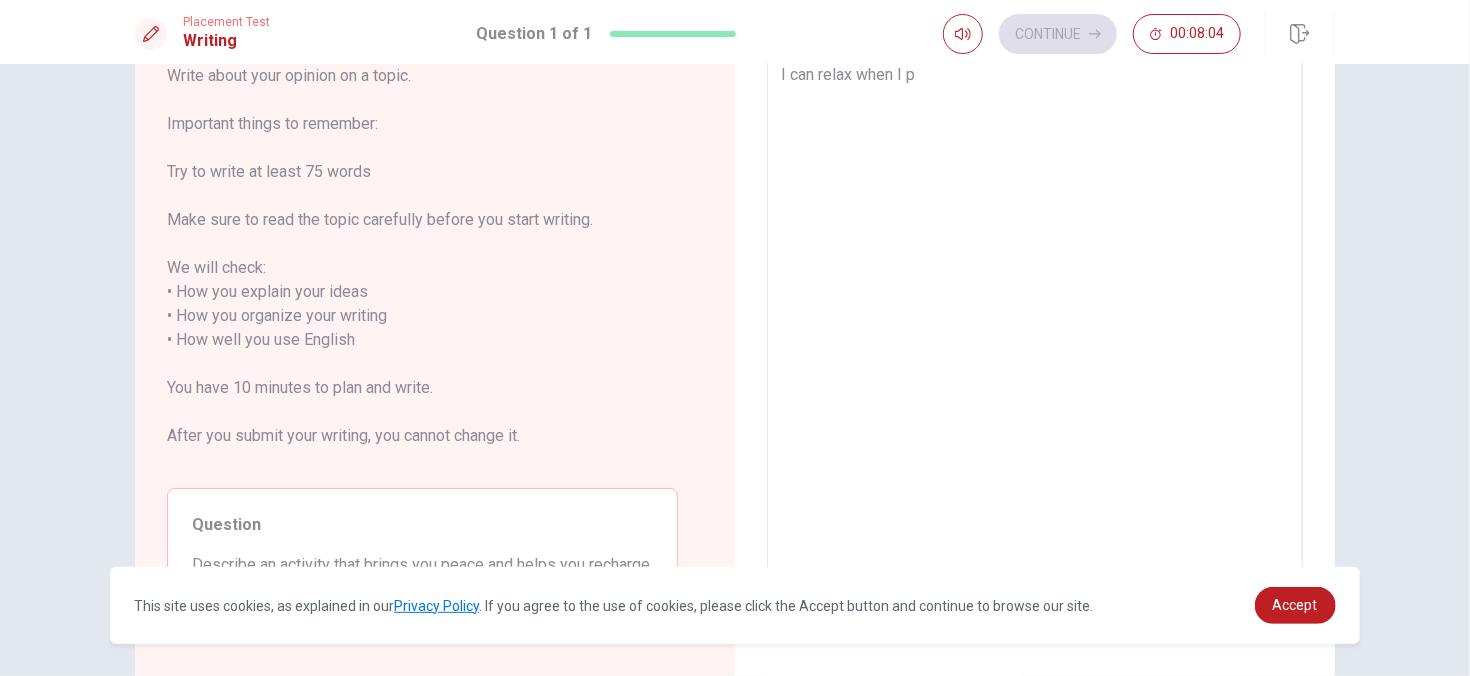 type on "I can relax when I pl" 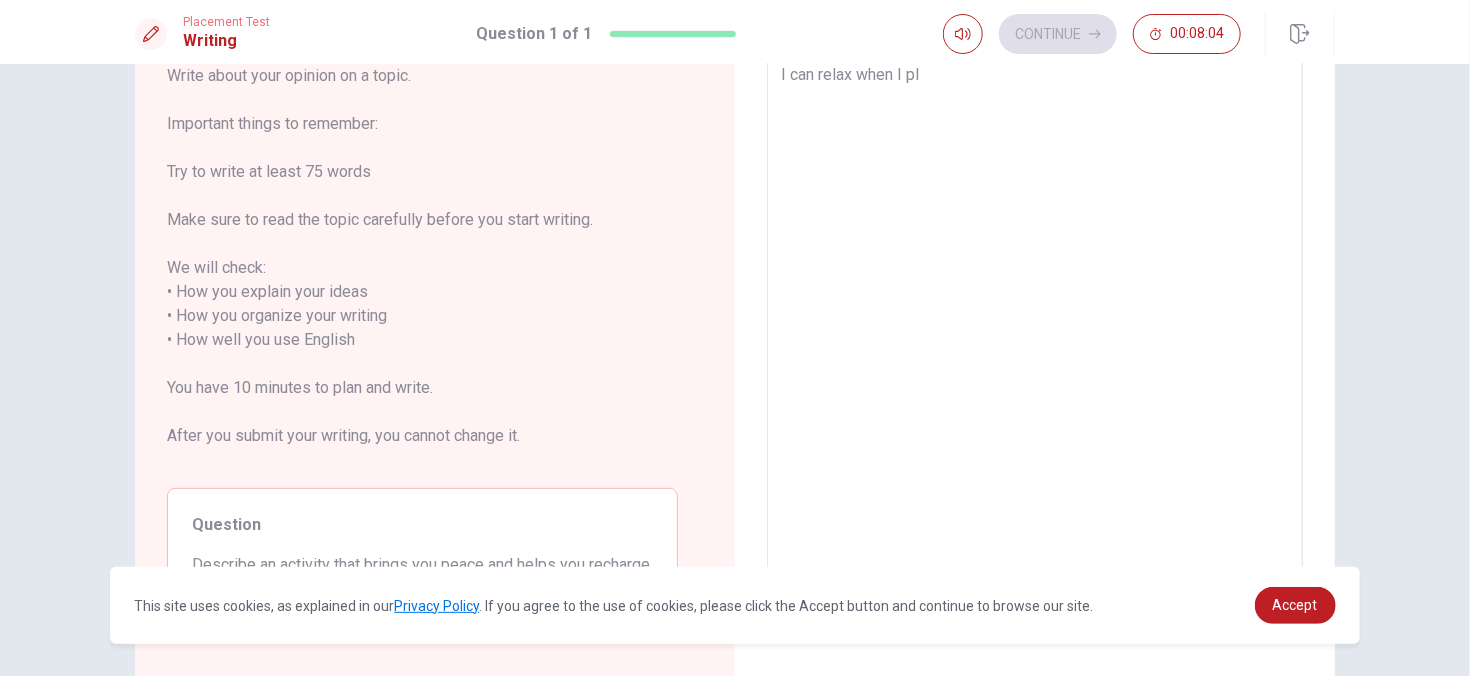 type on "x" 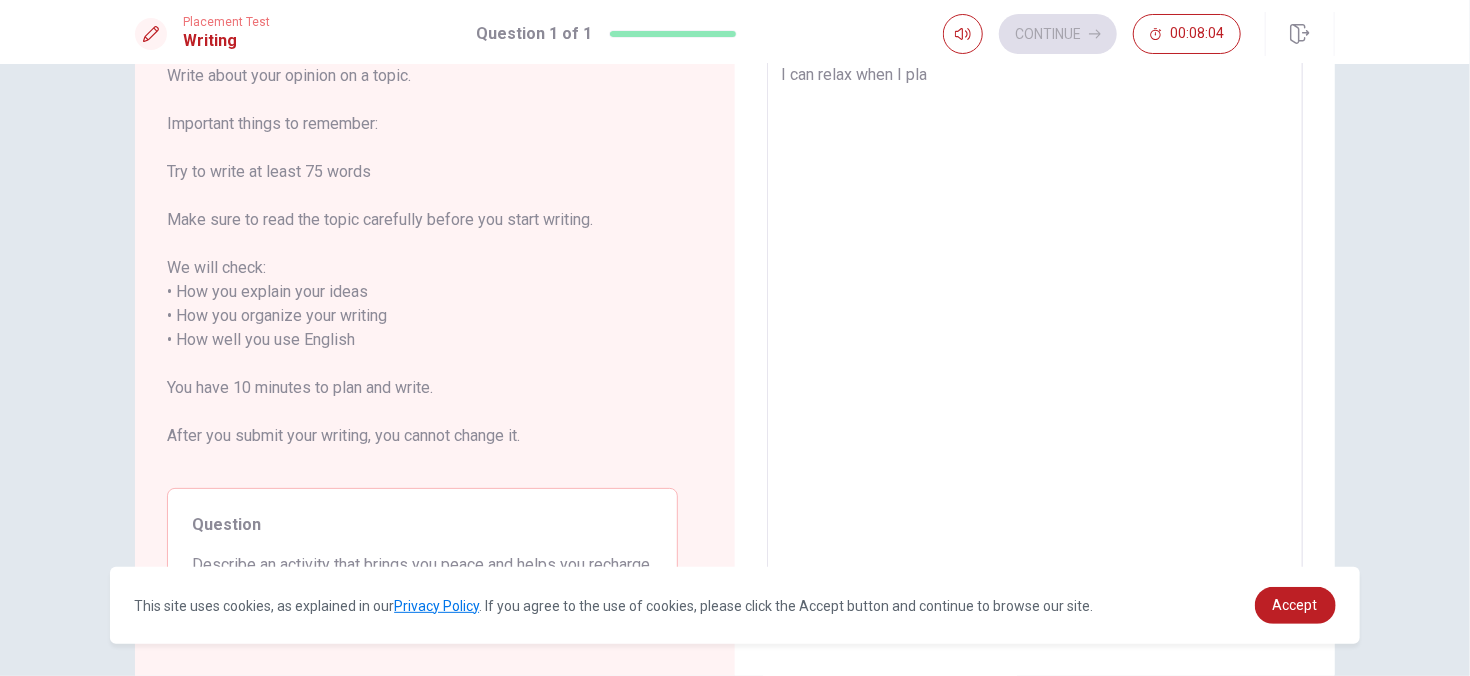 type on "x" 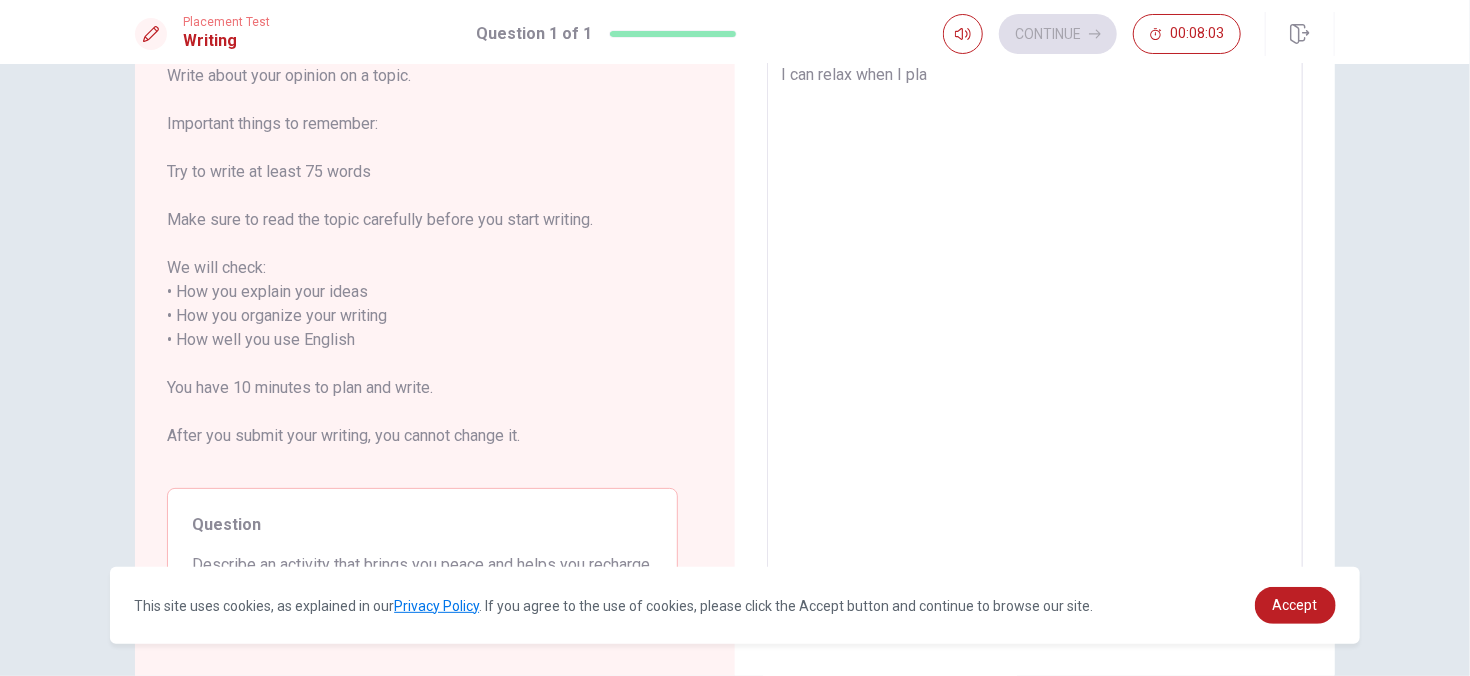 type on "I can relax when I play" 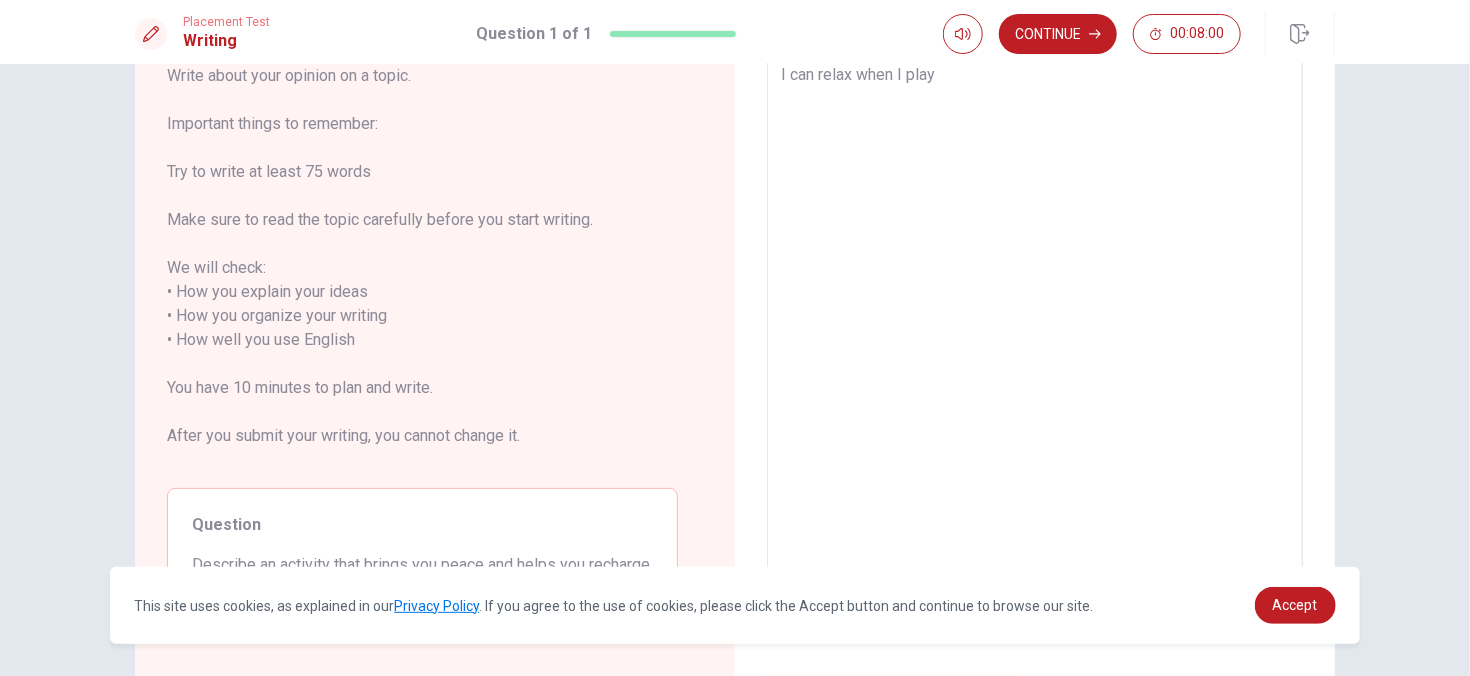 type on "x" 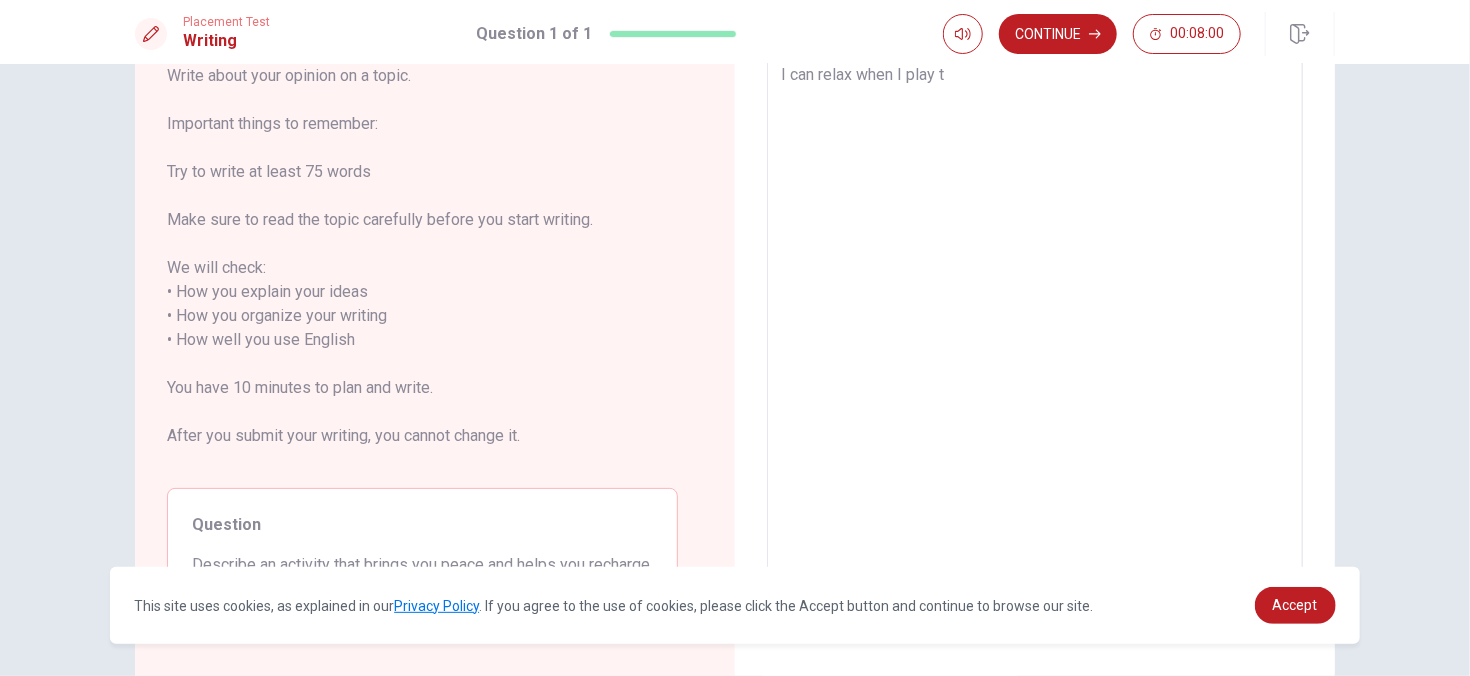 type on "x" 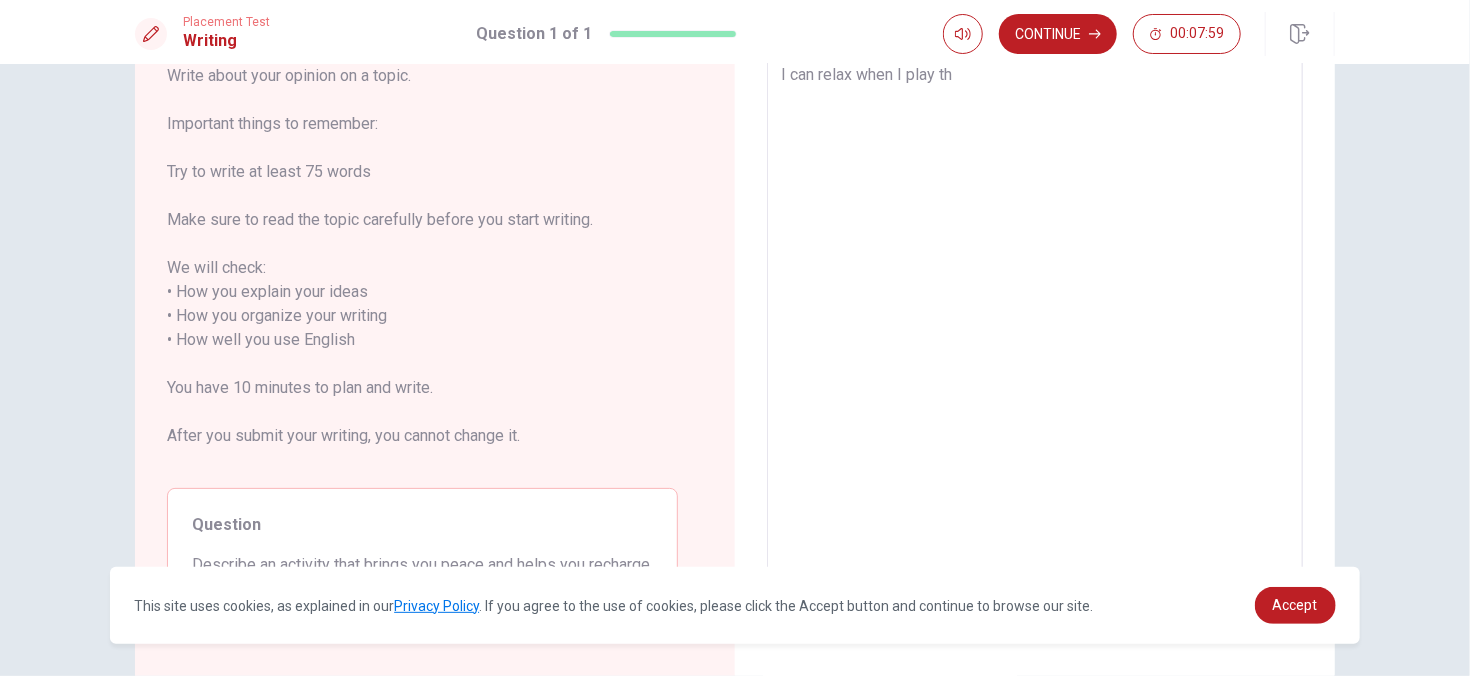 type on "x" 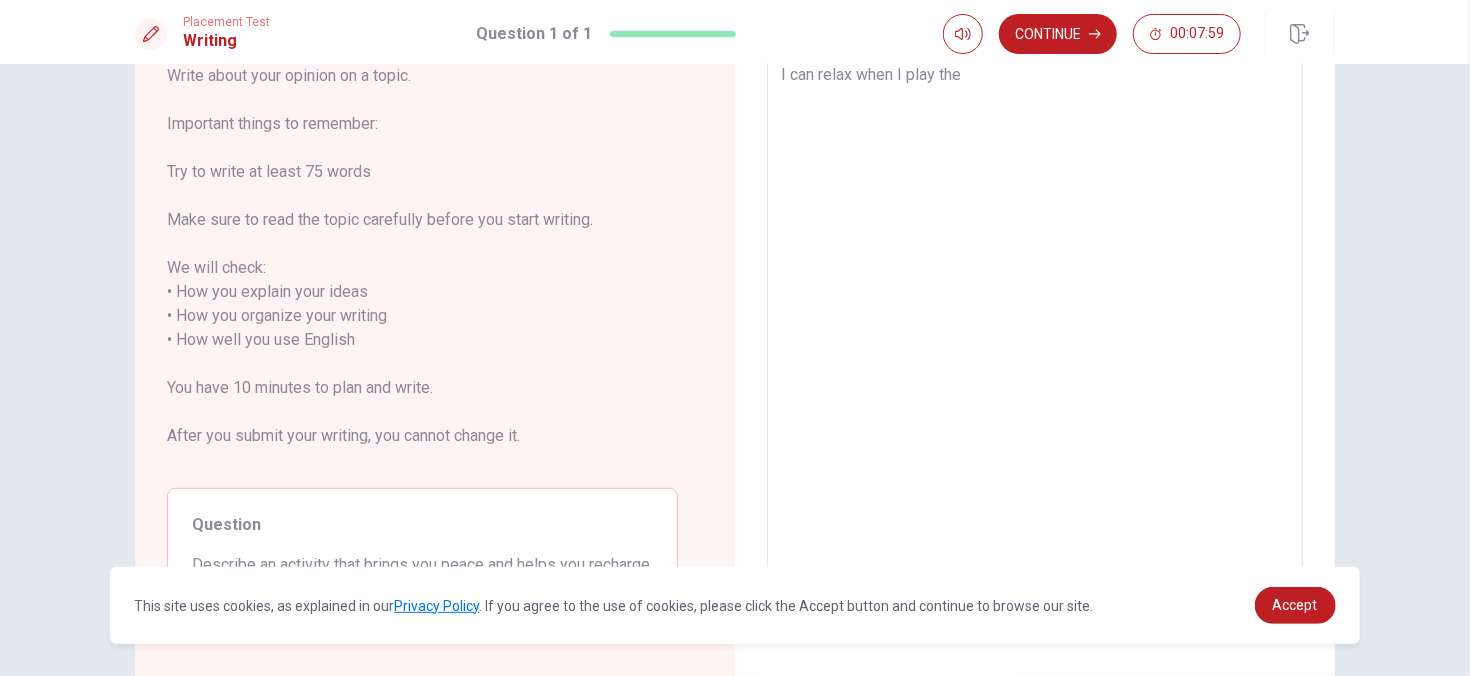 type on "x" 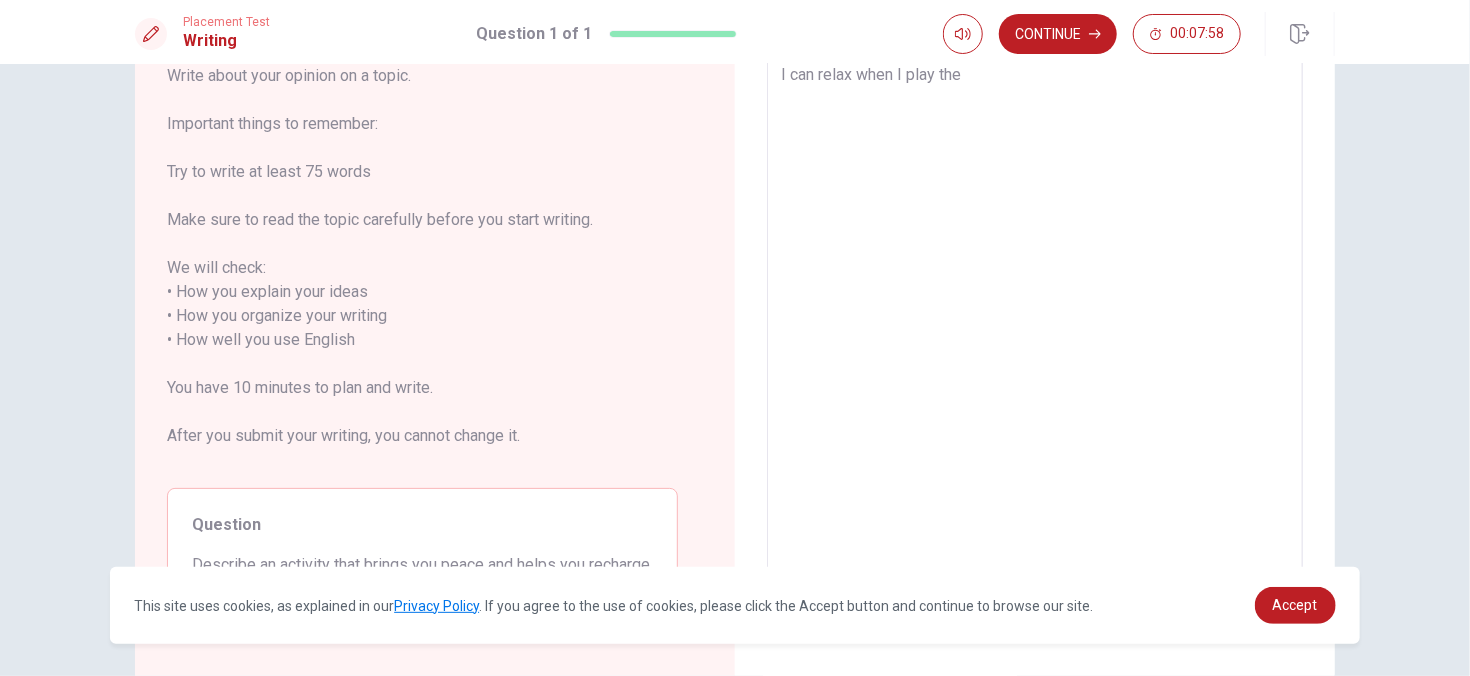 type on "I can relax when I play the p" 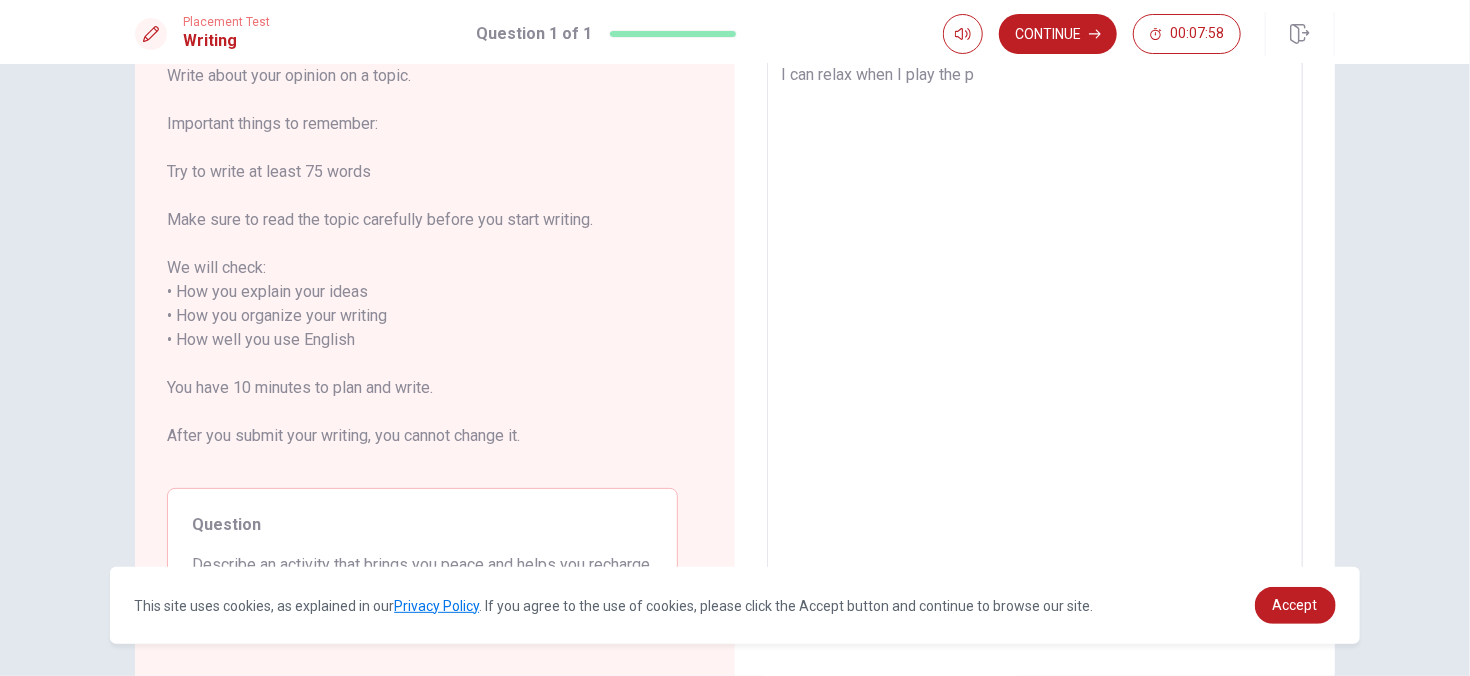 type on "x" 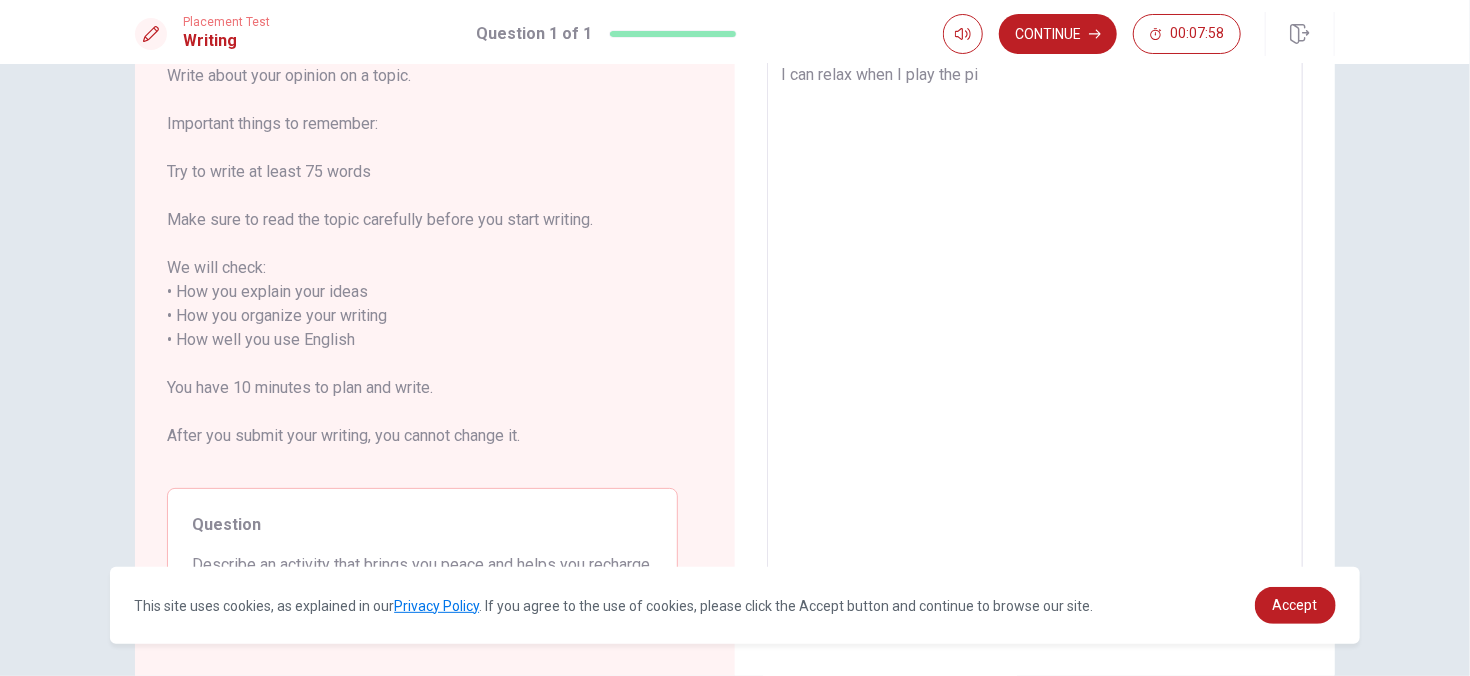 type on "x" 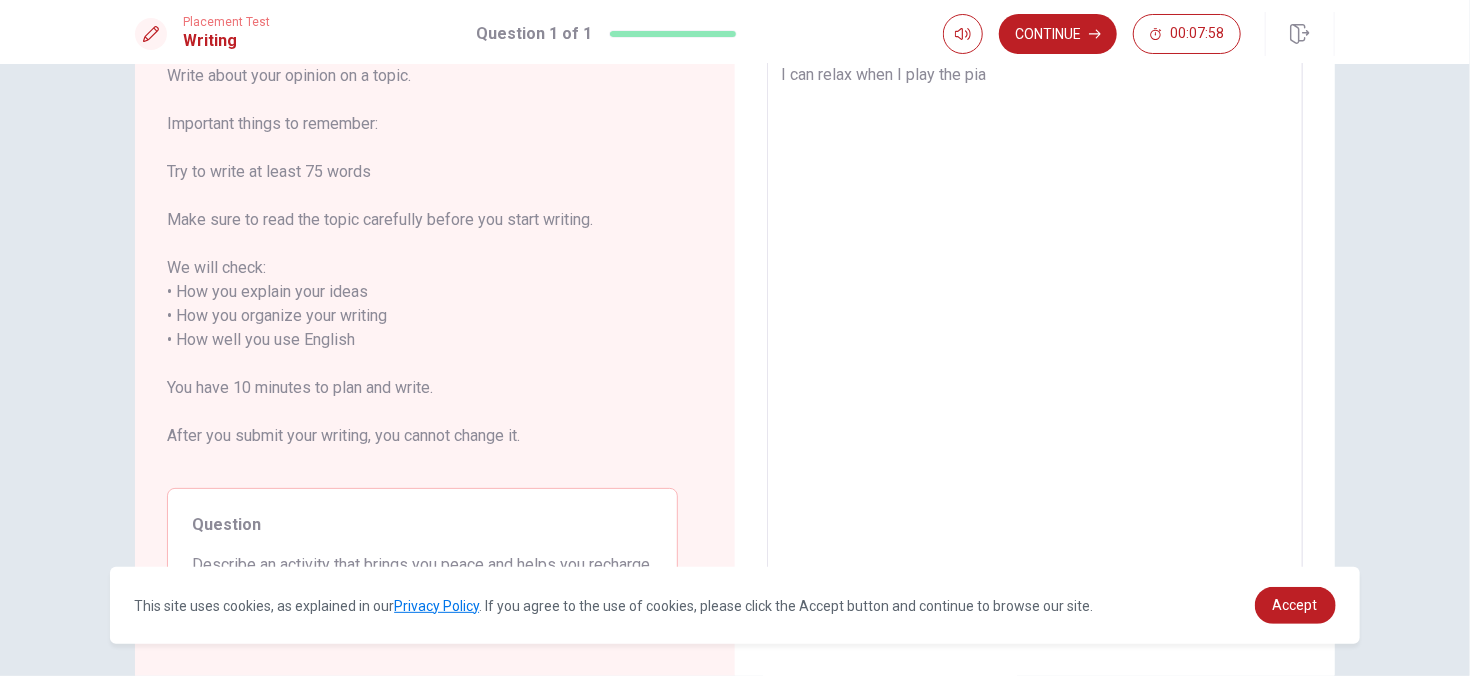type on "x" 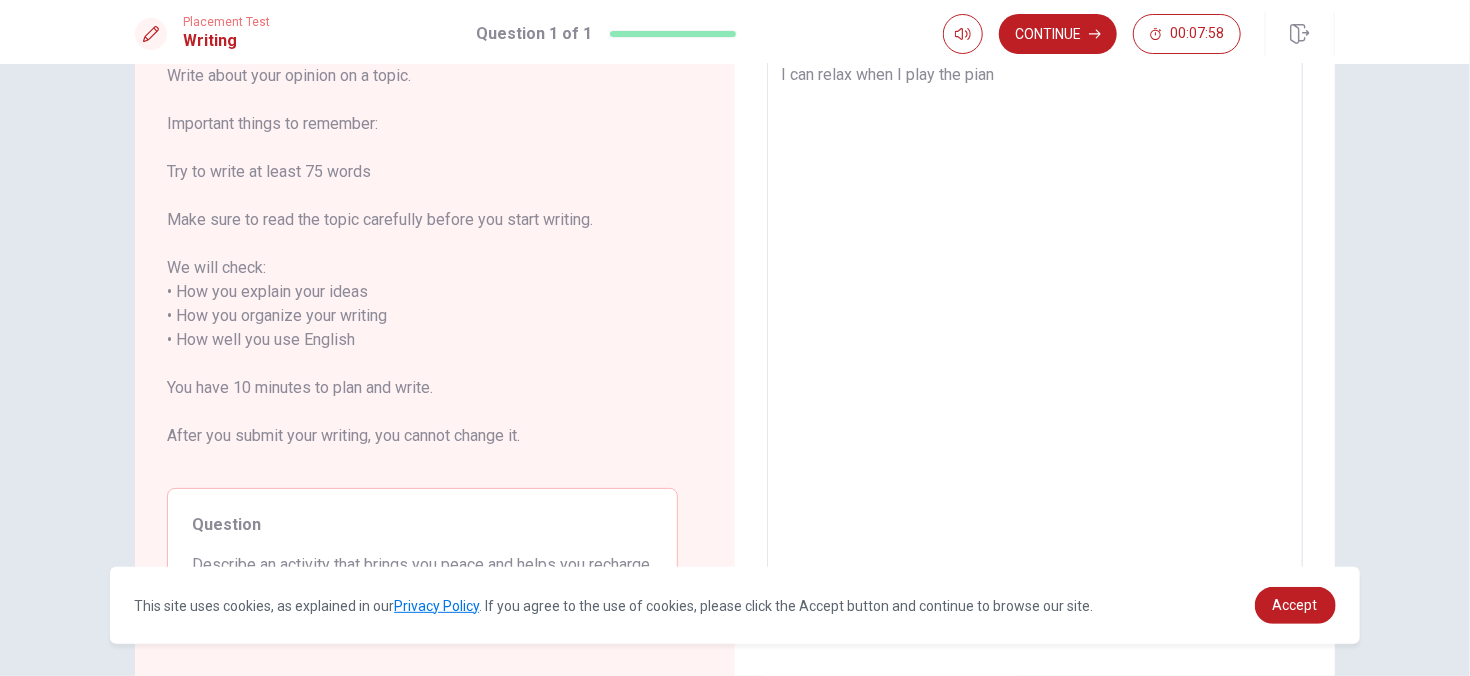 type on "x" 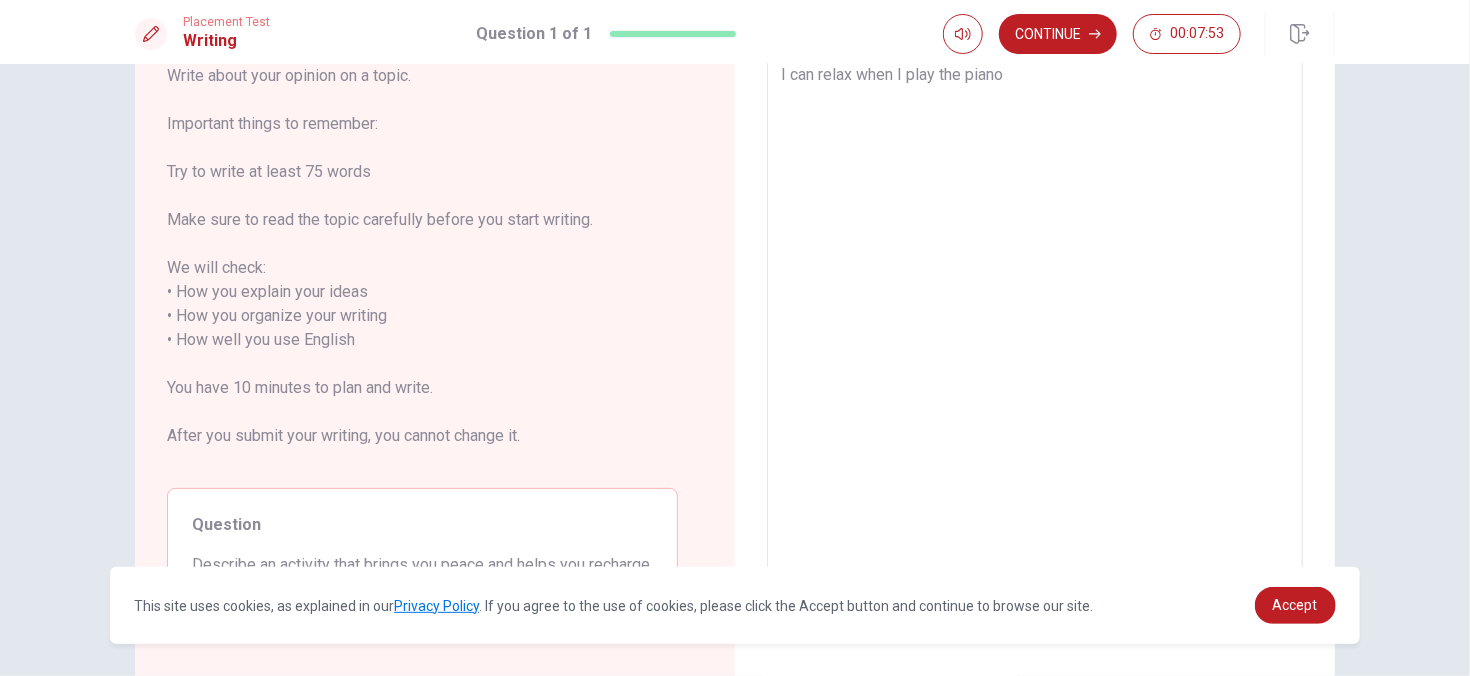 type on "x" 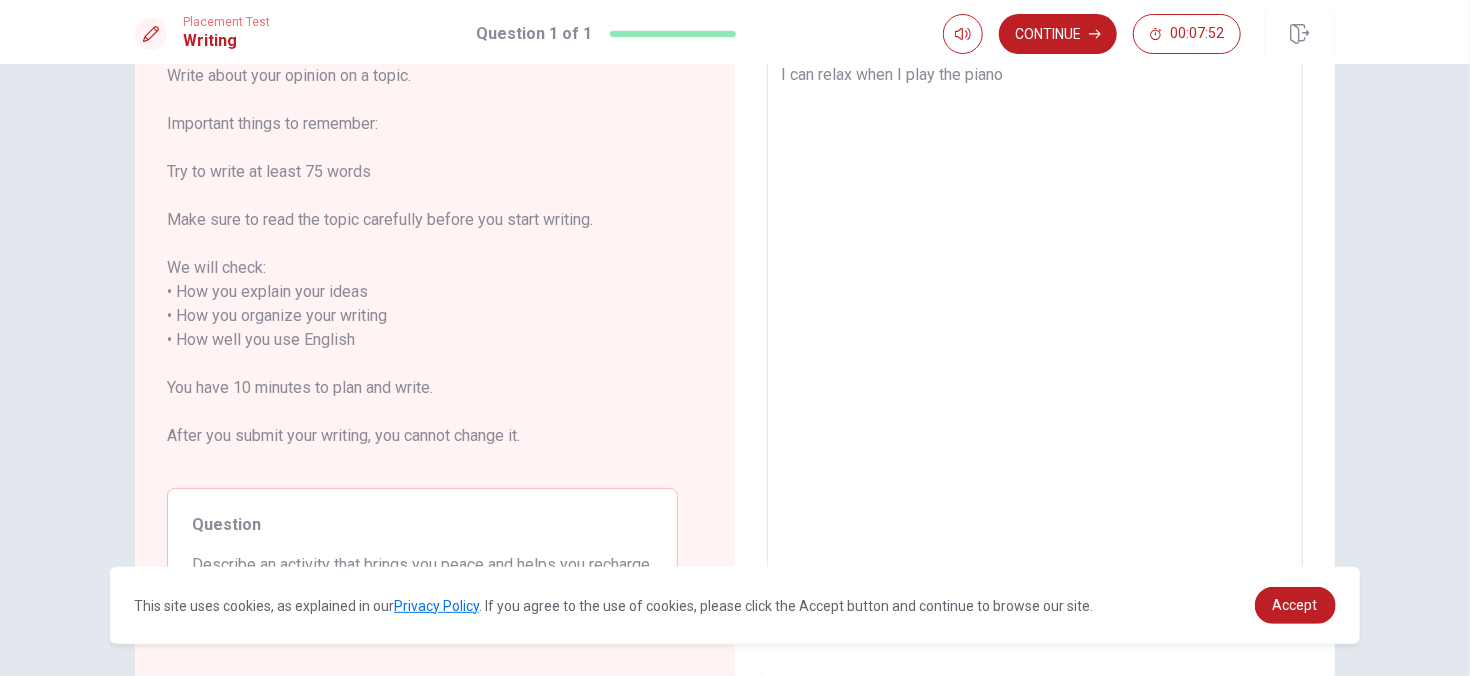 type on "I can relax when I play the piano," 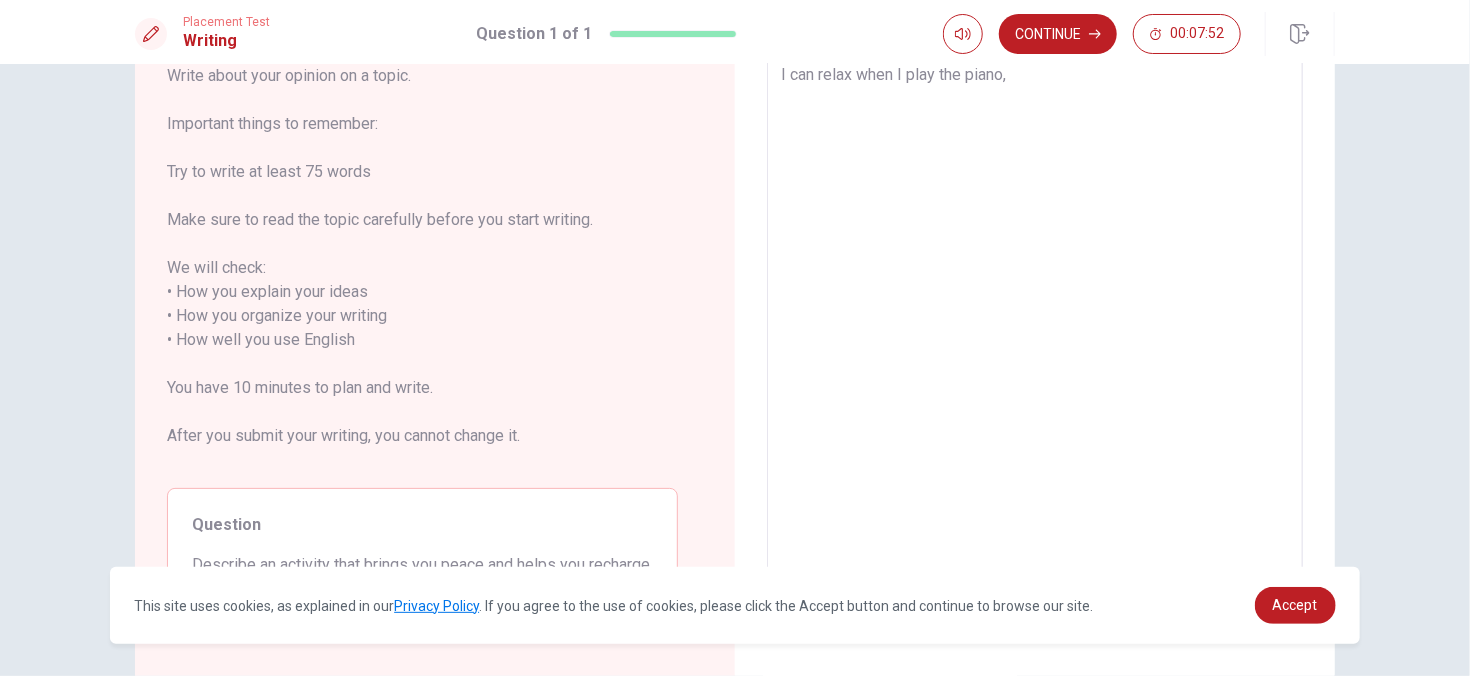 type on "x" 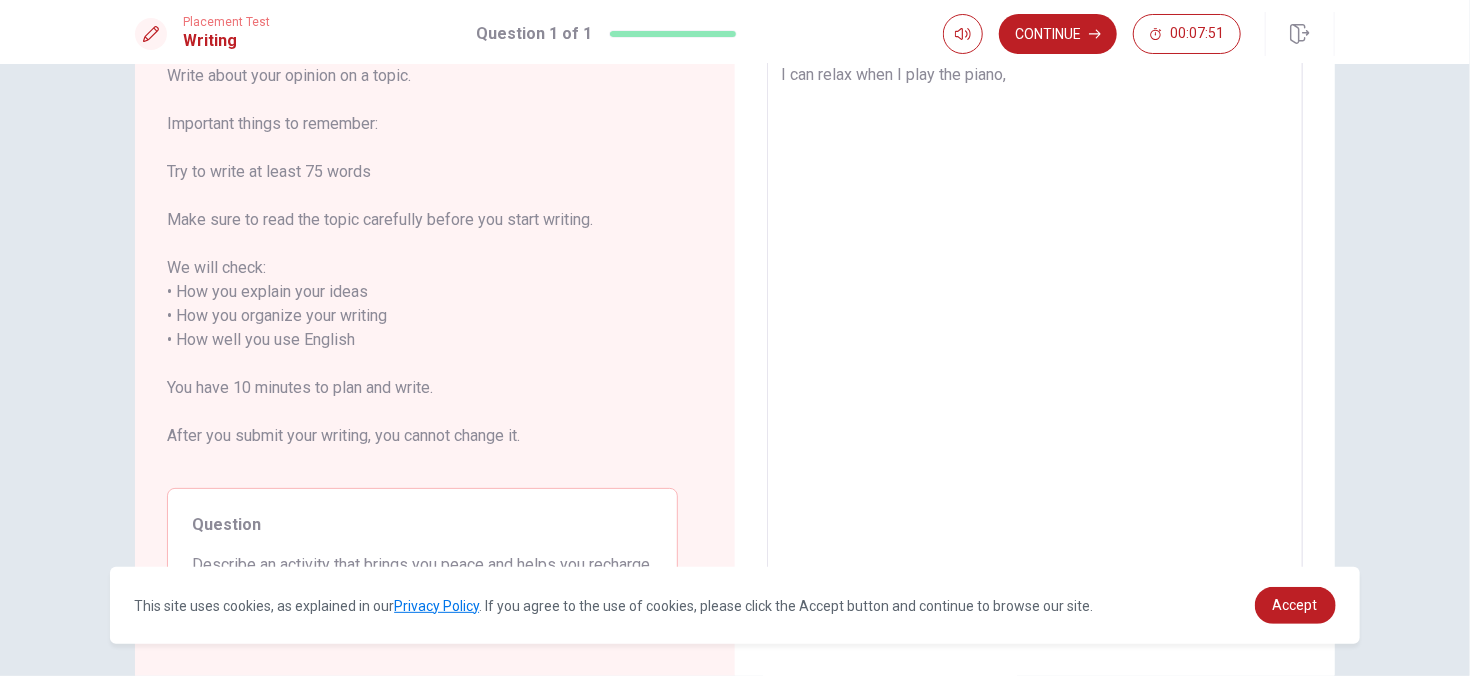 type on "I can relax when I play the piano,s" 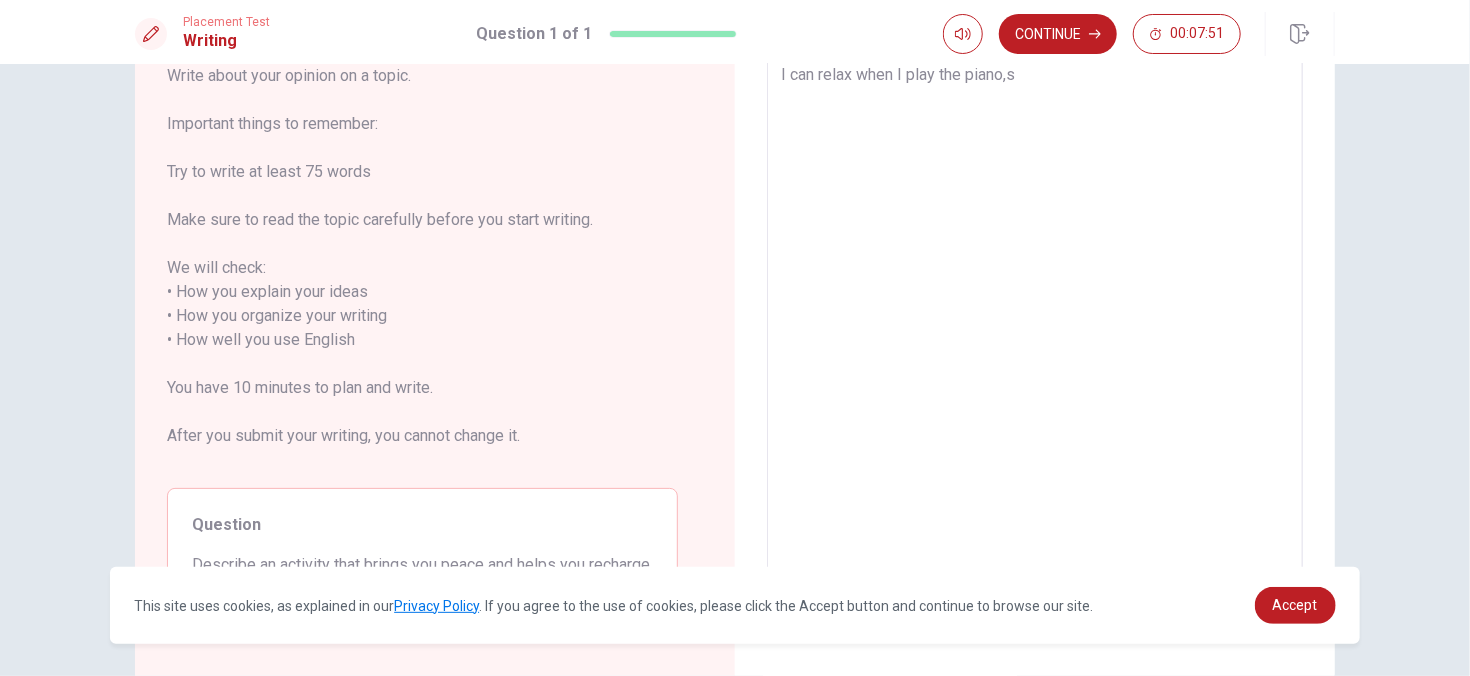 type on "x" 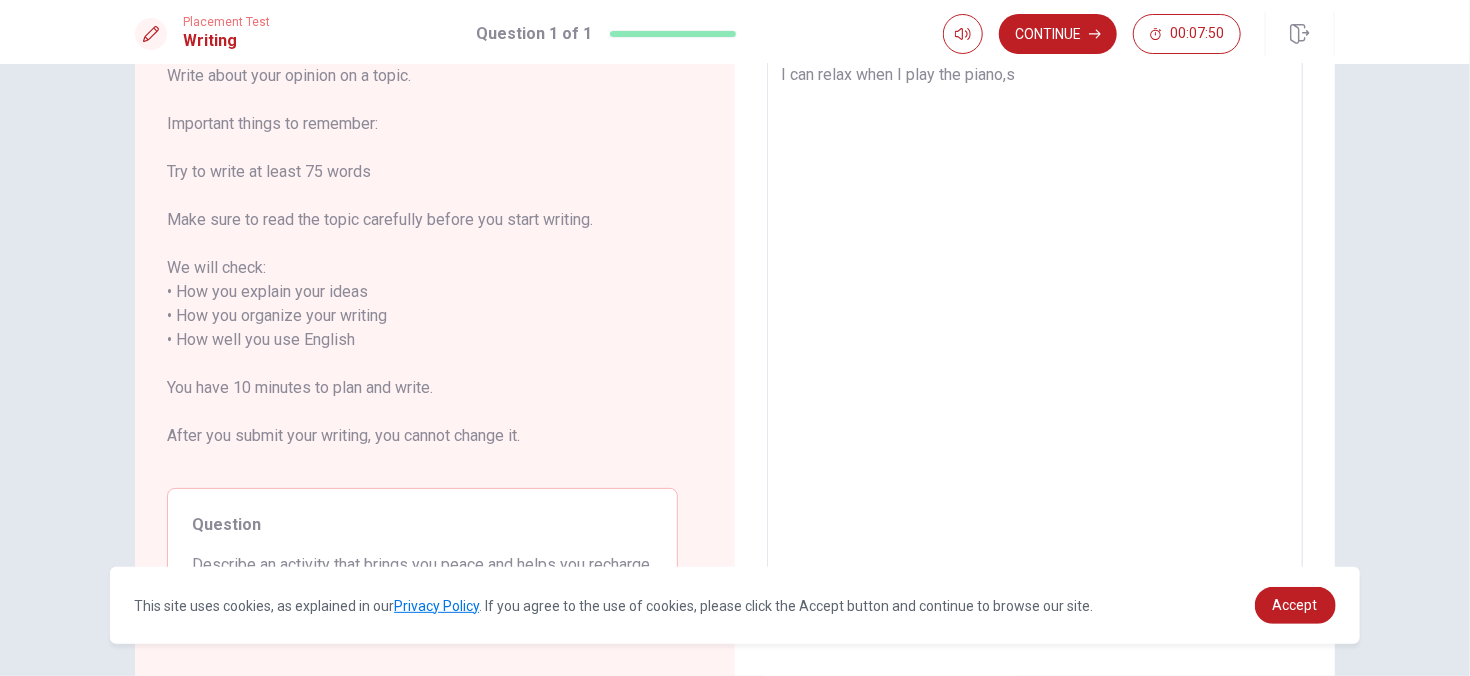 type on "I can relax when I play the piano,so" 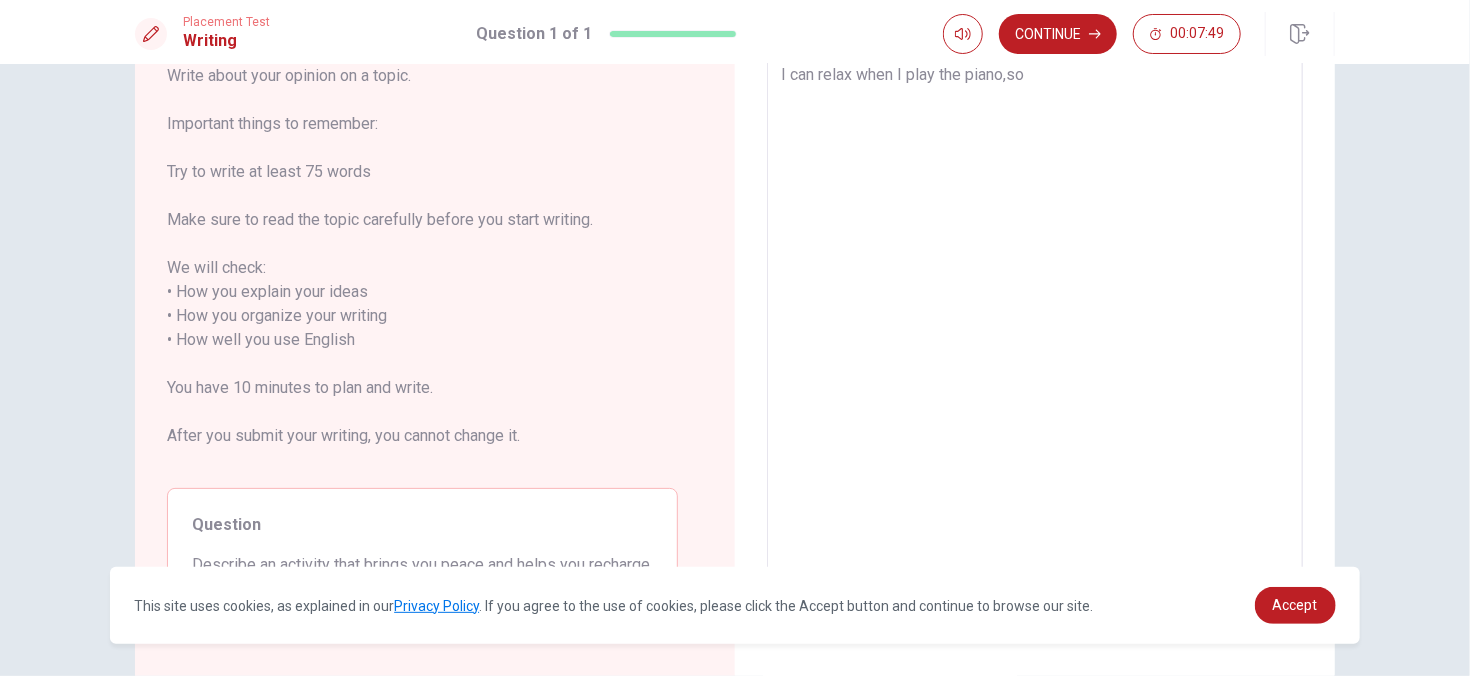 type on "x" 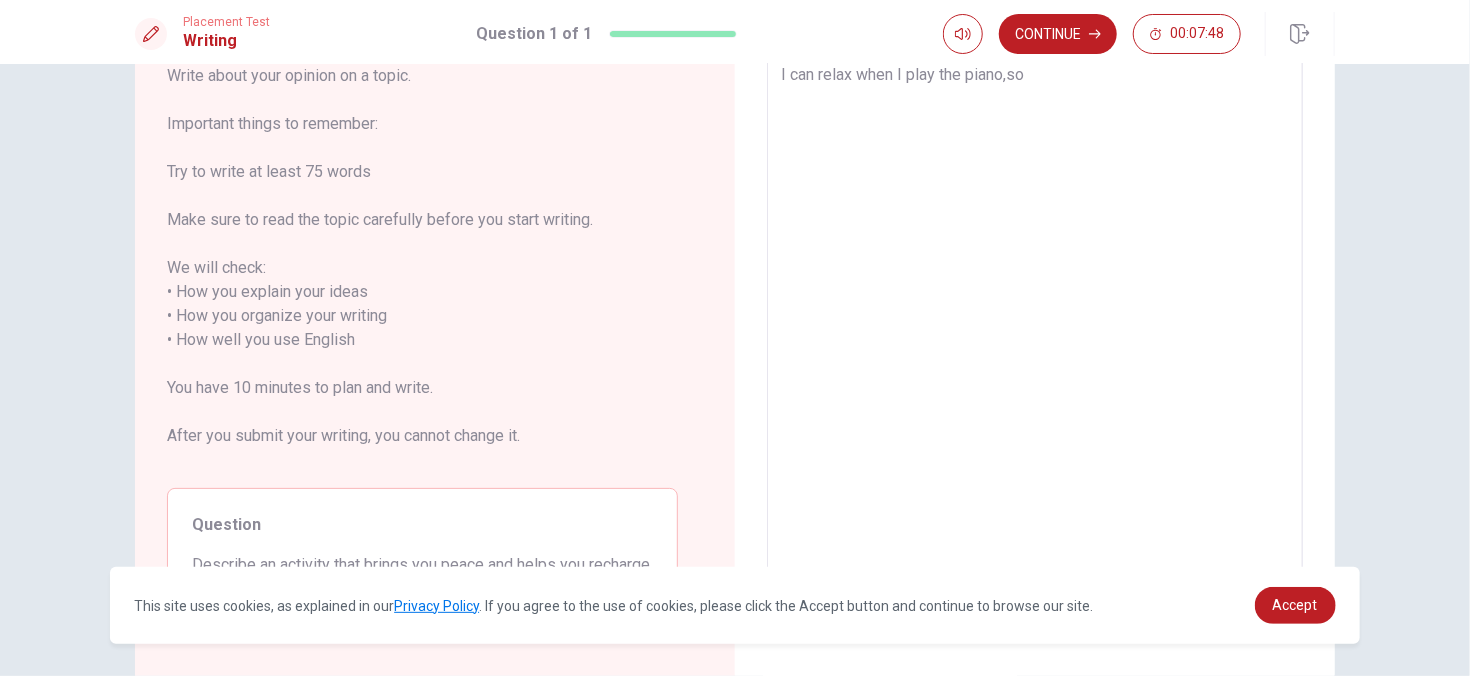 type on "I can relax when I play the piano,so" 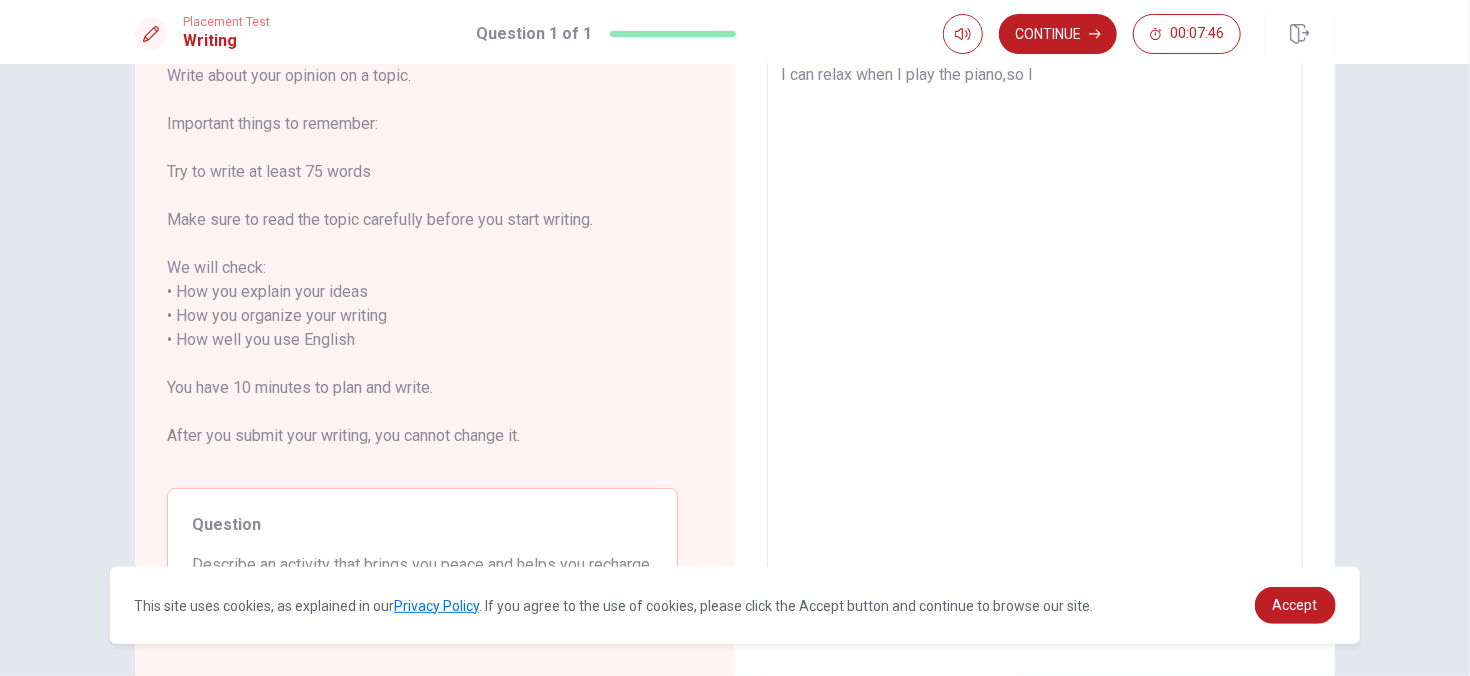 type on "x" 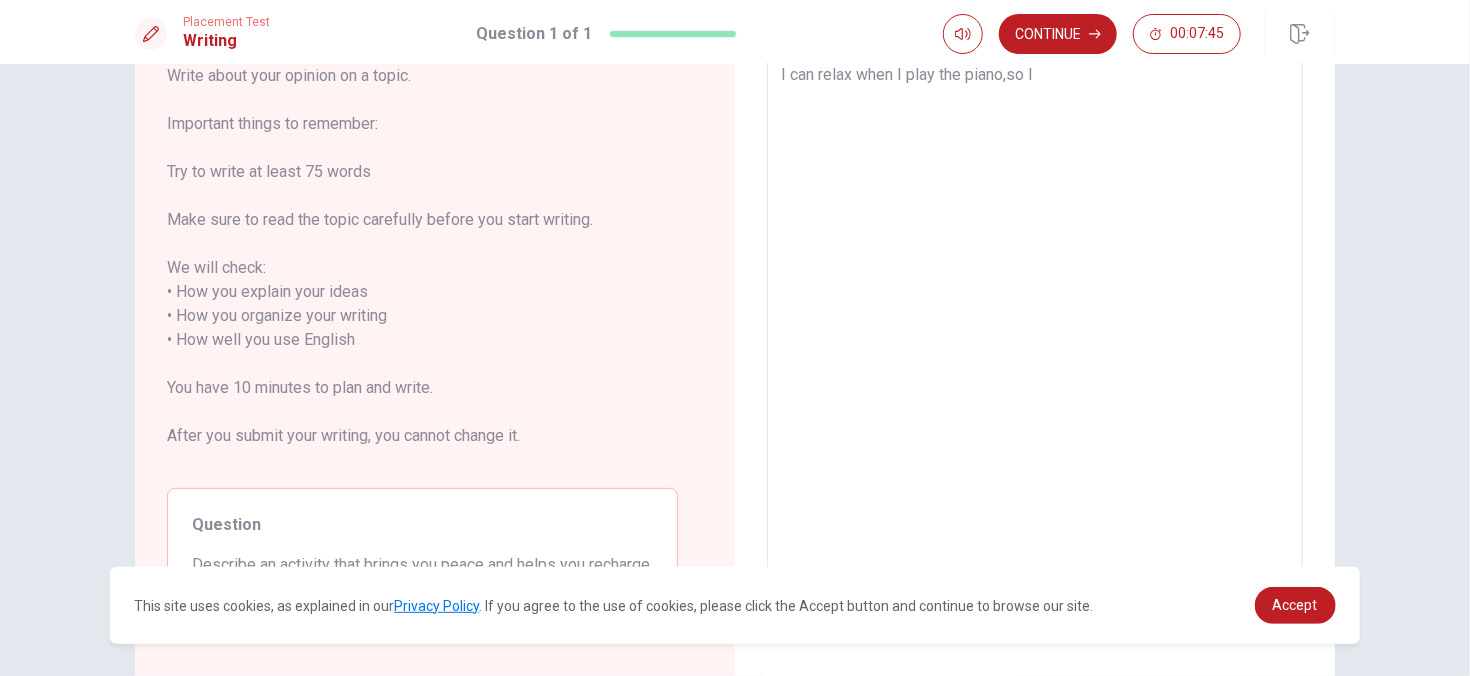 type on "I can relax when I play the piano,so Ic" 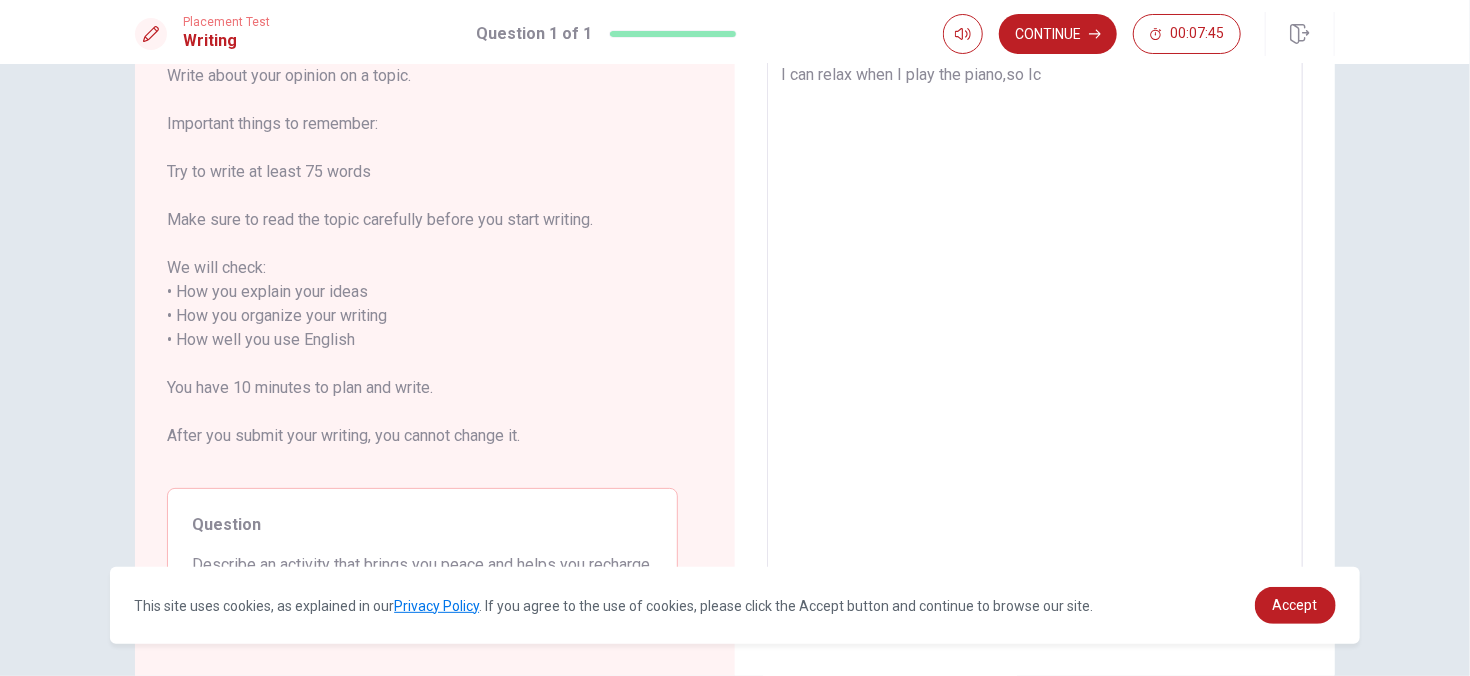 type on "x" 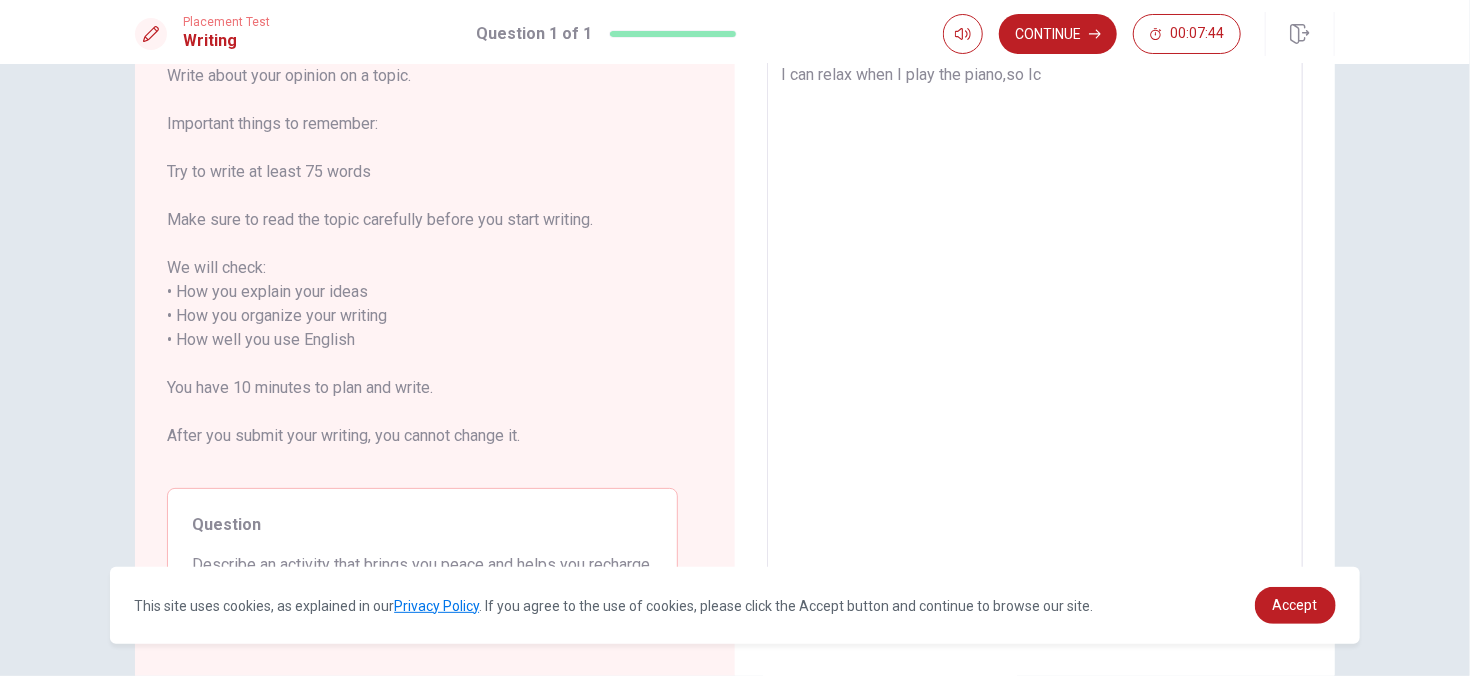 type on "I can relax when I play the piano,so Ica" 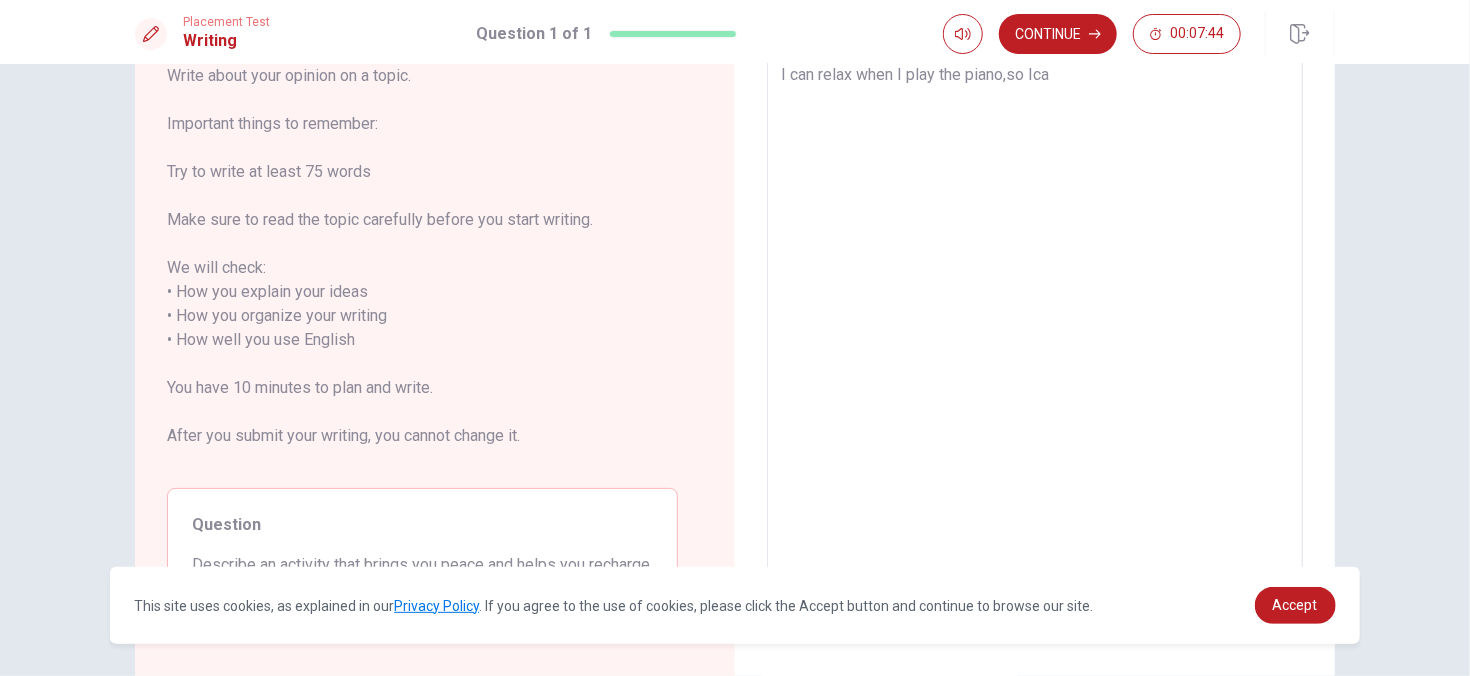 type on "I can relax when I play the piano,so Ican" 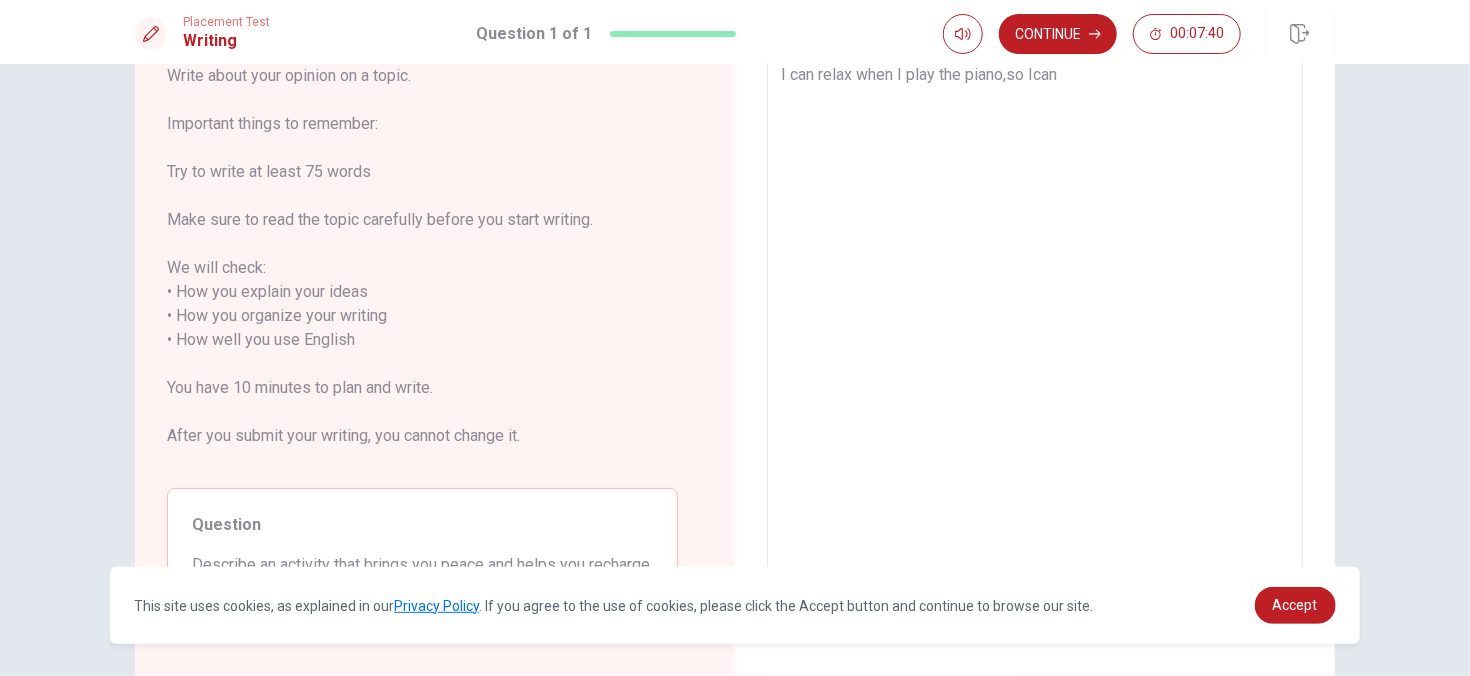 type on "x" 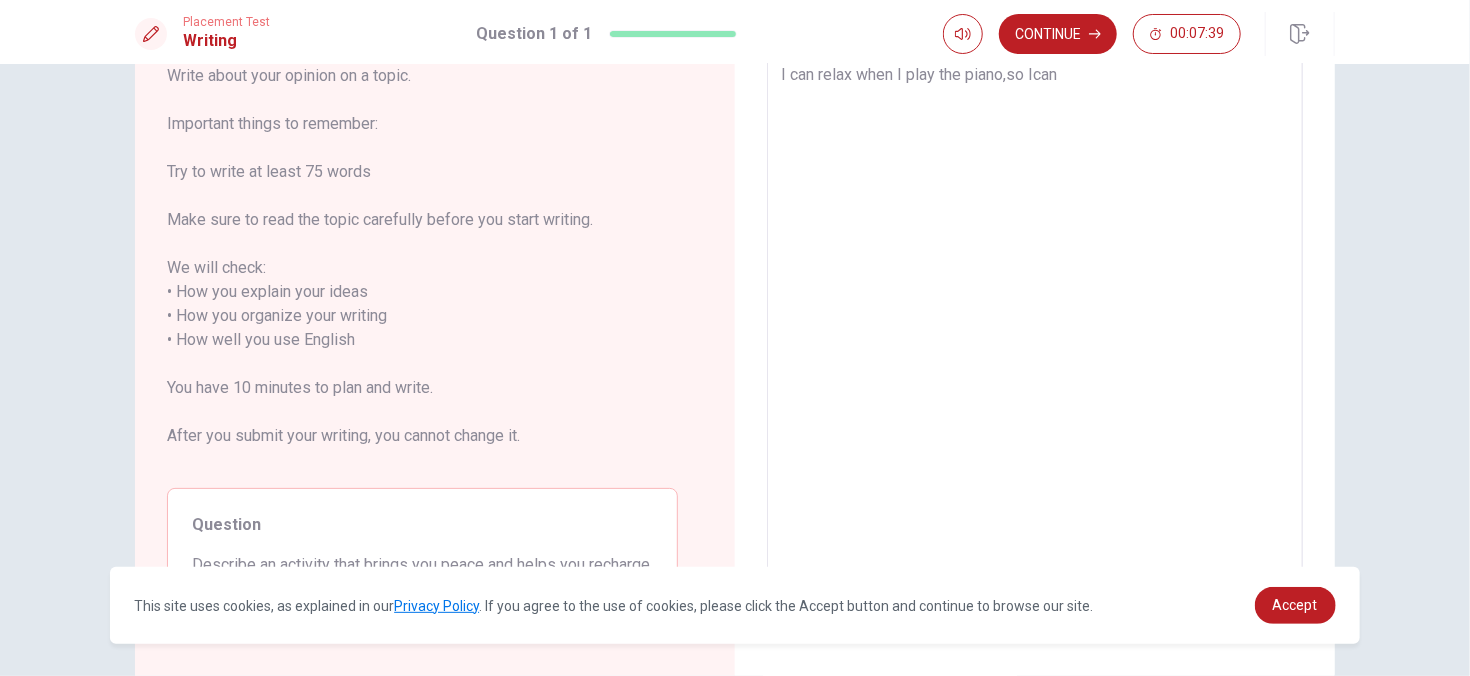 type on "I can relax when I play the piano,so Ica" 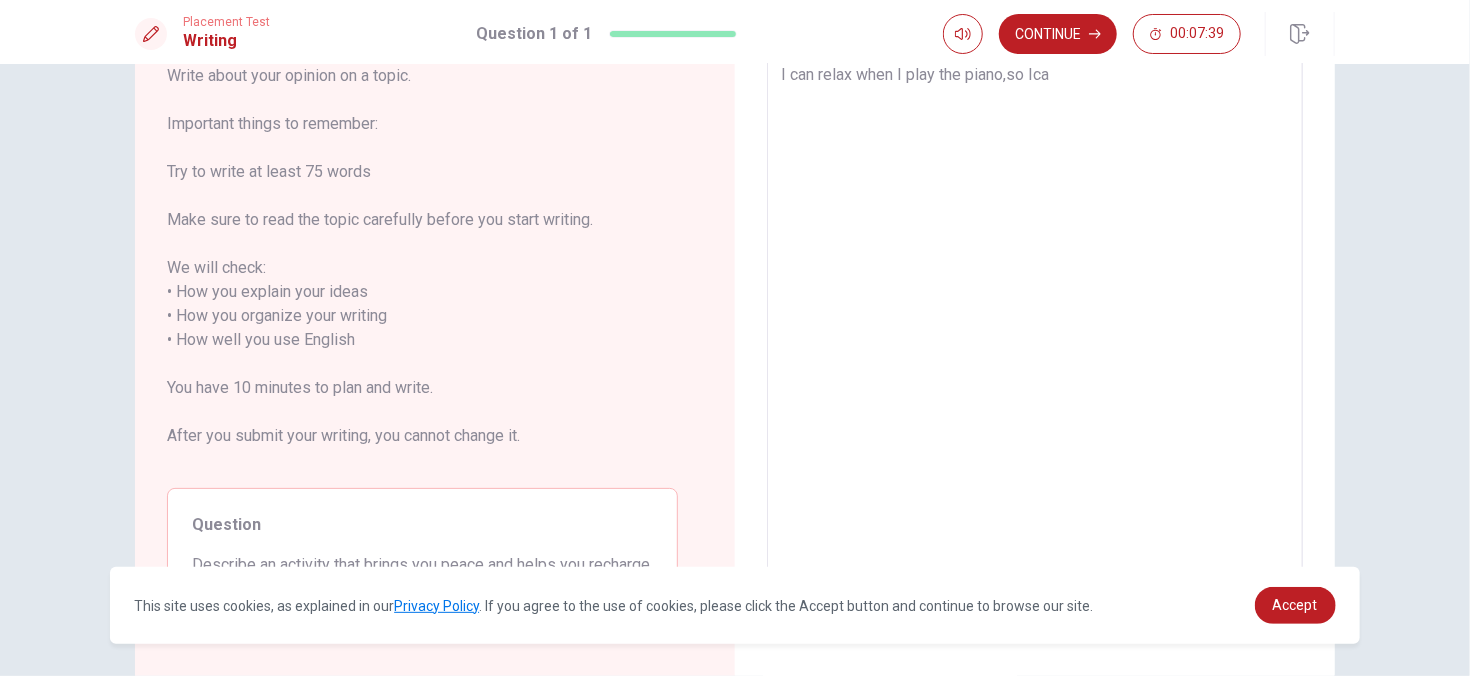 type on "x" 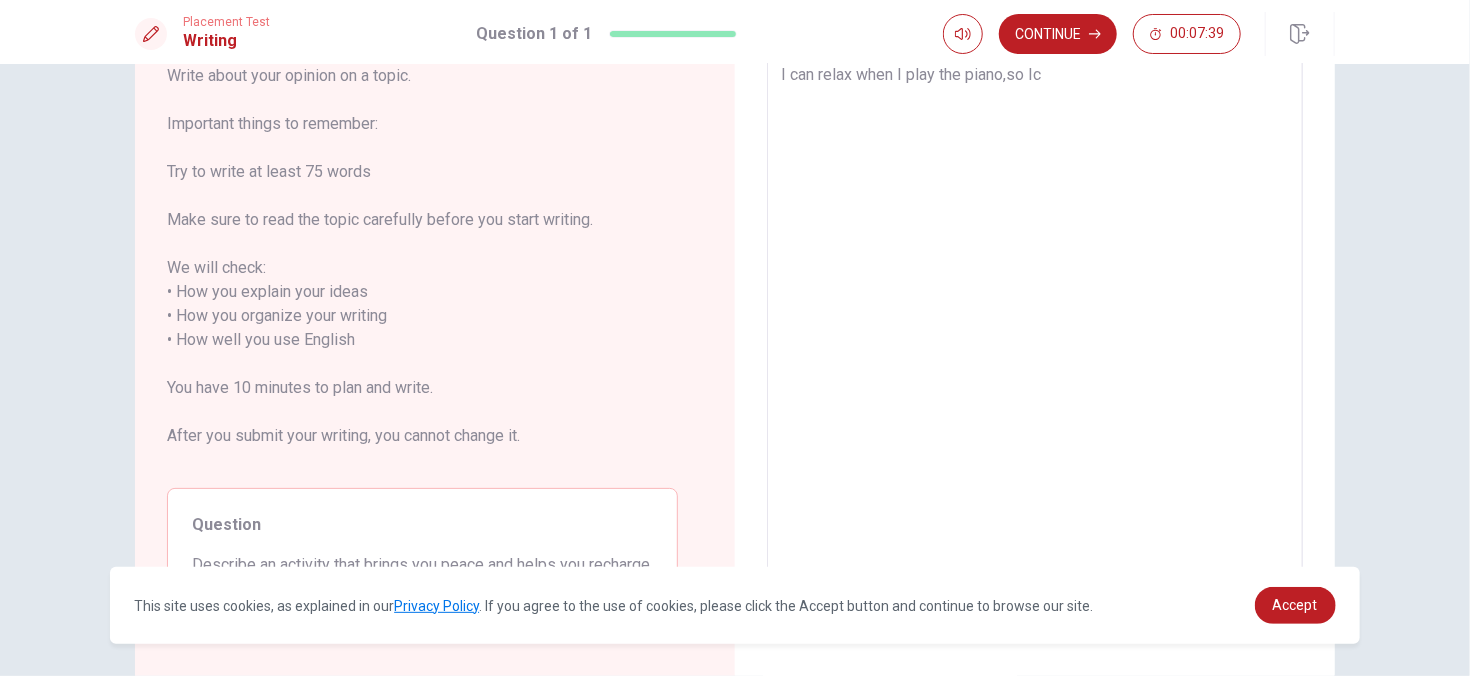 type on "x" 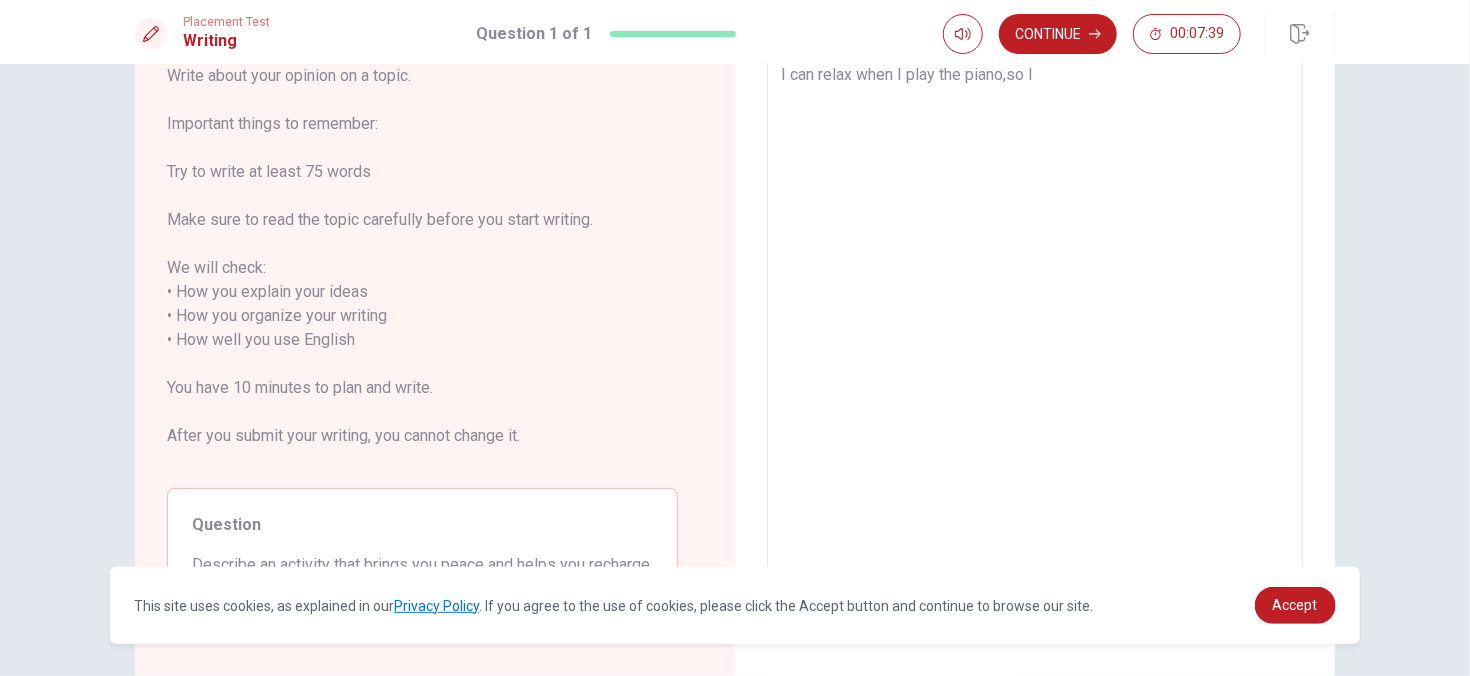 type on "x" 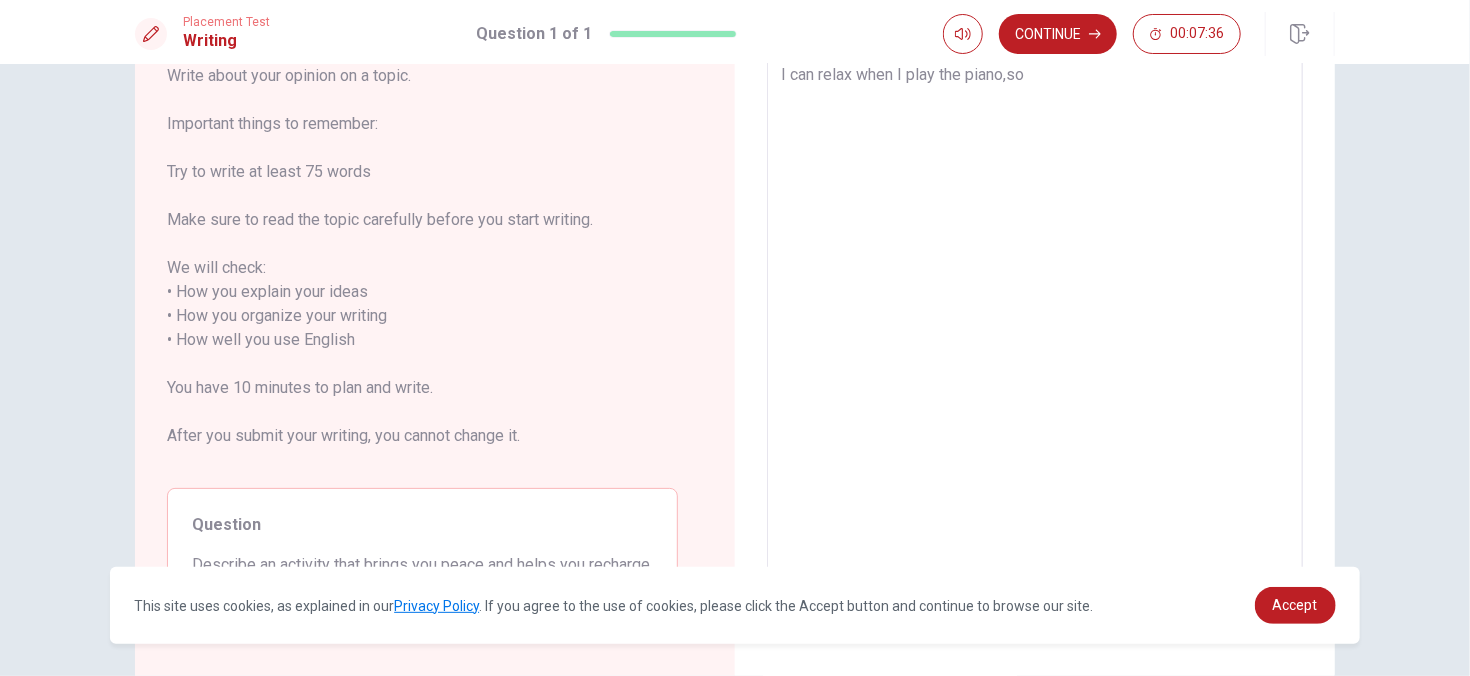 type on "x" 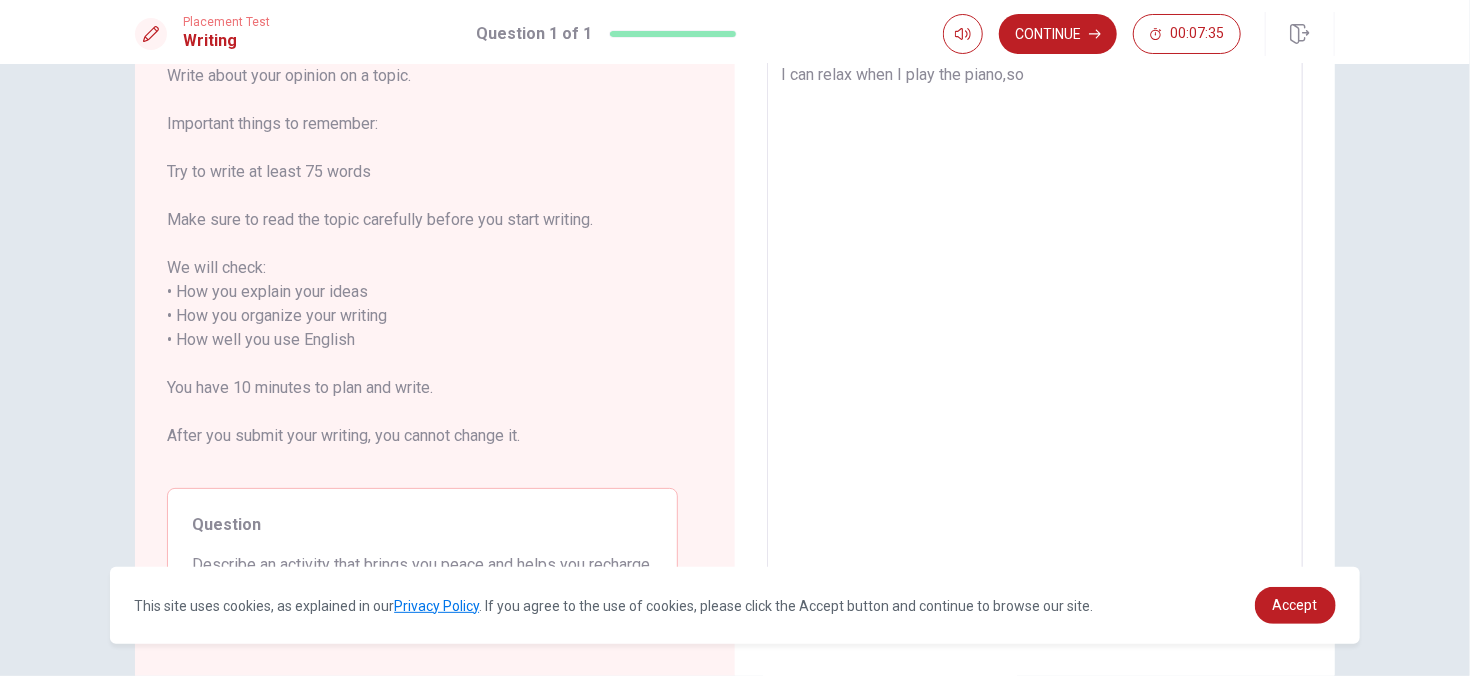 type on "I can relax when I play the piano,so i" 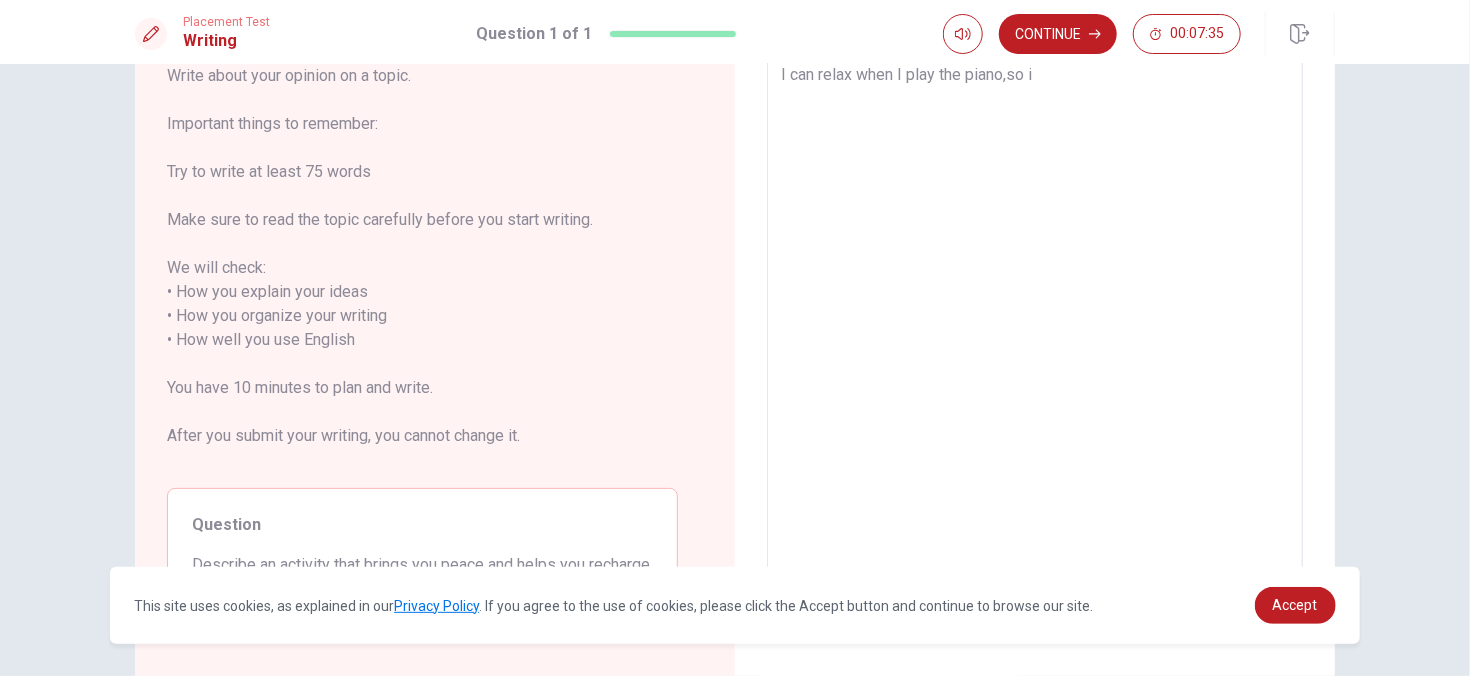 type on "x" 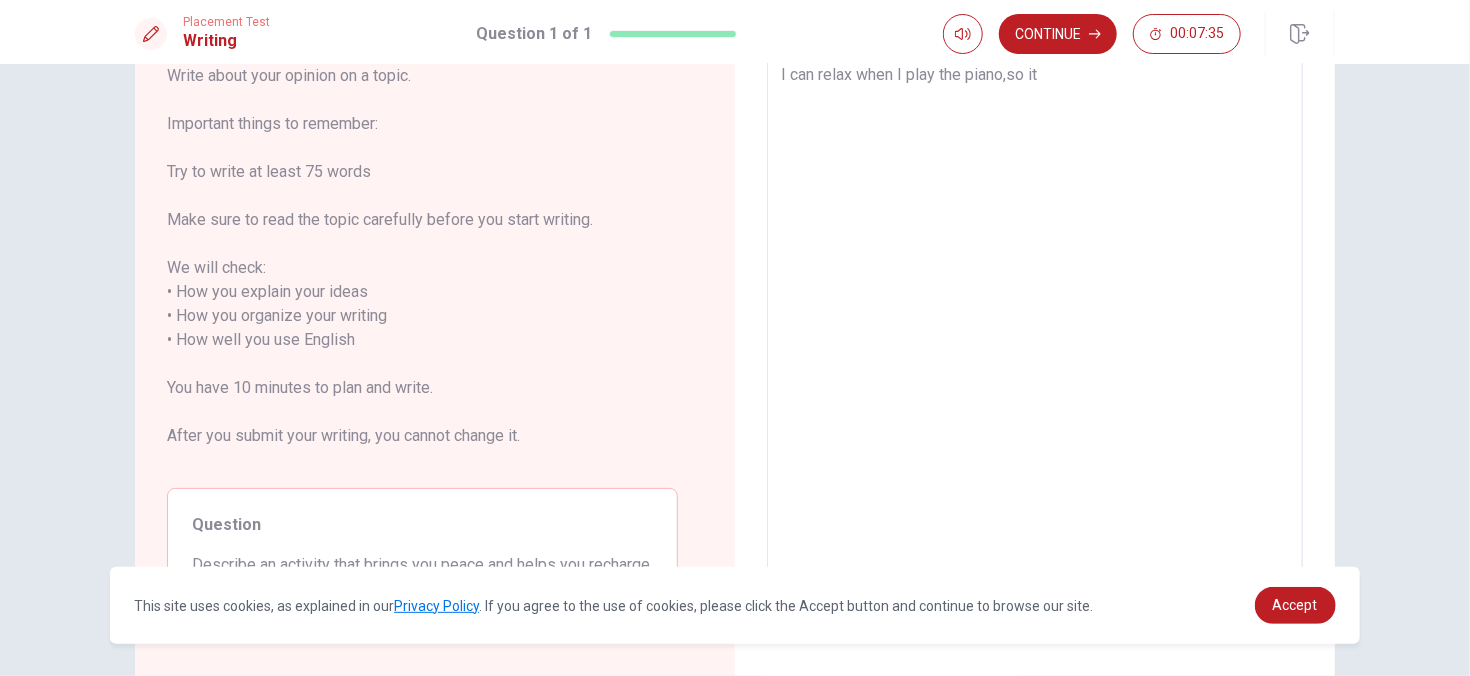 type on "x" 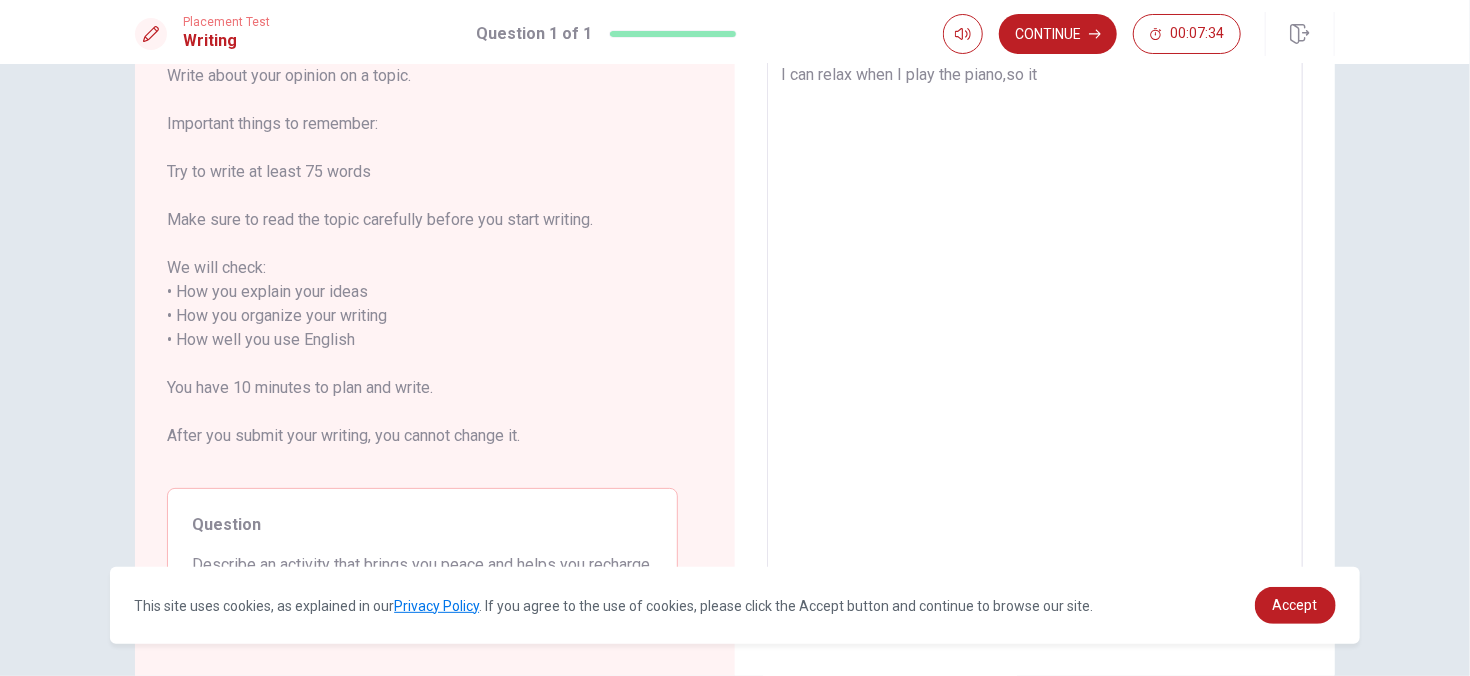 type on "I can relax when I play the piano,so it" 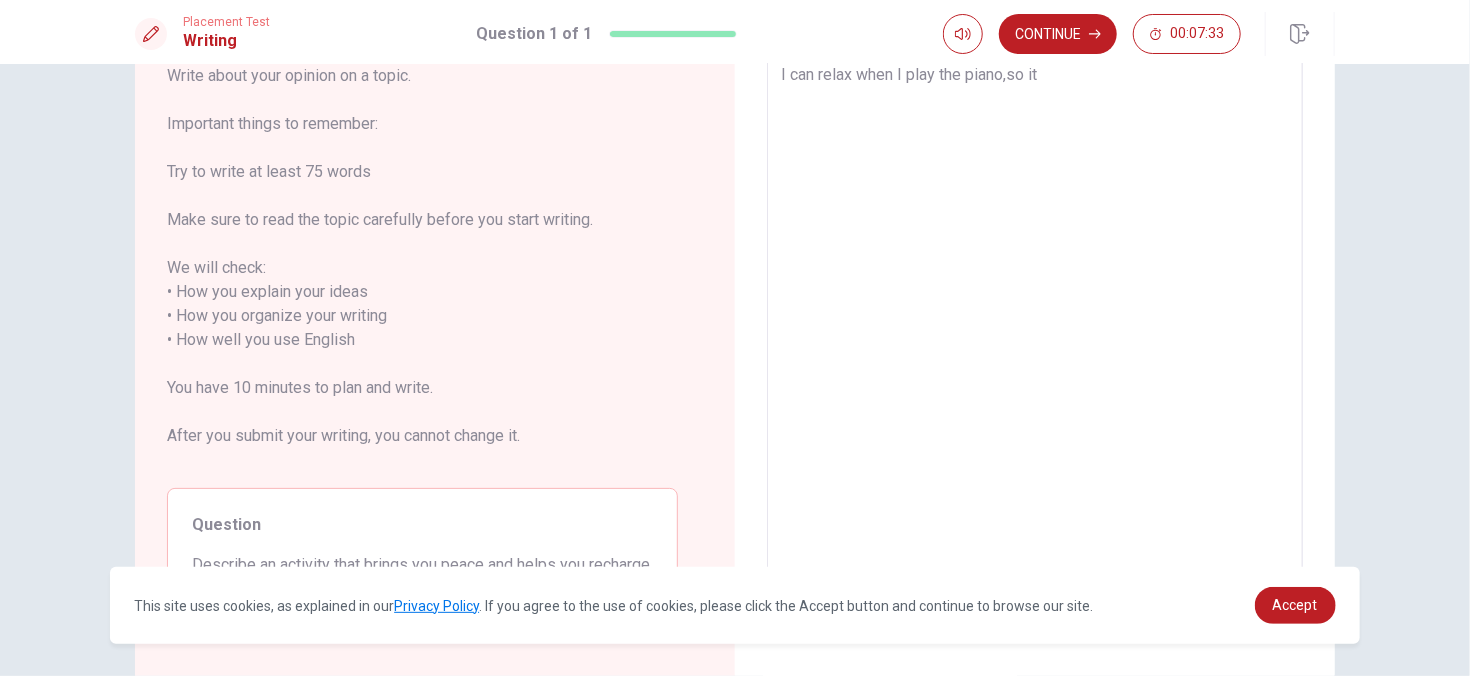 type on "I can relax when I play the piano,so it i" 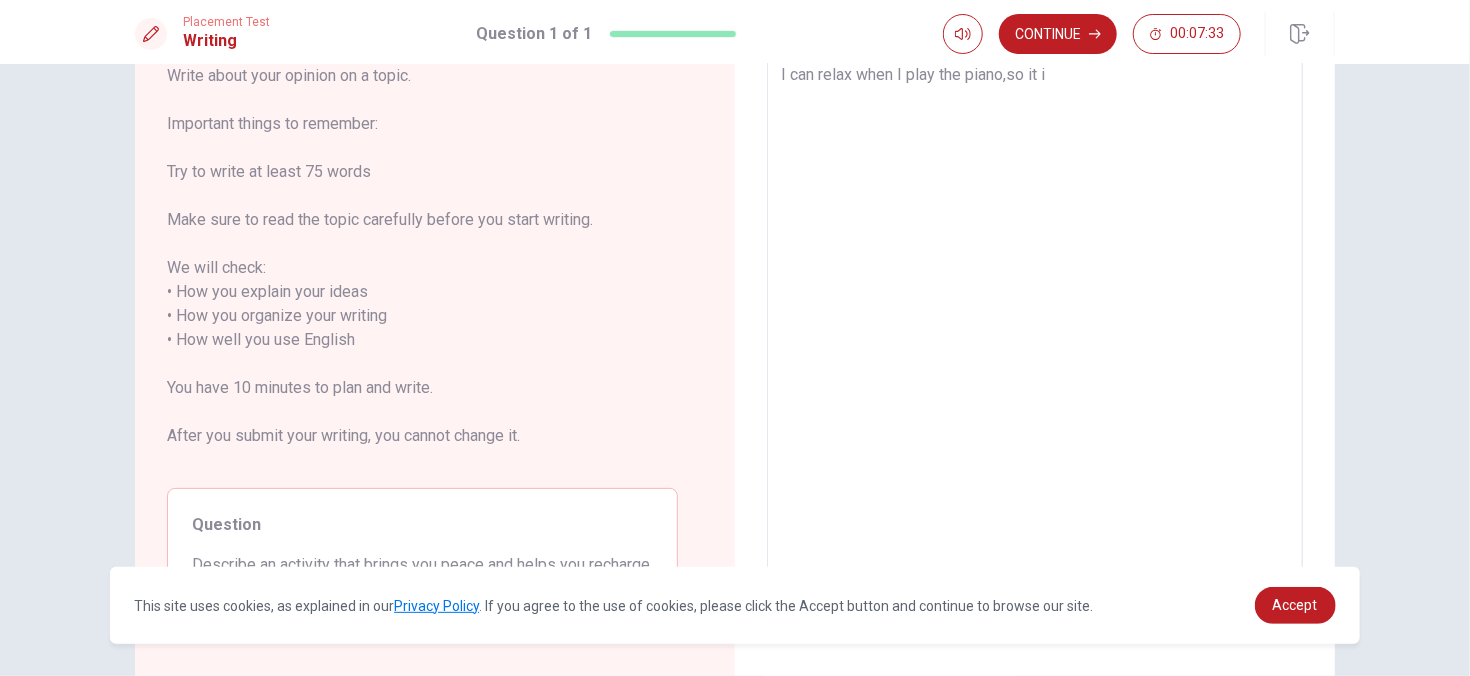 type on "x" 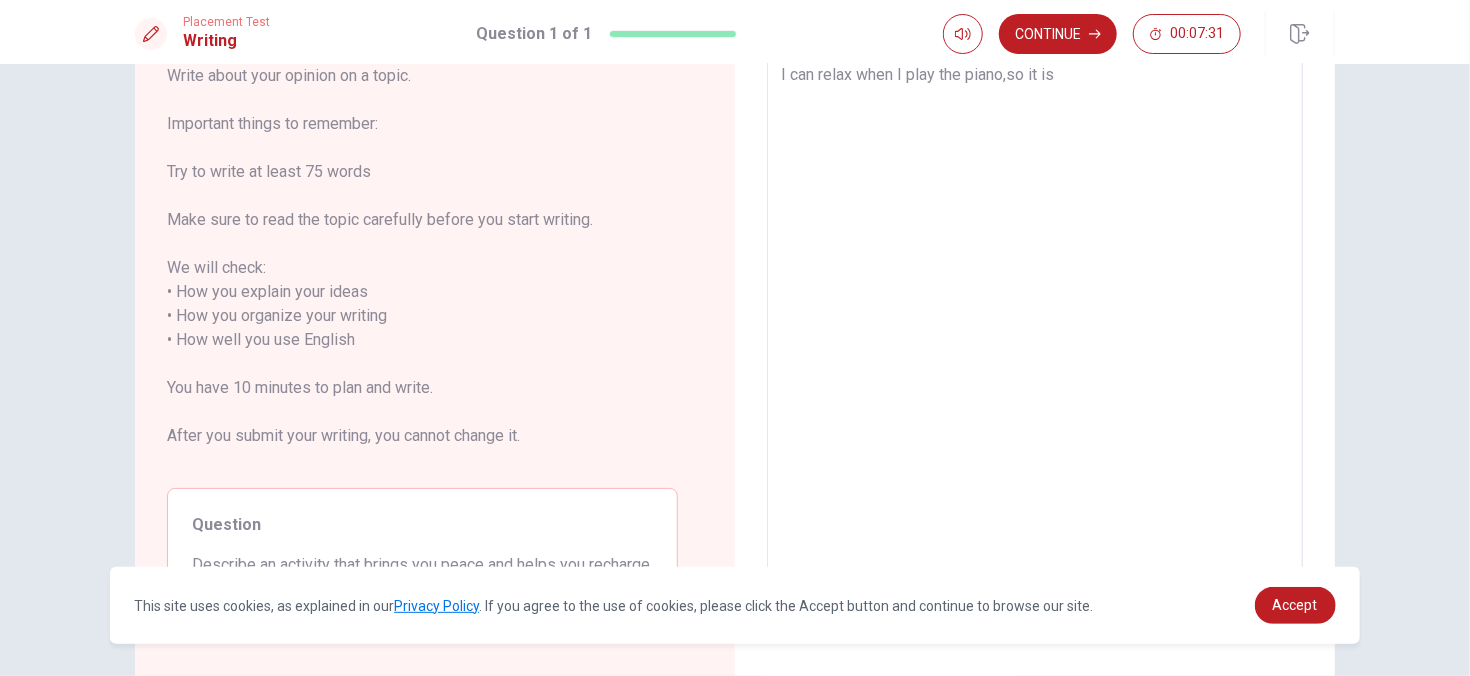 type on "x" 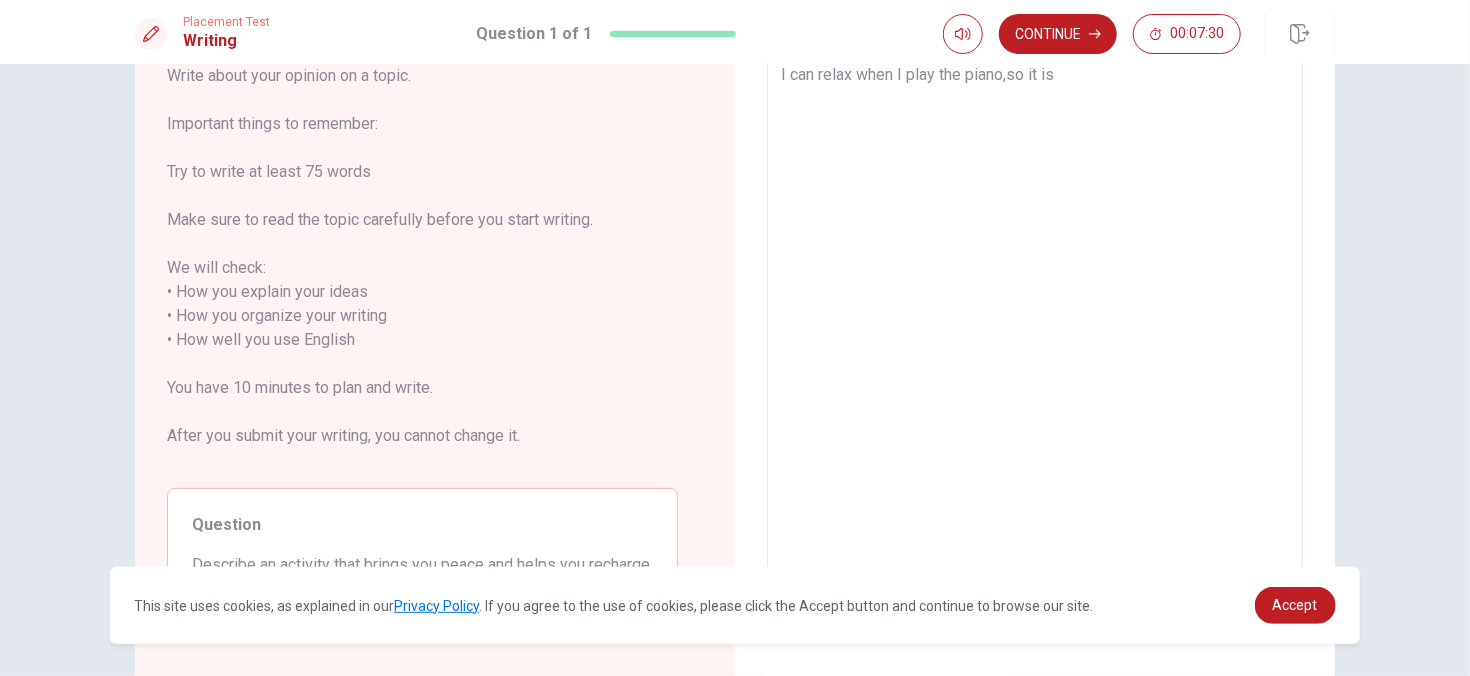 type on "I can relax when I play the piano,so it i" 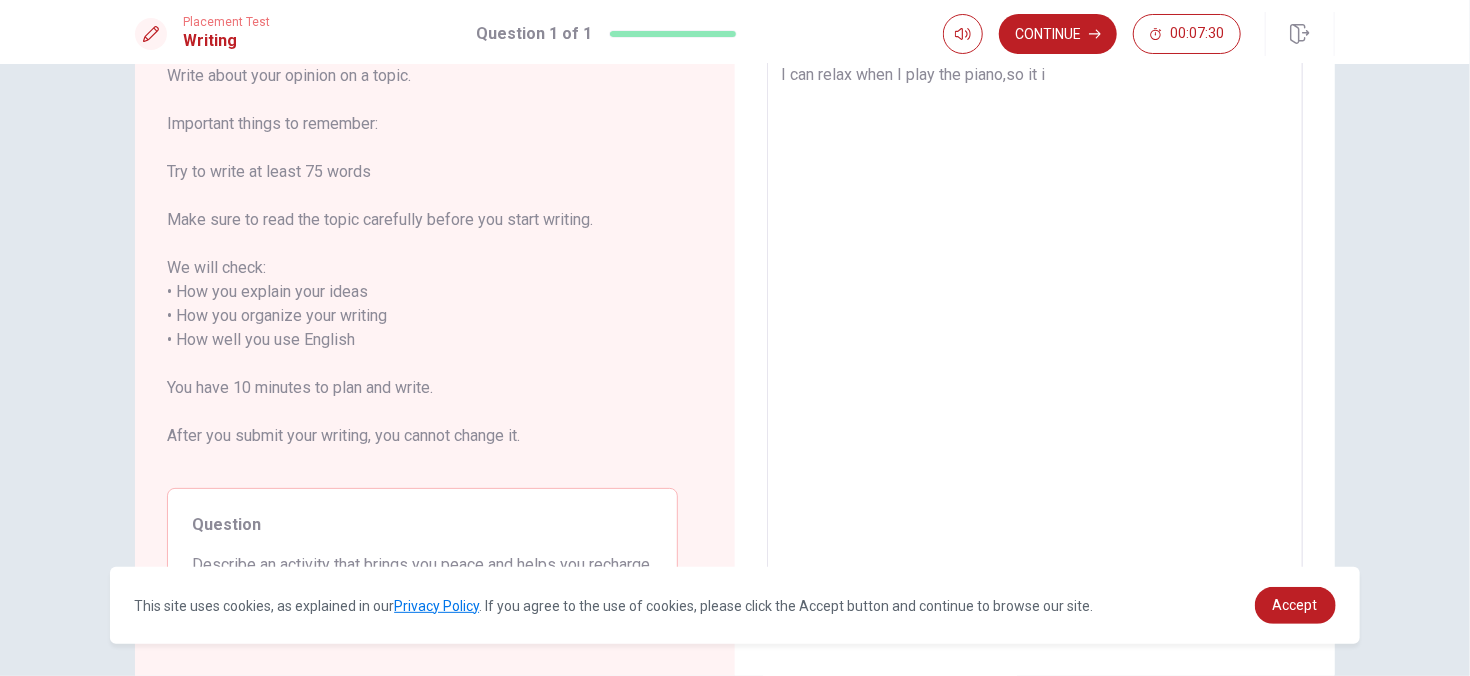 type on "x" 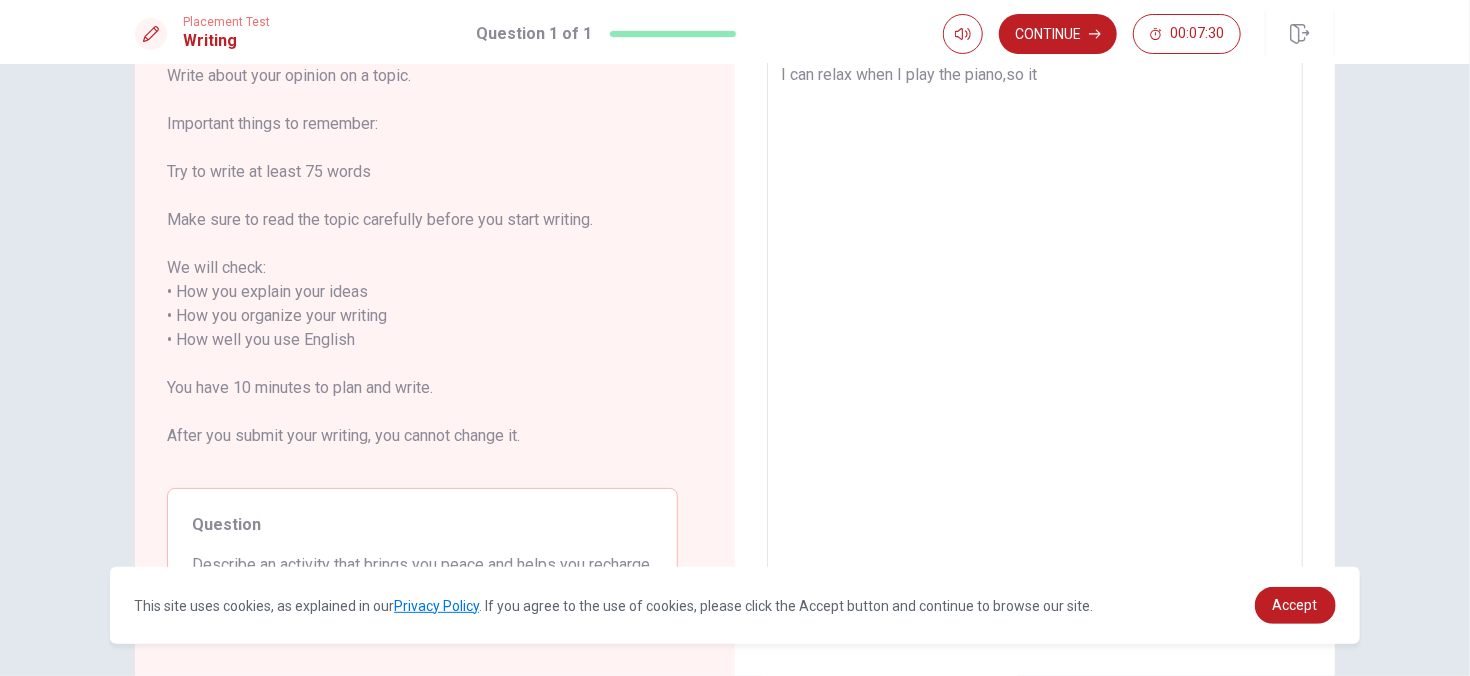 type on "x" 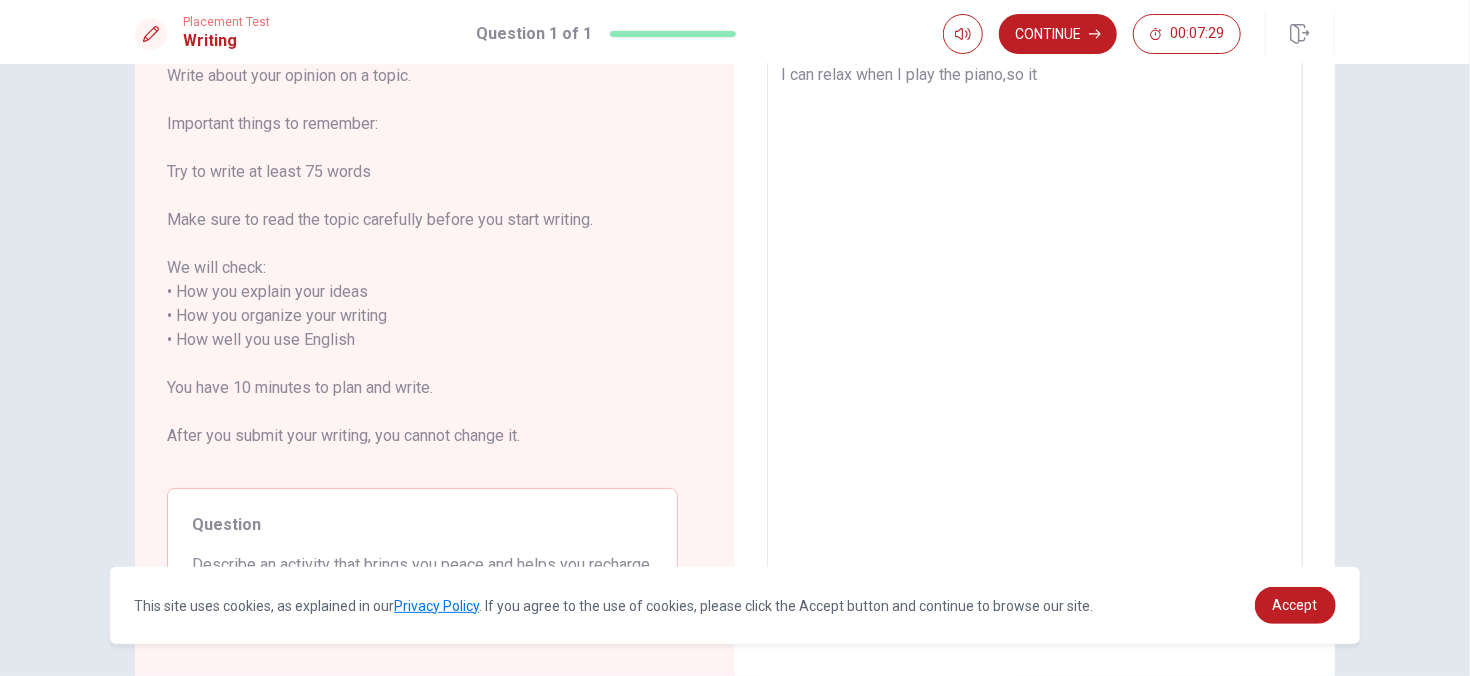 type on "I can relax when I play the piano,so it b" 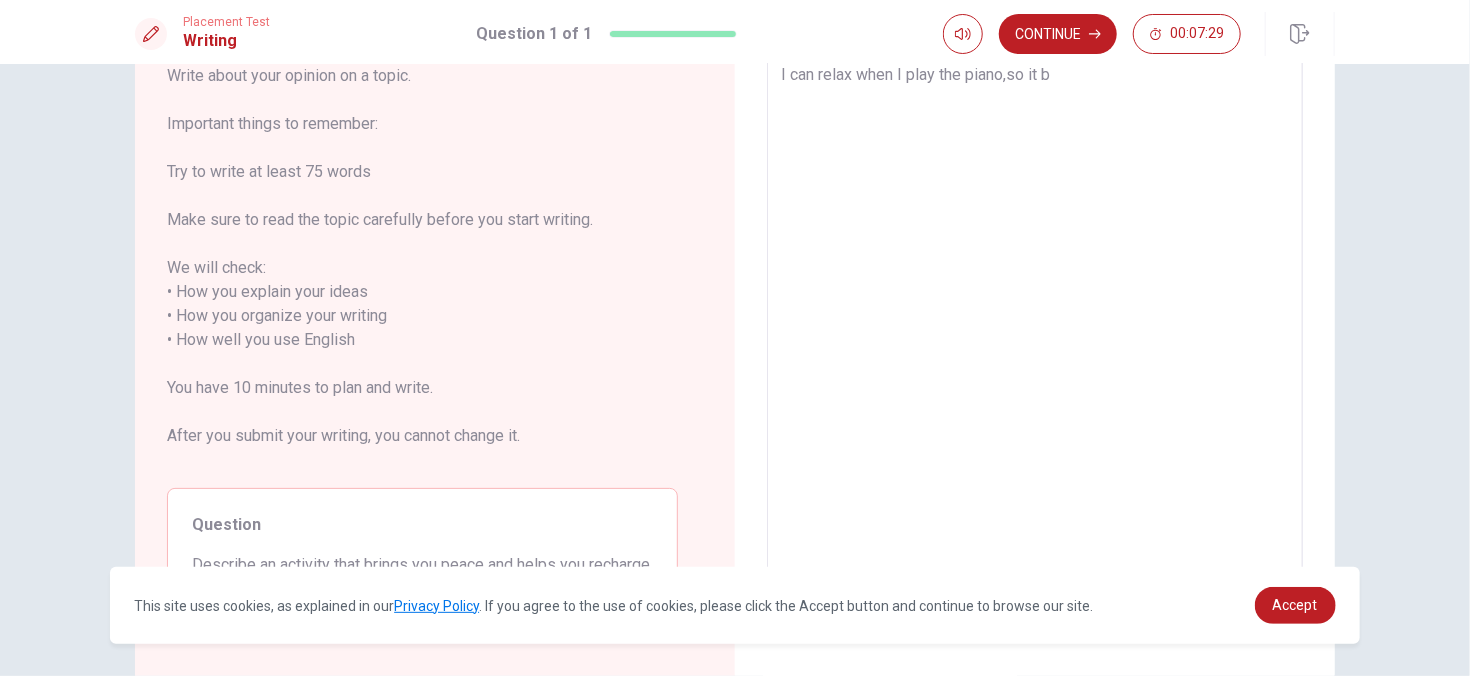 type on "x" 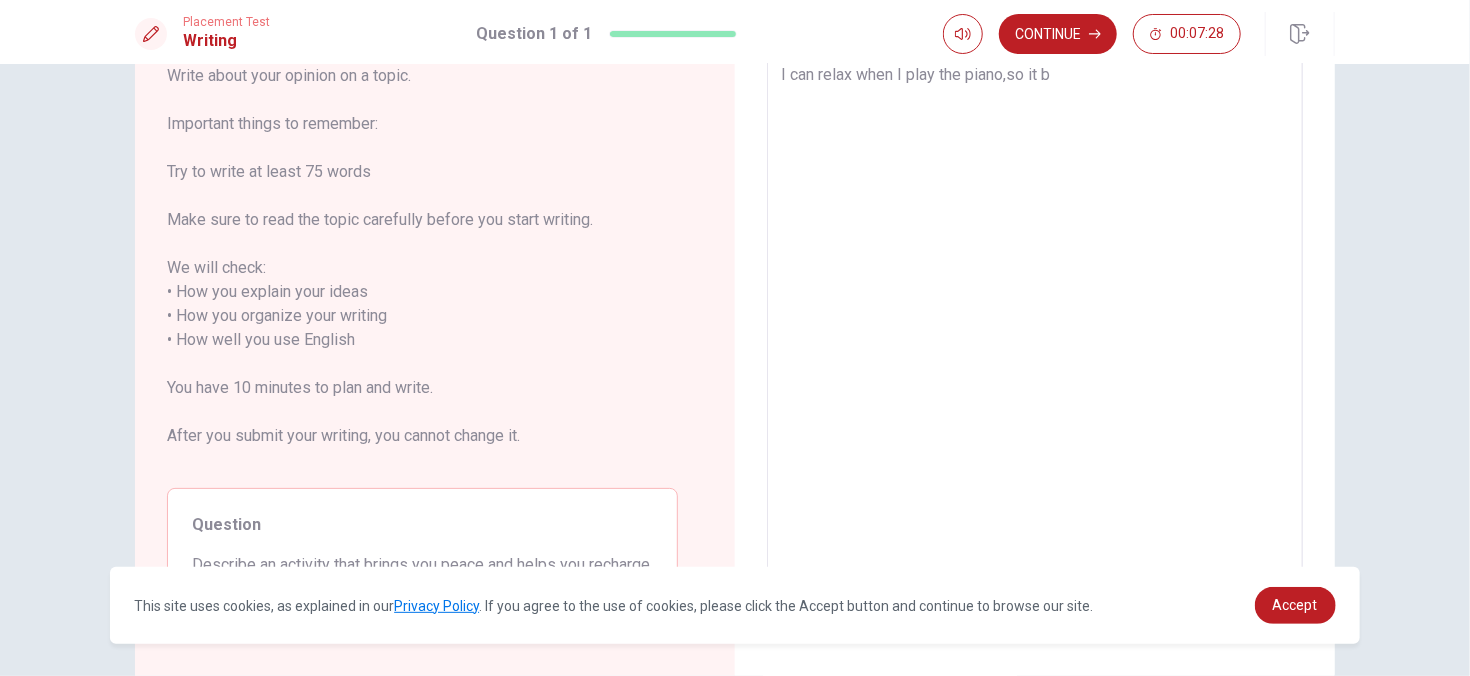 type on "I can relax when I play the piano,so it br" 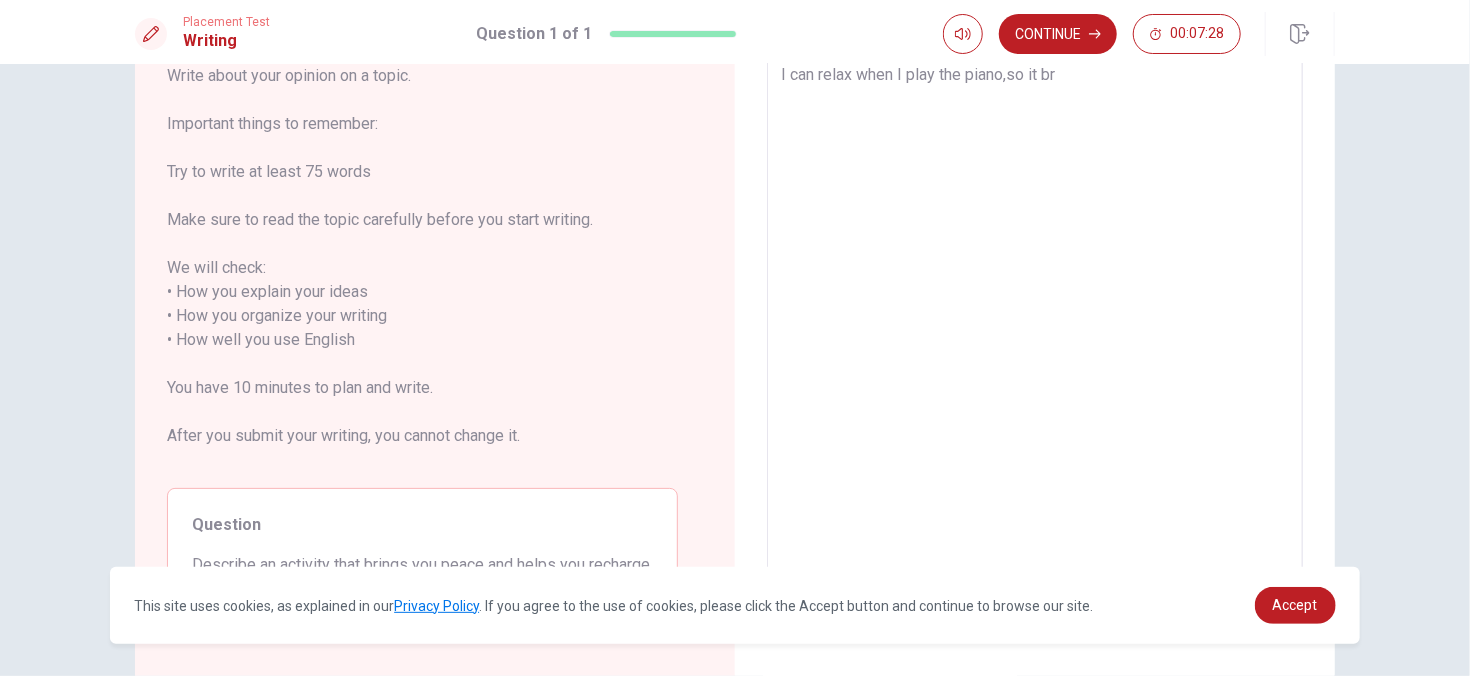 type on "x" 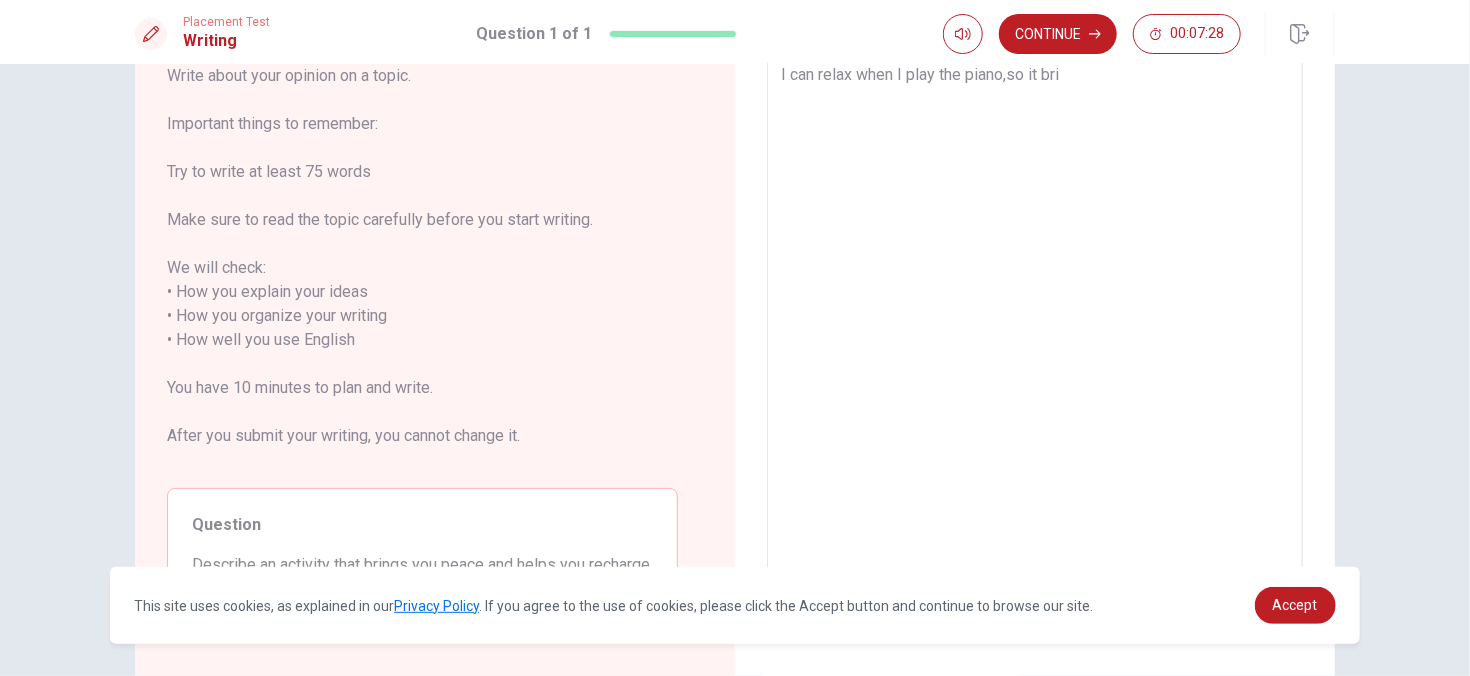 type on "x" 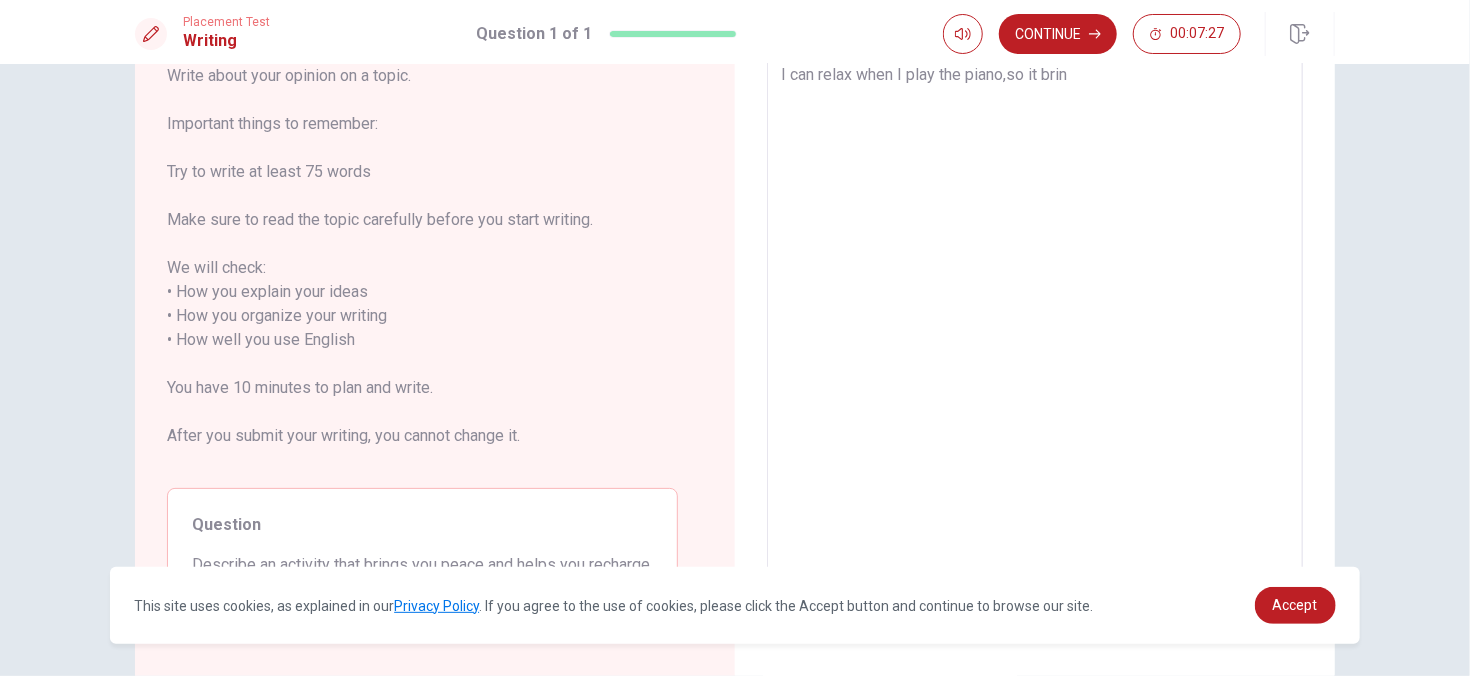 type on "x" 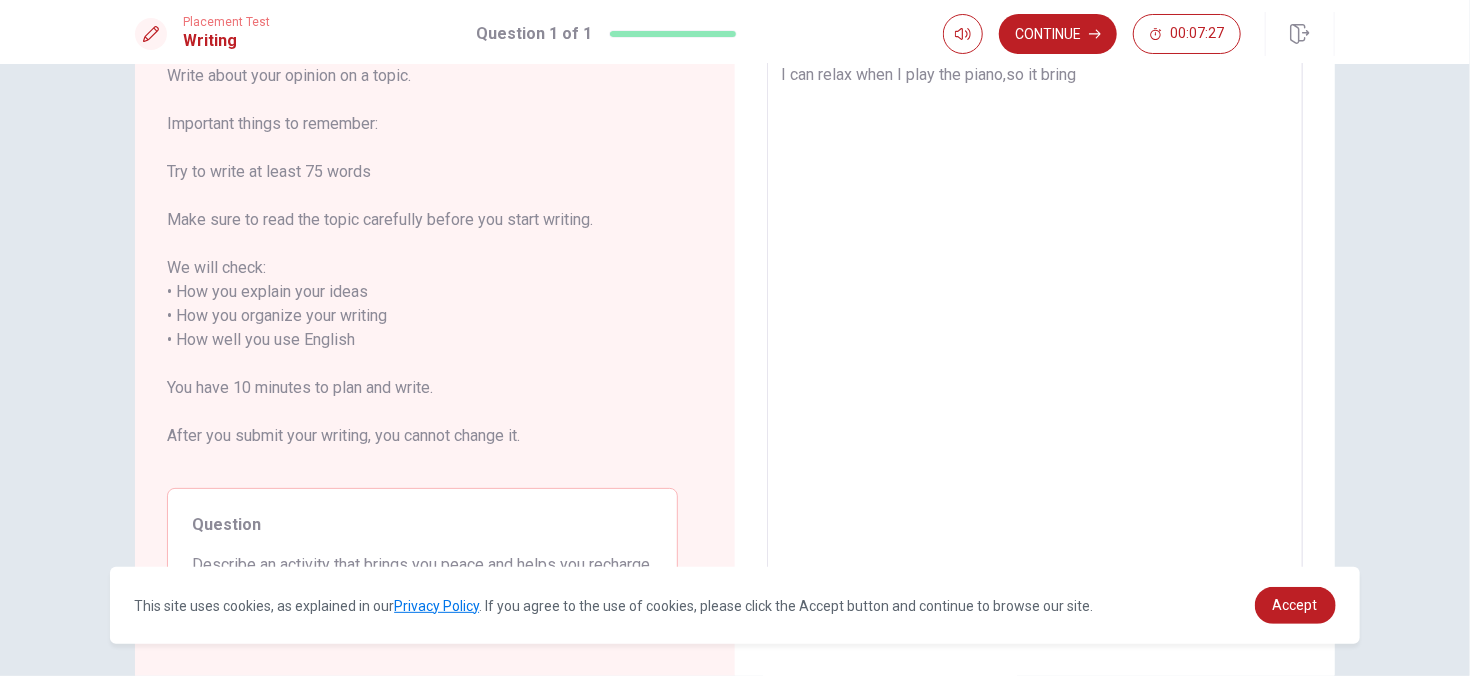 type on "x" 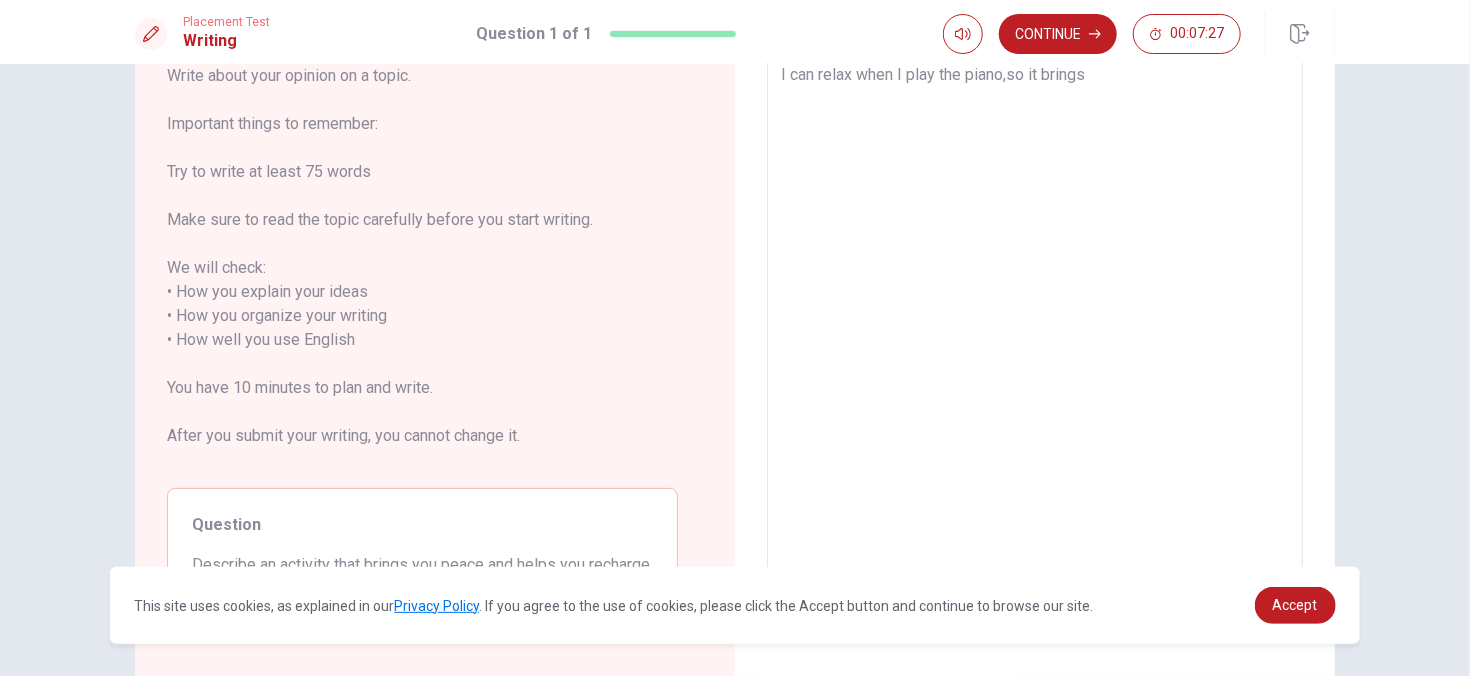 type on "x" 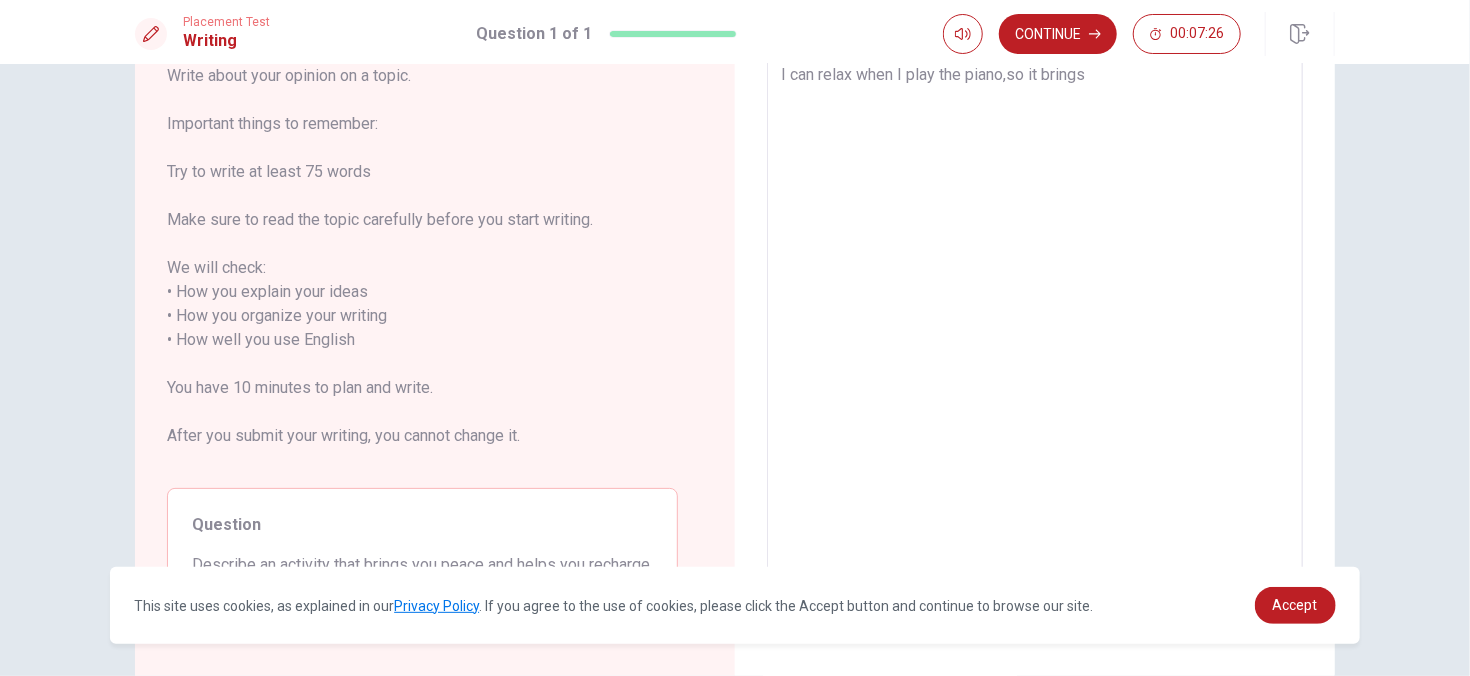 type on "I can relax when I play the piano,so it brings" 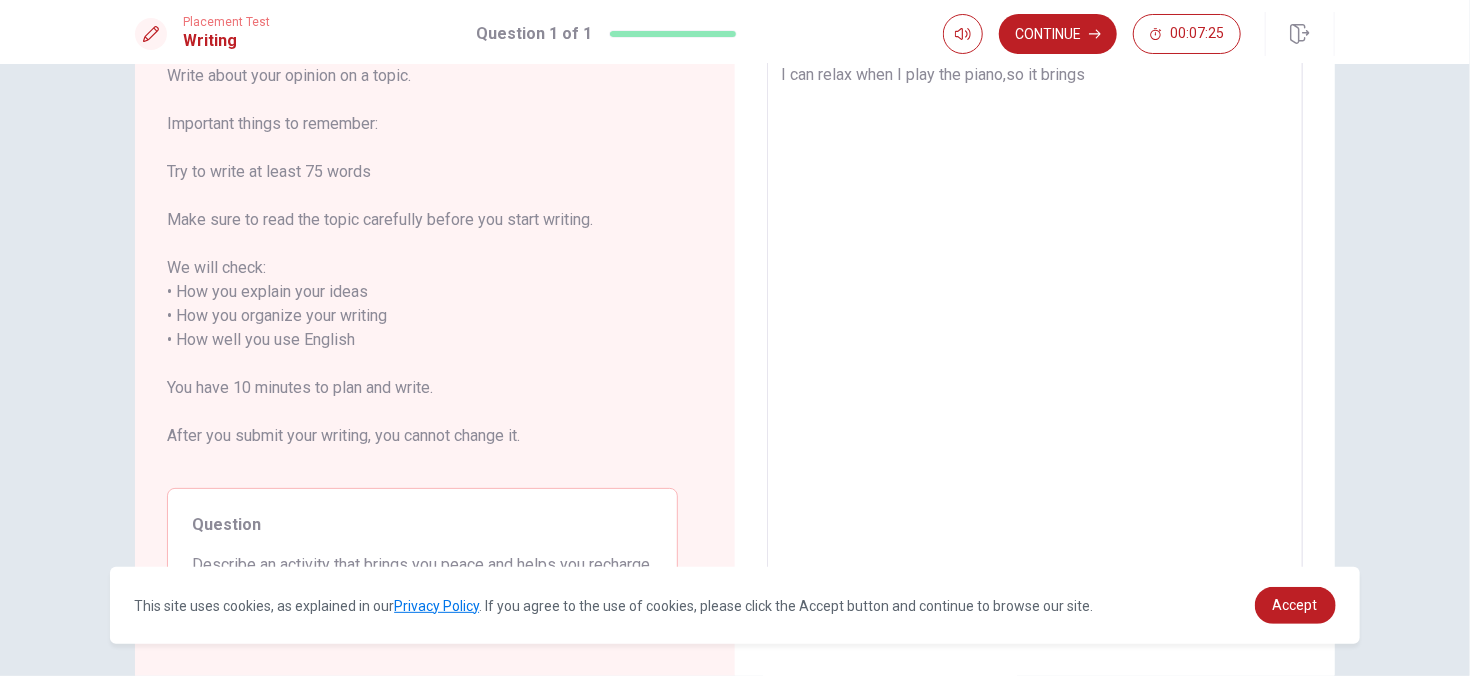 type on "I can relax when I play the piano,so it brings y" 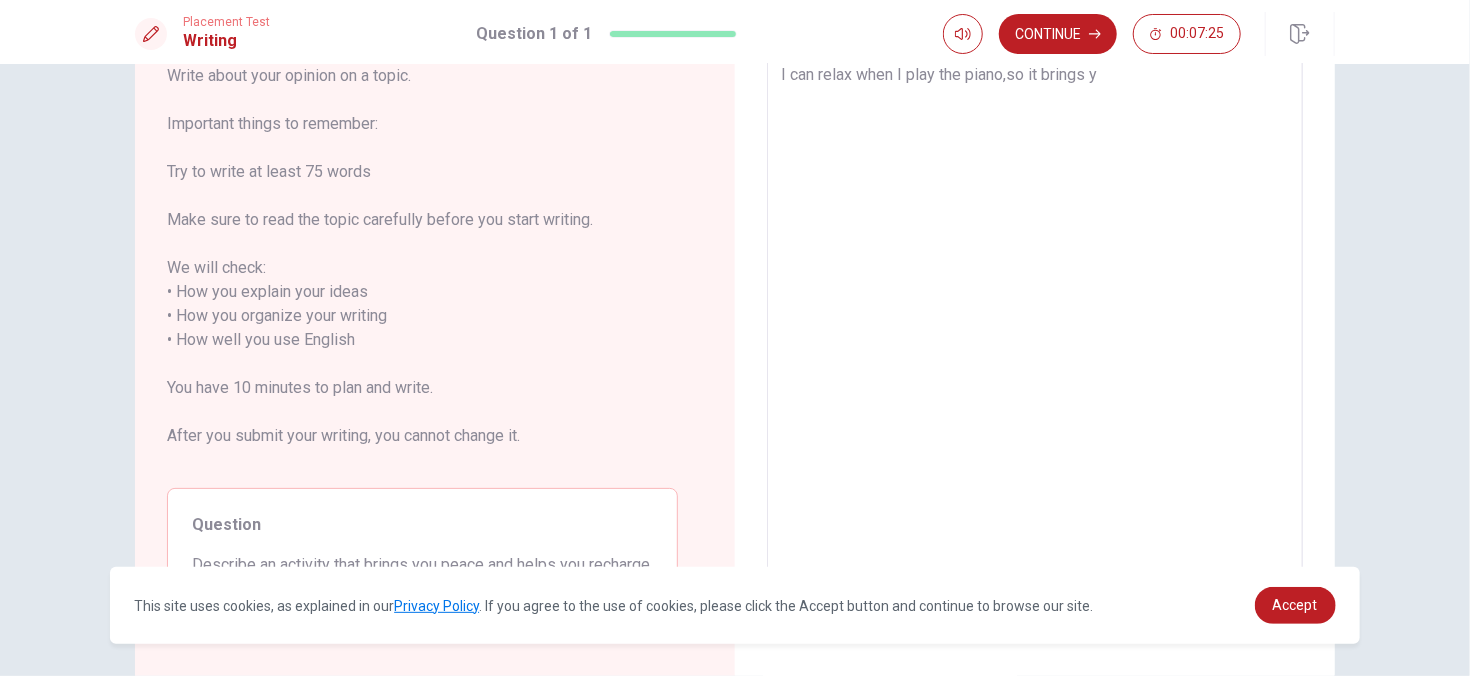 type on "x" 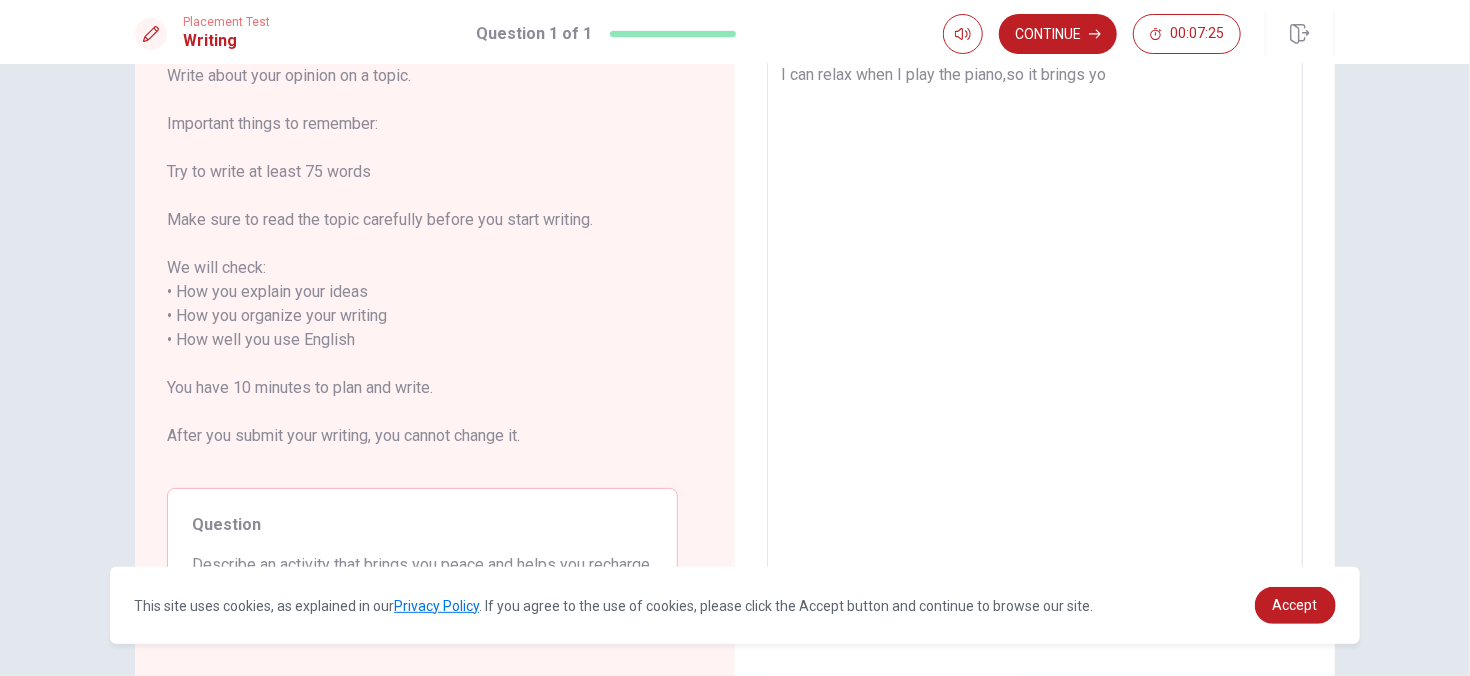 type on "x" 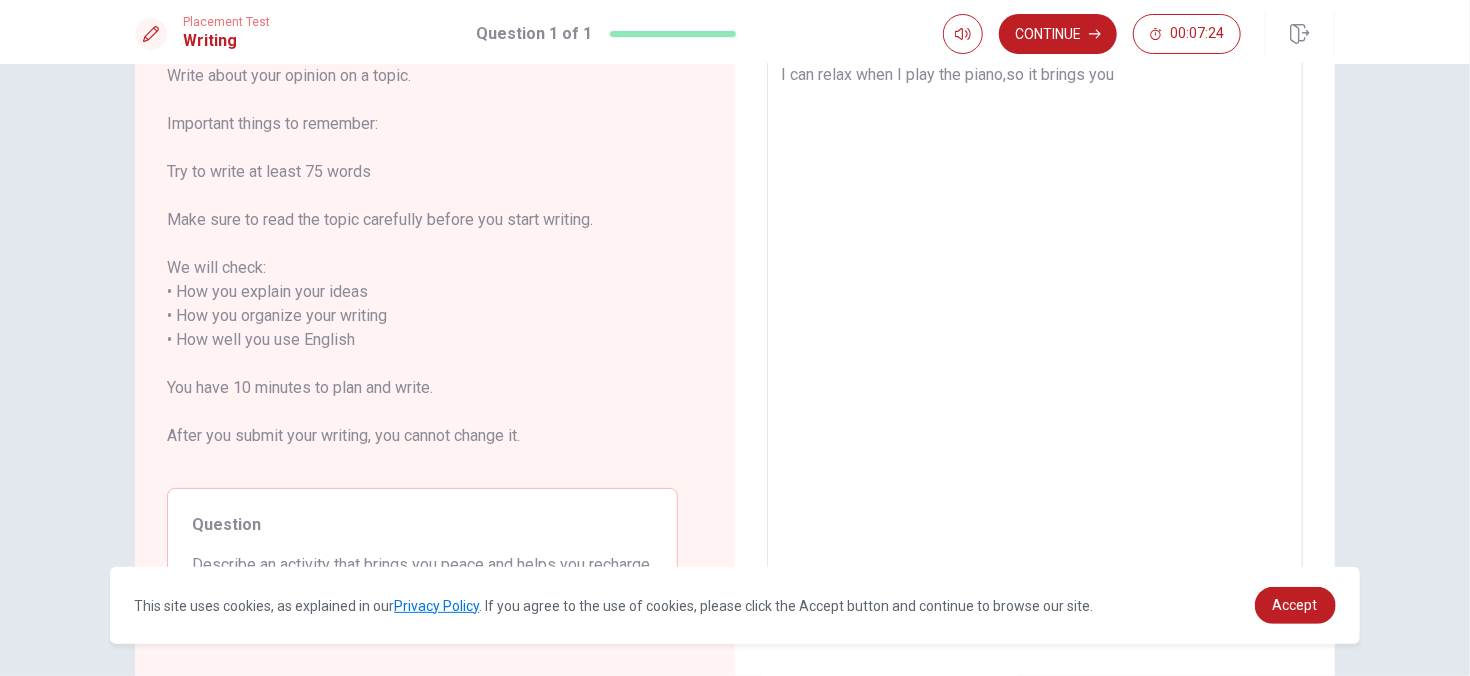 type on "x" 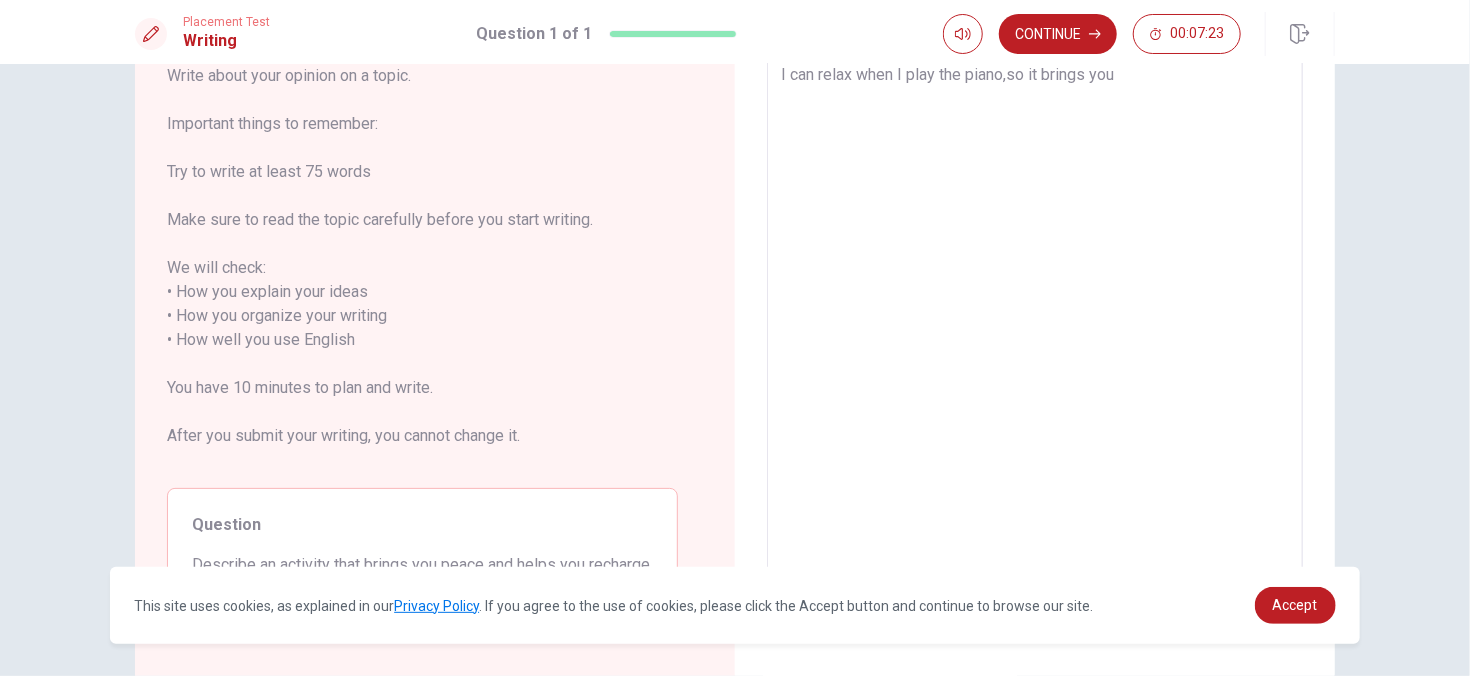 type on "x" 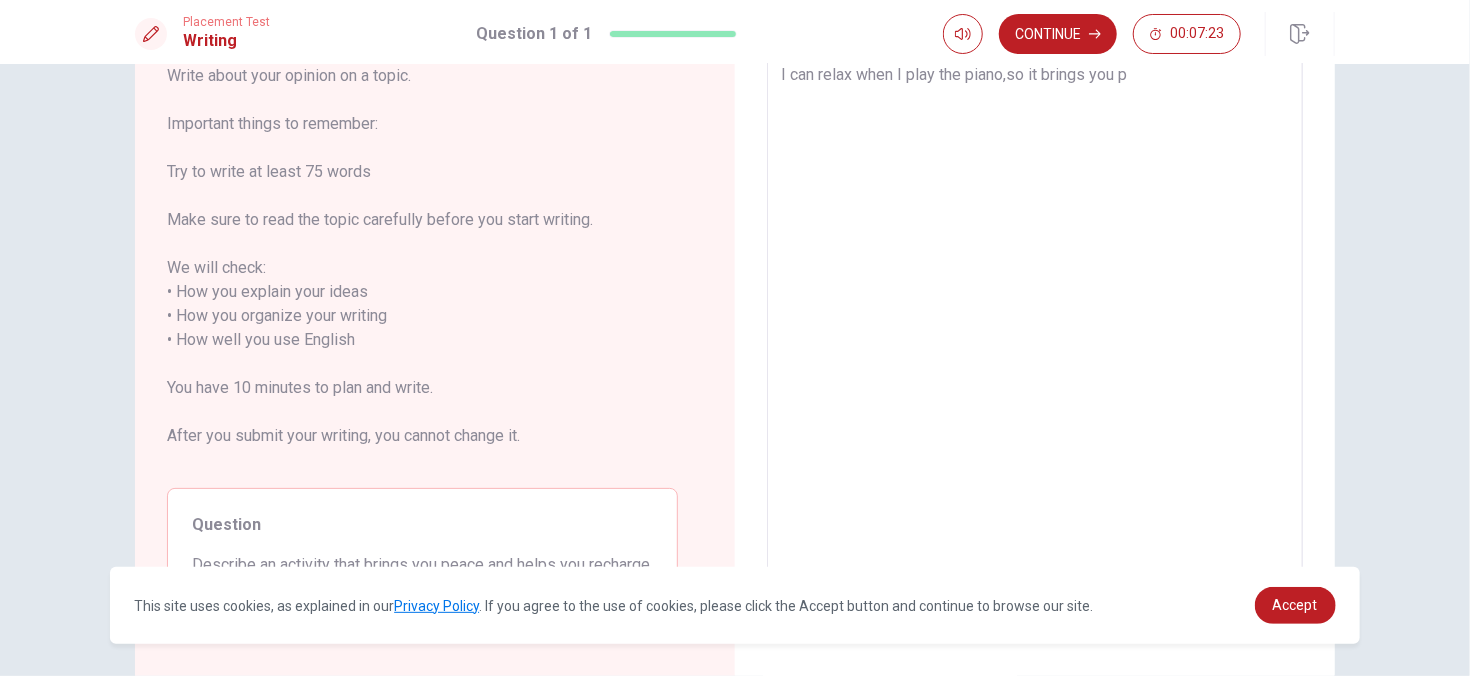 type on "x" 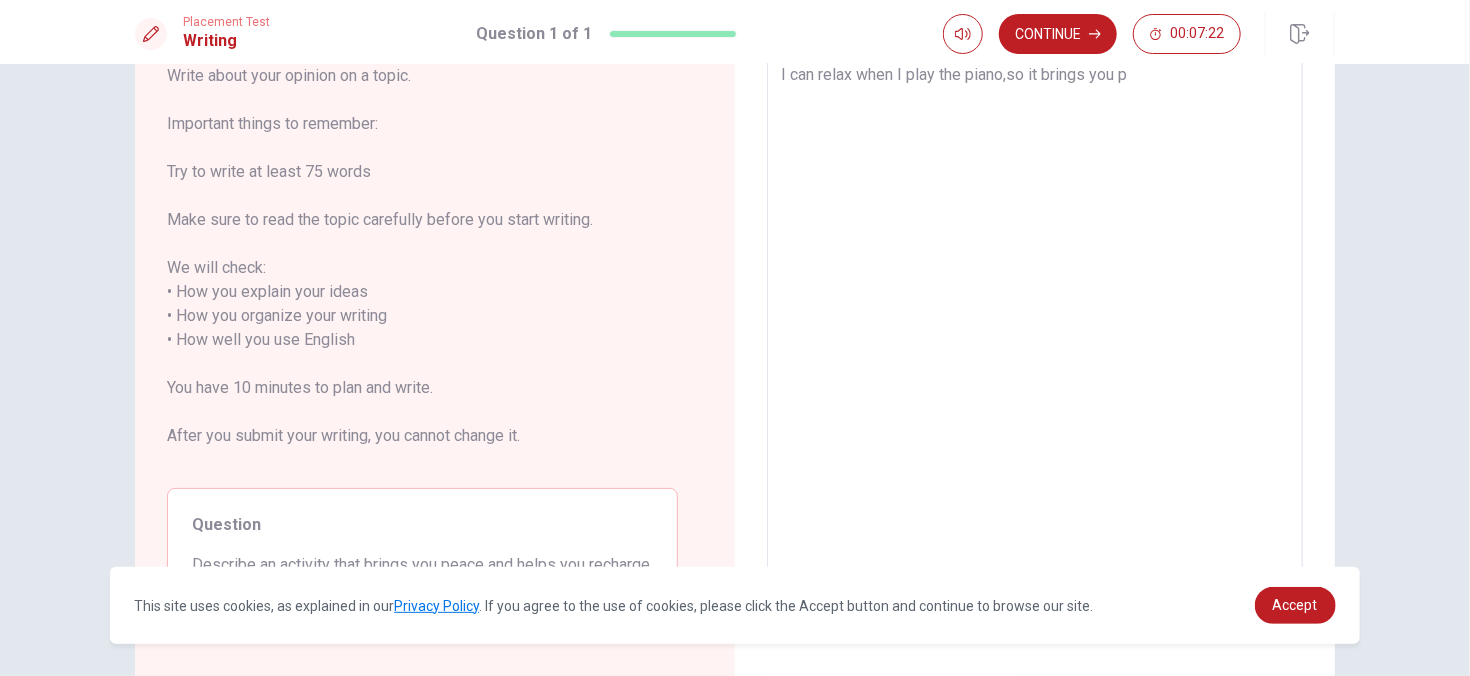 type on "I can relax when I play the piano,so it brings you pe" 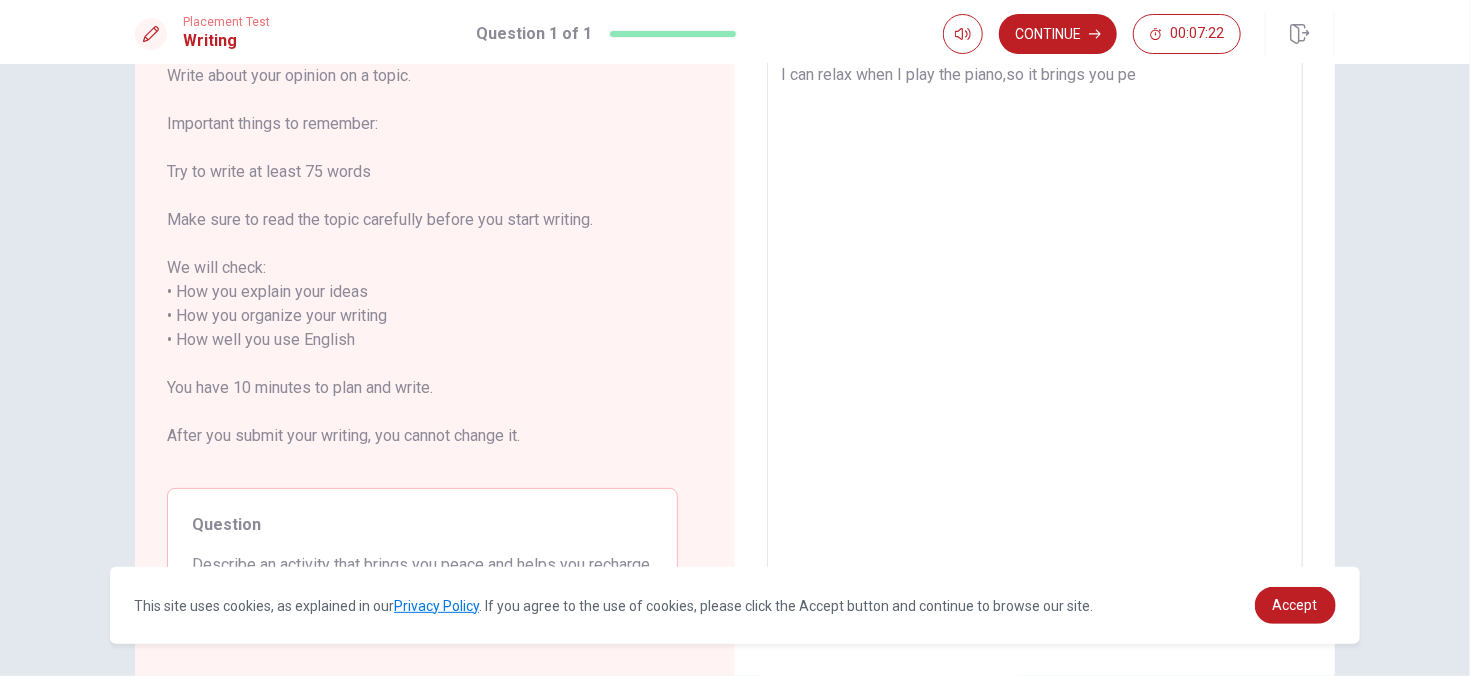 type on "x" 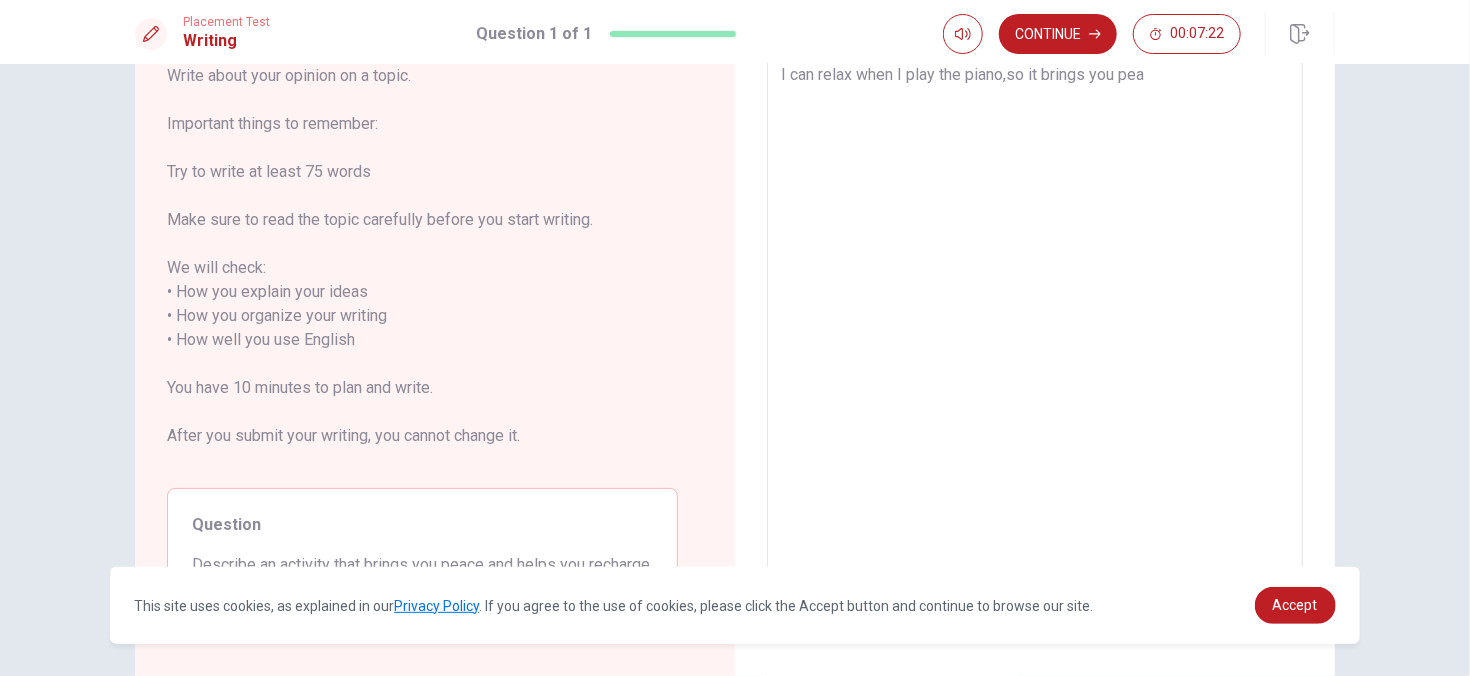 type on "x" 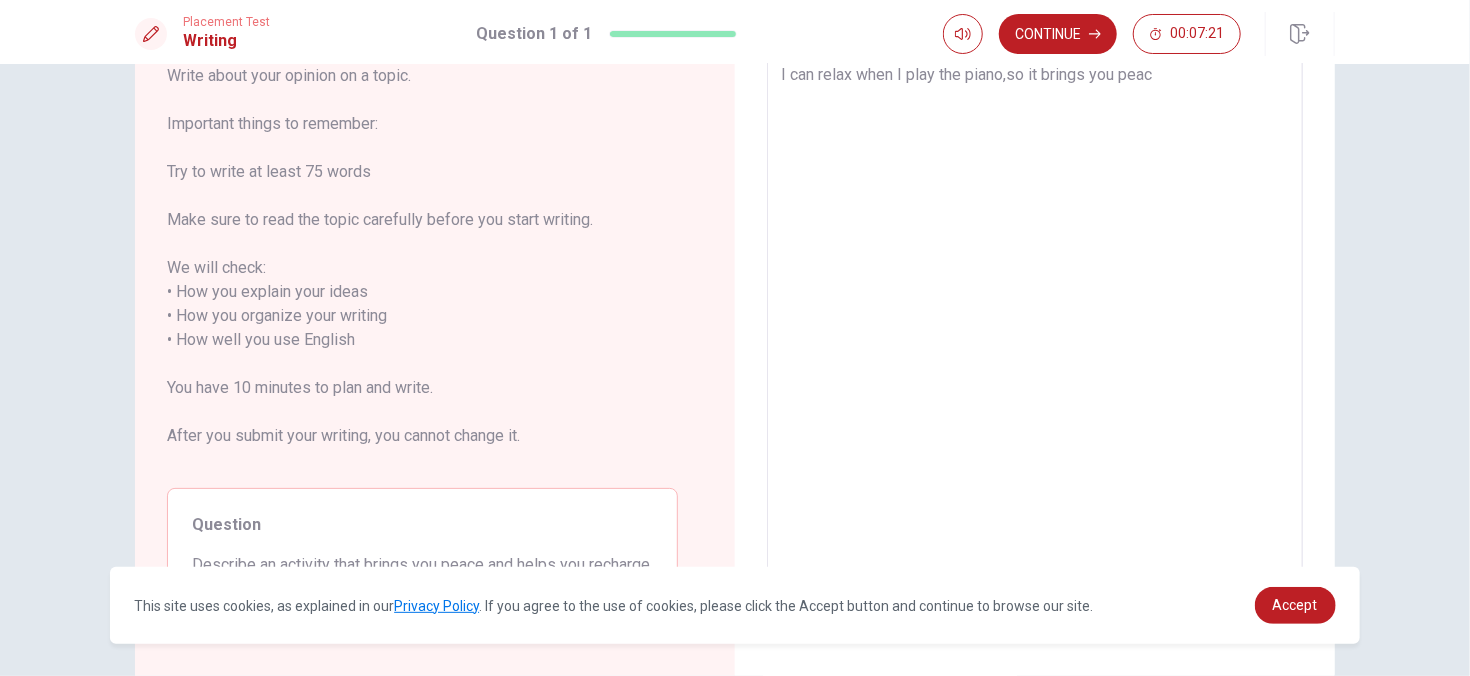 type on "x" 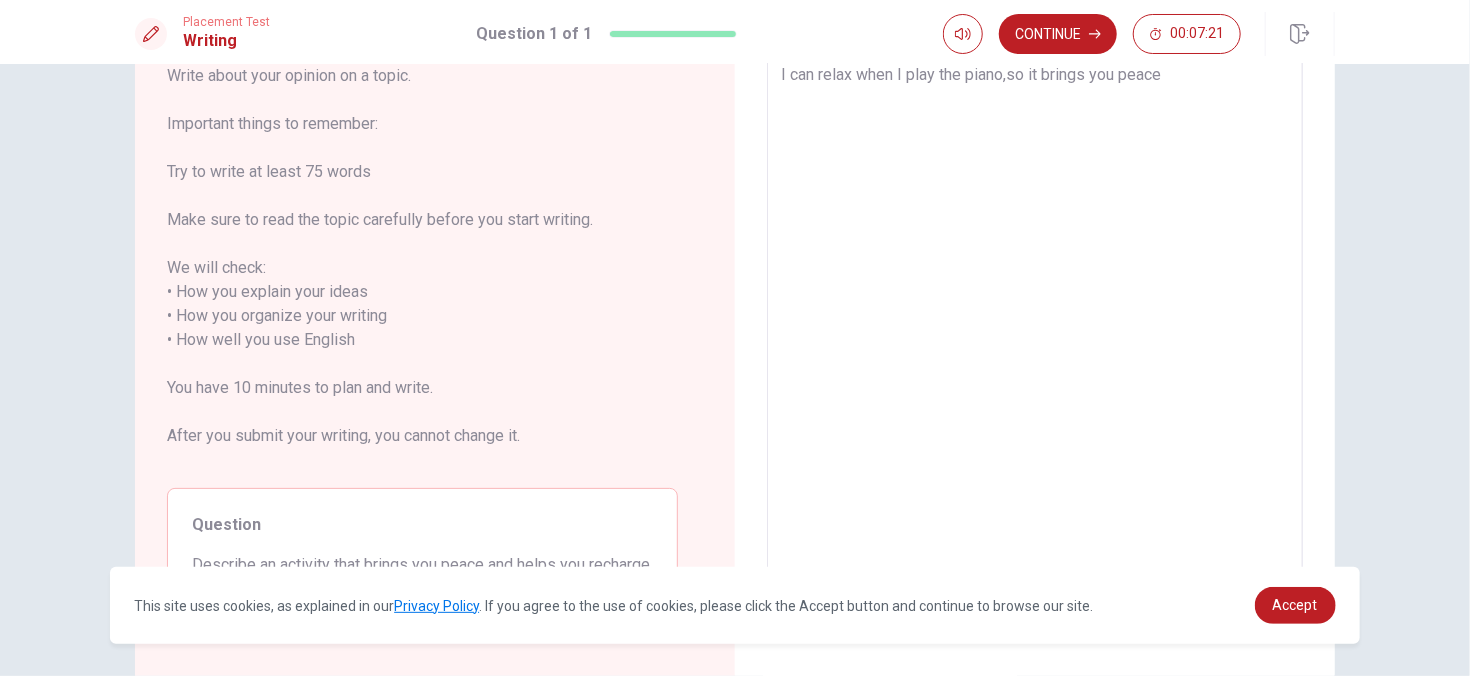 type on "x" 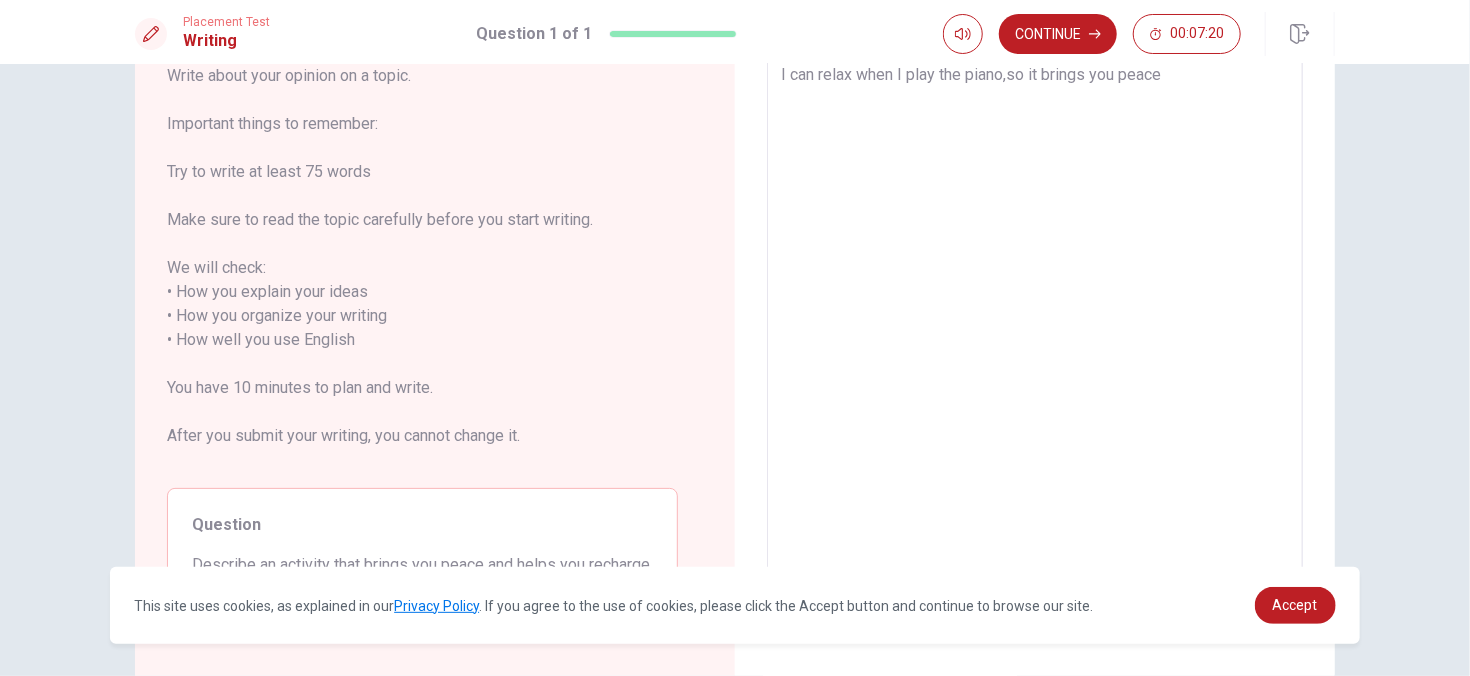 type on "I can relax when I play the piano,so it brings you peace a" 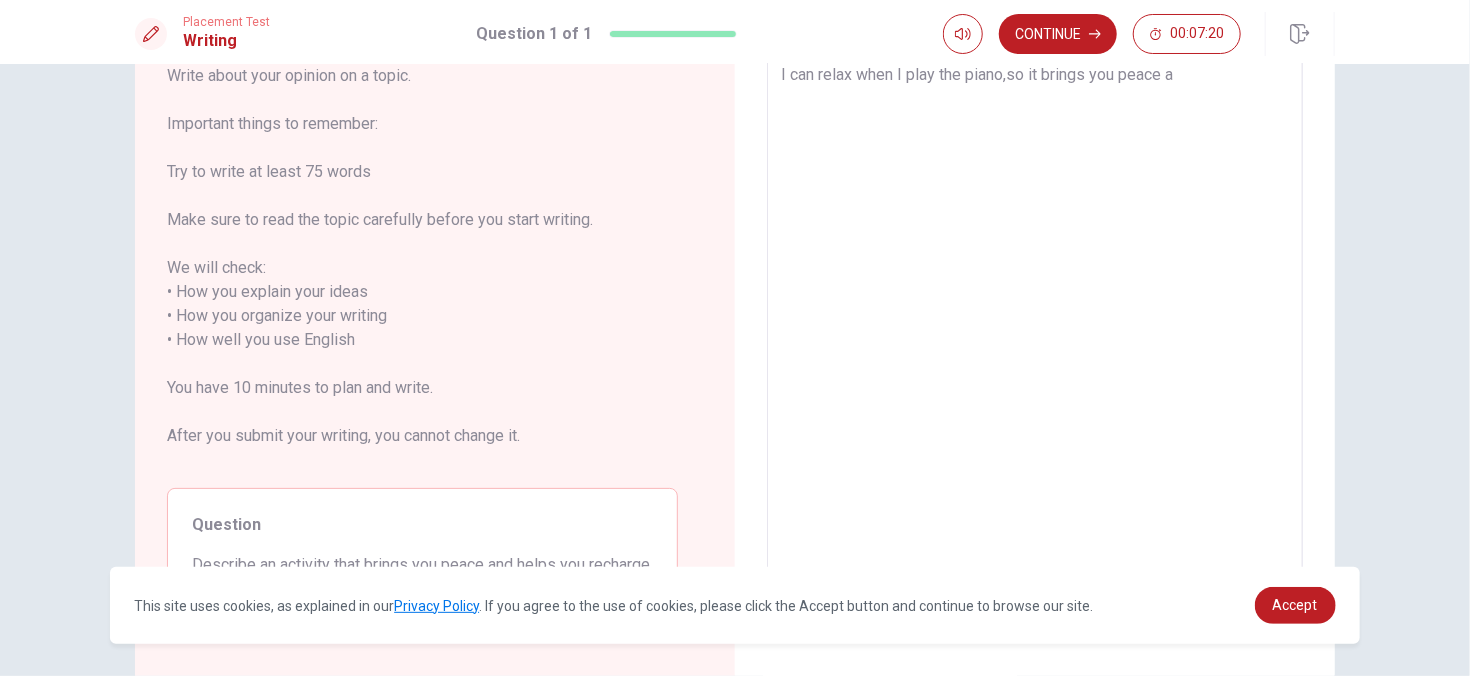 type on "x" 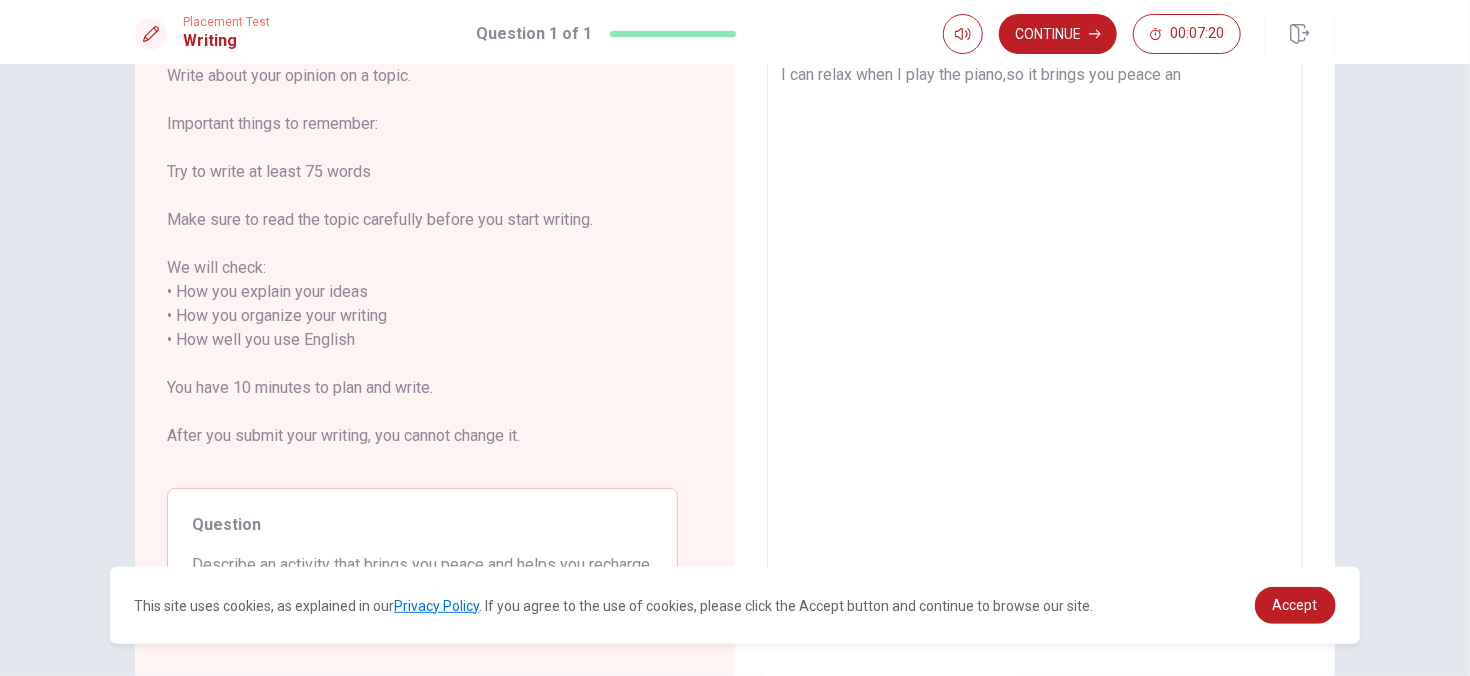type on "x" 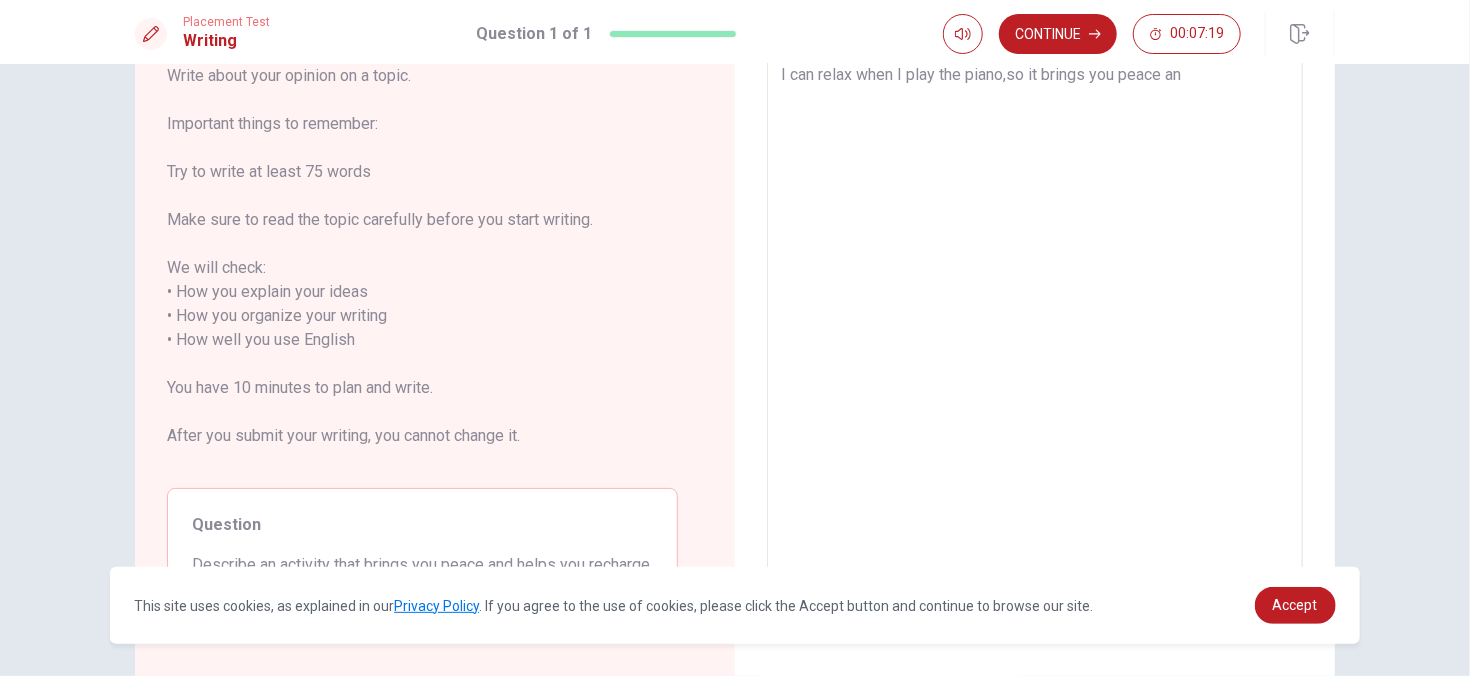 type on "I can relax when I play the piano,so it brings you peace and" 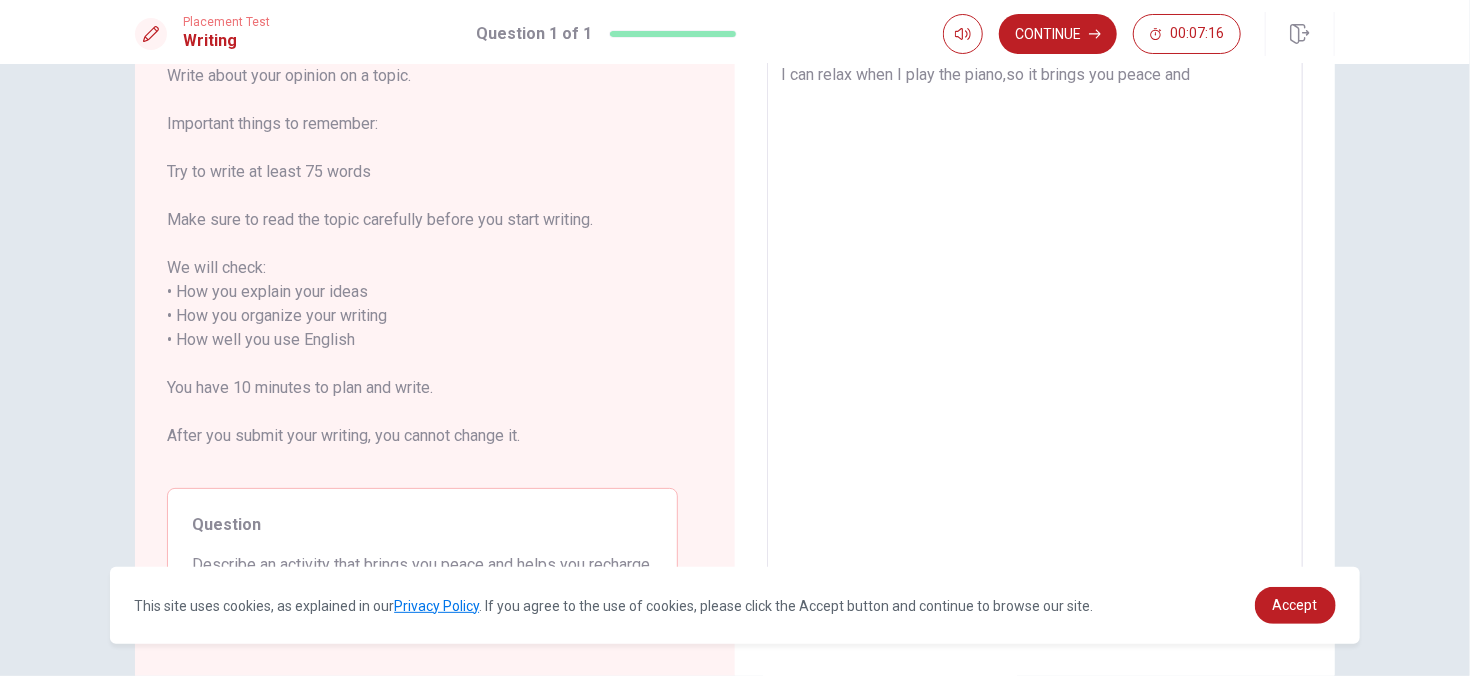 click on "I can relax when I play the piano,so it brings you peace and" at bounding box center [1035, 328] 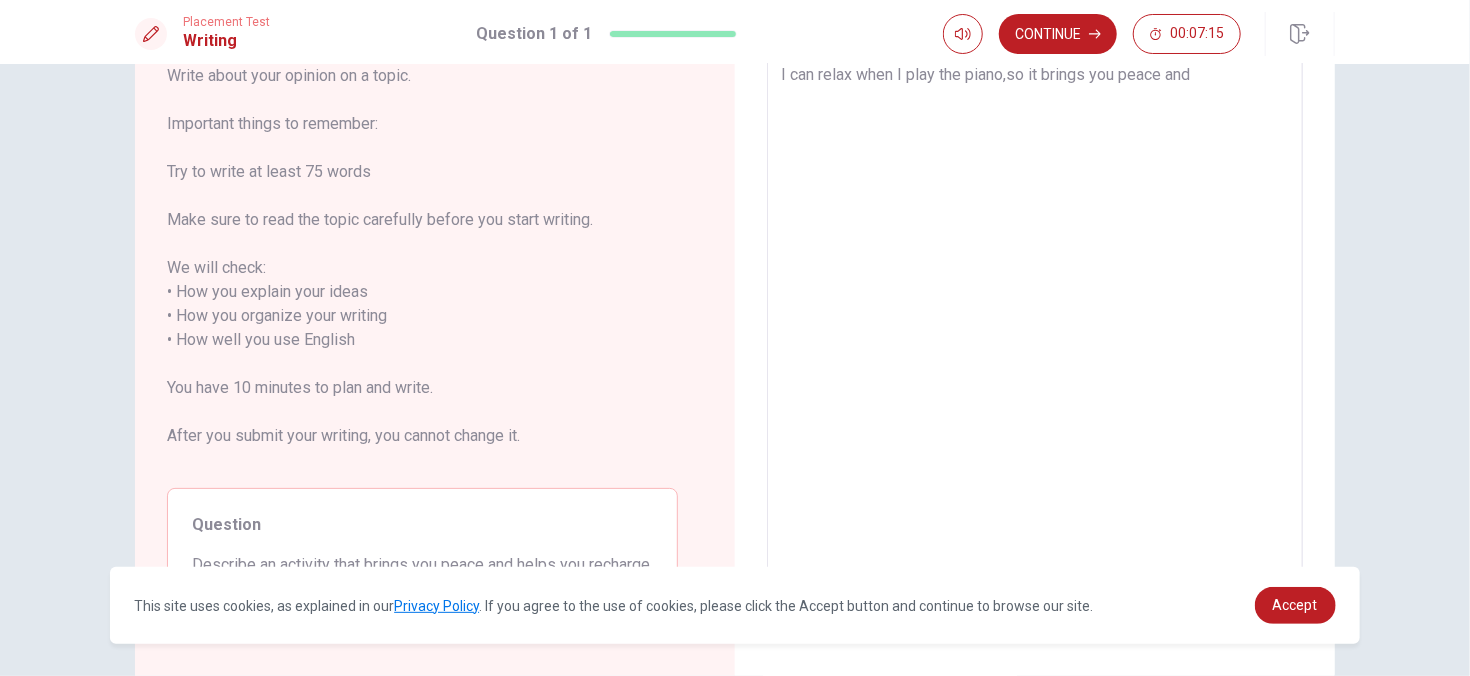 type on "x" 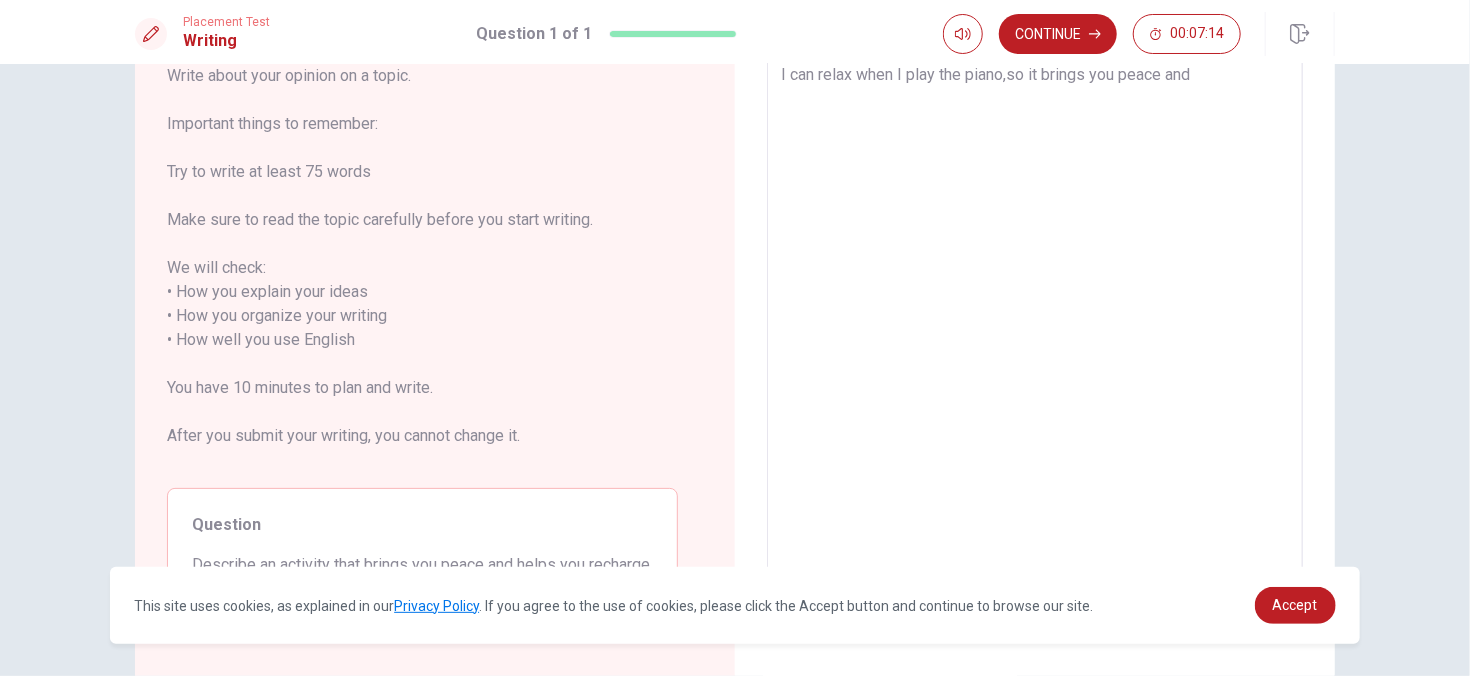 type on "I can relax when I play the piano,so it brings yo peace and" 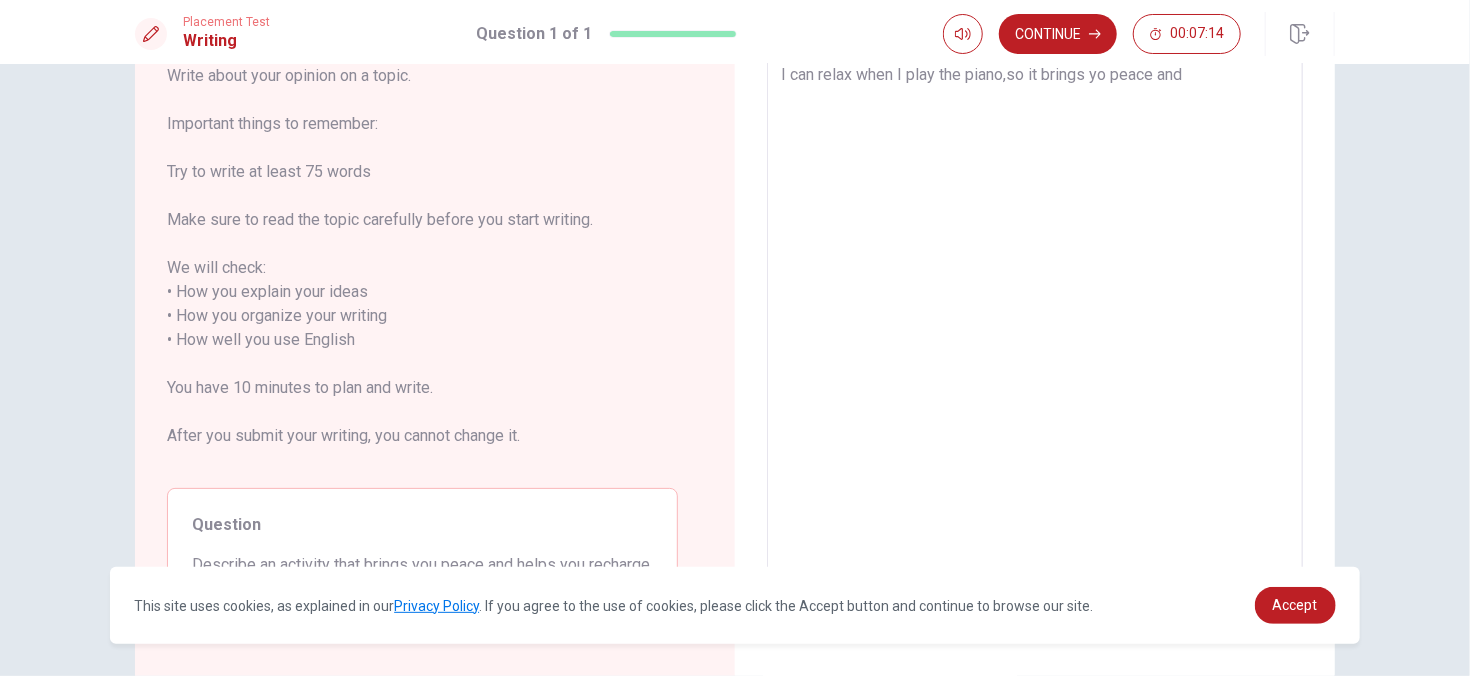 type on "x" 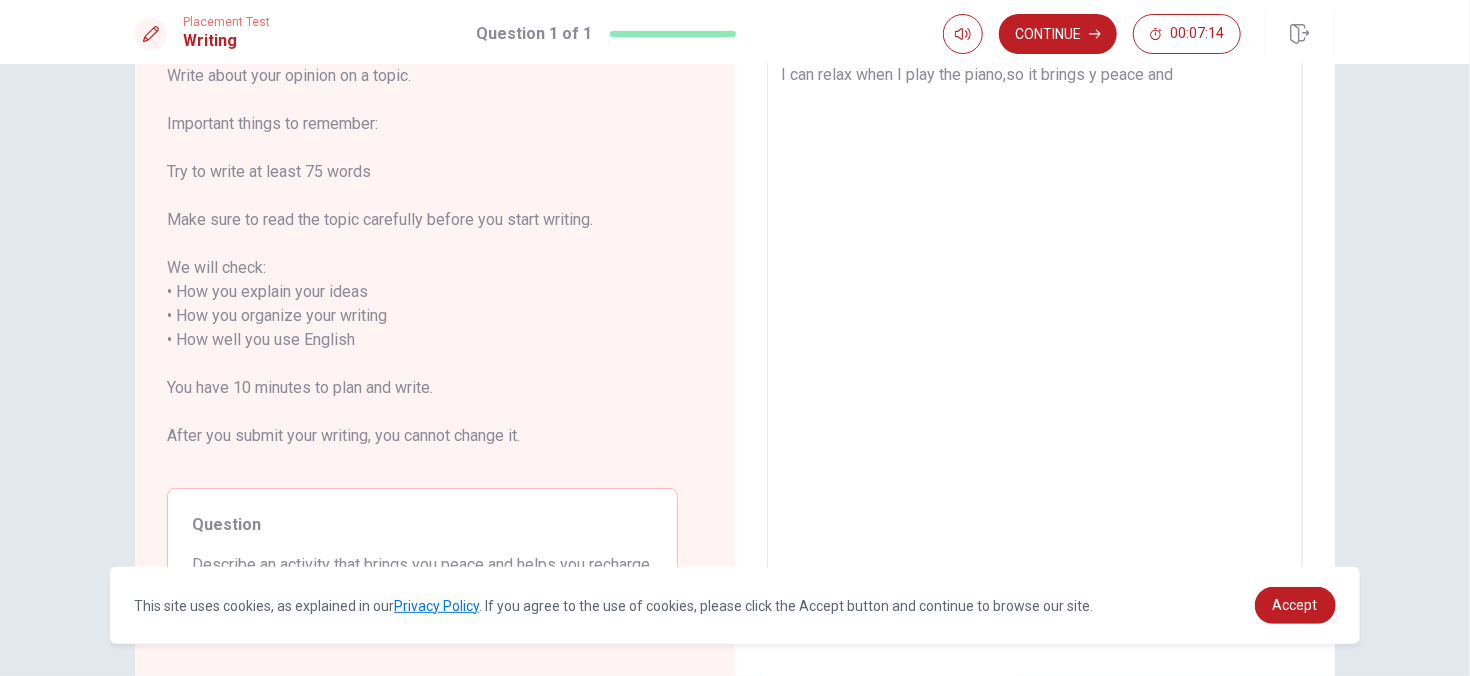 type on "x" 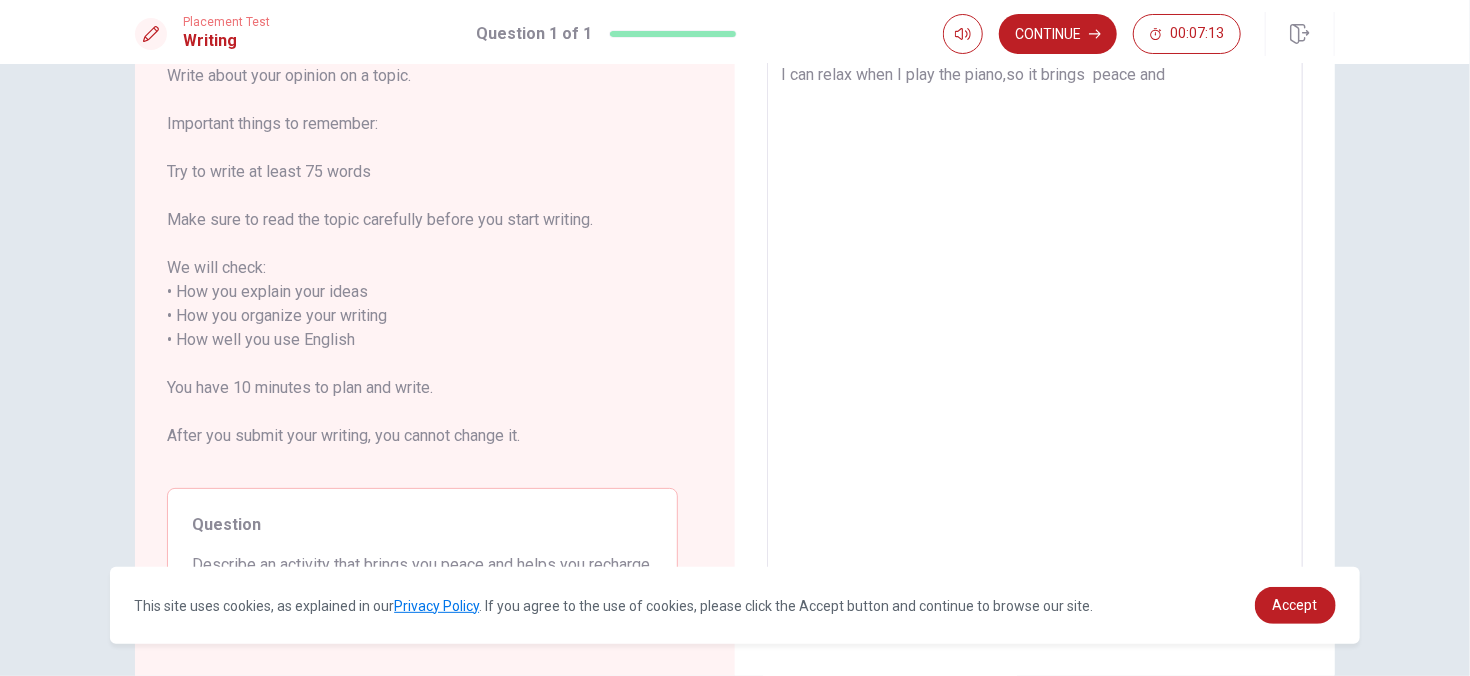 type on "x" 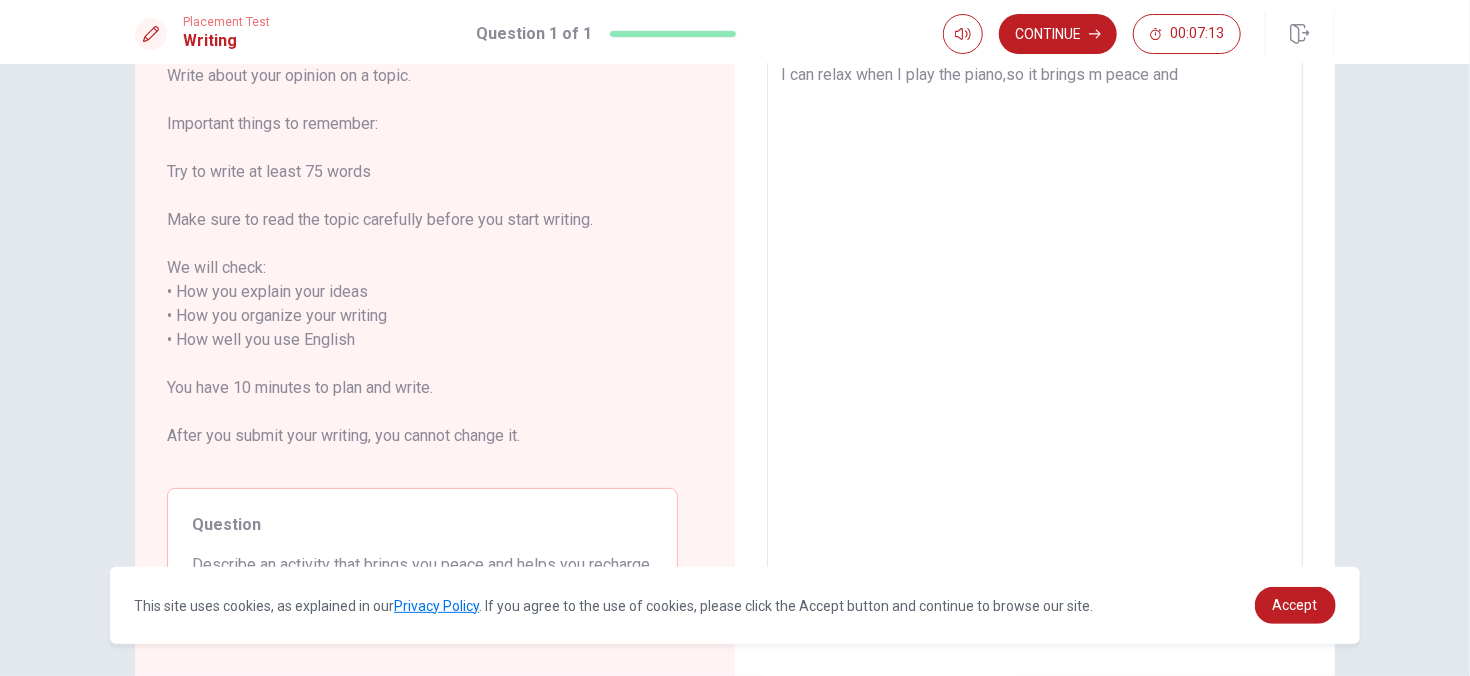 type on "x" 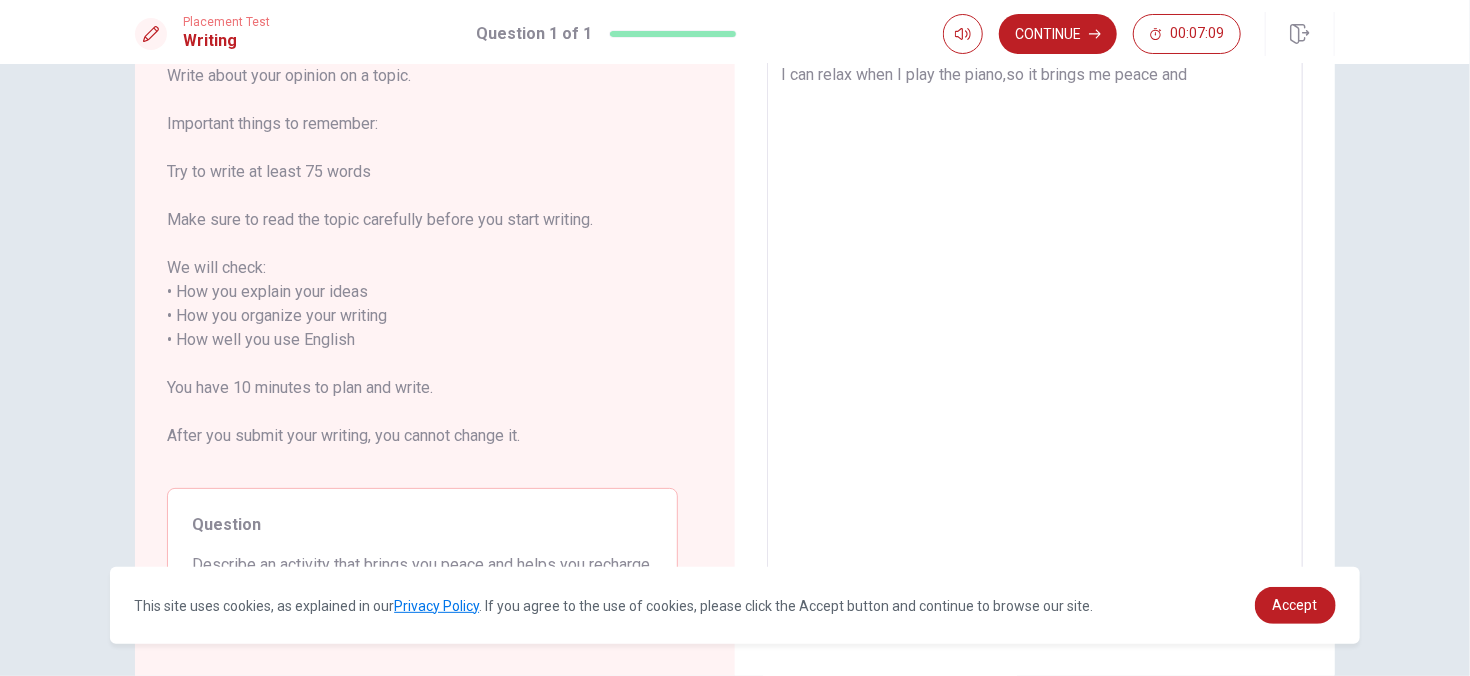 click on "I can relax when I play the piano,so it brings me peace and" at bounding box center (1035, 328) 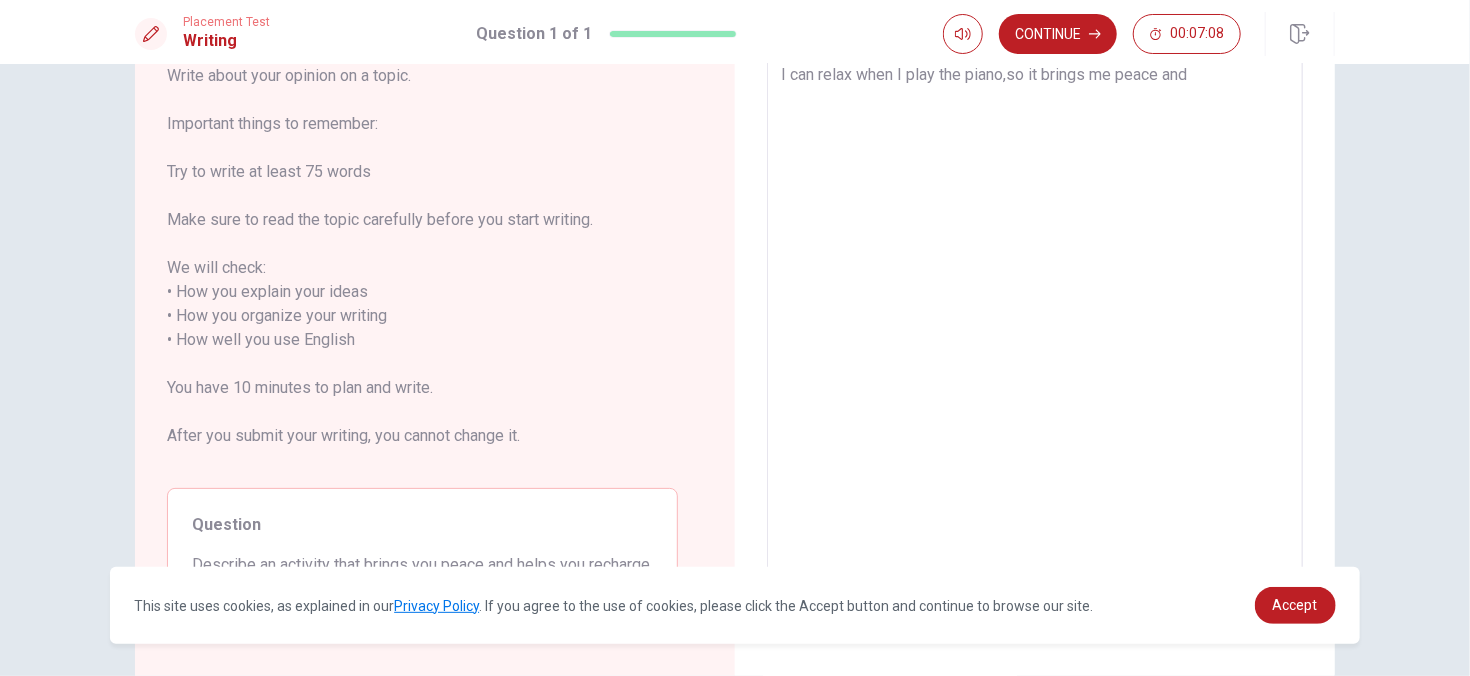 type on "I can relax when I play the piano,so it brings me peace and" 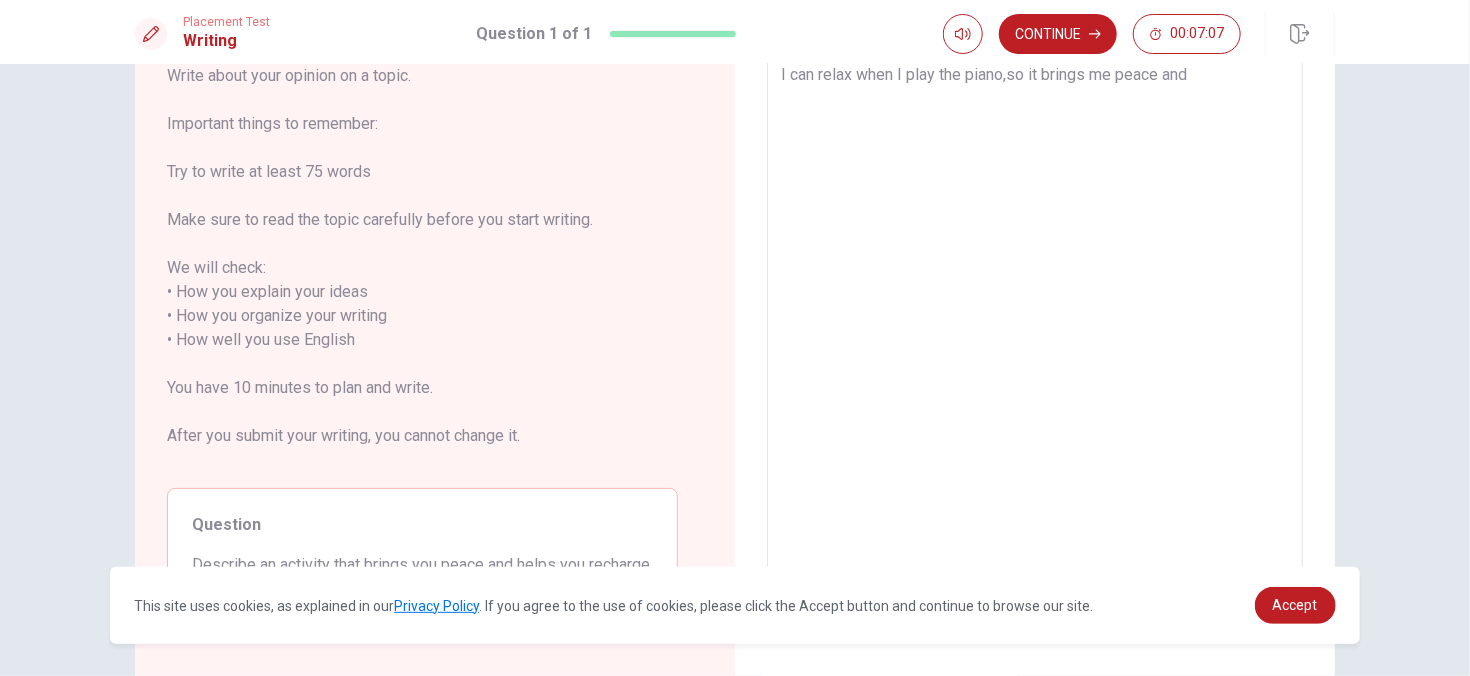 type on "x" 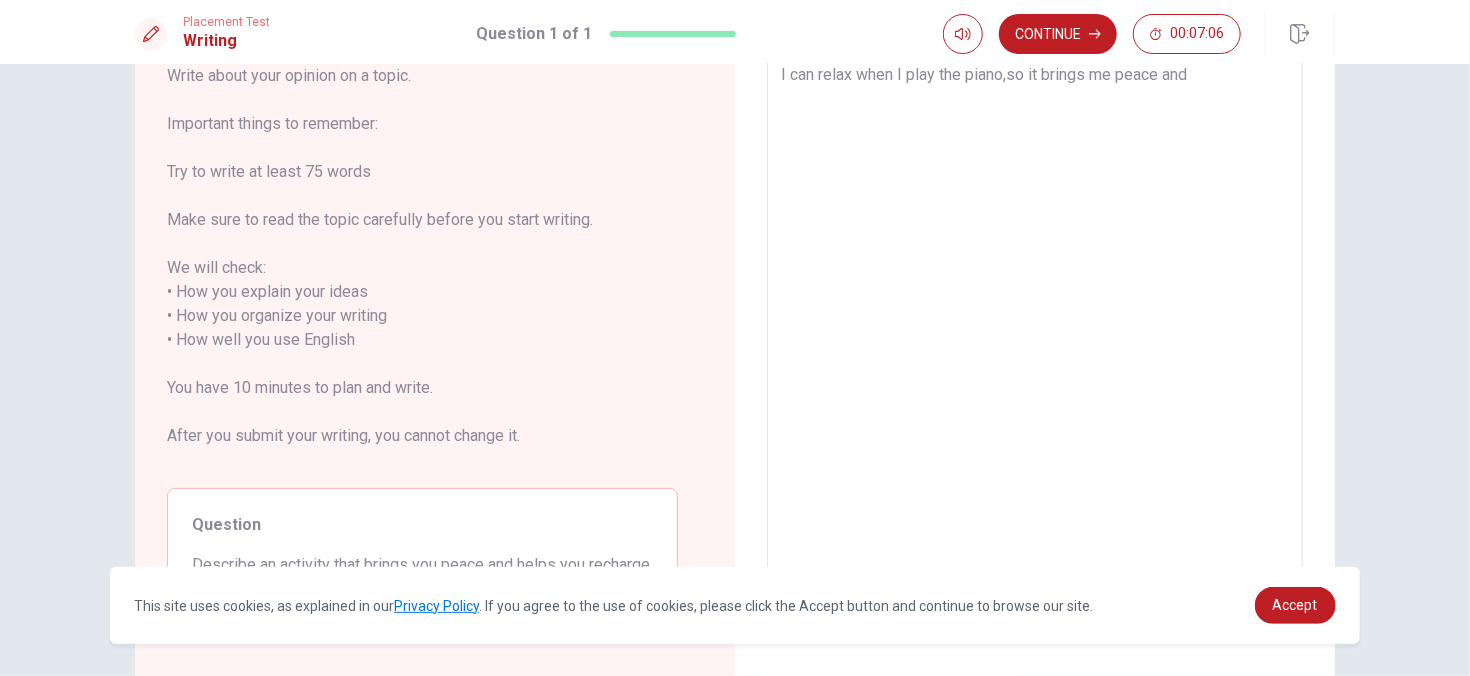 type on "I can relax when I play the piano,so it brings me peace and h" 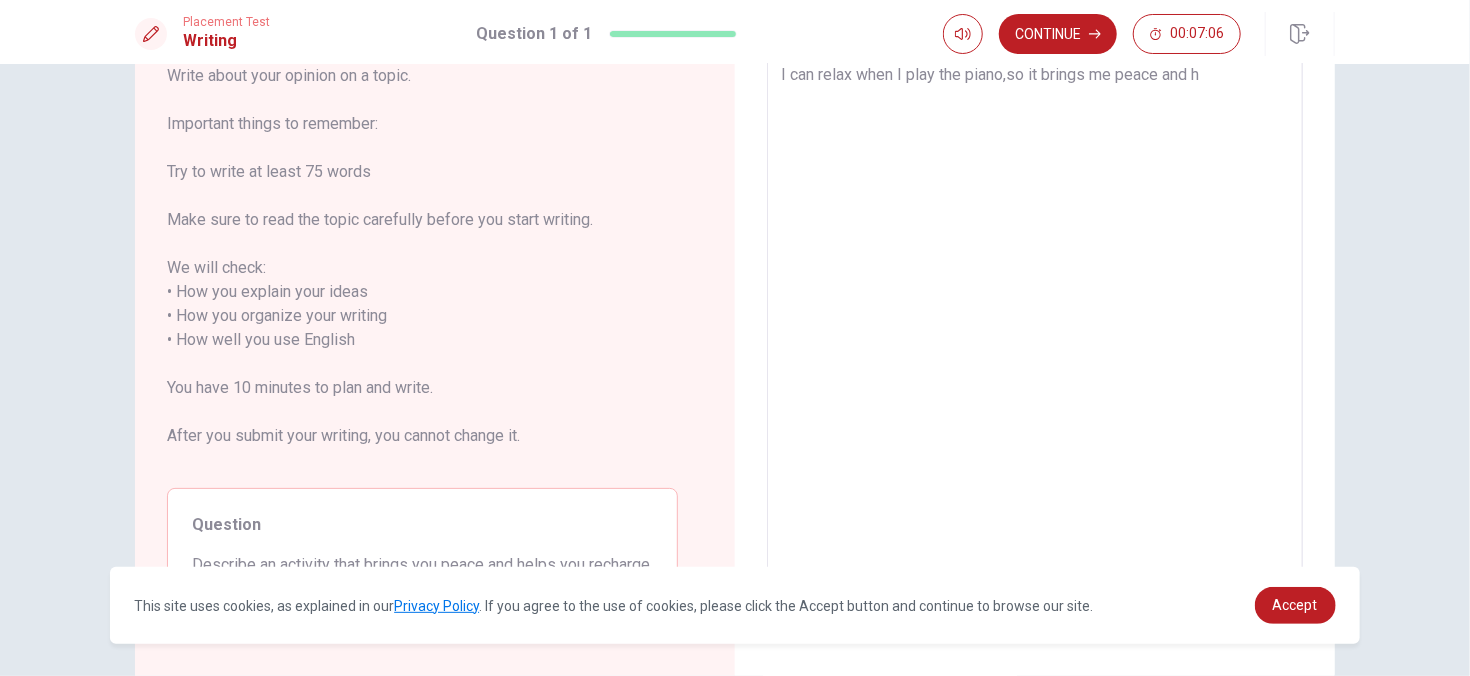 type on "x" 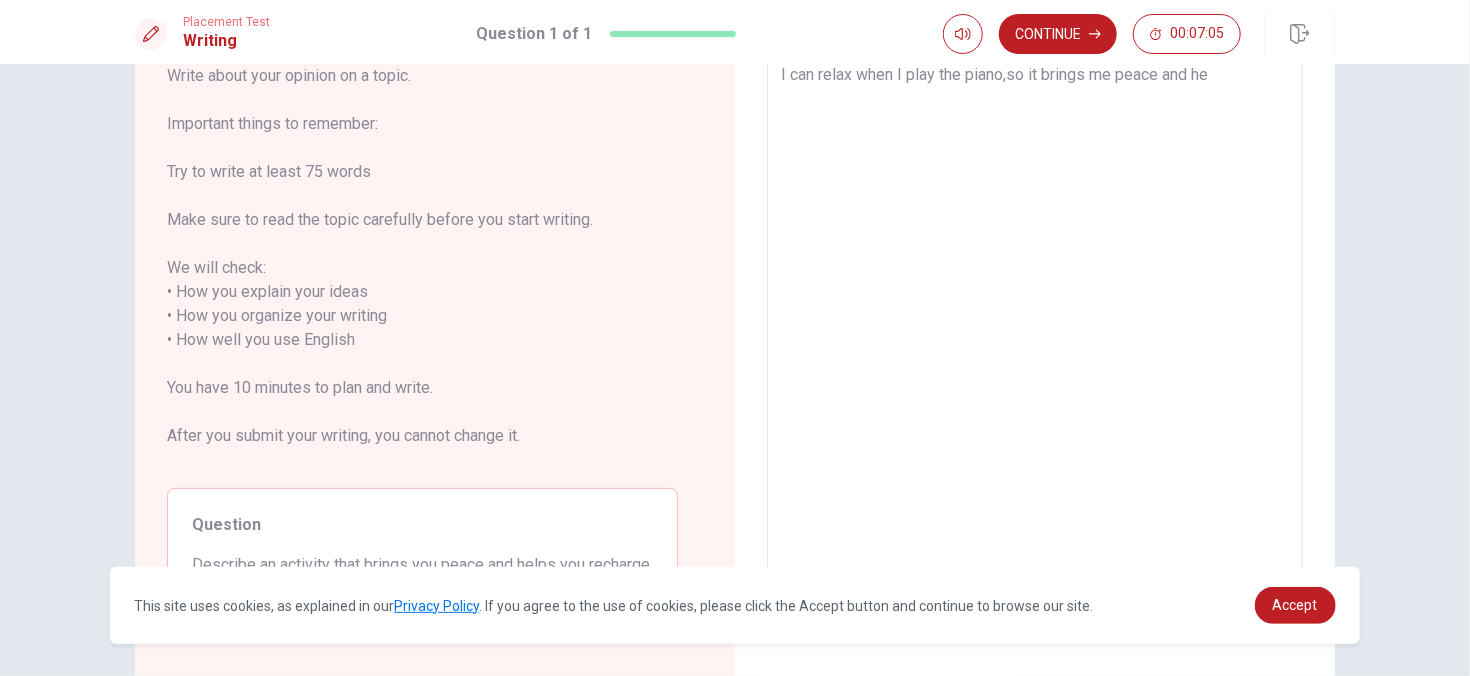 type on "x" 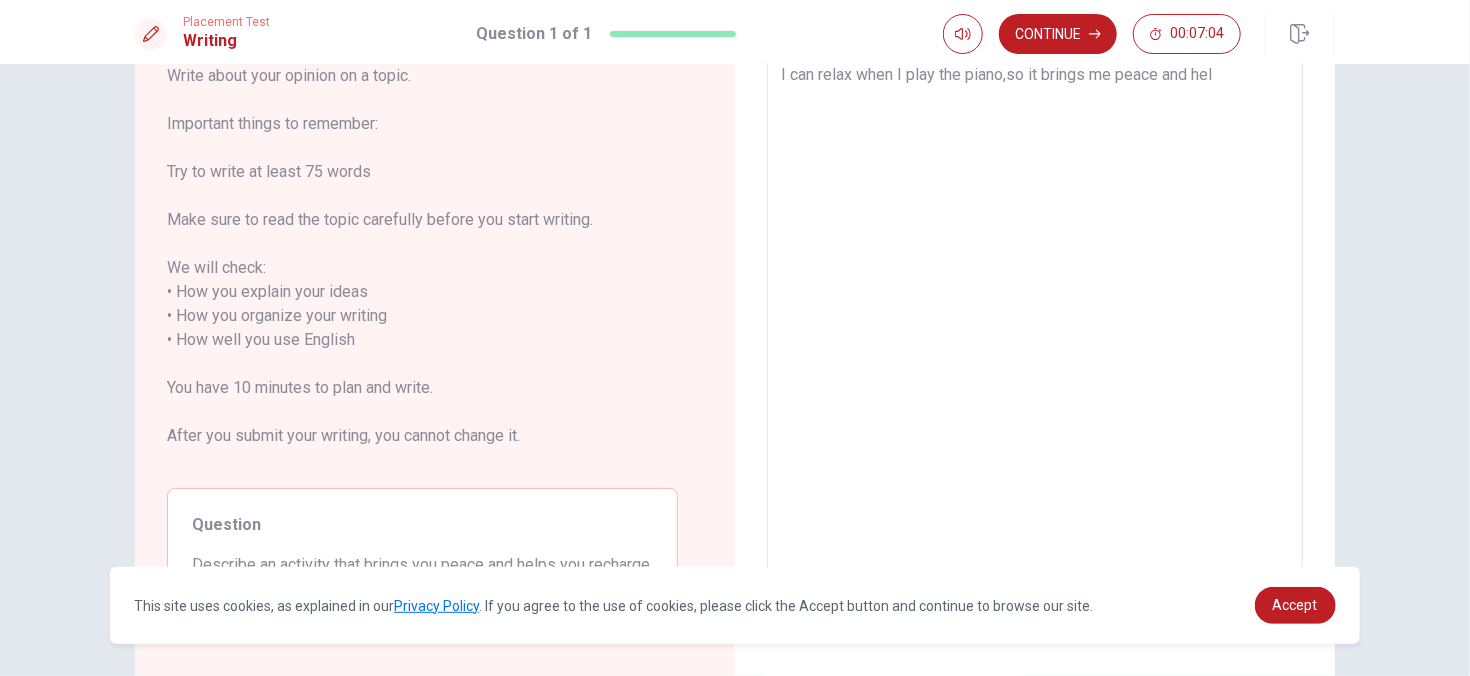type on "x" 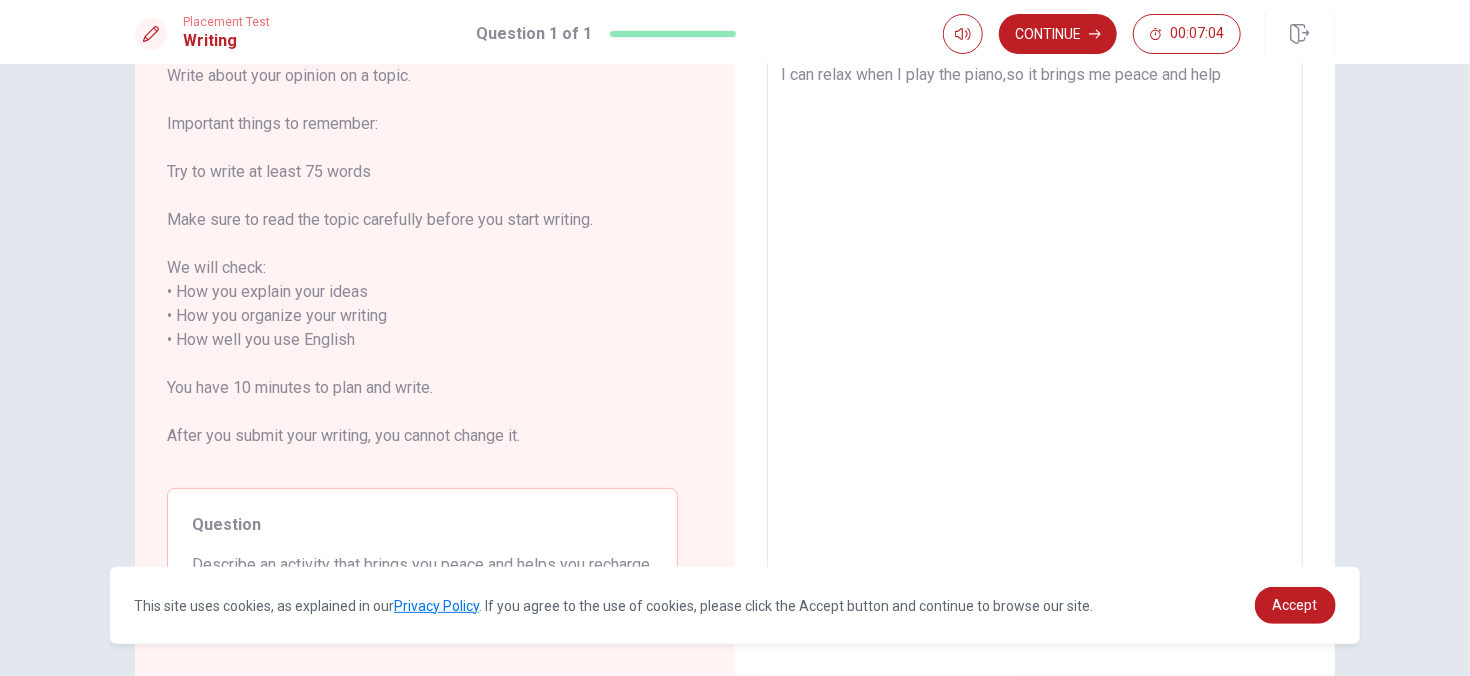 type on "x" 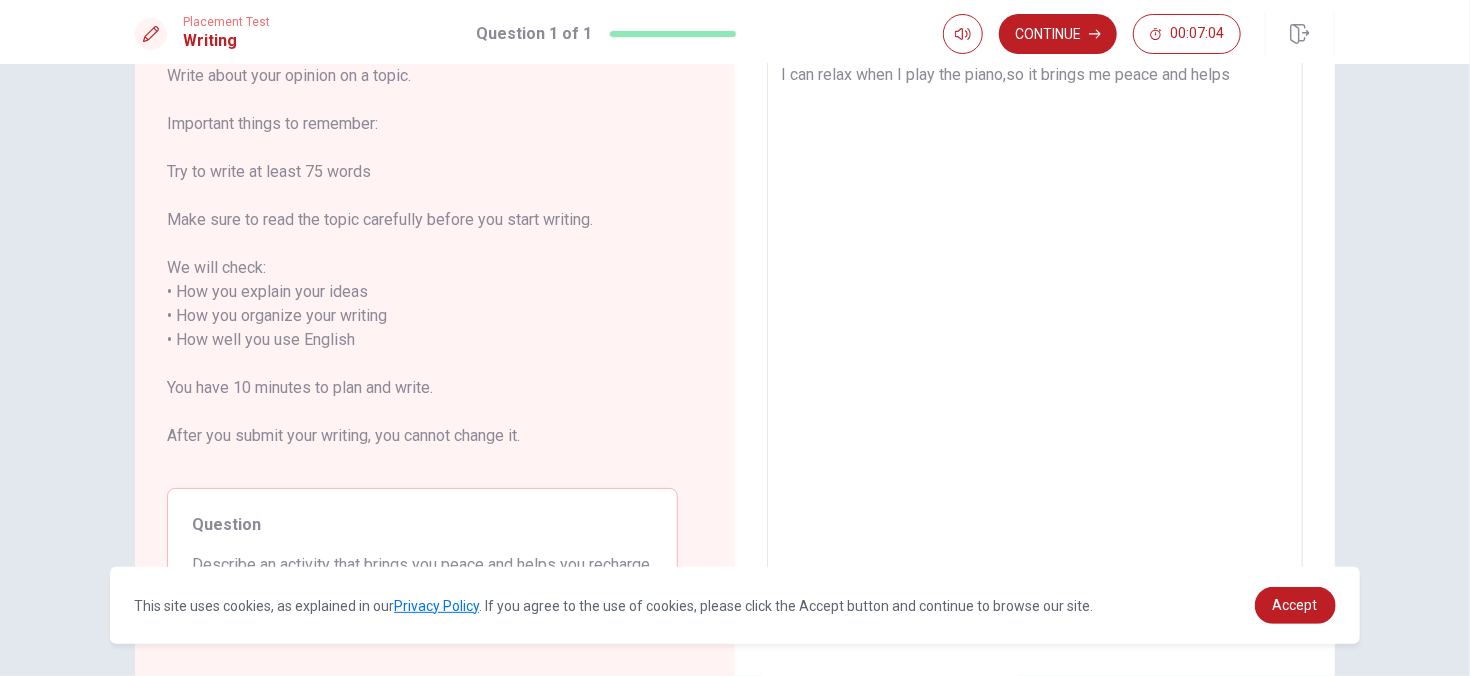 type on "x" 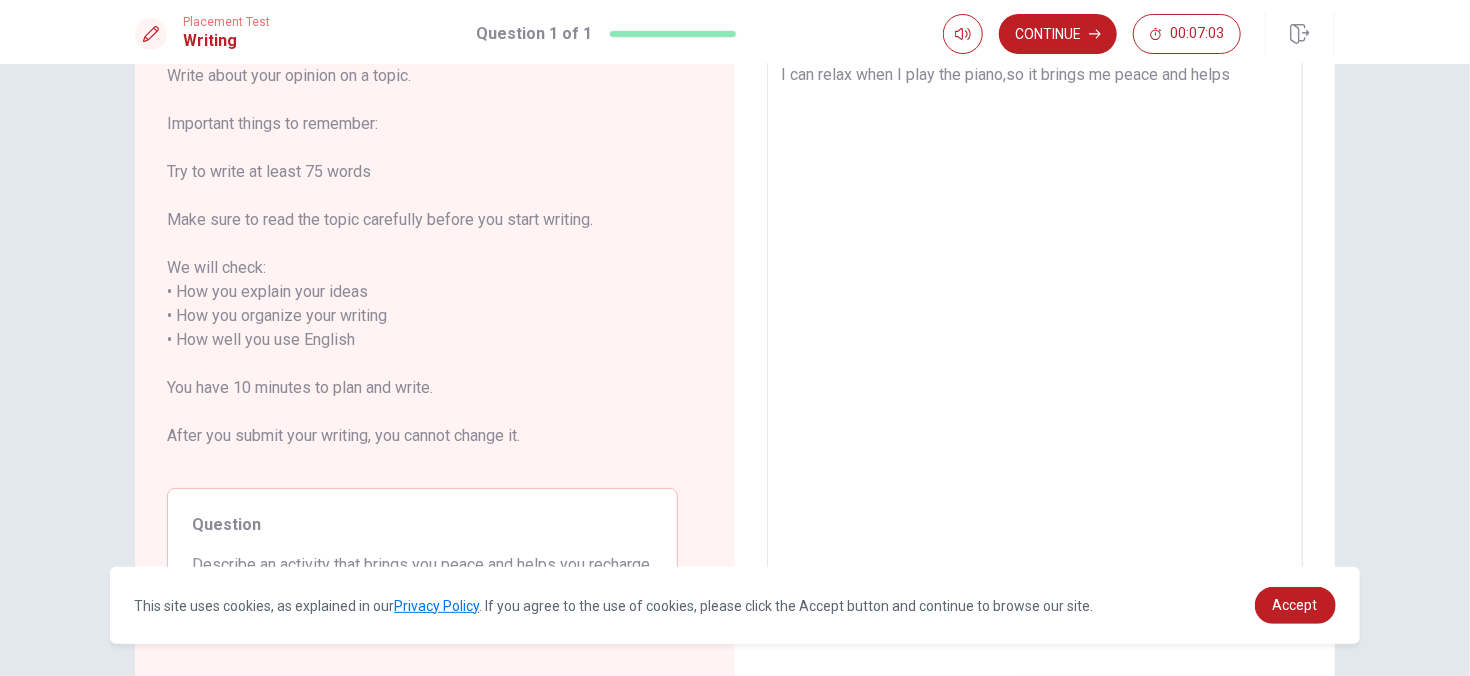 type on "I can relax when I play the piano,so it brings me peace and helps" 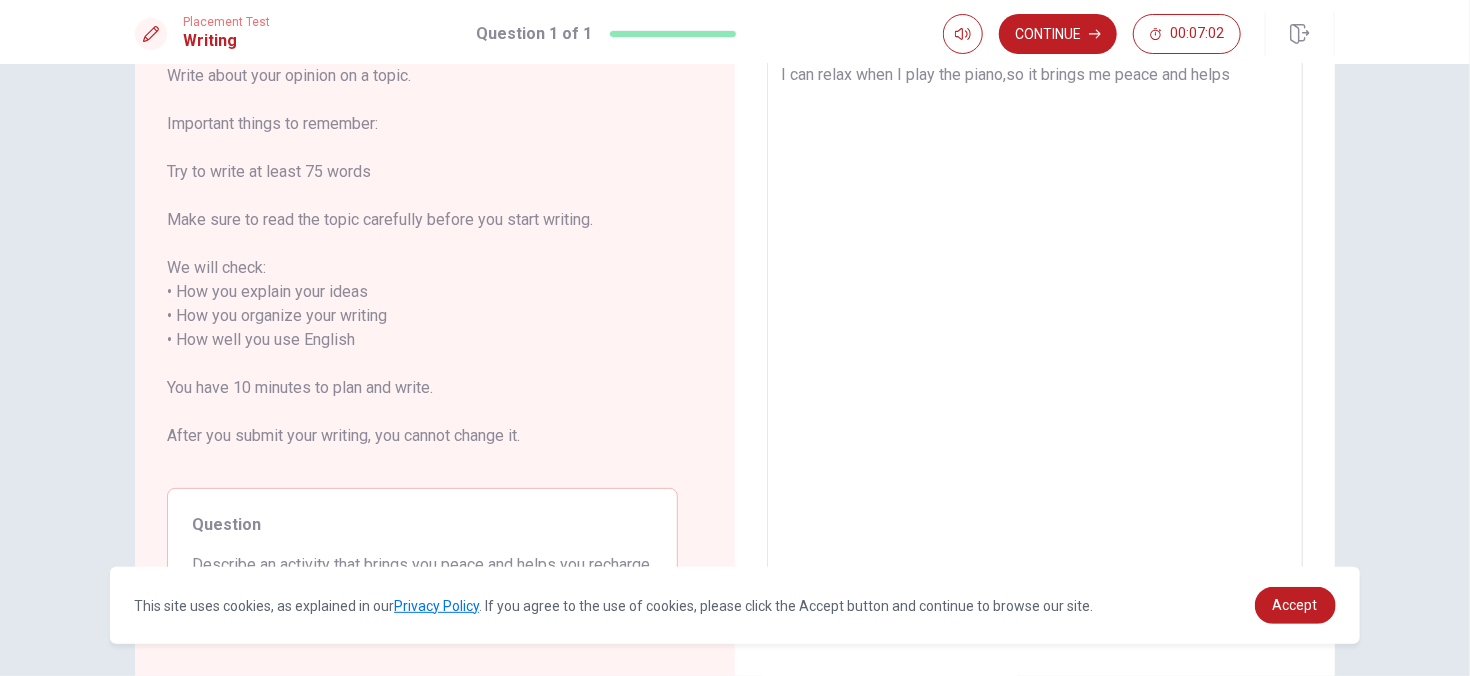 type on "x" 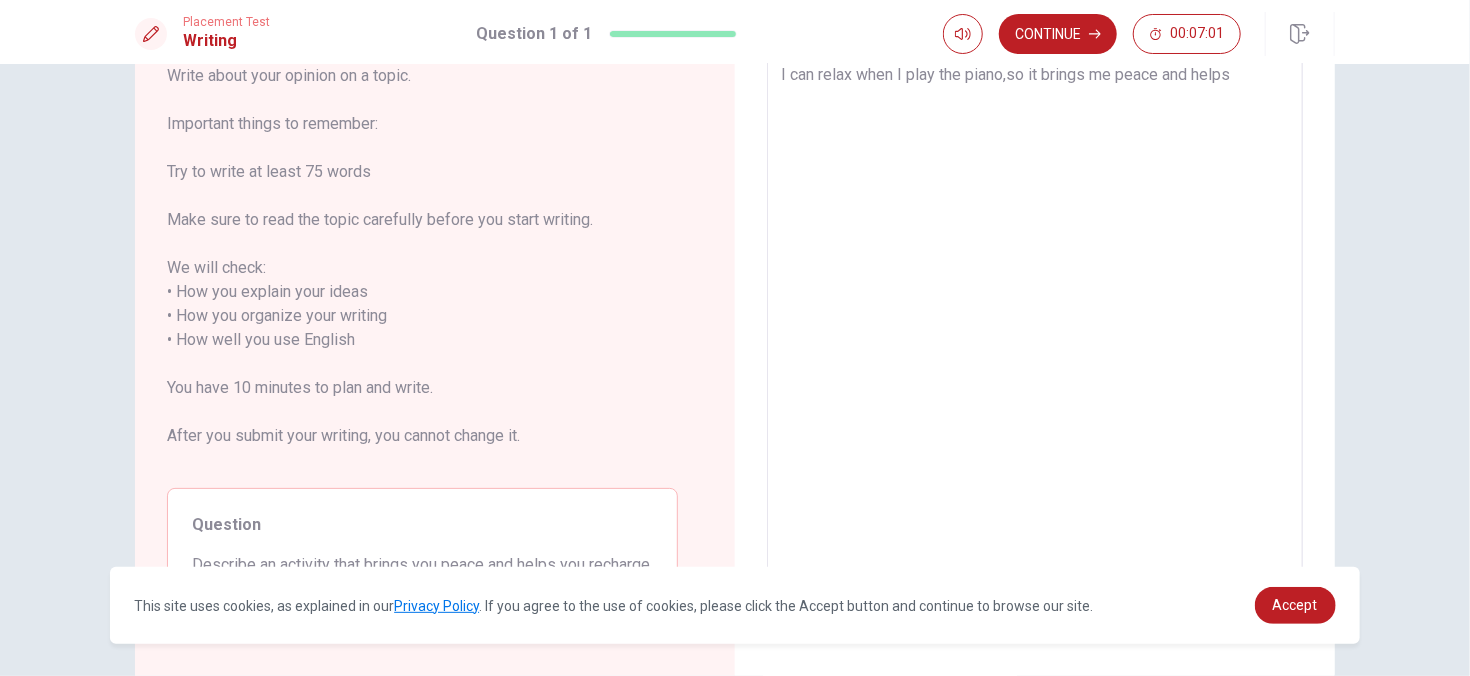 type on "I can relax when I play the piano,so it brings me peace and helps m" 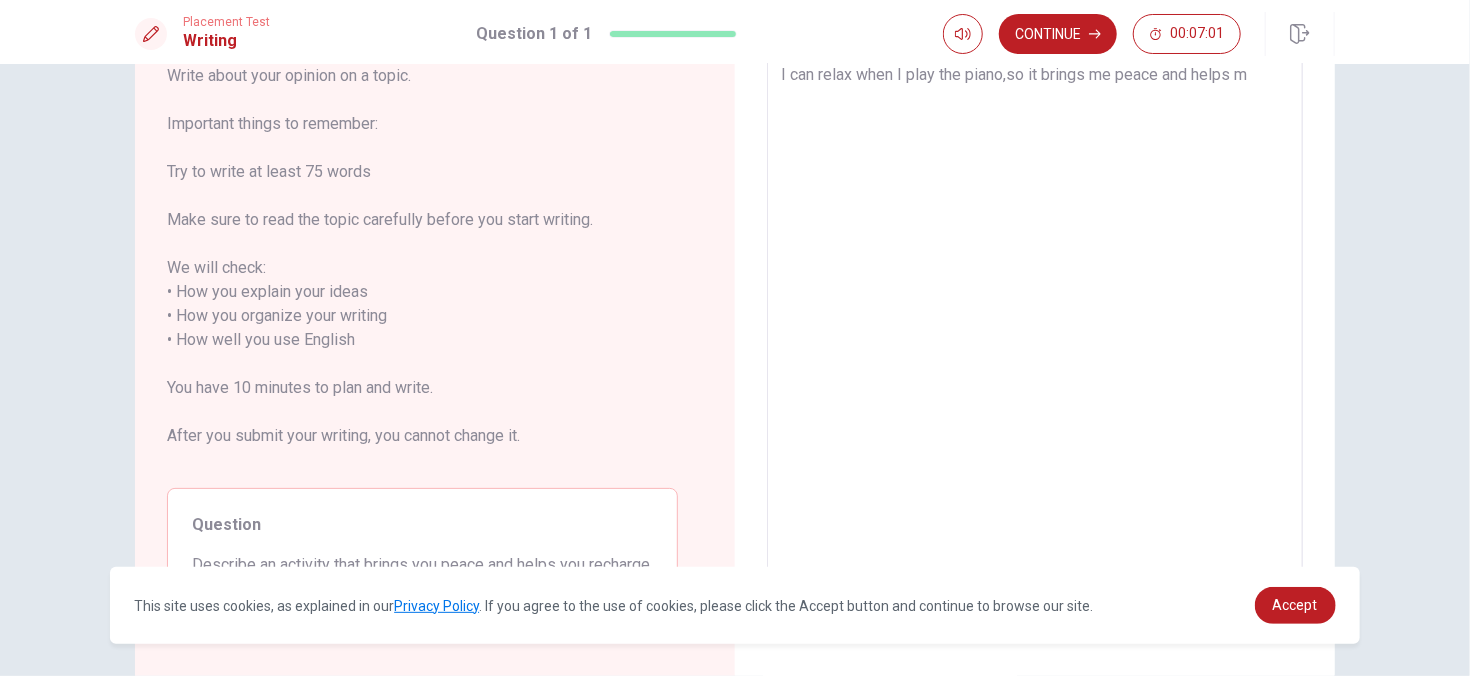 type on "x" 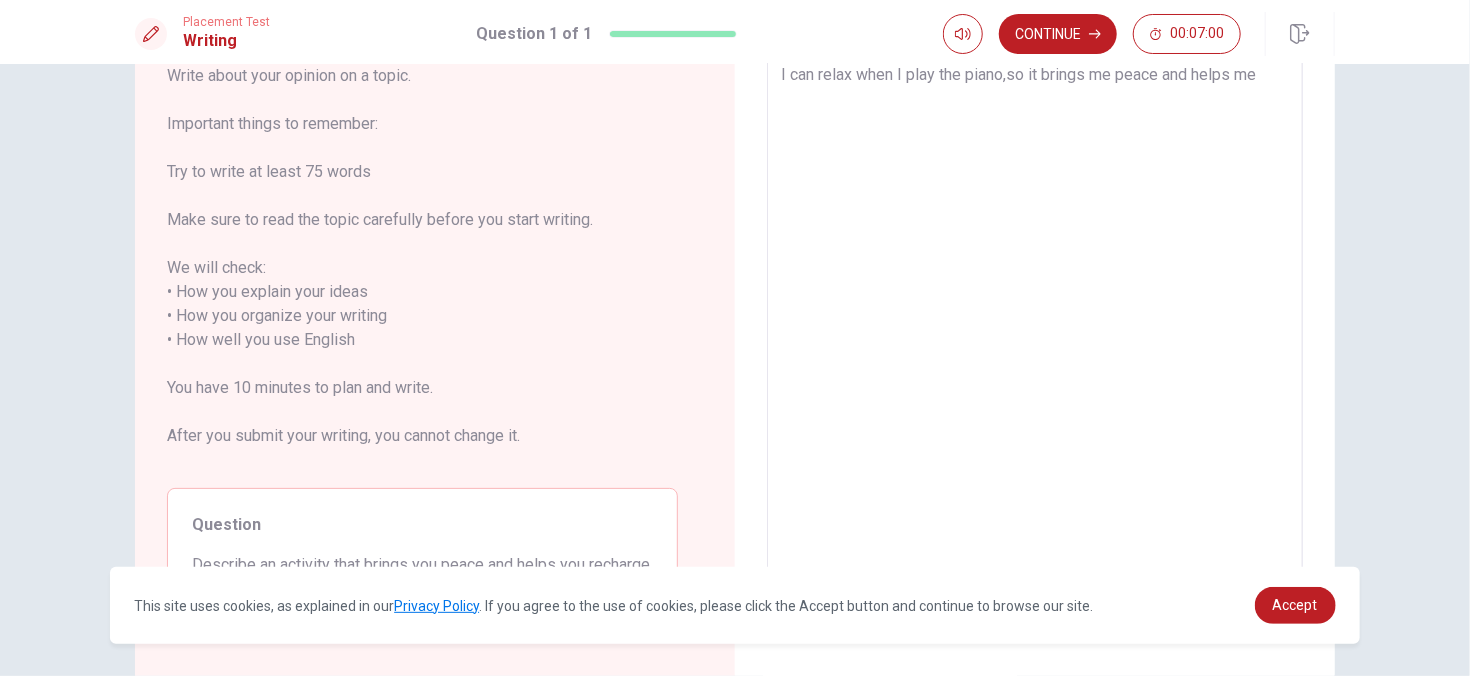 type on "x" 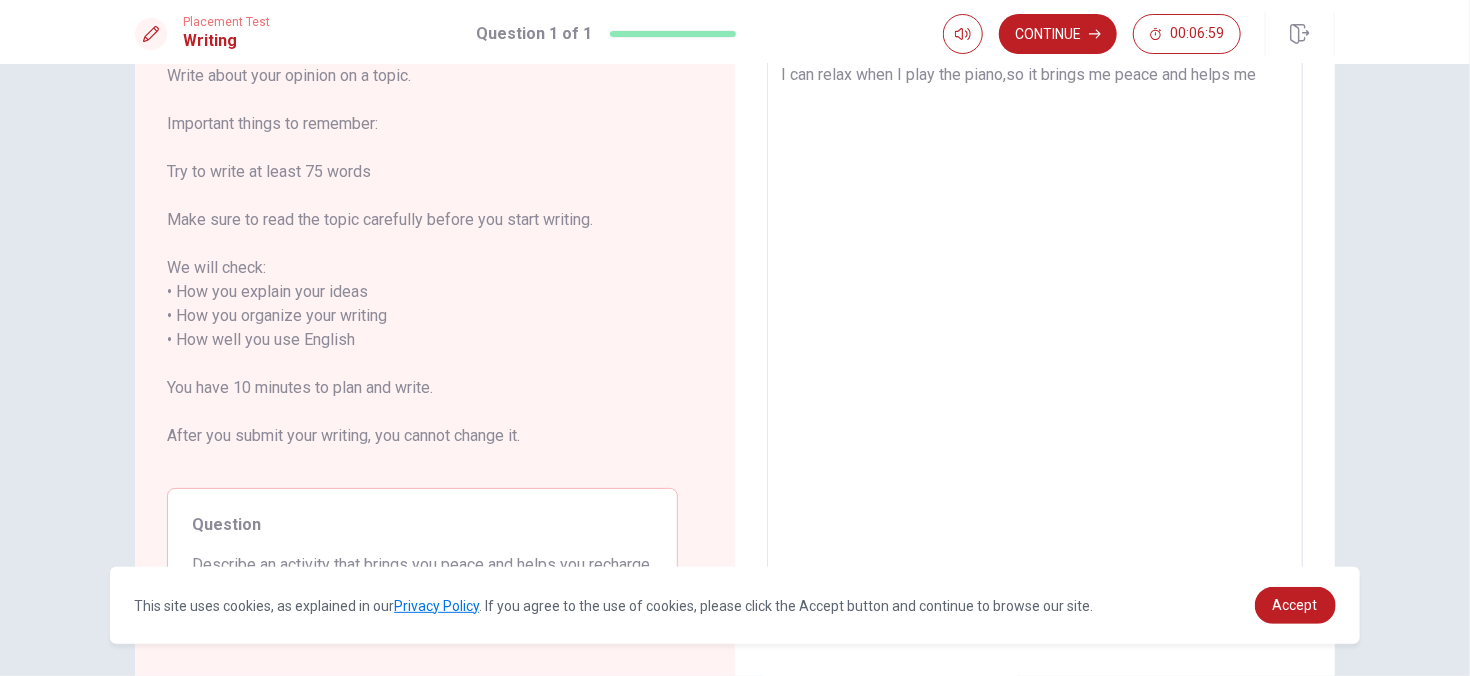 type on "I can relax when I play the piano,so it brings me peace and helps me" 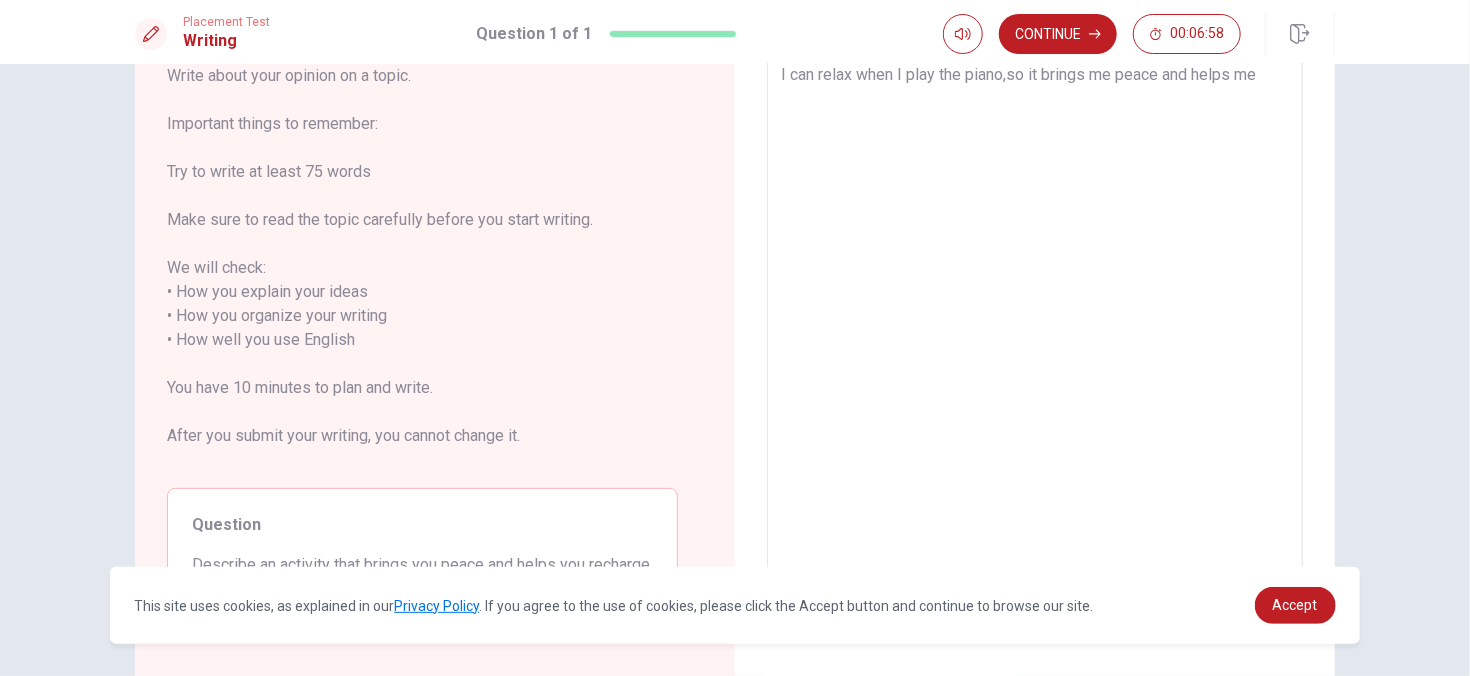 type on "I can relax when I play the piano,so it brings me peace and helps me r" 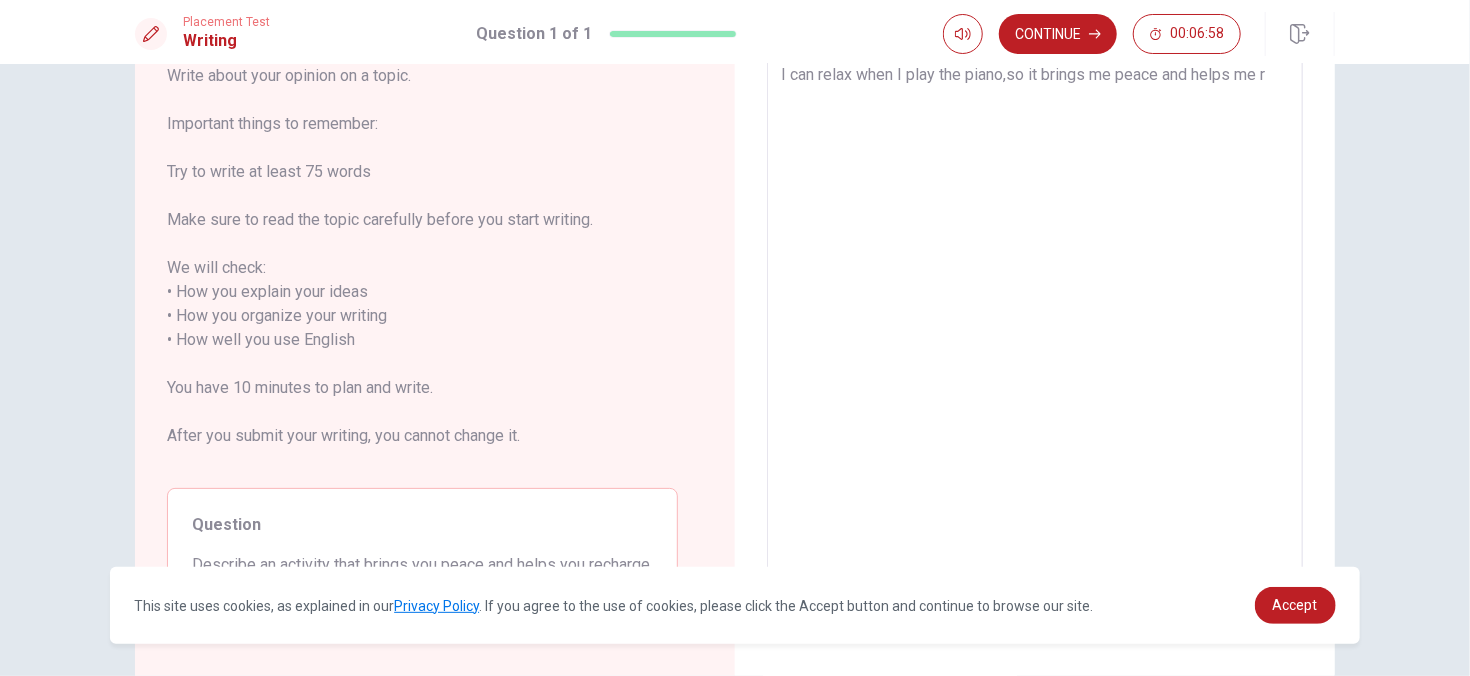 type on "x" 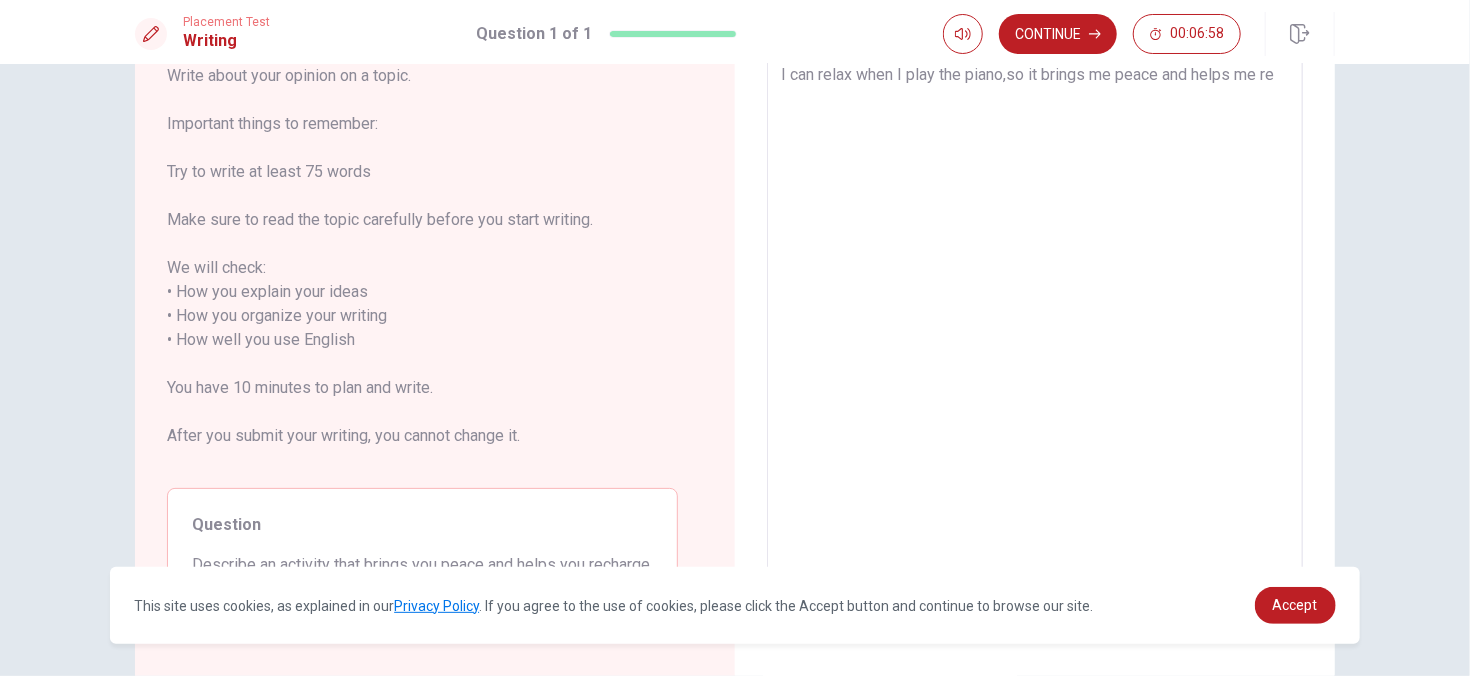 type on "x" 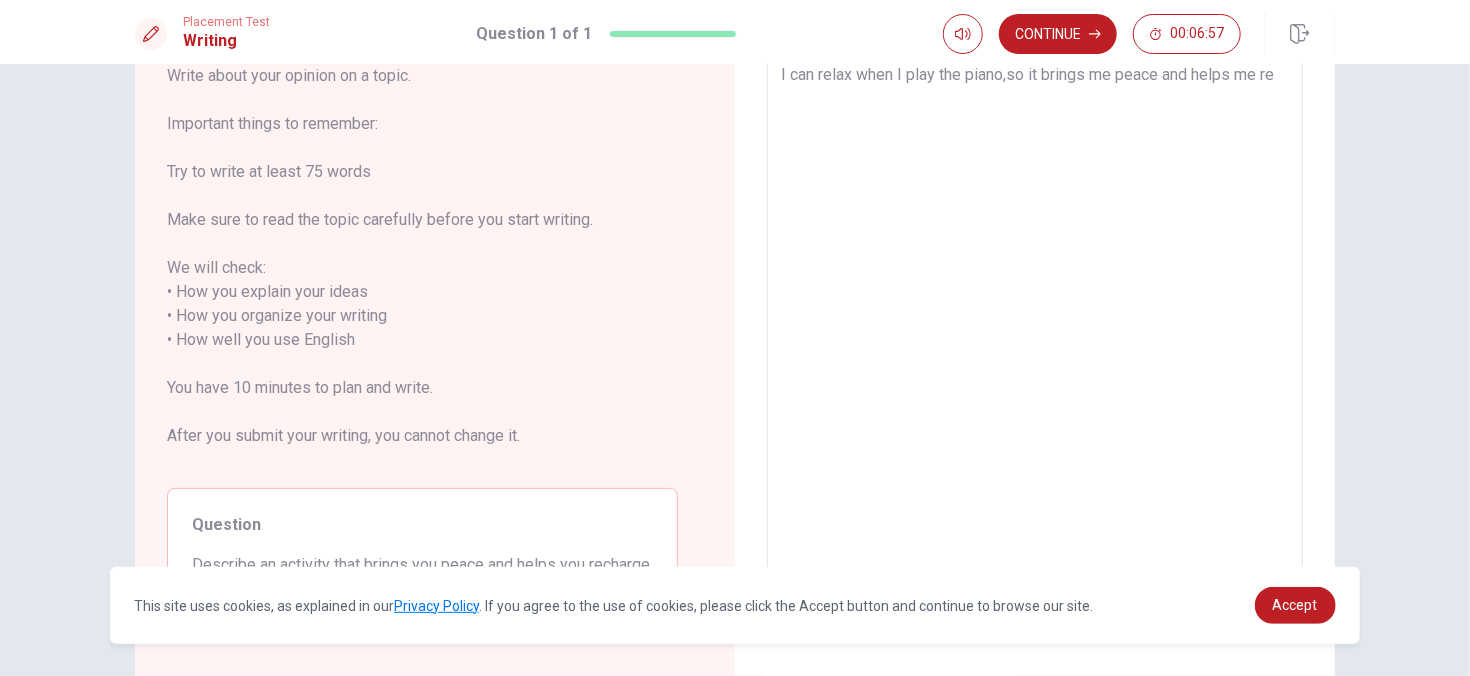 type on "I can relax when I play the piano,so it brings me peace and helps me rec" 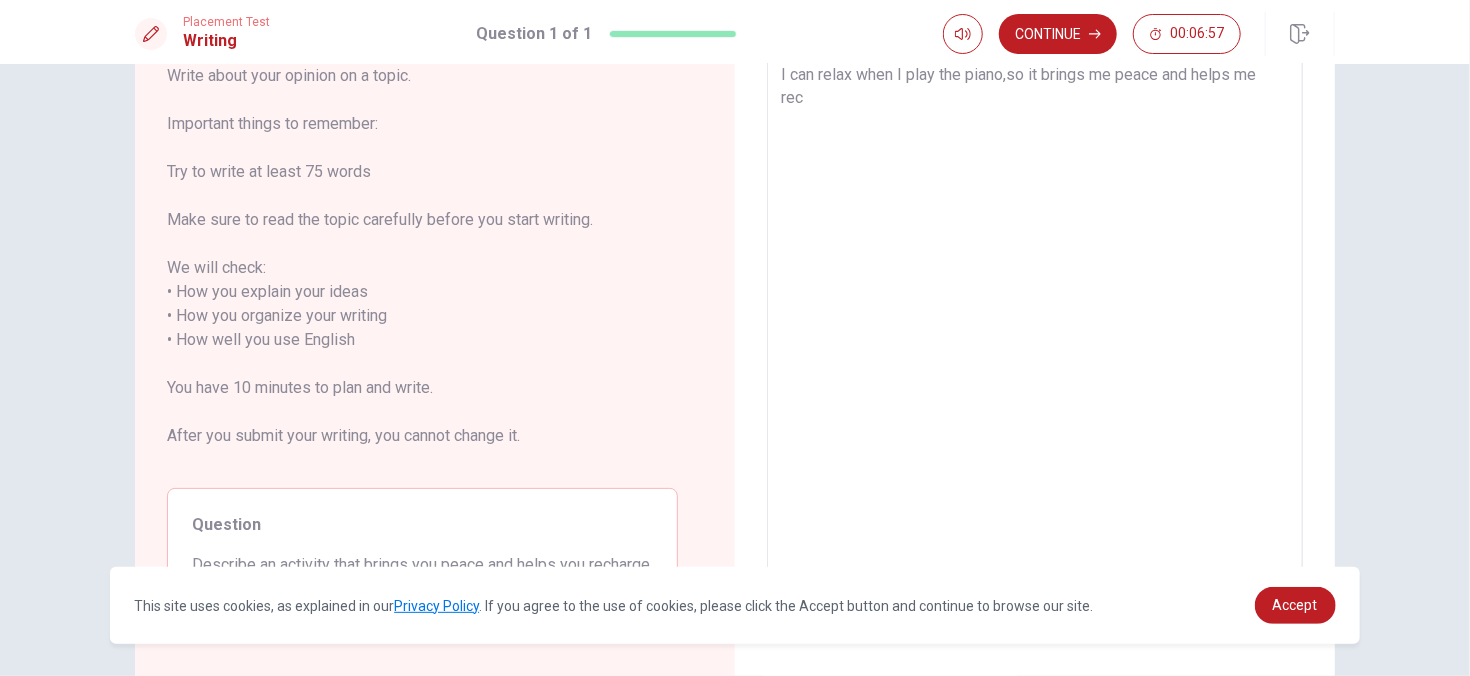 type on "x" 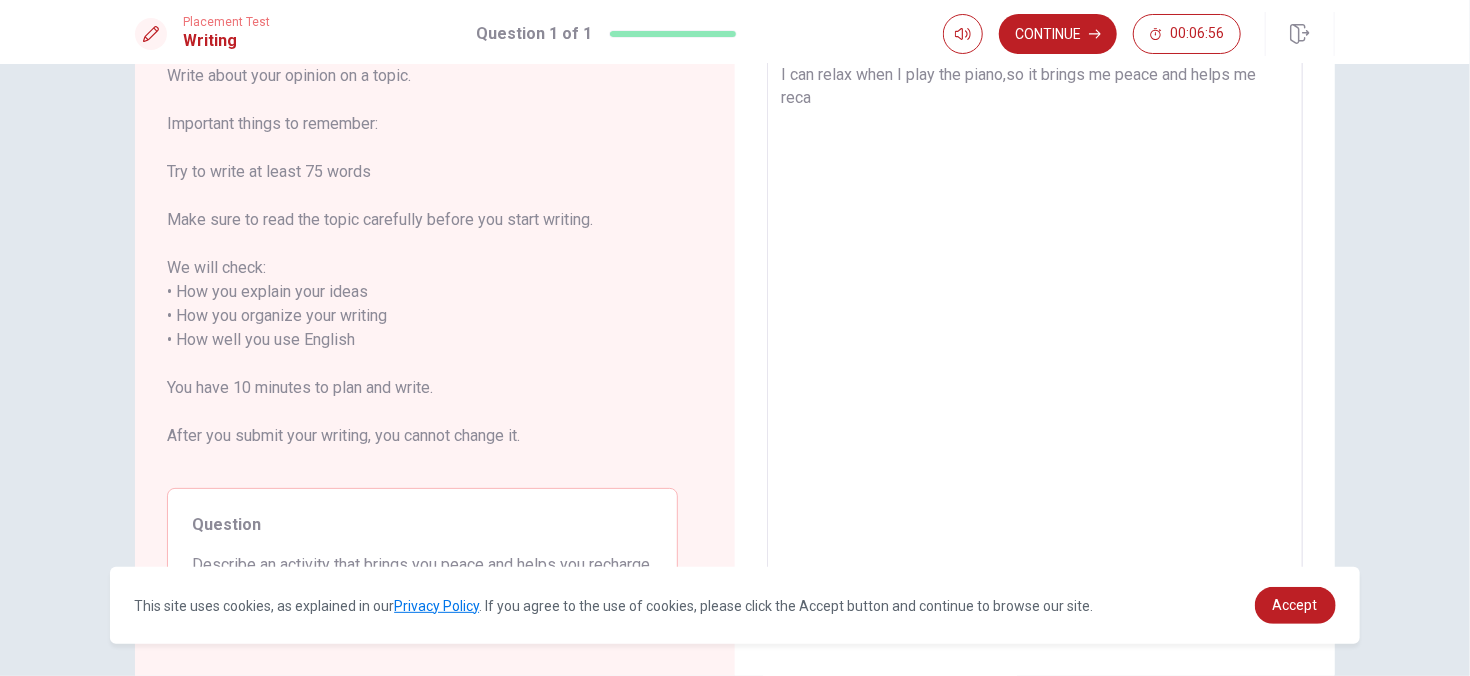 type on "x" 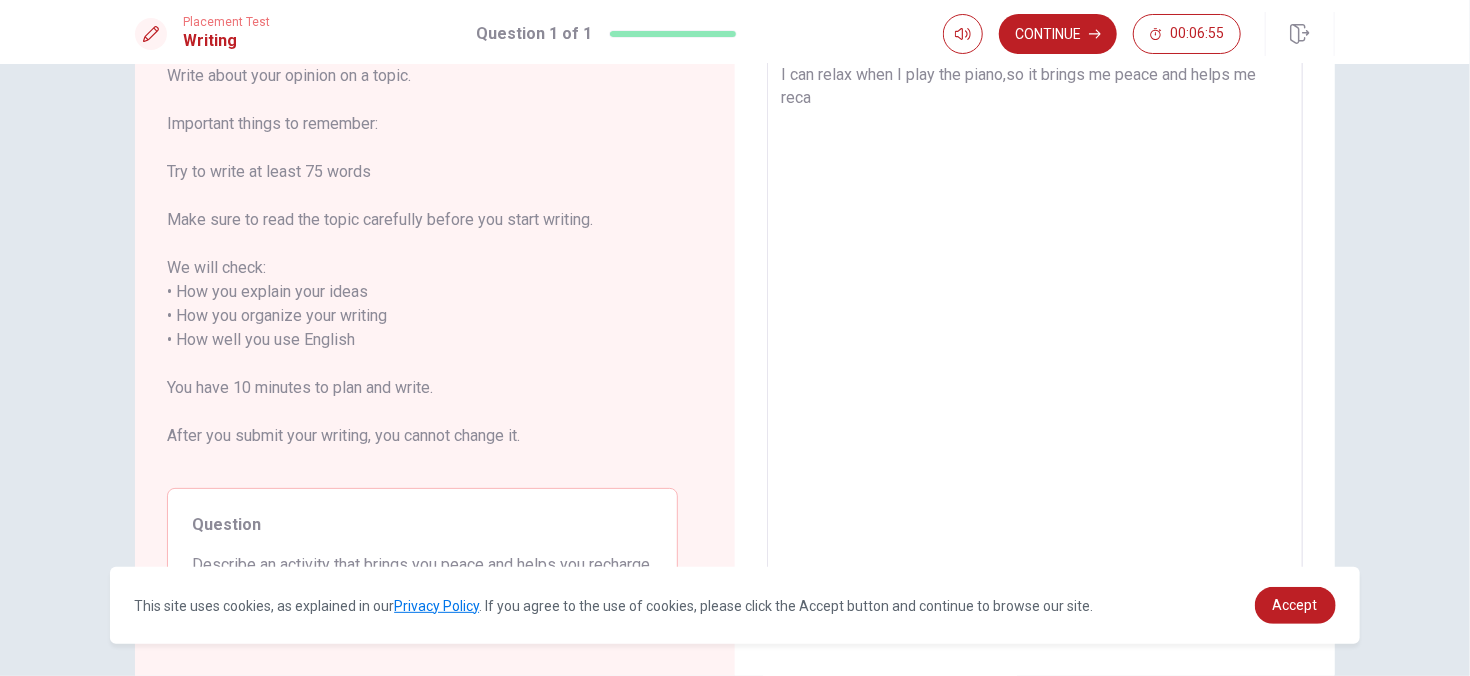 type on "I can relax when I play the piano,so it brings me peace and helps me rec" 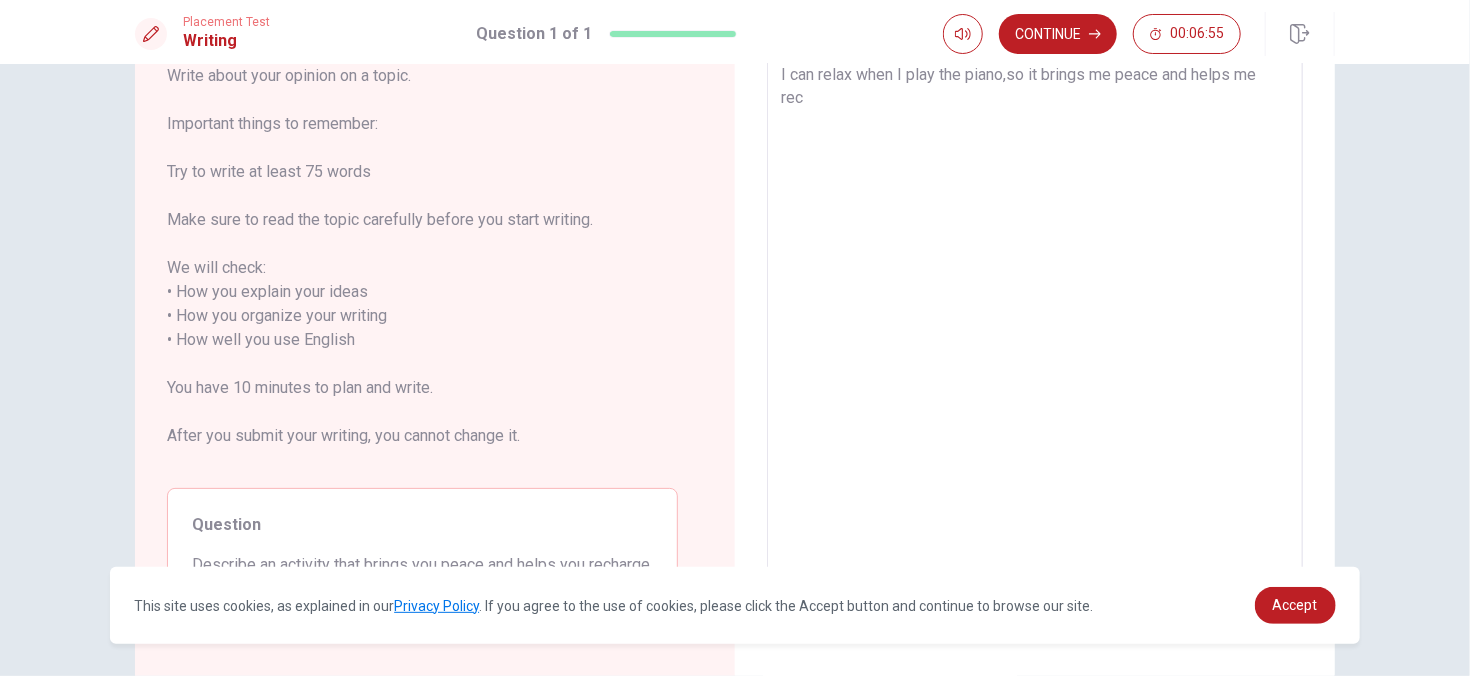 type on "x" 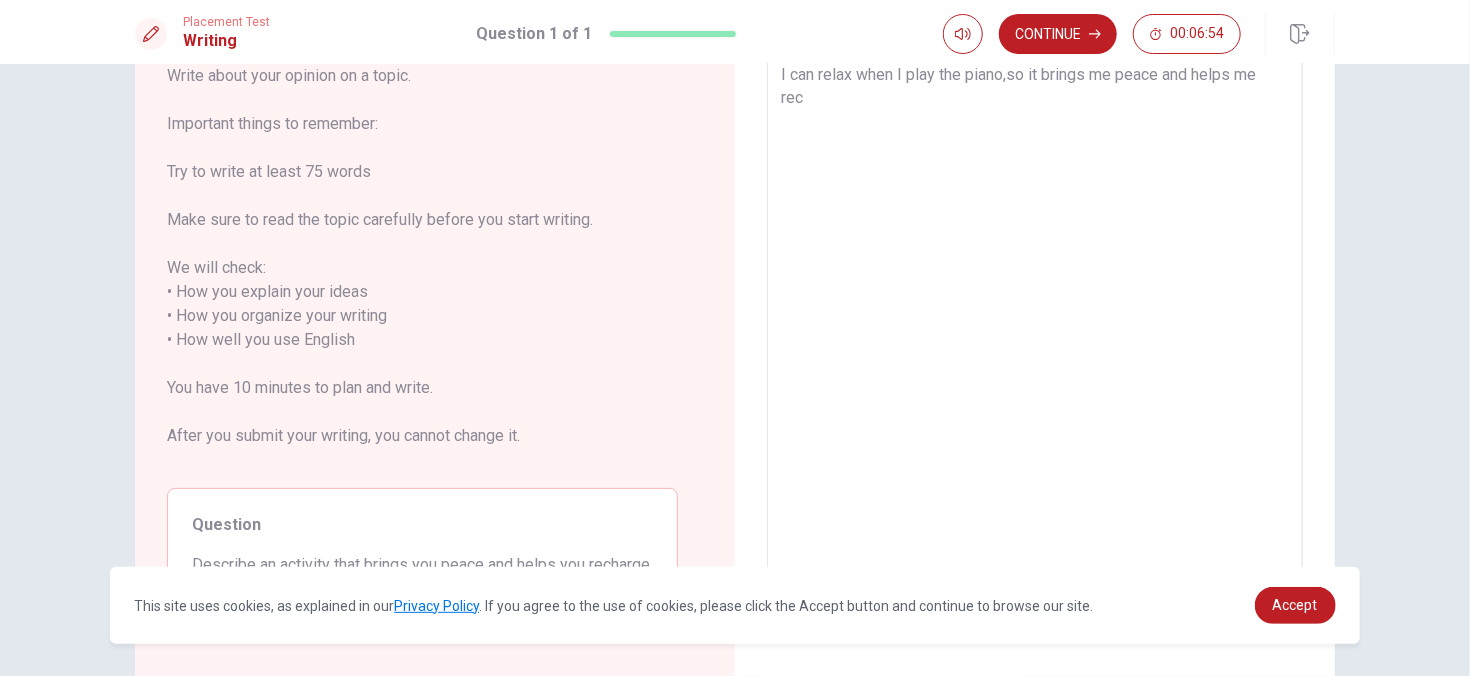 type on "I can relax when I play the piano,so it brings me peace and helps me [PERSON_NAME]" 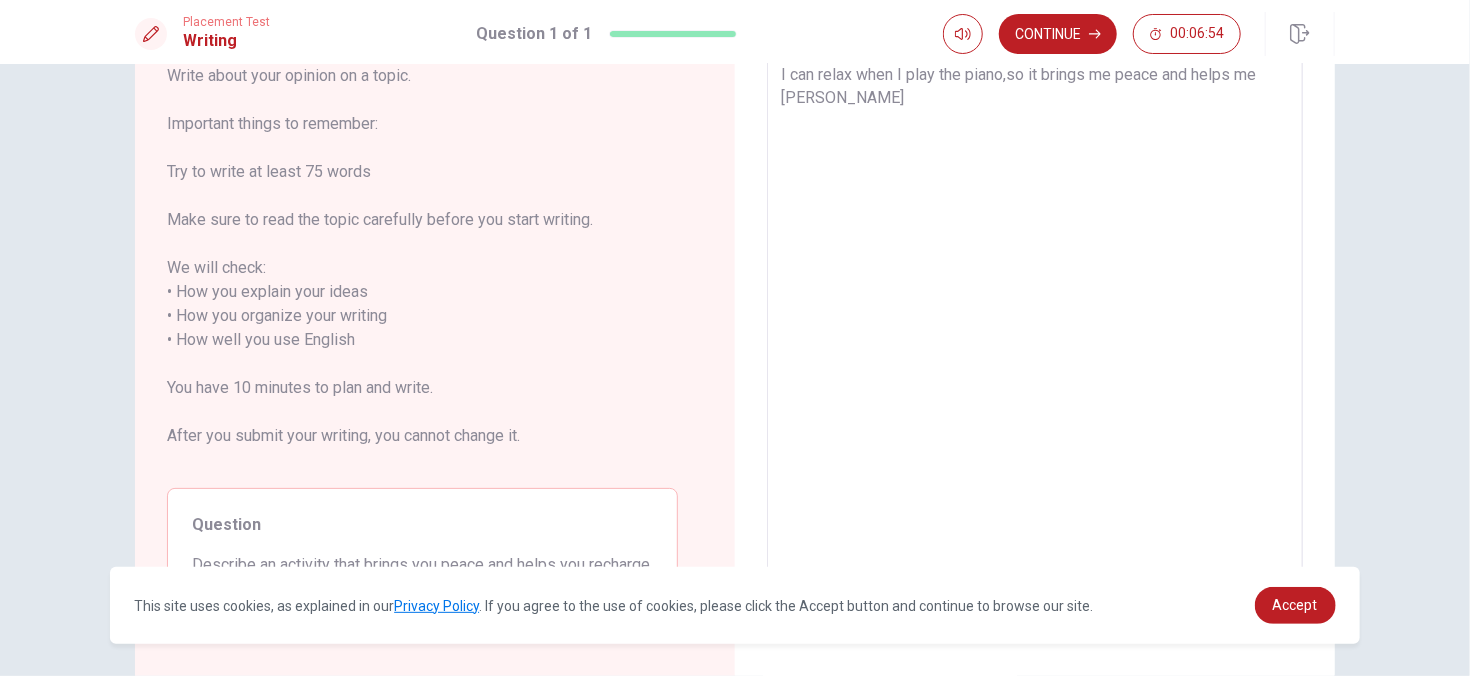 type on "x" 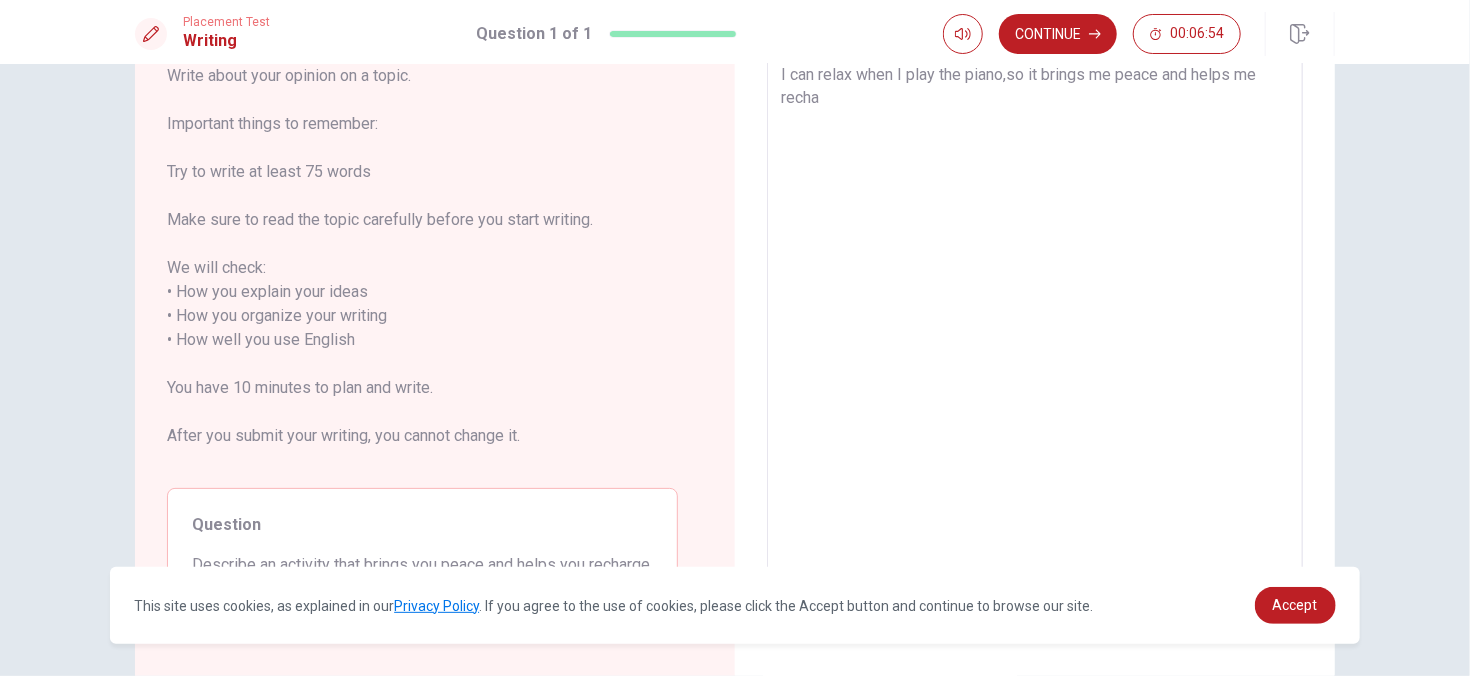 type on "x" 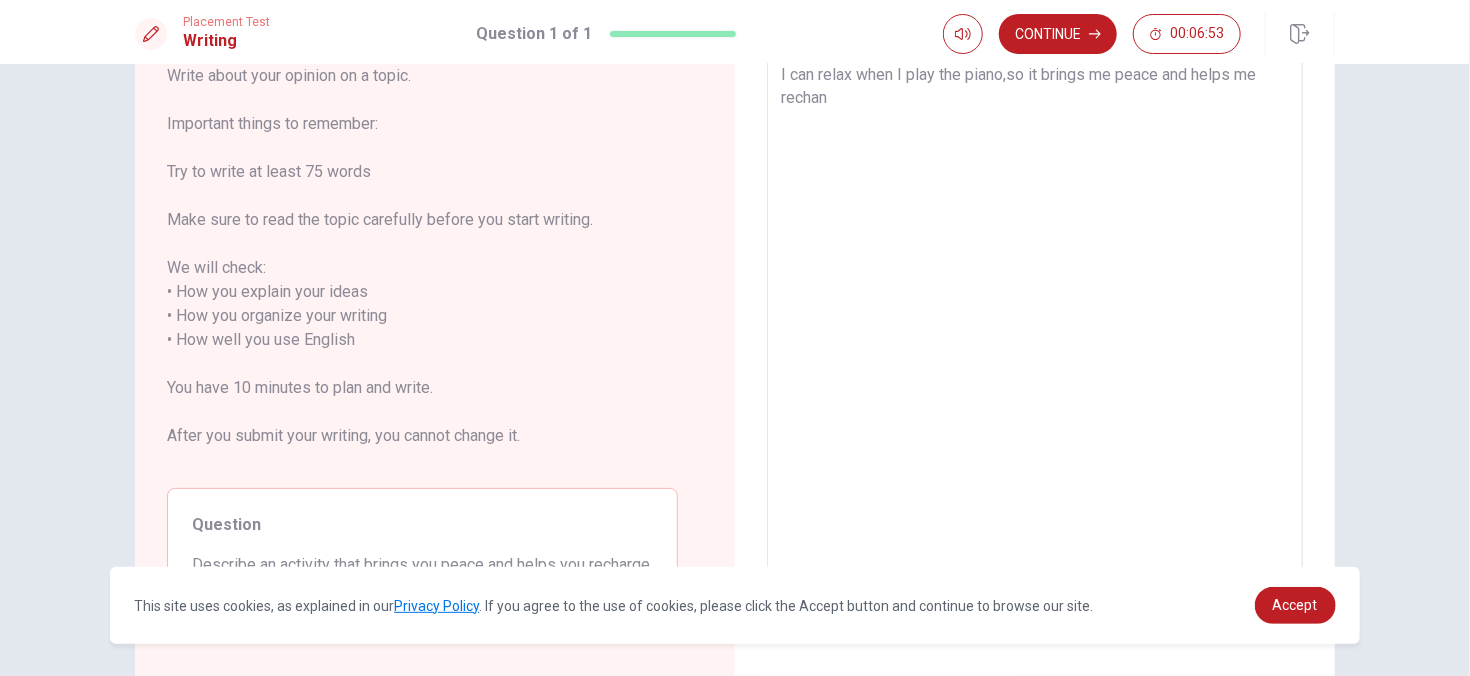 type on "x" 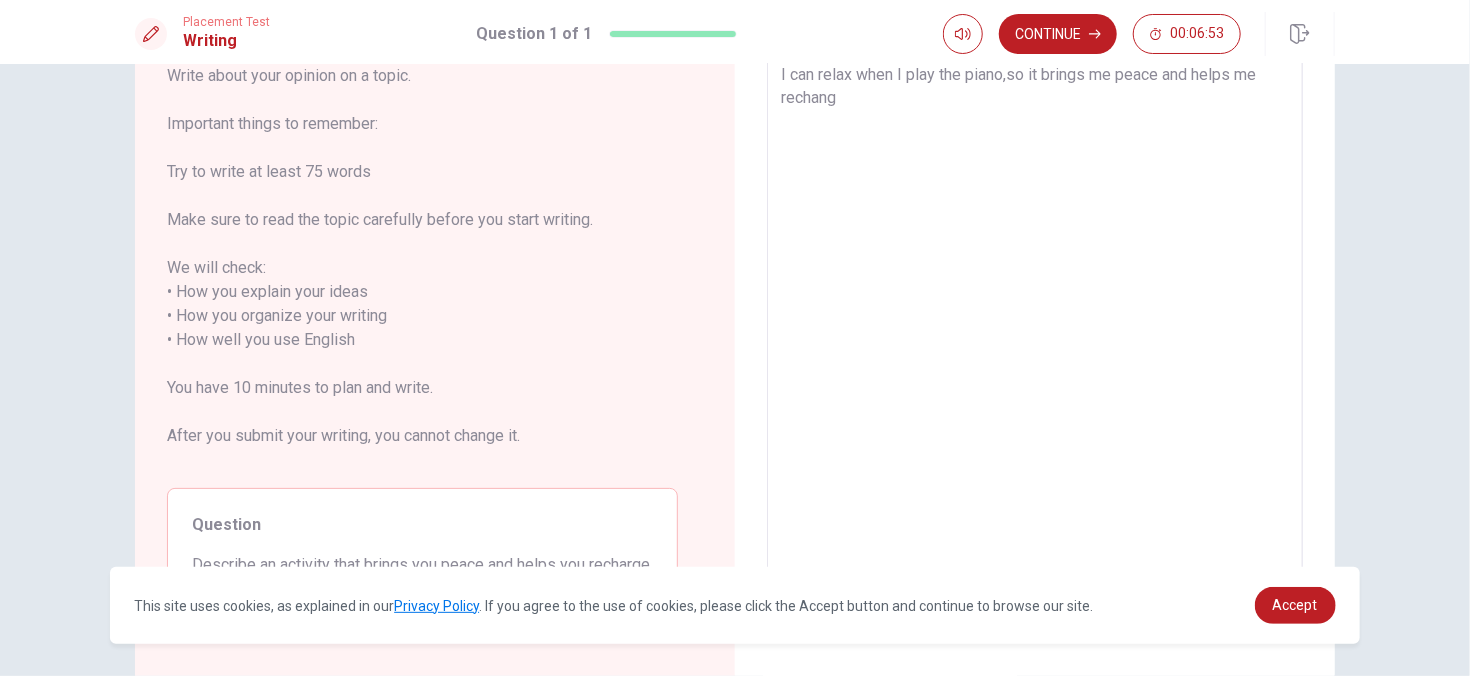 type on "x" 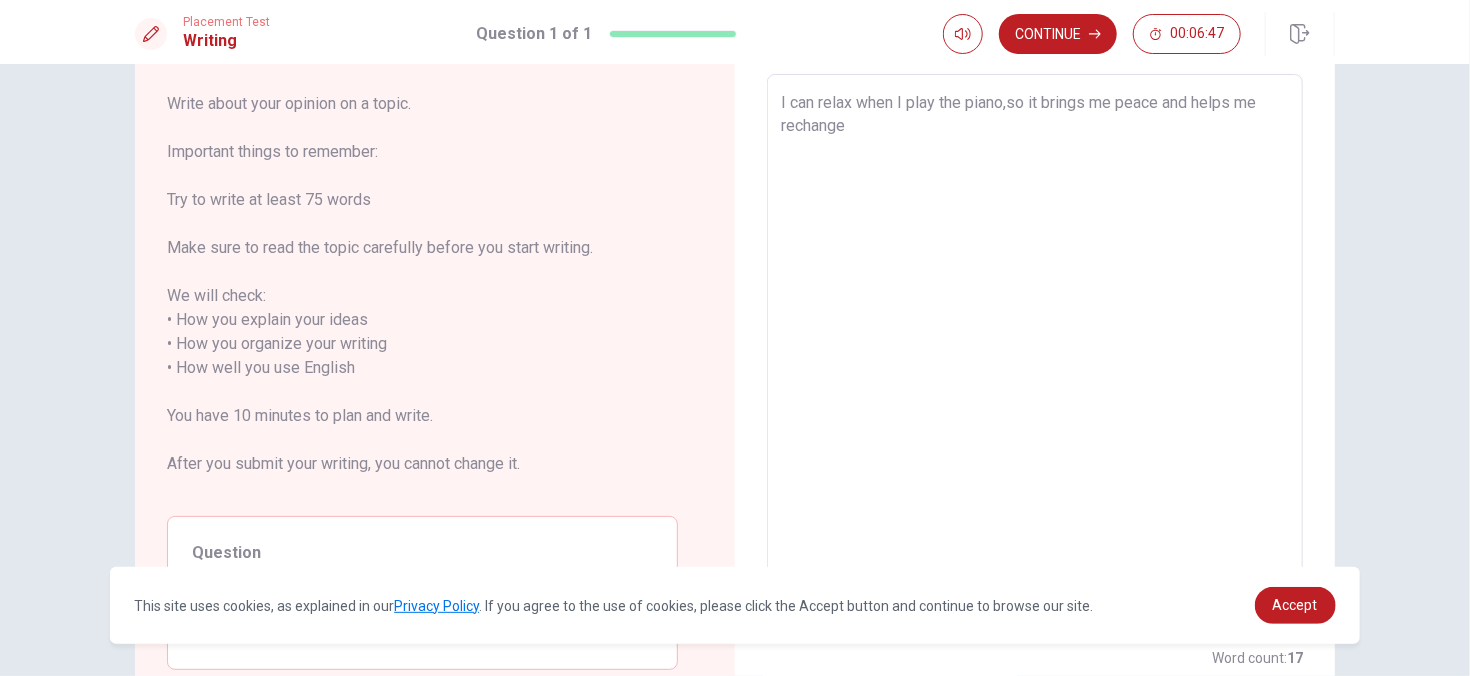 scroll, scrollTop: 0, scrollLeft: 0, axis: both 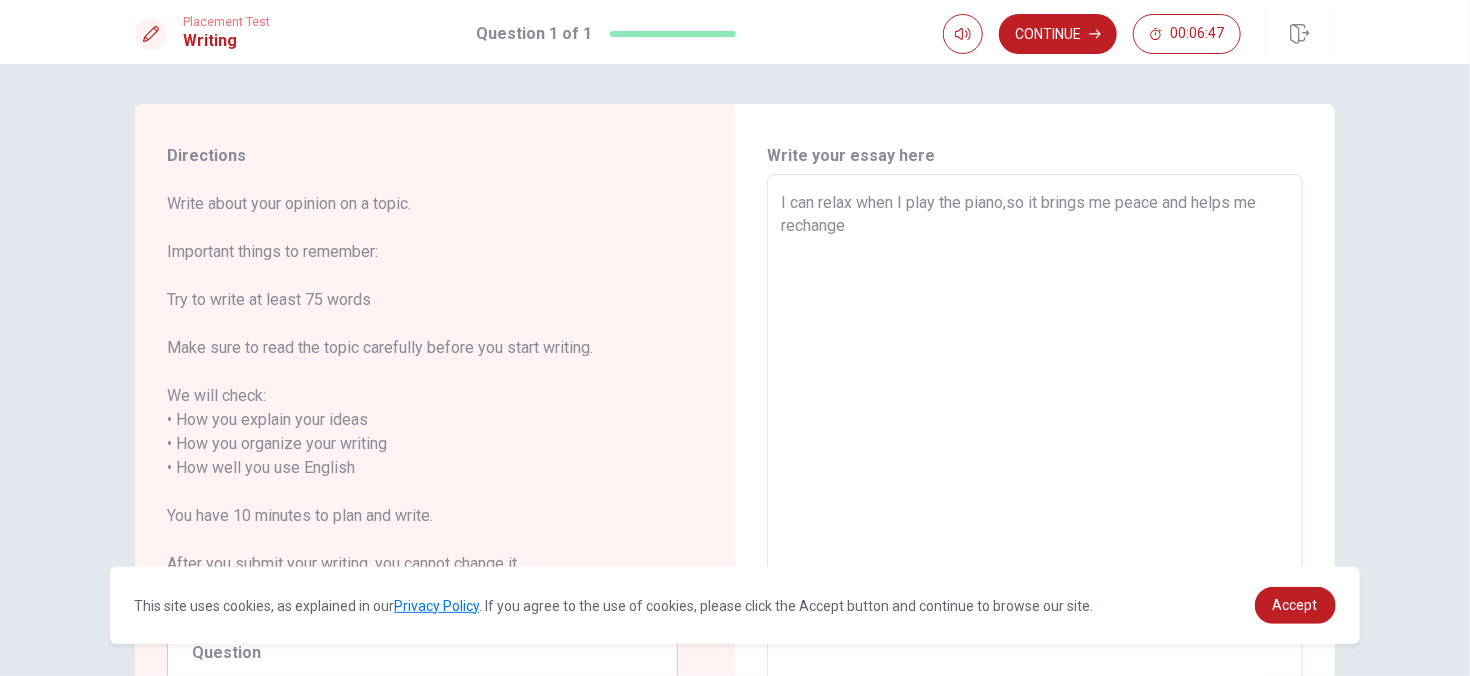 type on "x" 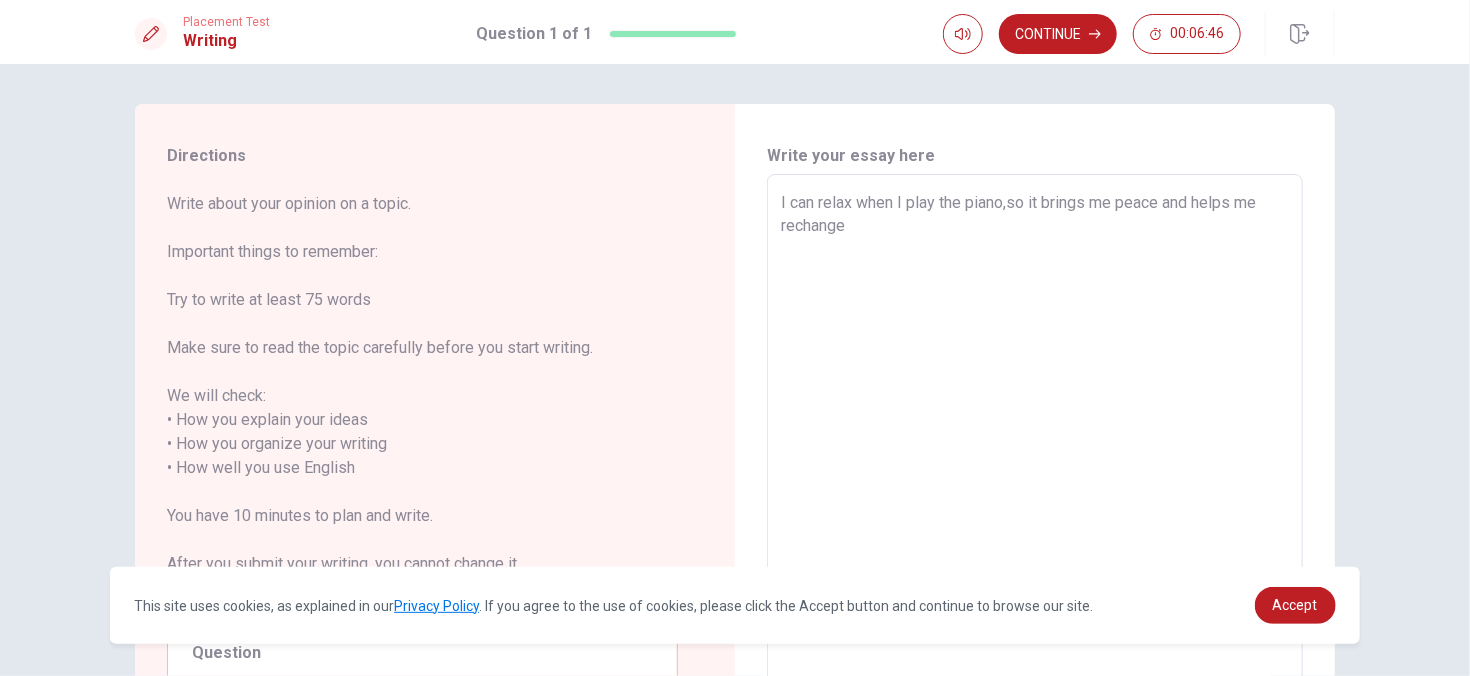 type on "I can relax when I play the piano,so it brings me peace and helps me rechange." 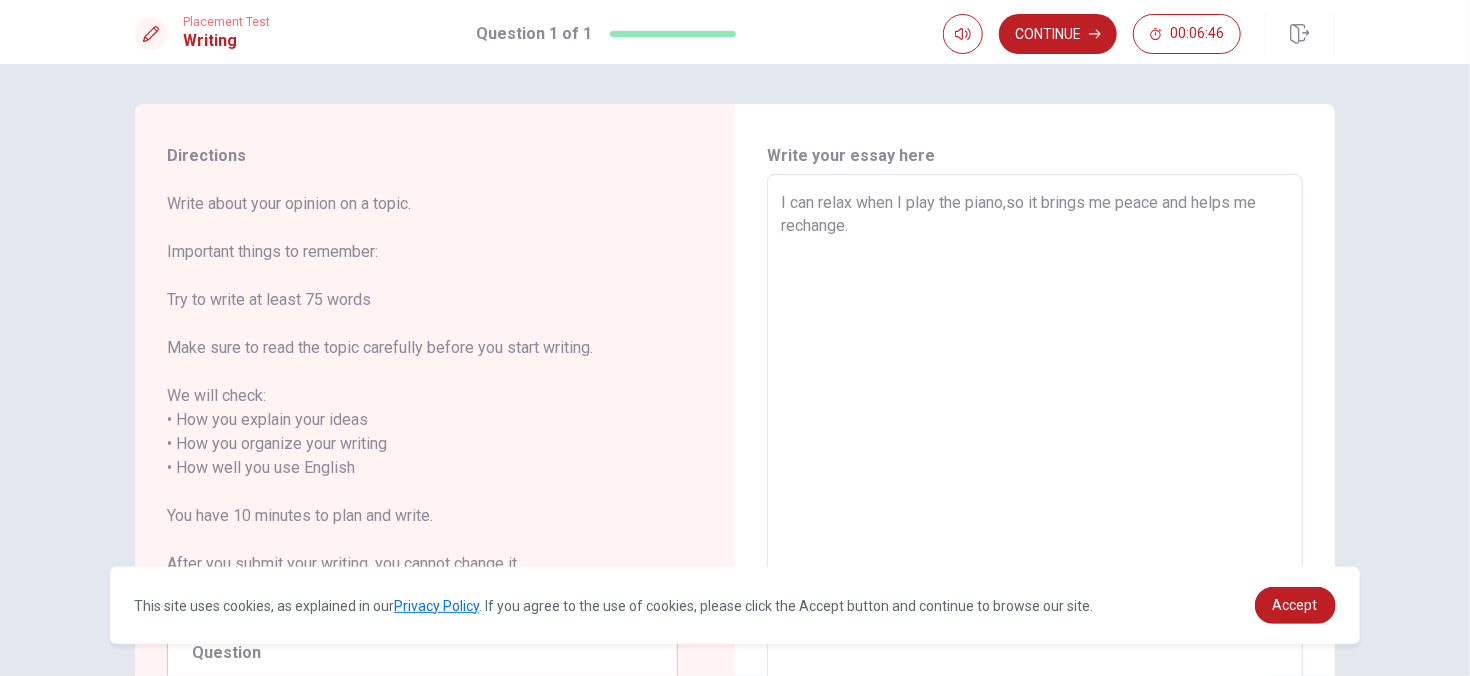 type on "x" 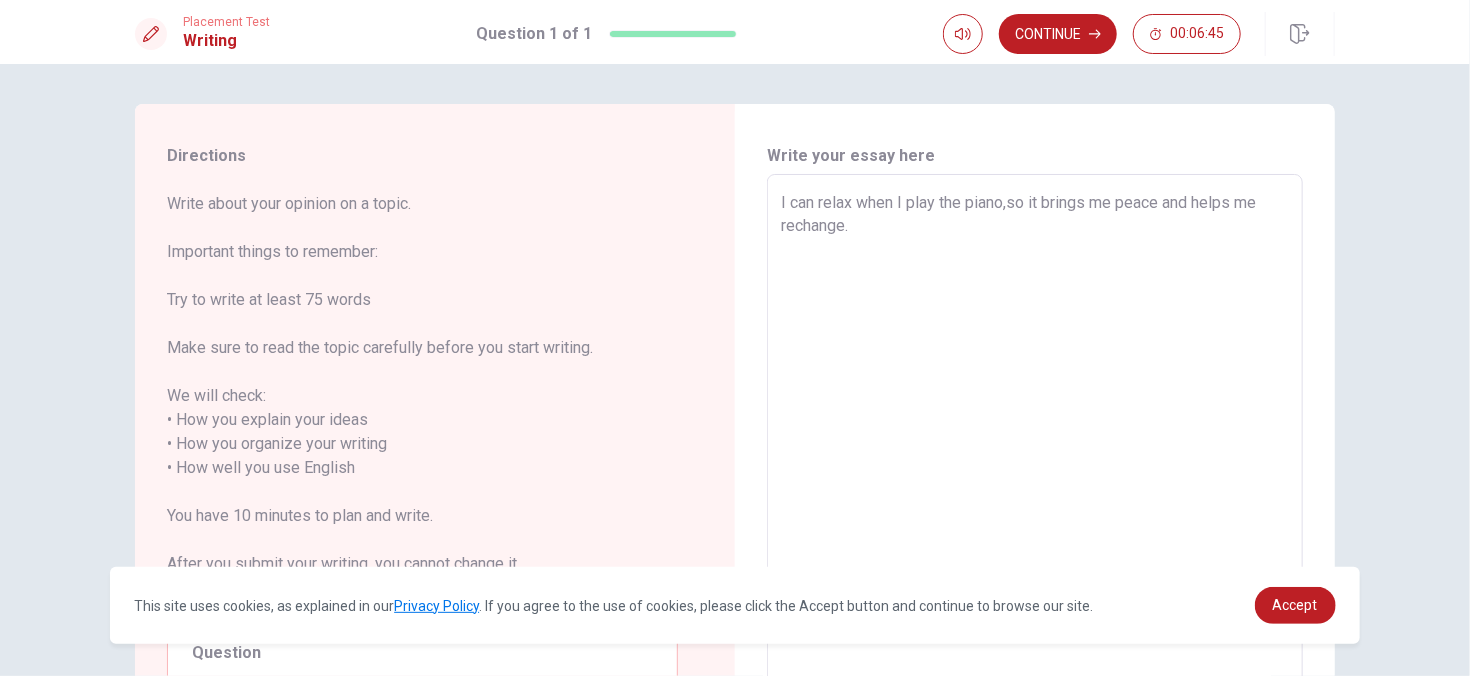 type on "I can relax when I play the piano,so it brings me peace and helps me rechange." 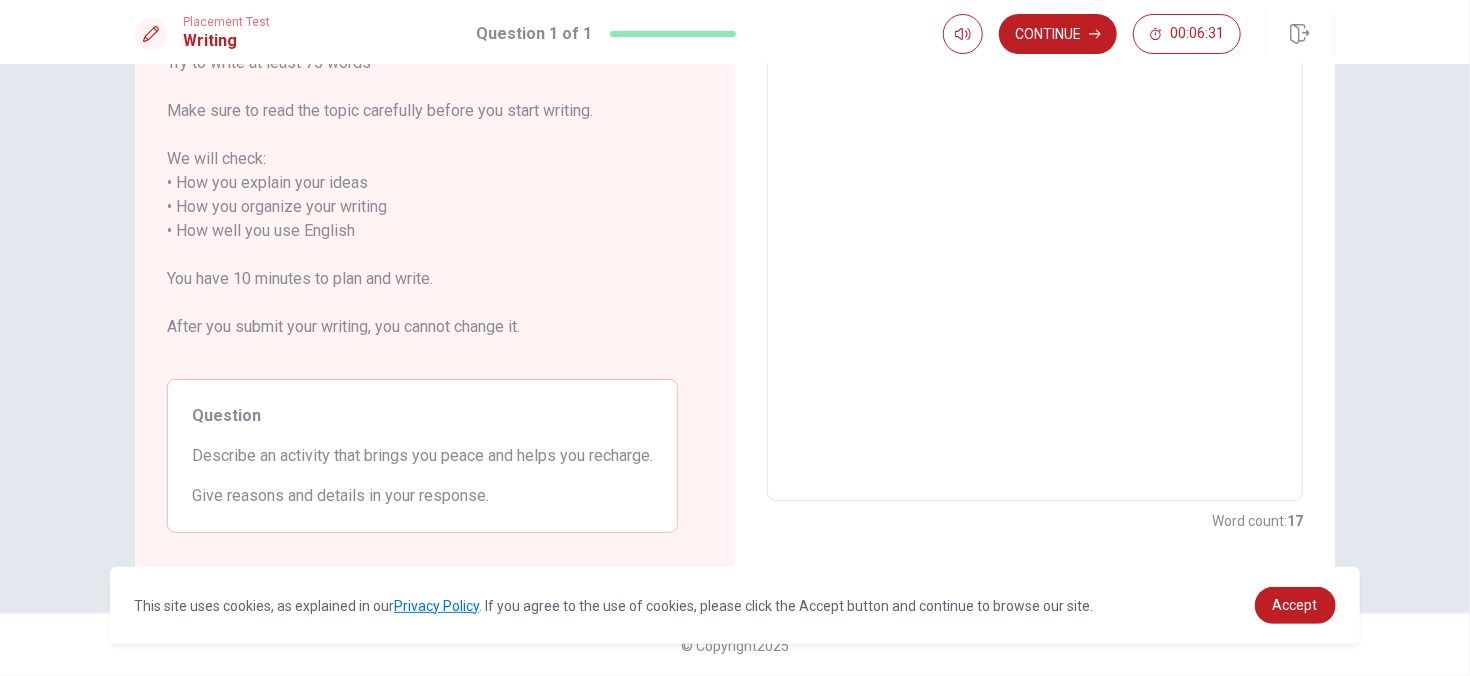 scroll, scrollTop: 0, scrollLeft: 0, axis: both 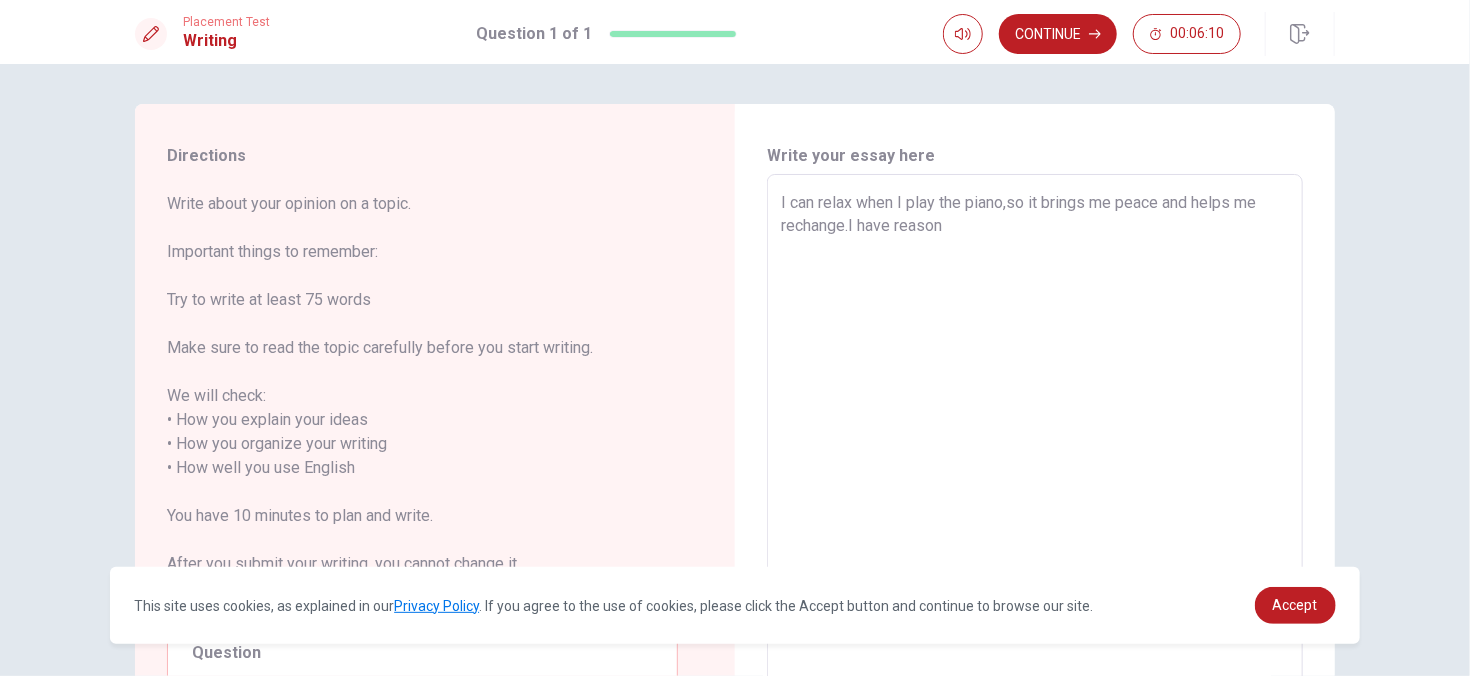 click on "I can relax when I play the piano,so it brings me peace and helps me rechange.I have reason" at bounding box center [1035, 456] 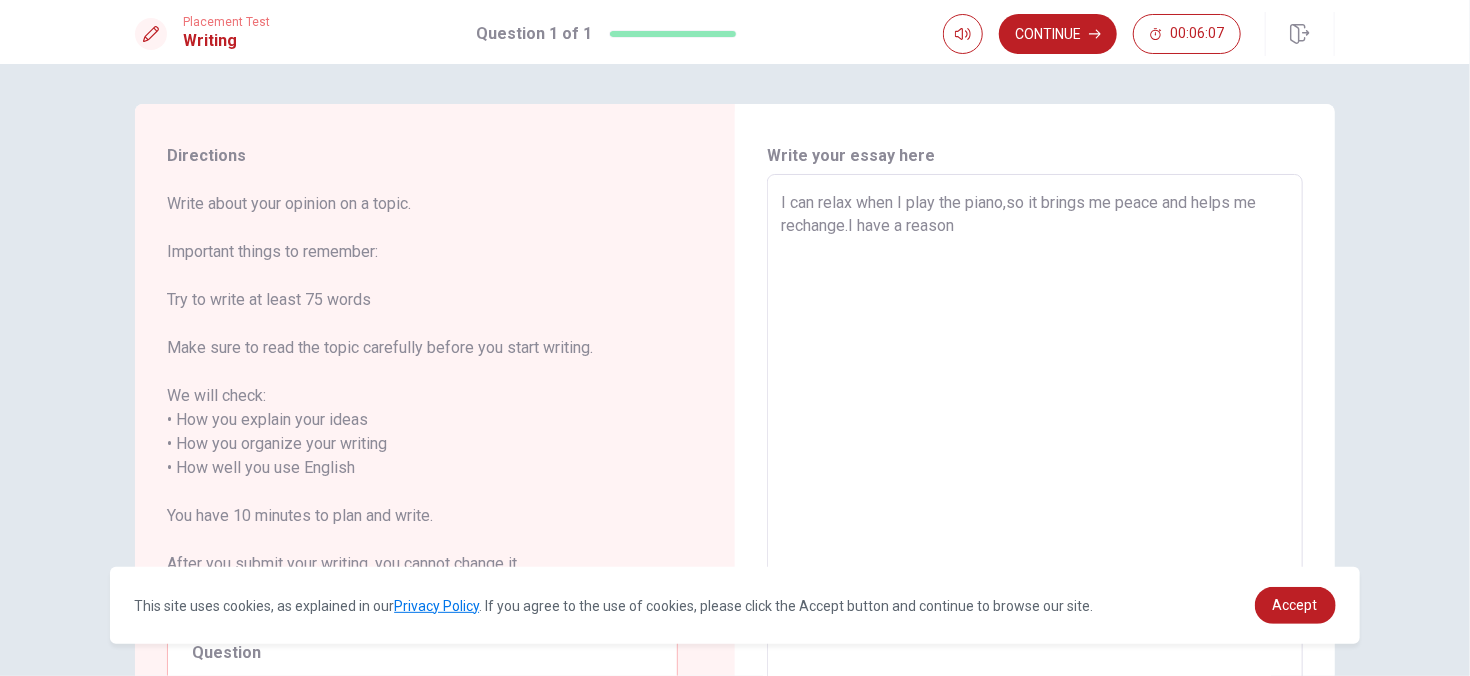 click on "I can relax when I play the piano,so it brings me peace and helps me rechange.I have a reason" at bounding box center [1035, 456] 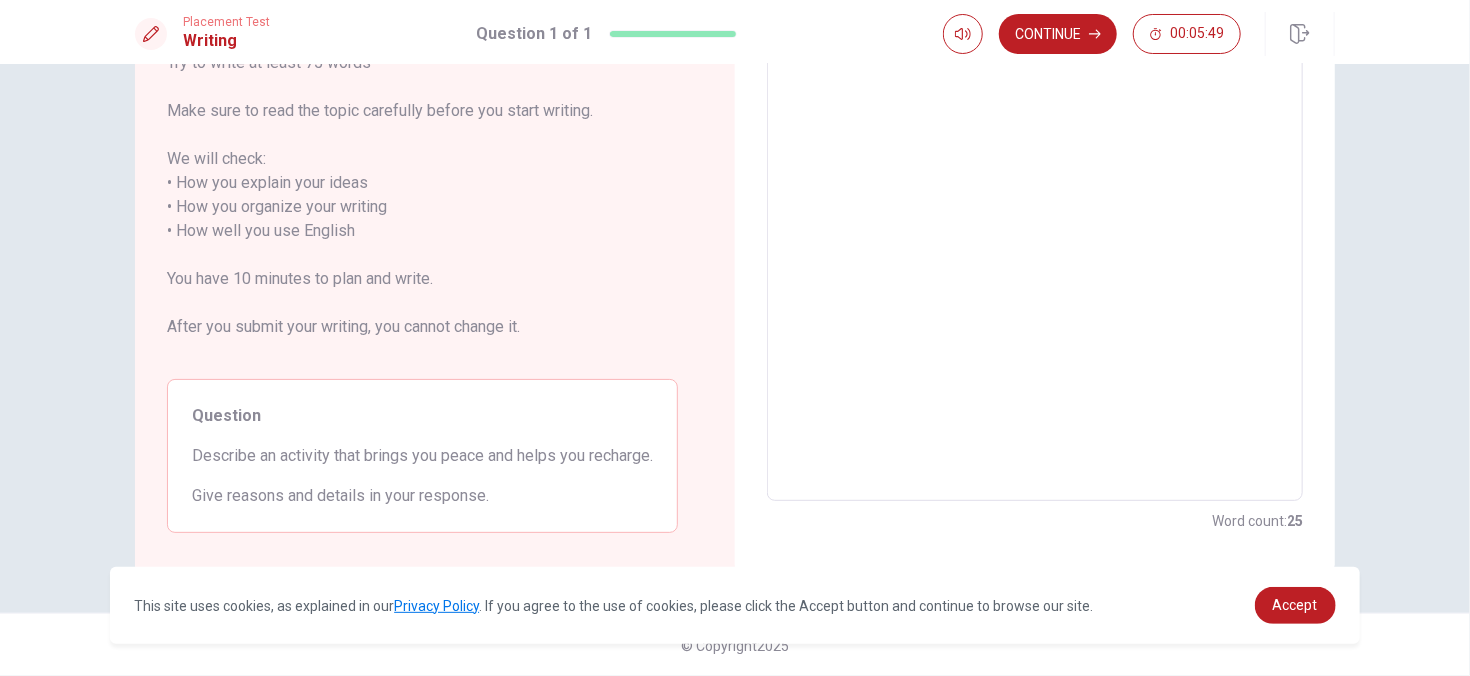 scroll, scrollTop: 37, scrollLeft: 0, axis: vertical 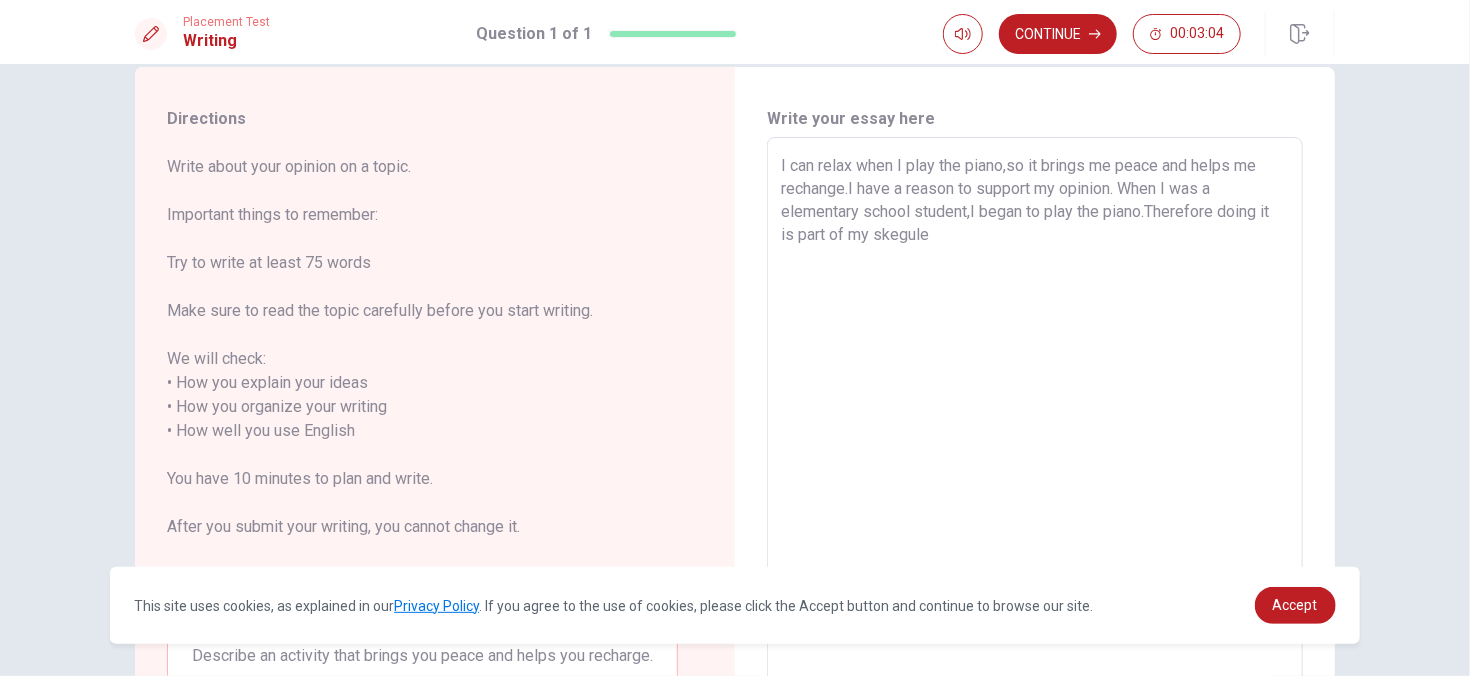 click on "I can relax when I play the piano,so it brings me peace and helps me rechange.I have a reason to support my opinion. When I was a elementary school student,I began to play the piano.Therefore doing it is part of my skegule" at bounding box center [1035, 419] 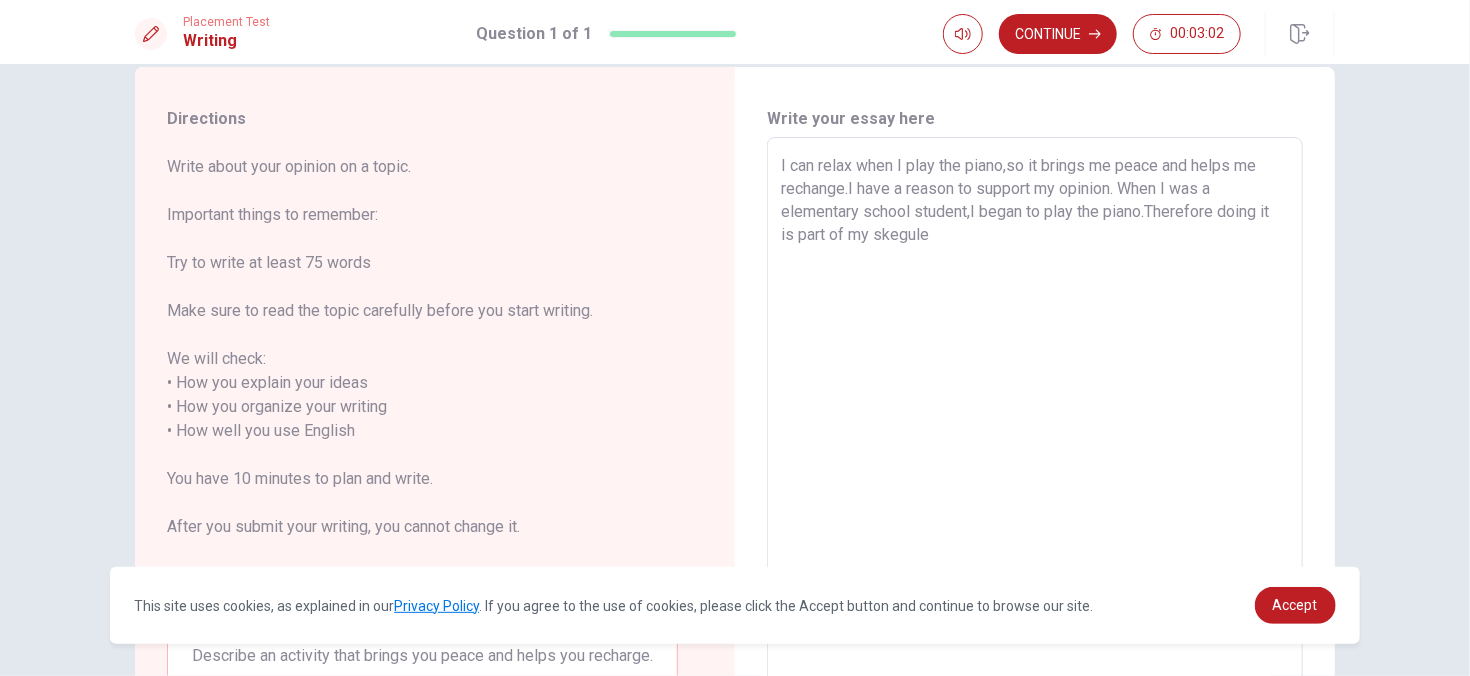 click on "I can relax when I play the piano,so it brings me peace and helps me rechange.I have a reason to support my opinion. When I was a elementary school student,I began to play the piano.Therefore doing it is part of my skegule" at bounding box center (1035, 419) 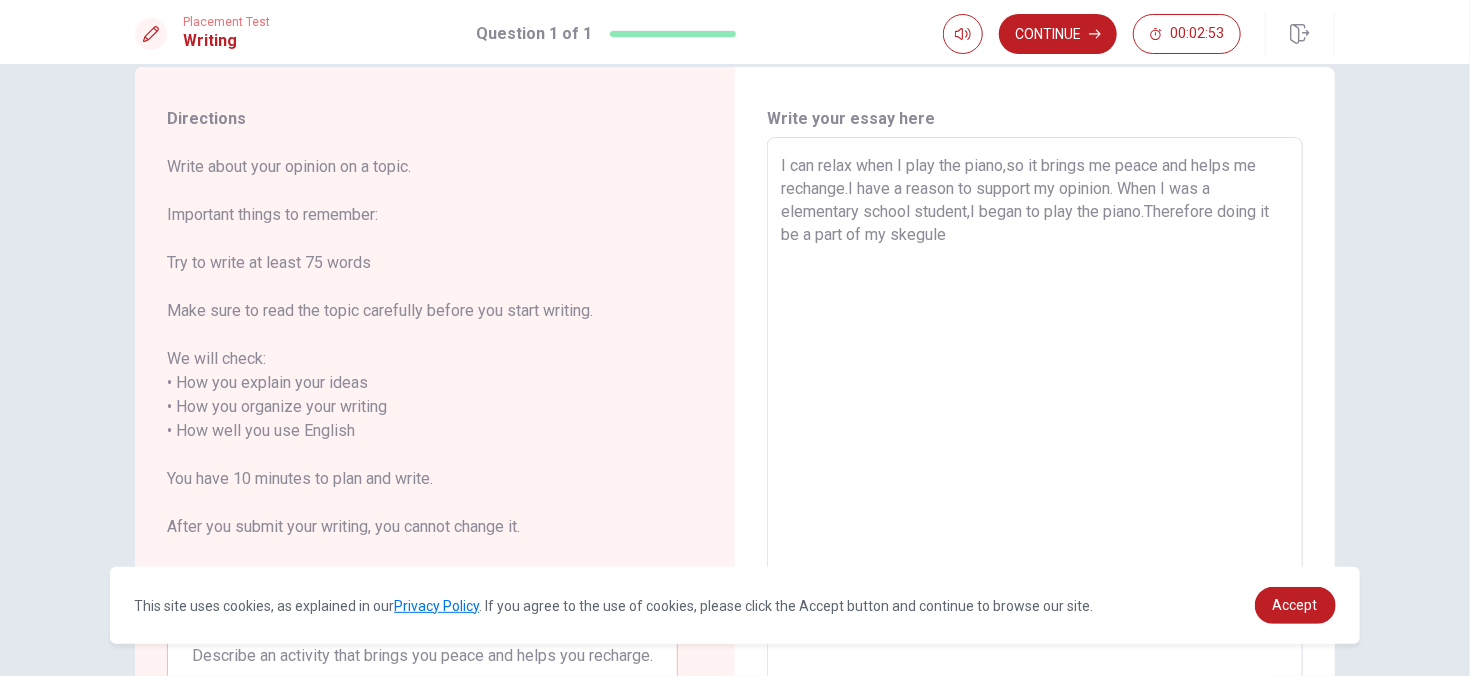 click on "I can relax when I play the piano,so it brings me peace and helps me rechange.I have a reason to support my opinion. When I was a elementary school student,I began to play the piano.Therefore doing it be a part of my skegule" at bounding box center [1035, 419] 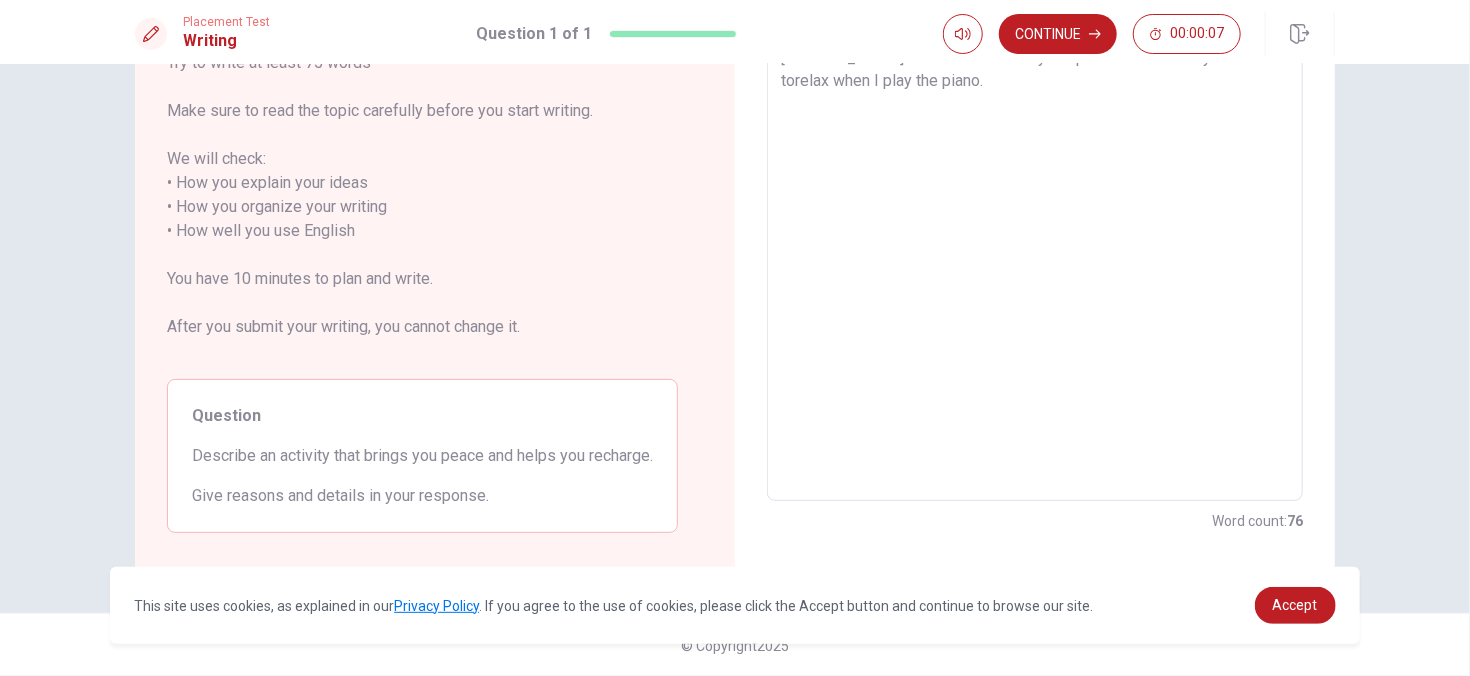 scroll, scrollTop: 37, scrollLeft: 0, axis: vertical 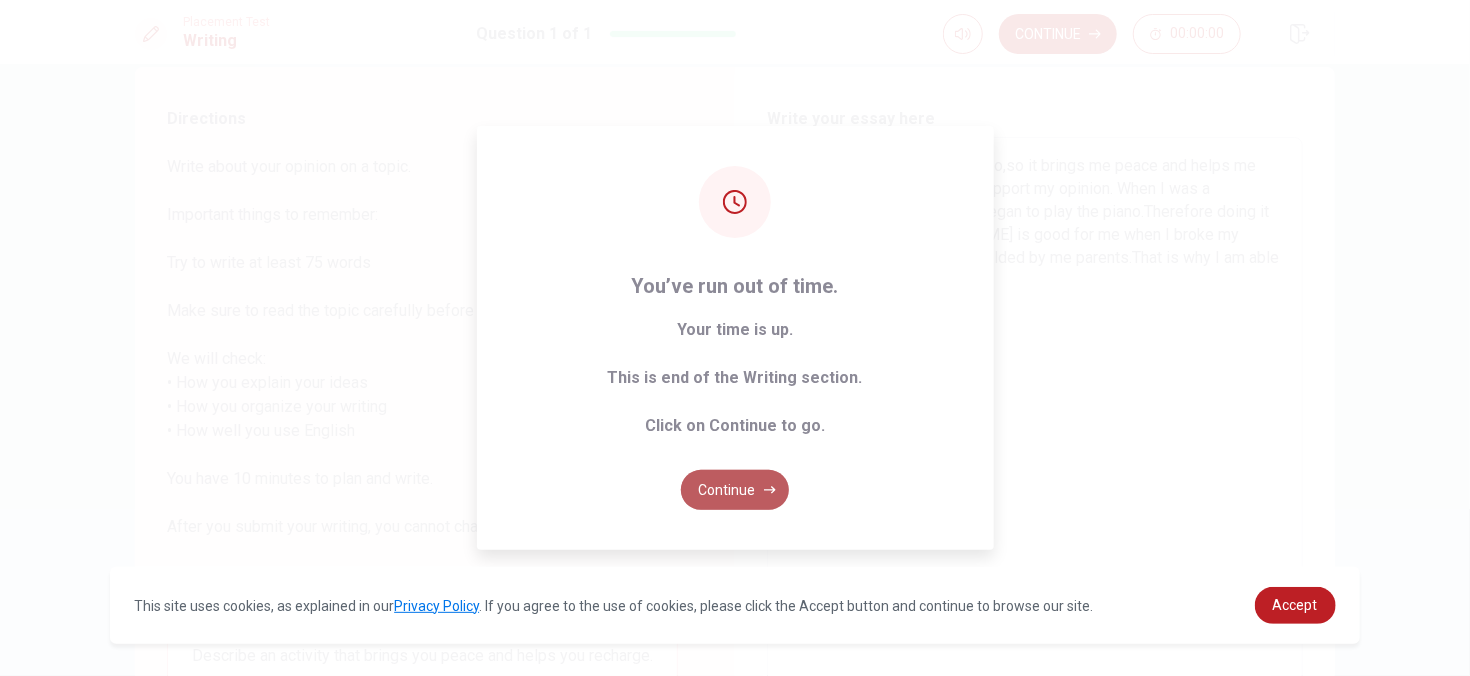 click on "Continue" at bounding box center [735, 490] 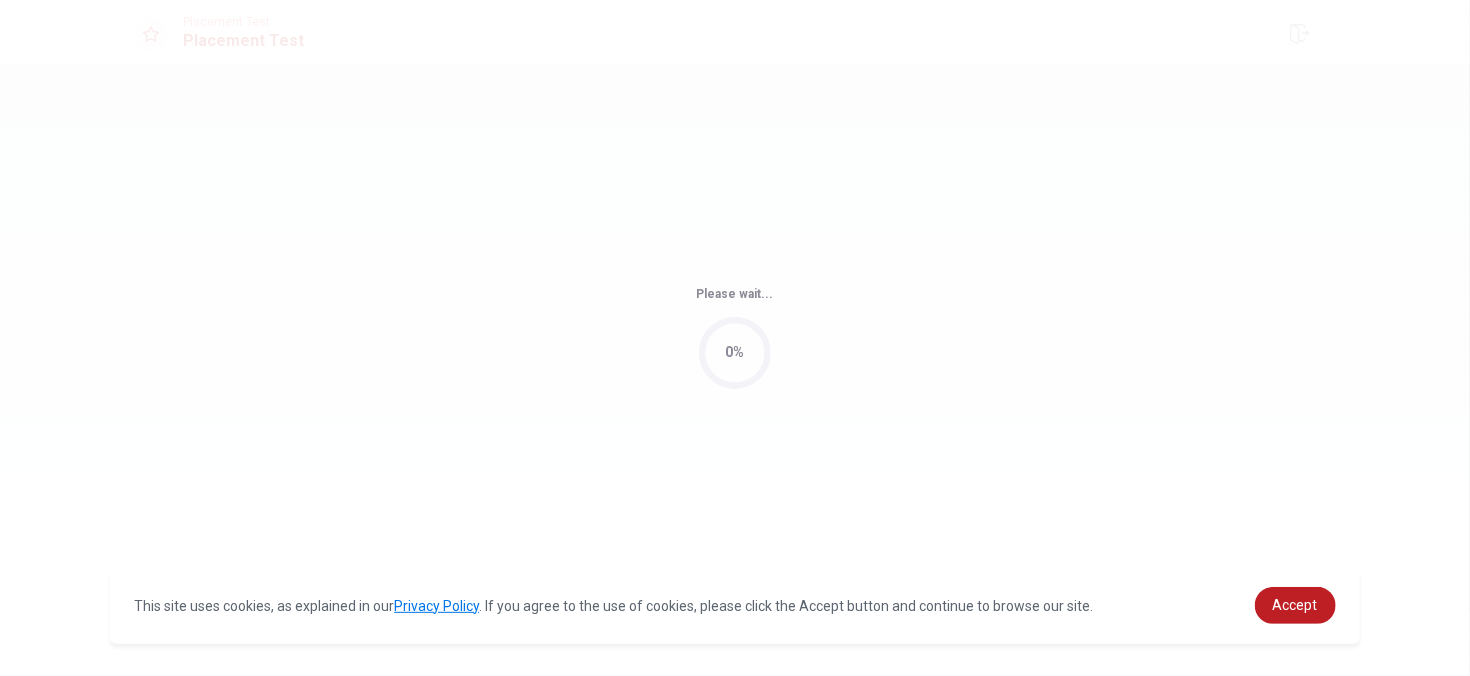 scroll, scrollTop: 0, scrollLeft: 0, axis: both 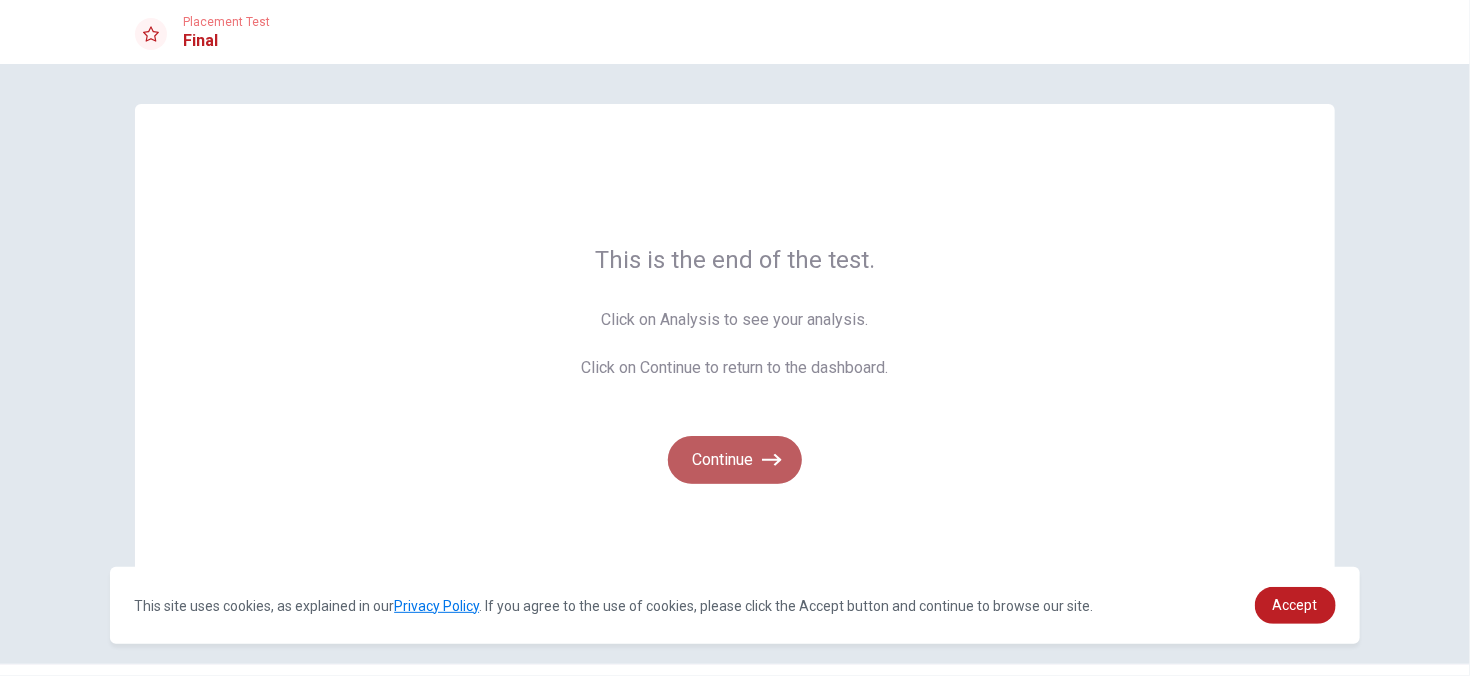 click on "Continue" at bounding box center (735, 460) 